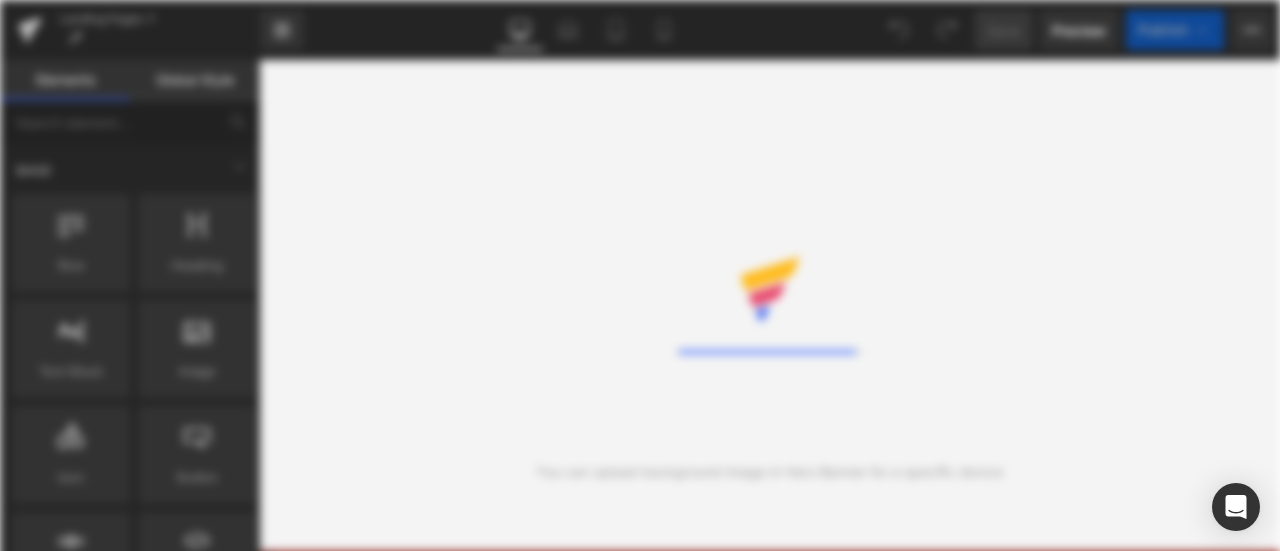 scroll, scrollTop: 0, scrollLeft: 0, axis: both 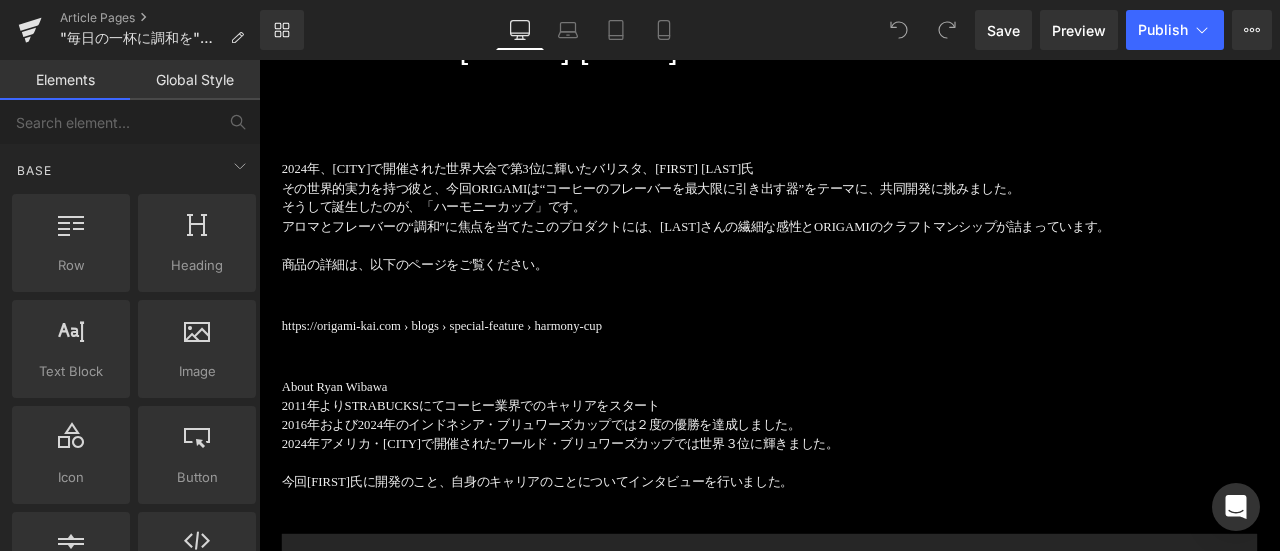 click on "2024年、[CITY]で開催された世界大会で第3位に輝いたバリスタ、[FIRST] [LAST]氏 その世界的実力を持つ彼と、今回ORIGAMIは“コーヒーのフレーバーを最大限に引き出す器”をテーマに、共同開発に挑みました。 そうして誕生したのが、「ハーモニーカップ」です。 アロマとフレーバーの“調和”に焦点を当てたこのプロダクトには、[LAST]さんの繊細な感性とORIGAMIのクラフトマンシップが詰まっています。 商品の詳細は、以下のページをご覧ください。 Text Block         https://origami-kai.com › blogs › special-feature › harmony-cup Text Block         About [FIRST] [LAST] 2011年よりSTRABUCKSにてコーヒー業界でのキャリアをスタート 2016年および2024年のインドネシア・ブリュワーズカップでは２度の優勝を達成しました。" at bounding box center (864, 3512) 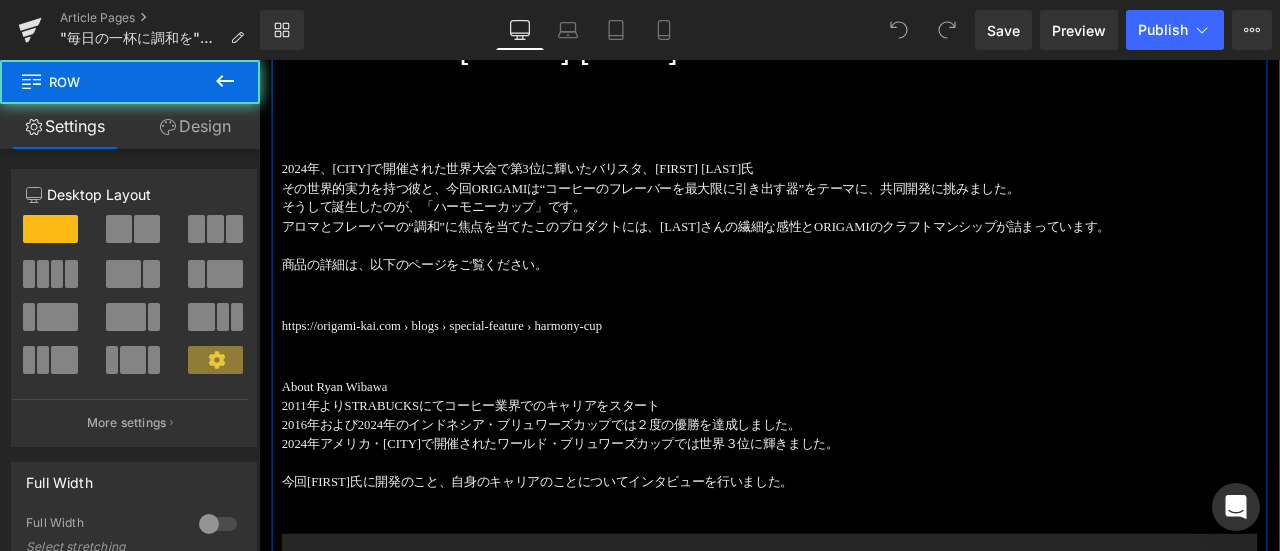 click on "https://origami-kai.com › blogs › special-feature › harmony-cup" at bounding box center (864, 375) 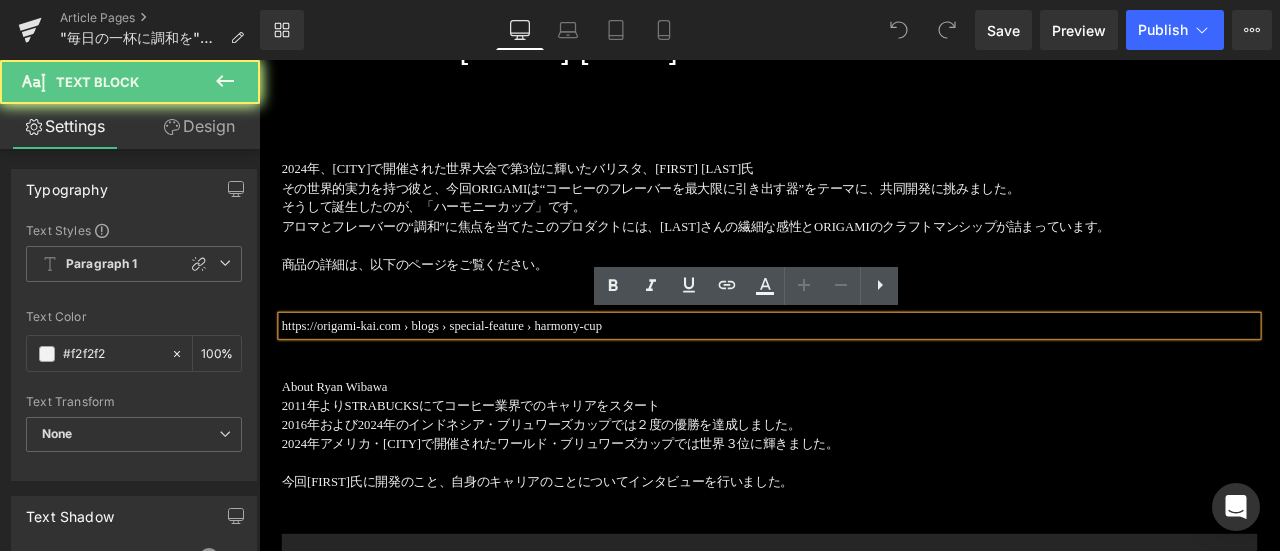 click on "https://origami-kai.com › blogs › special-feature › harmony-cup" at bounding box center [864, 375] 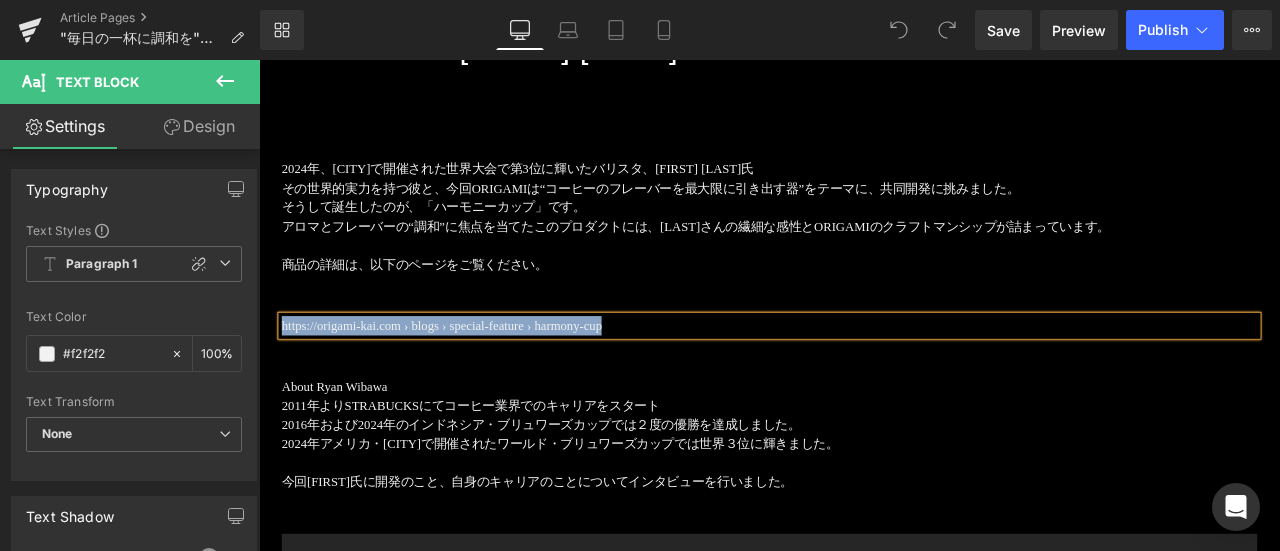 type 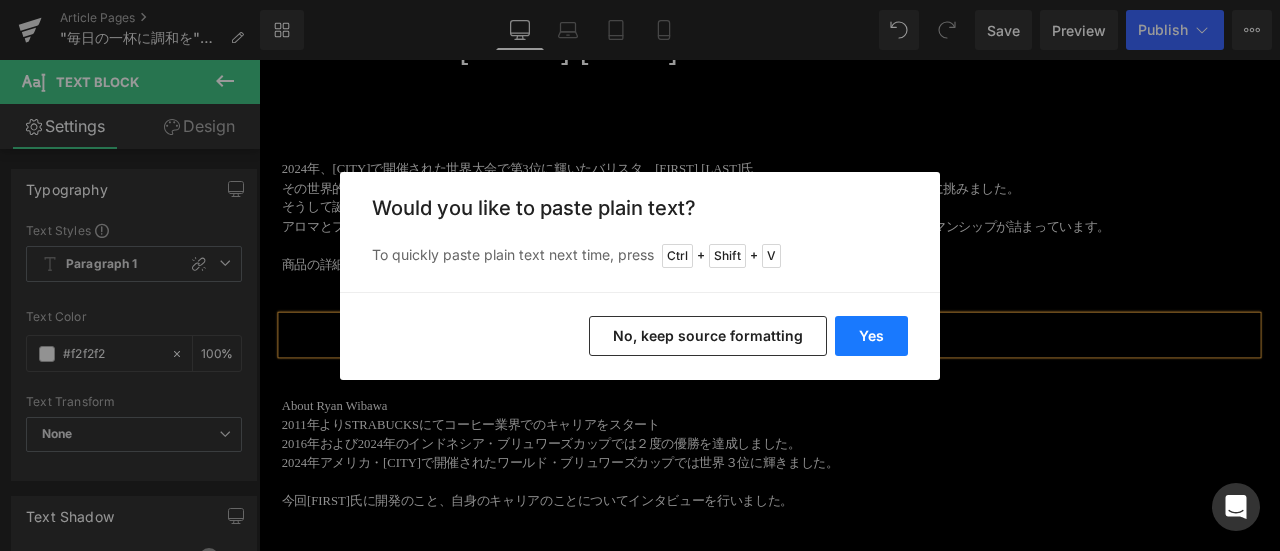 click on "Yes" at bounding box center [871, 336] 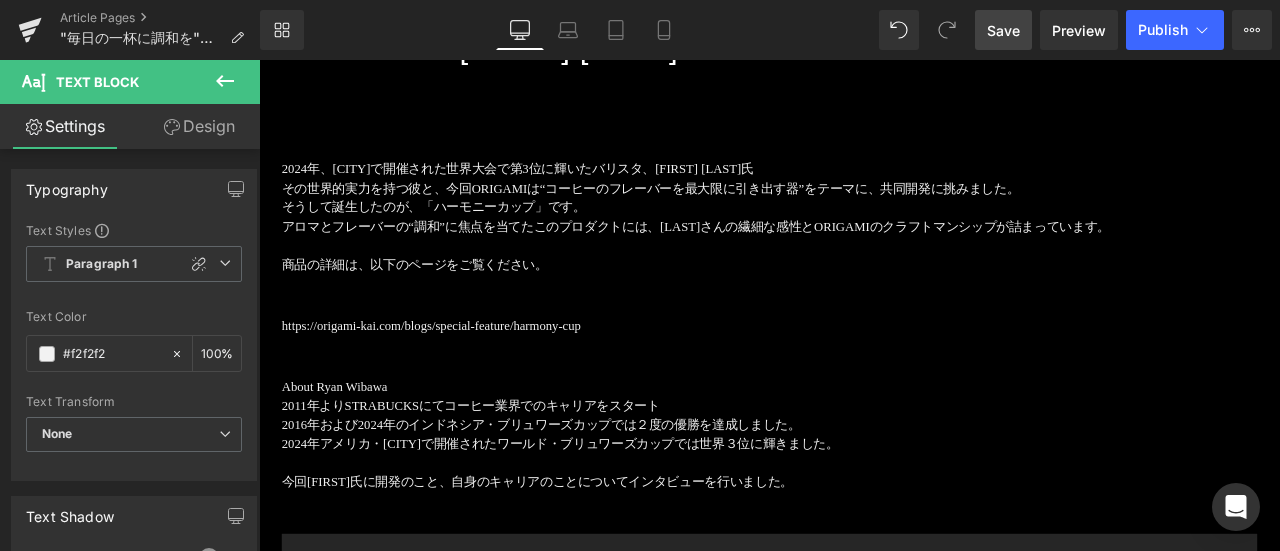 click on "Save" at bounding box center (1003, 30) 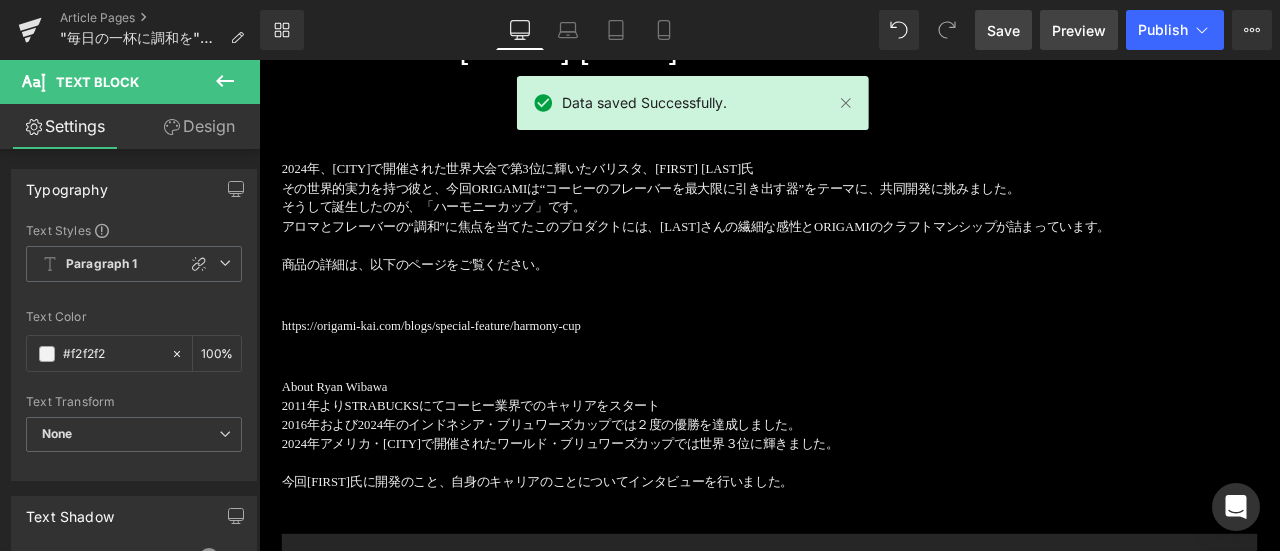 click on "Preview" at bounding box center (1079, 30) 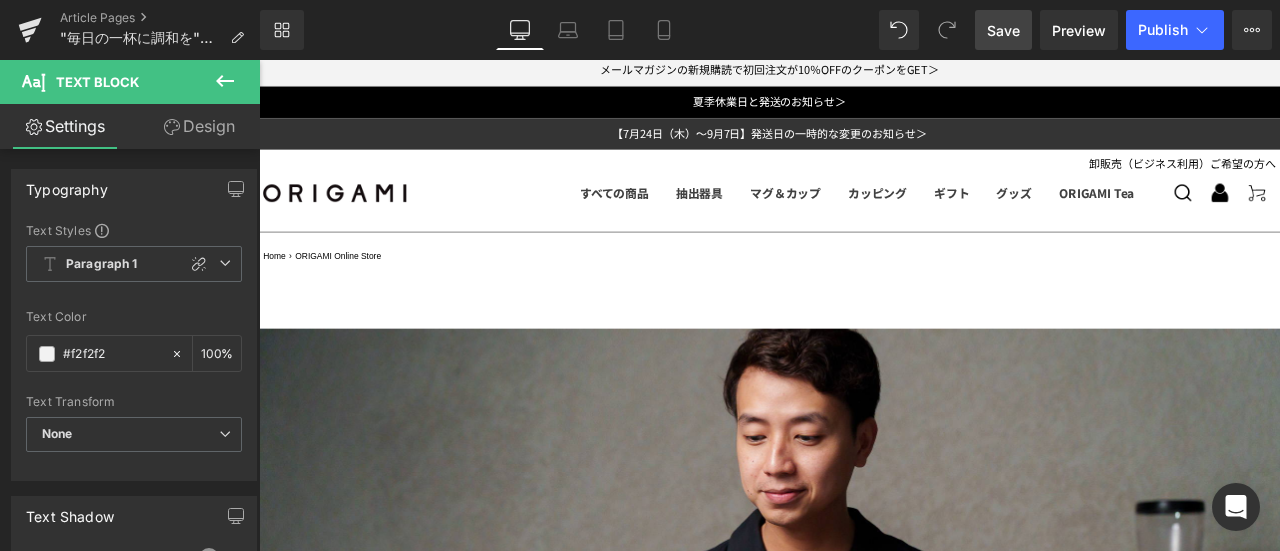 scroll, scrollTop: 0, scrollLeft: 0, axis: both 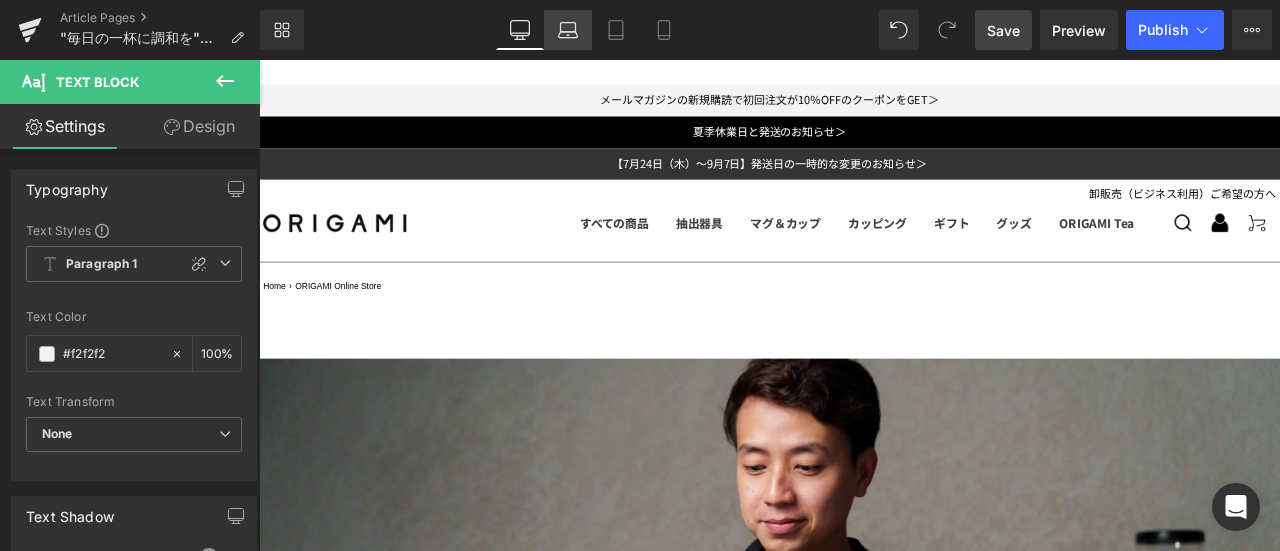 click 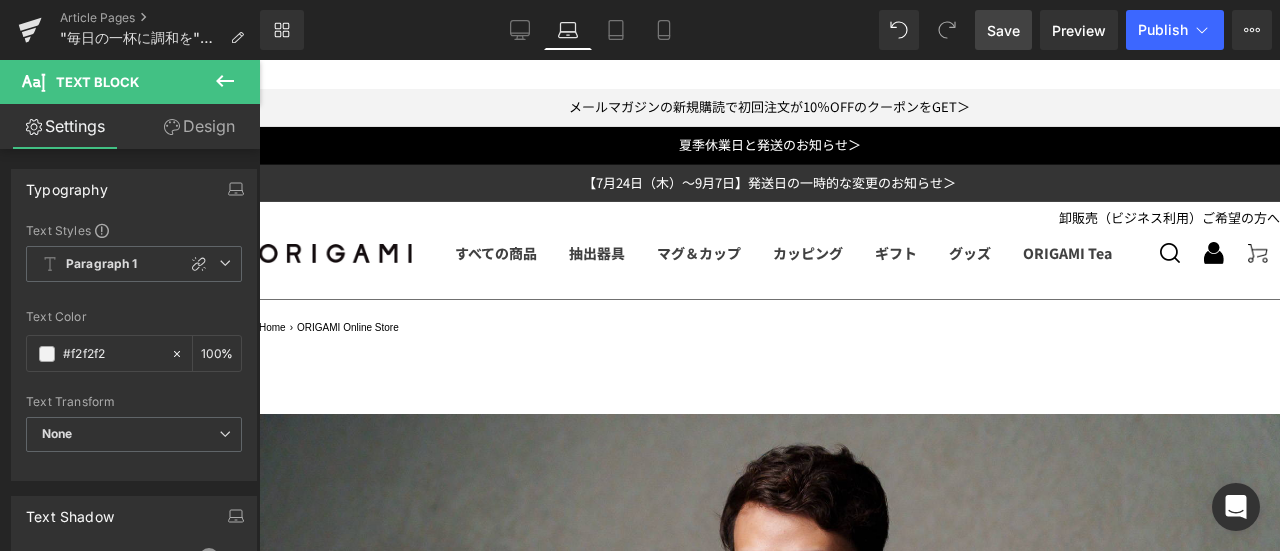 scroll, scrollTop: 183, scrollLeft: 0, axis: vertical 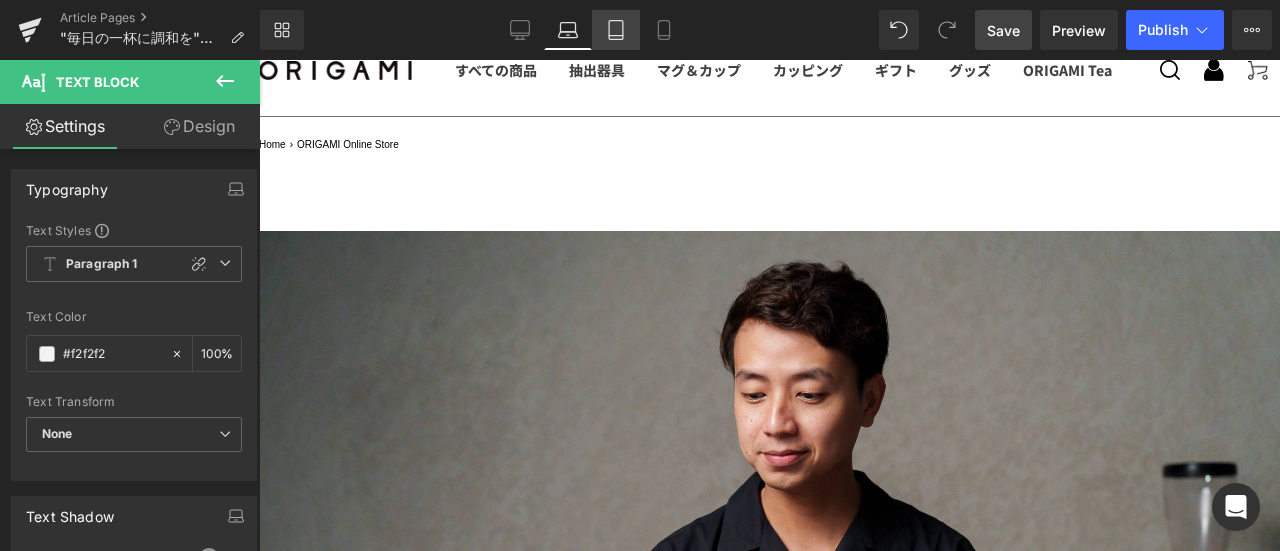 click on "Tablet" at bounding box center [616, 30] 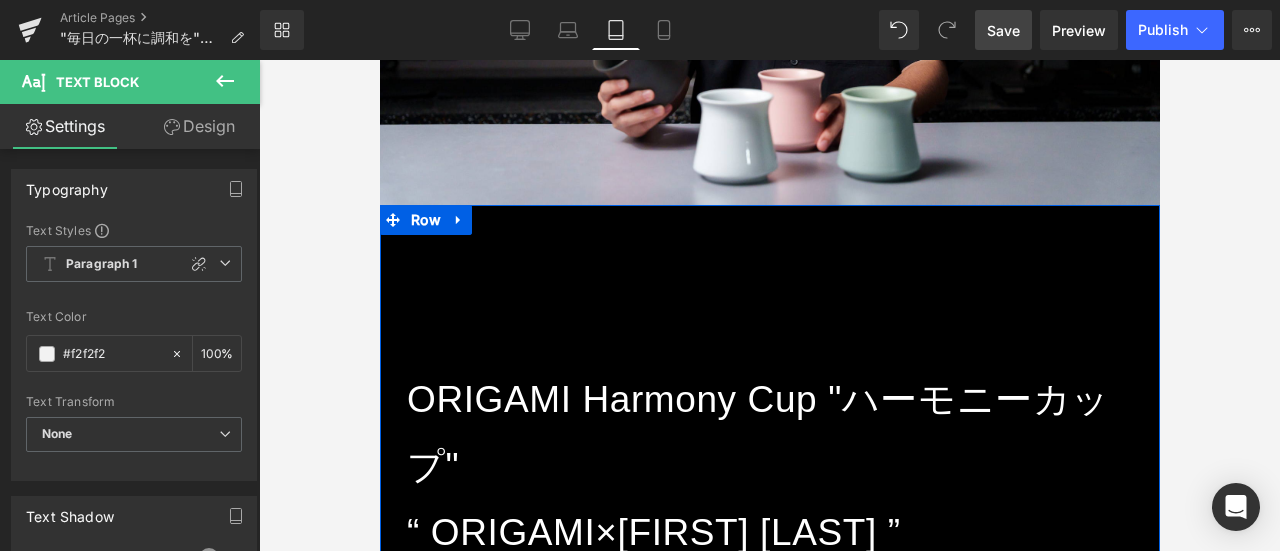 scroll, scrollTop: 1000, scrollLeft: 0, axis: vertical 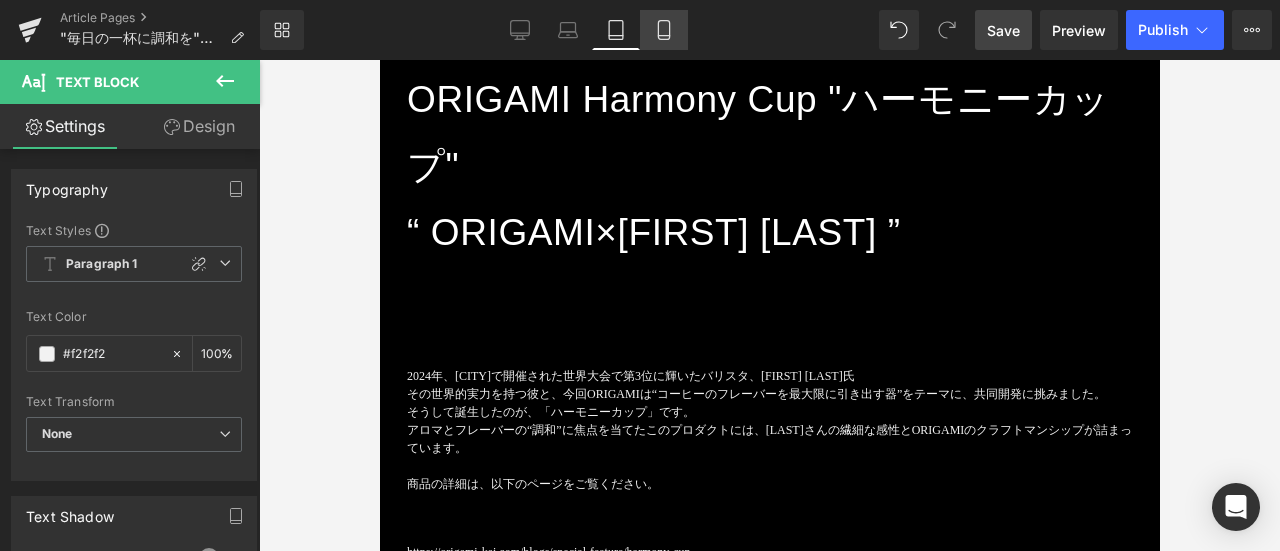click on "Mobile" at bounding box center [664, 30] 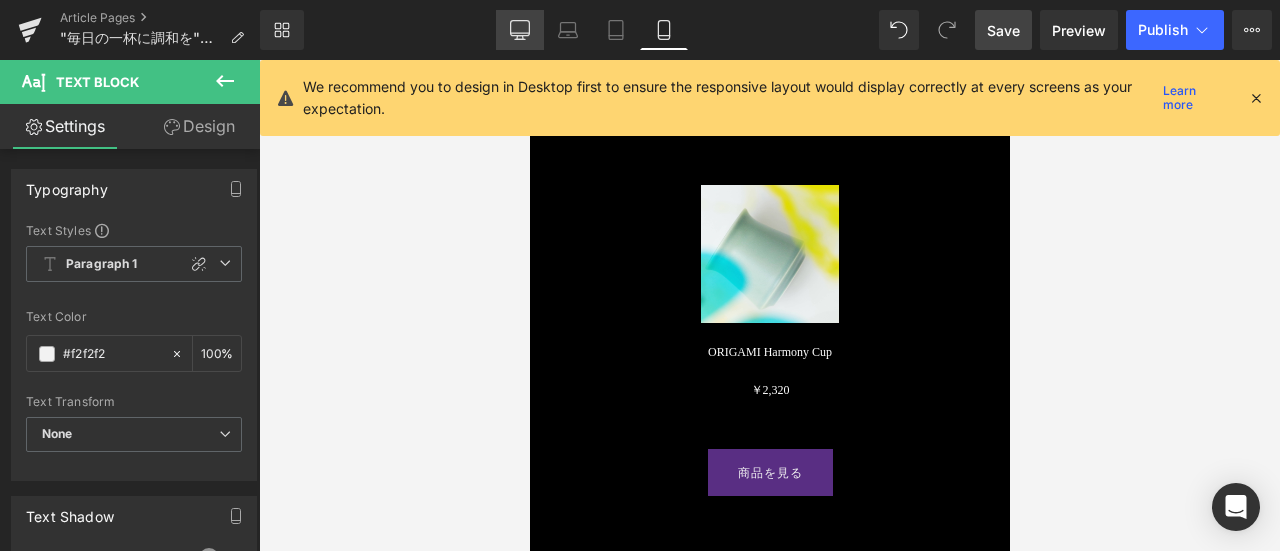 click 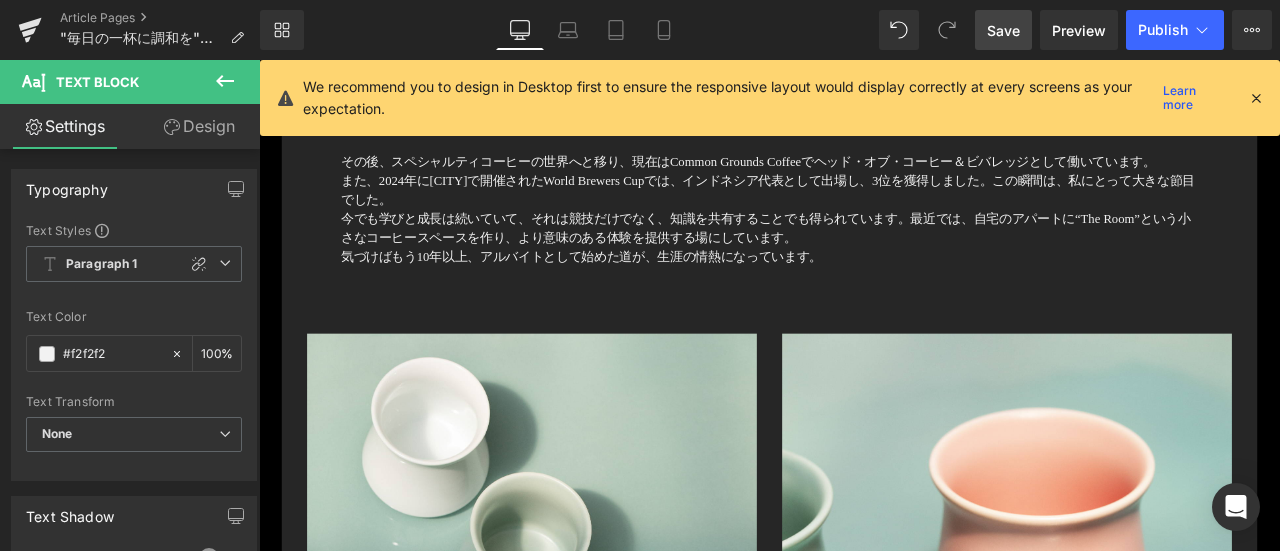 scroll, scrollTop: 3536, scrollLeft: 0, axis: vertical 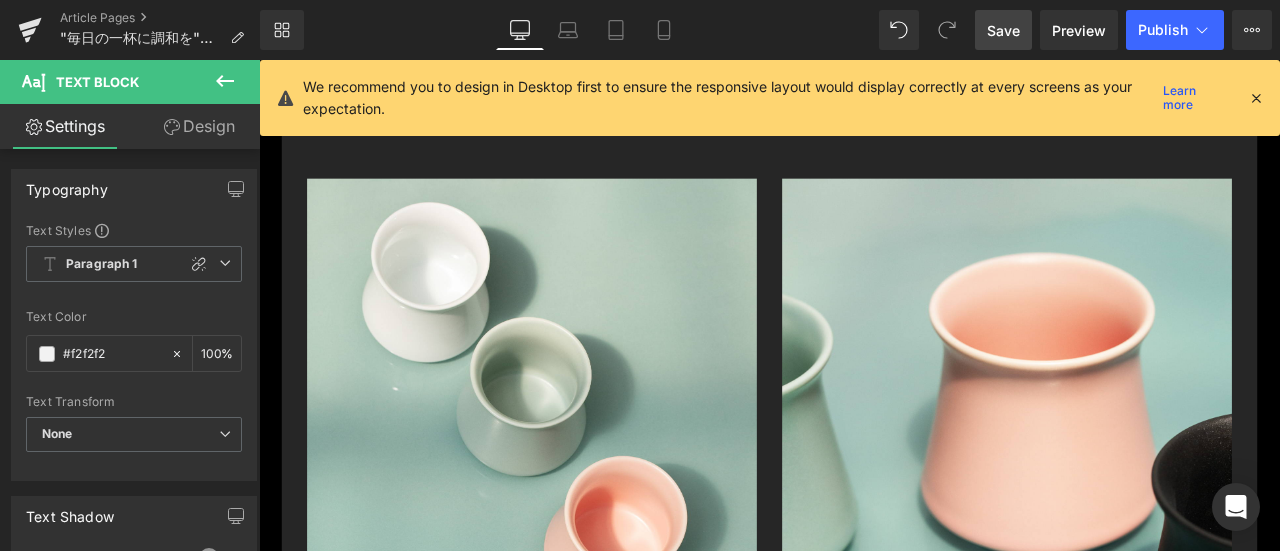 click at bounding box center (1256, 98) 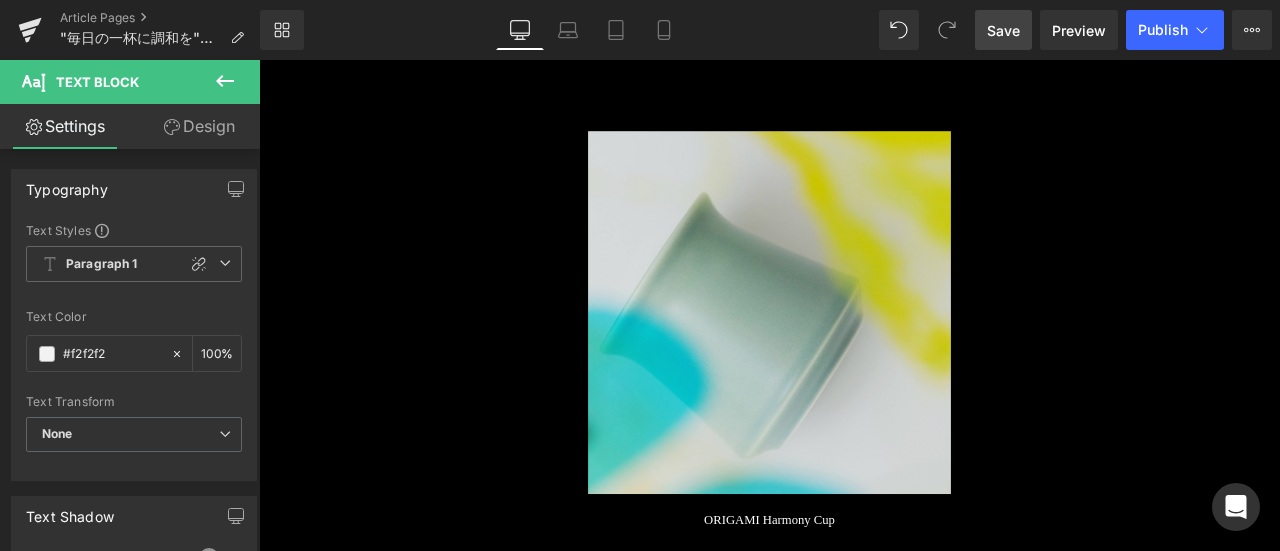 scroll, scrollTop: 7336, scrollLeft: 0, axis: vertical 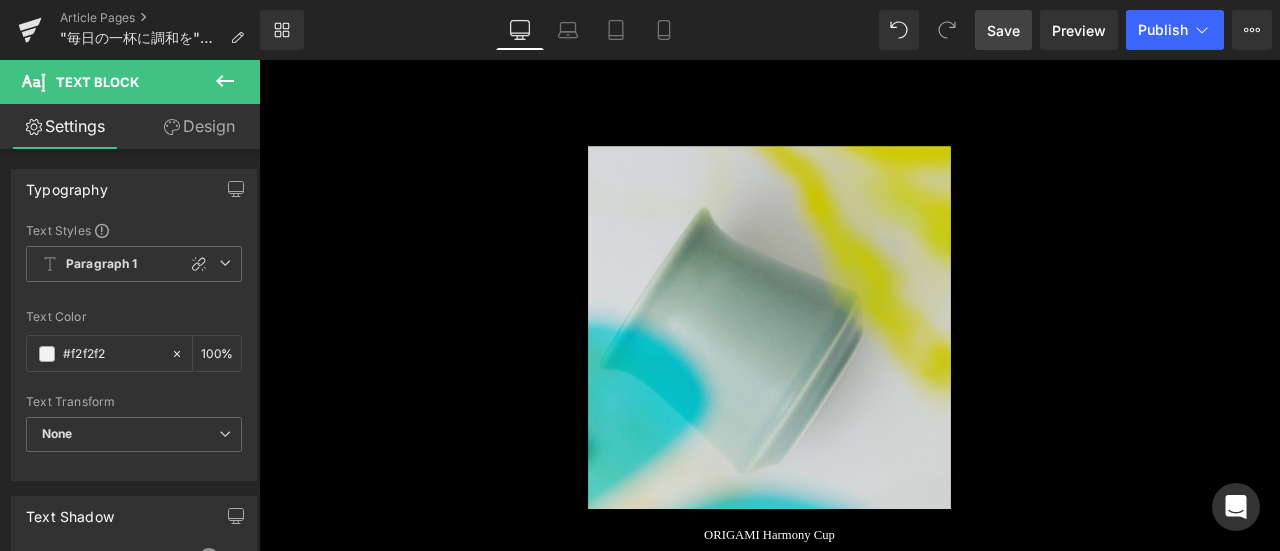 click at bounding box center (864, 377) 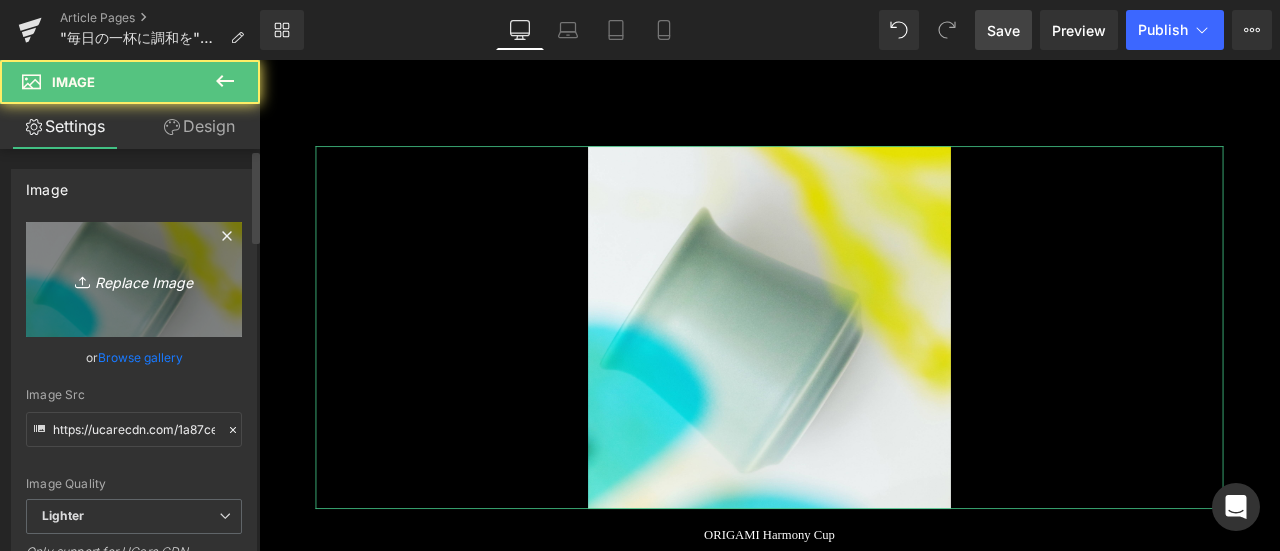 click on "Replace Image" at bounding box center (134, 279) 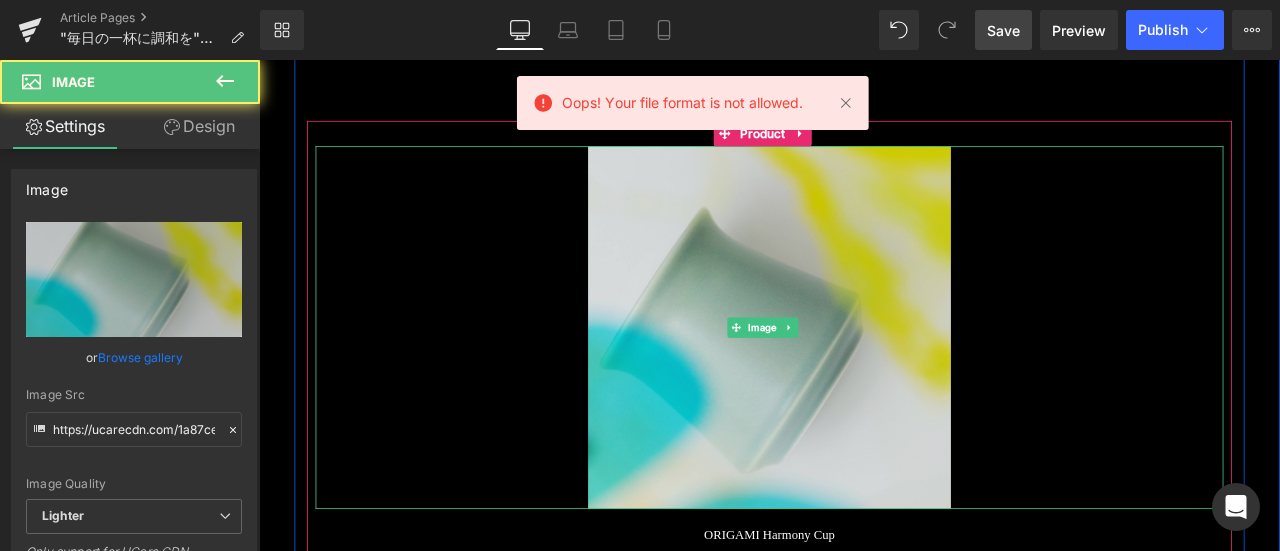 click at bounding box center [864, 377] 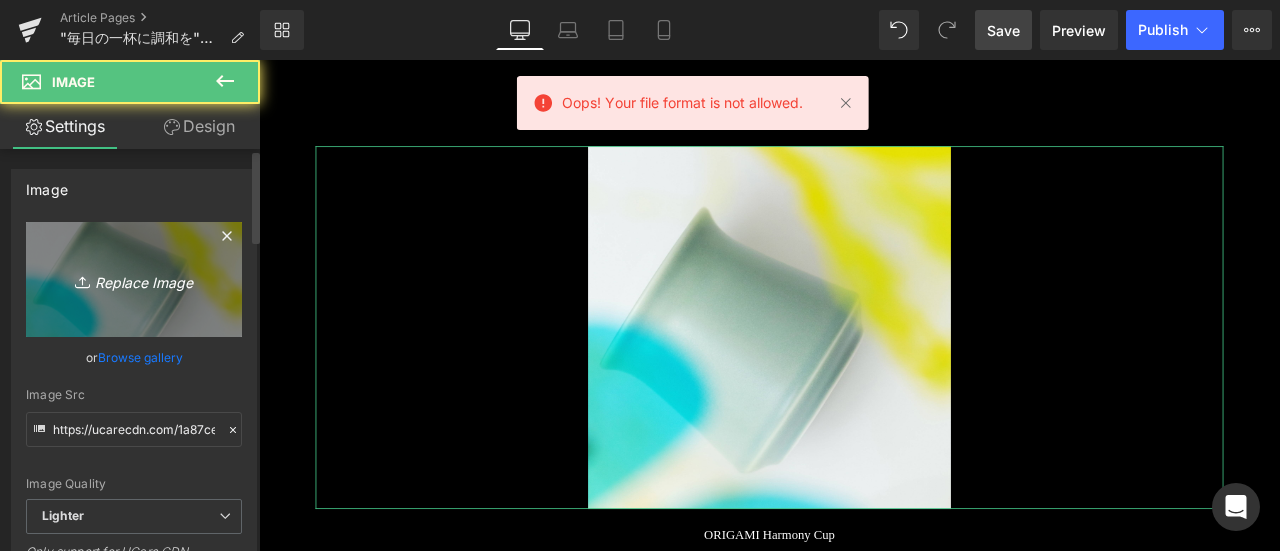 click on "Replace Image" at bounding box center [134, 279] 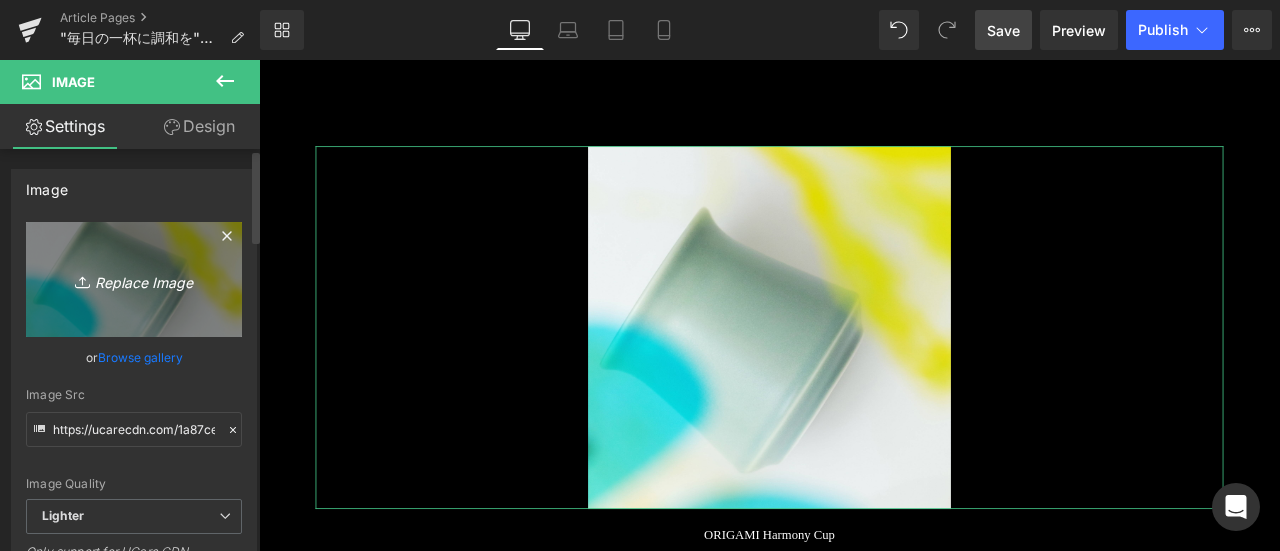 type on "C:\fakepath\78022931_b_2.jpg" 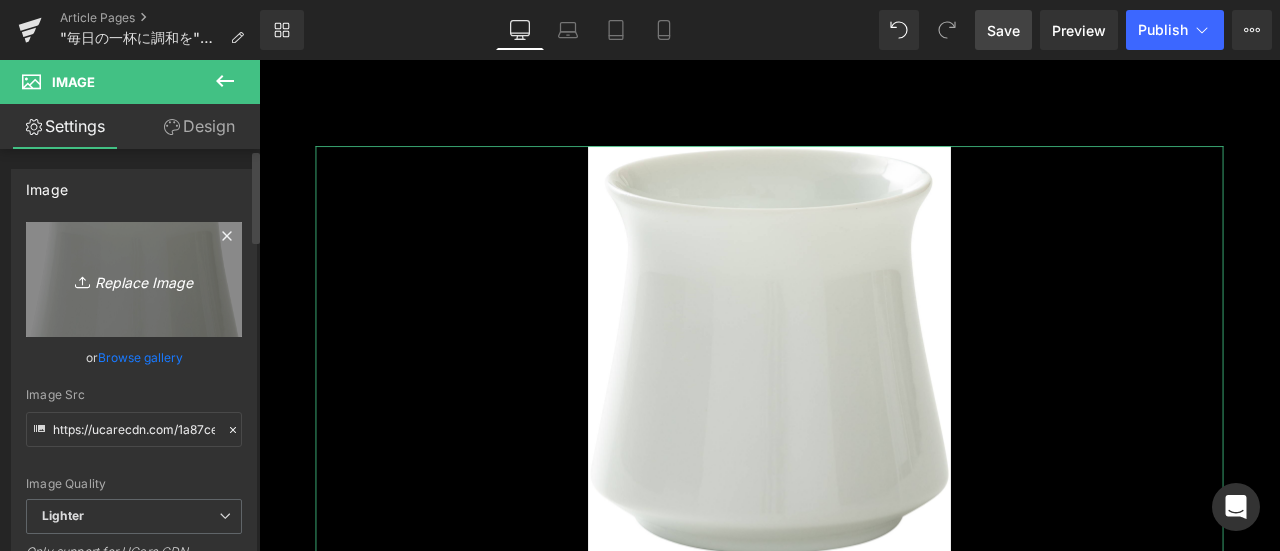 click 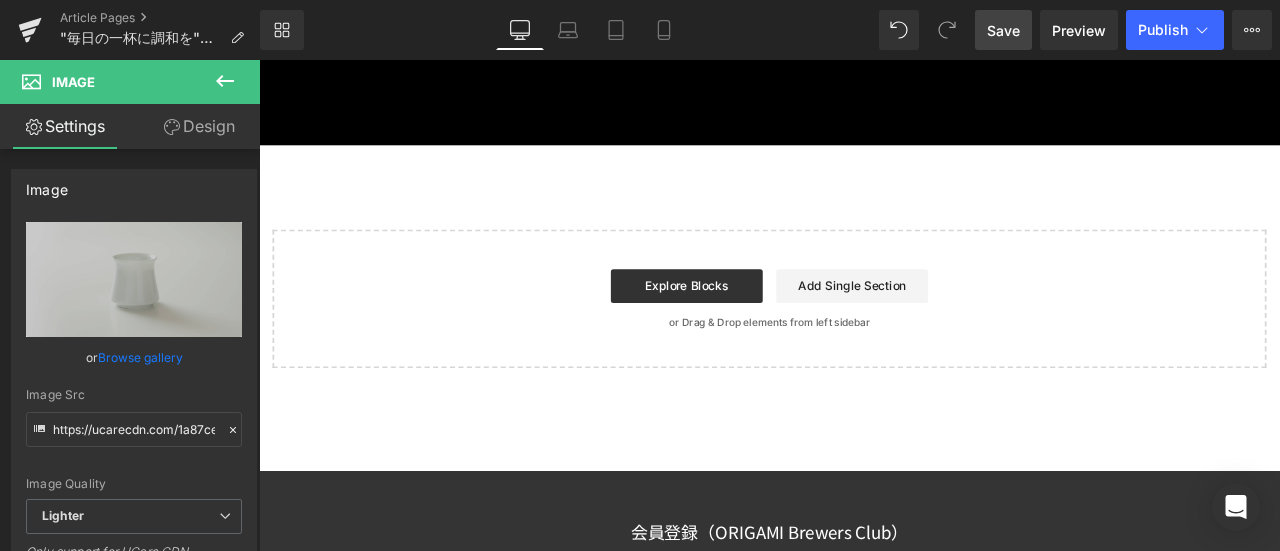 scroll, scrollTop: 8136, scrollLeft: 0, axis: vertical 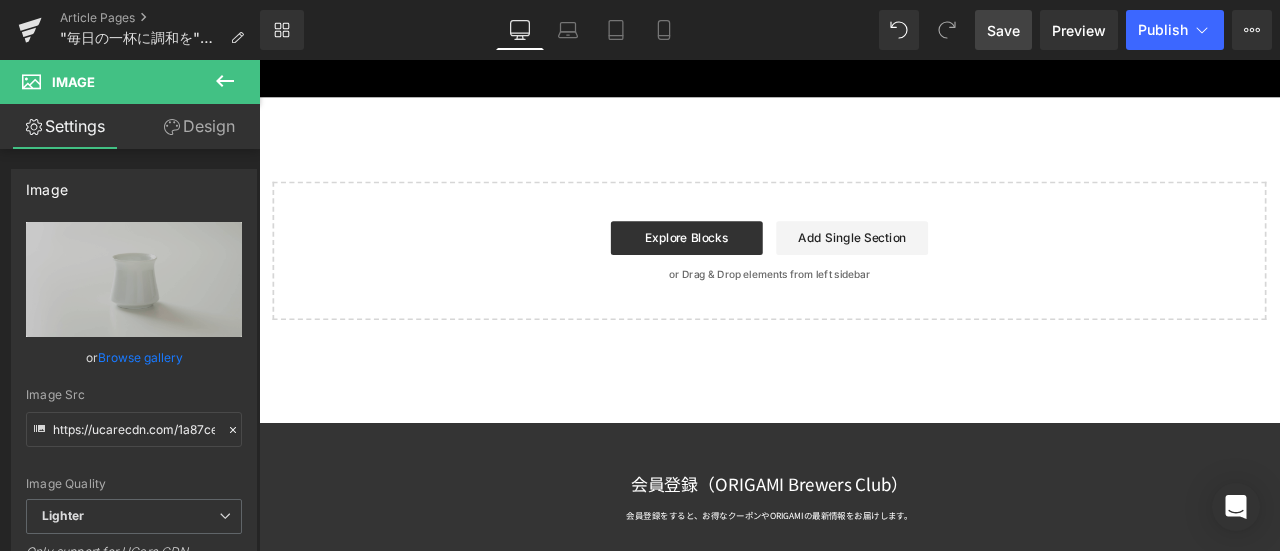 click on "Save" at bounding box center [1003, 30] 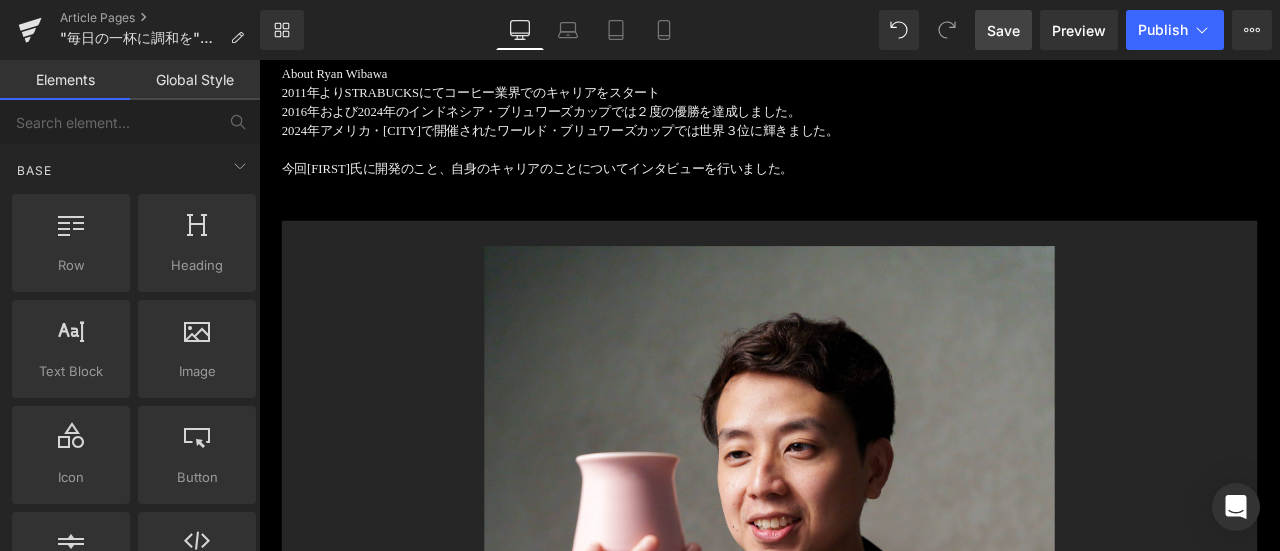 scroll, scrollTop: 0, scrollLeft: 0, axis: both 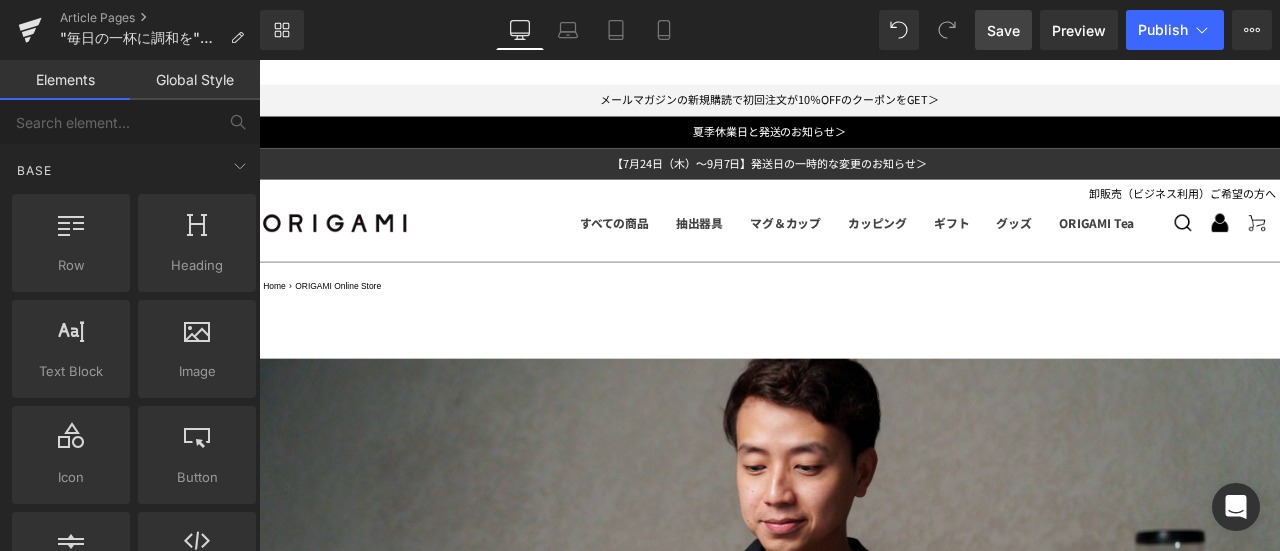 drag, startPoint x: 1465, startPoint y: 521, endPoint x: 1350, endPoint y: 73, distance: 462.5246 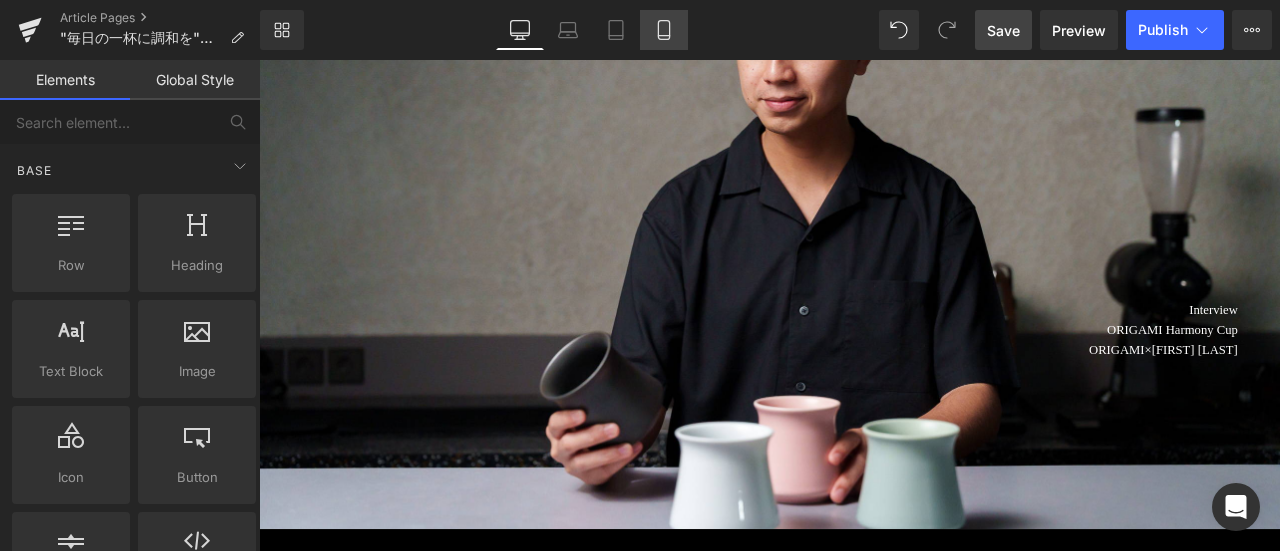 click 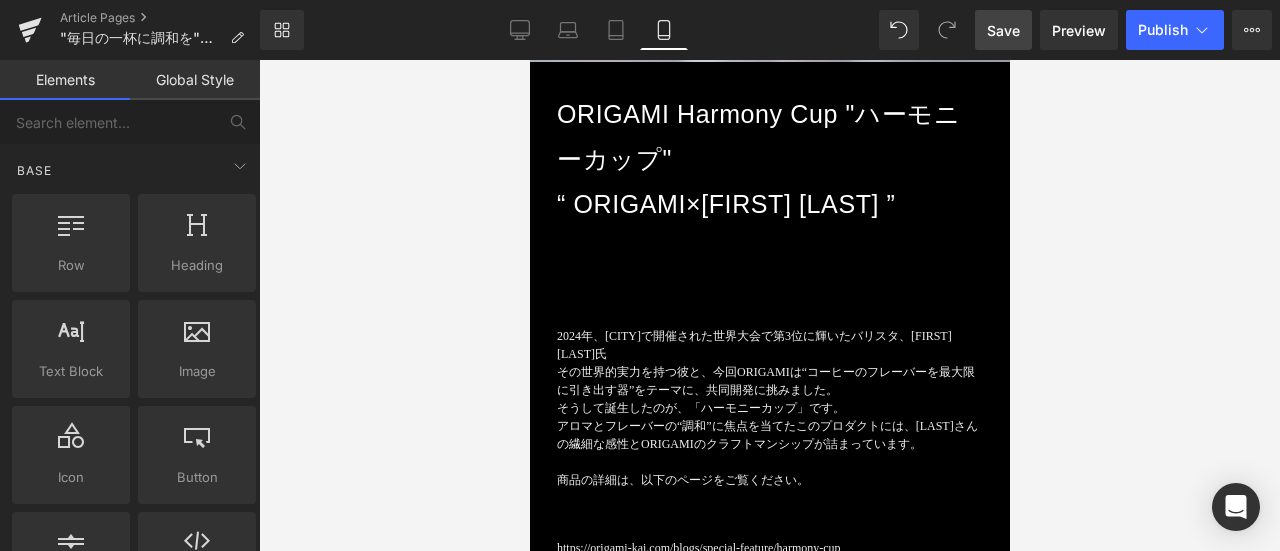 click at bounding box center (769, 305) 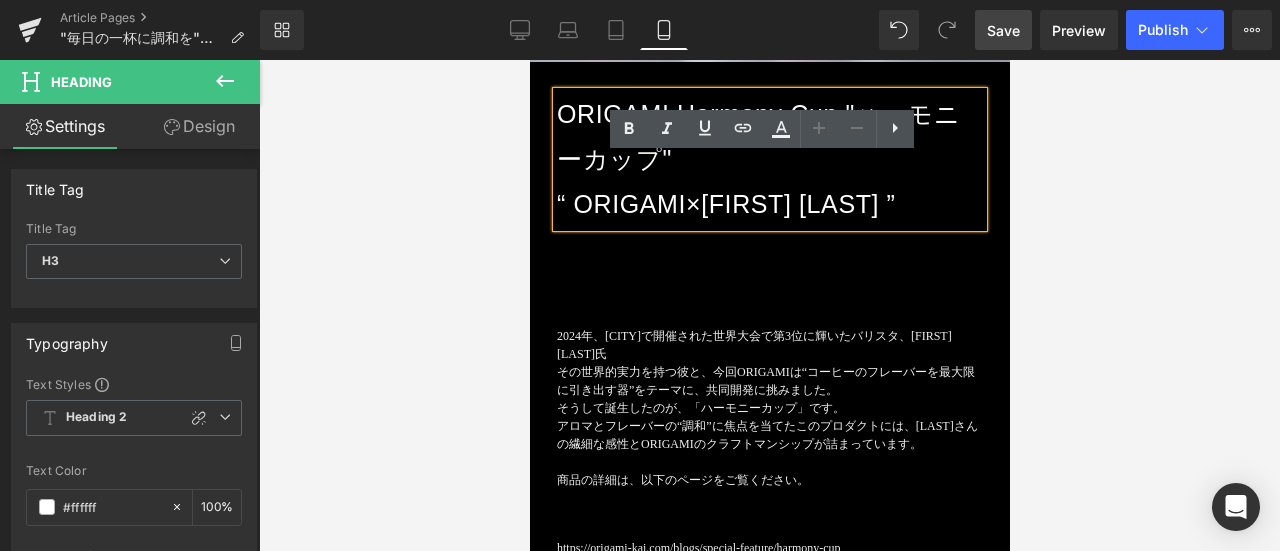 click on "“ ORIGAMI×[FIRST] [LAST] ”" at bounding box center (769, 204) 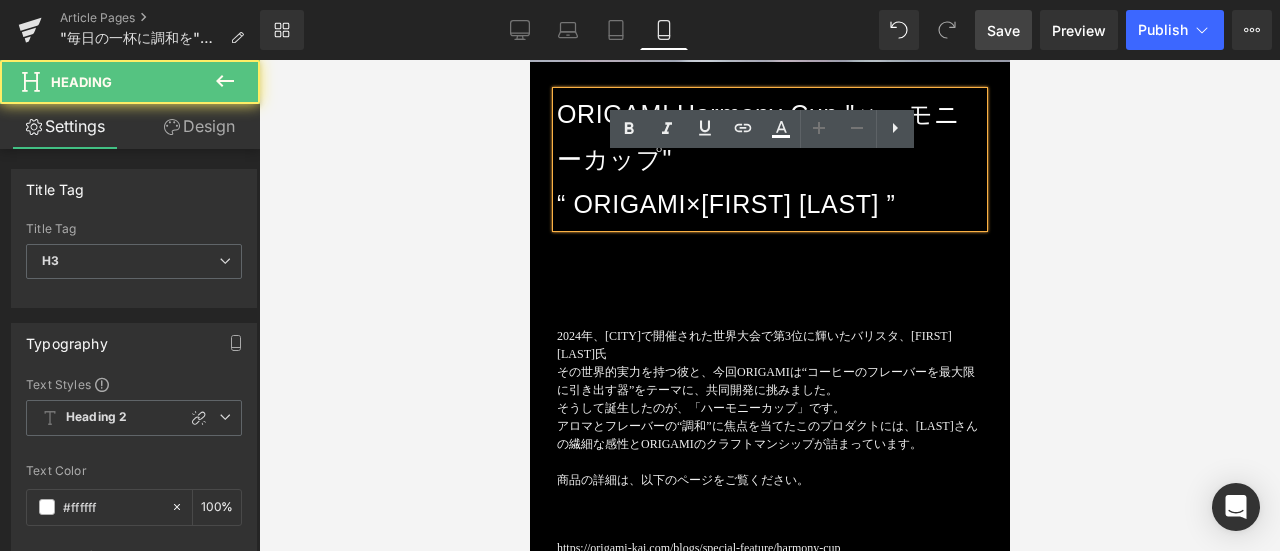 click on "“ ORIGAMI×[FIRST] [LAST] ”" at bounding box center (769, 204) 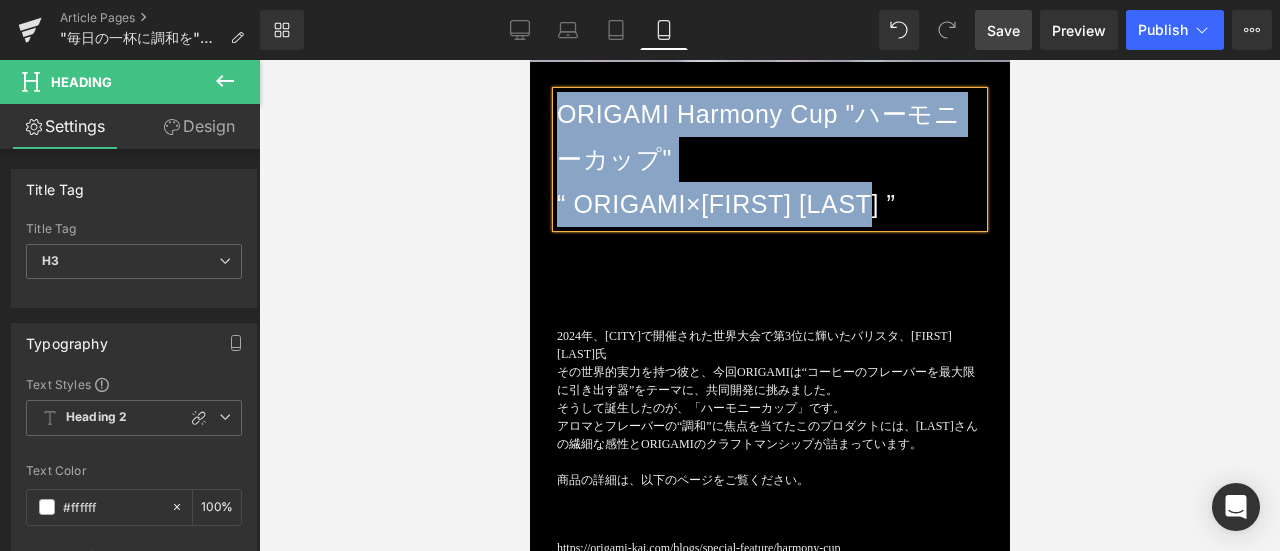 click on "“ ORIGAMI×[FIRST] [LAST] ”" at bounding box center (769, 204) 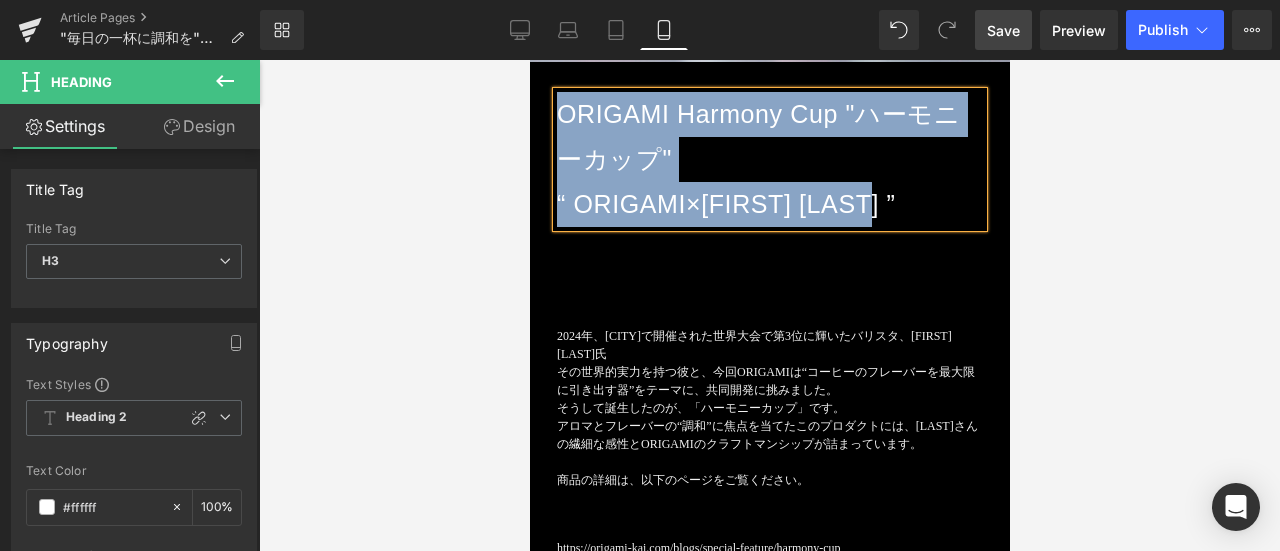copy on "ORIGAMI Harmony Cup "ハーモニーカップ" “ ORIGAMI×Ryan Wibawa ”" 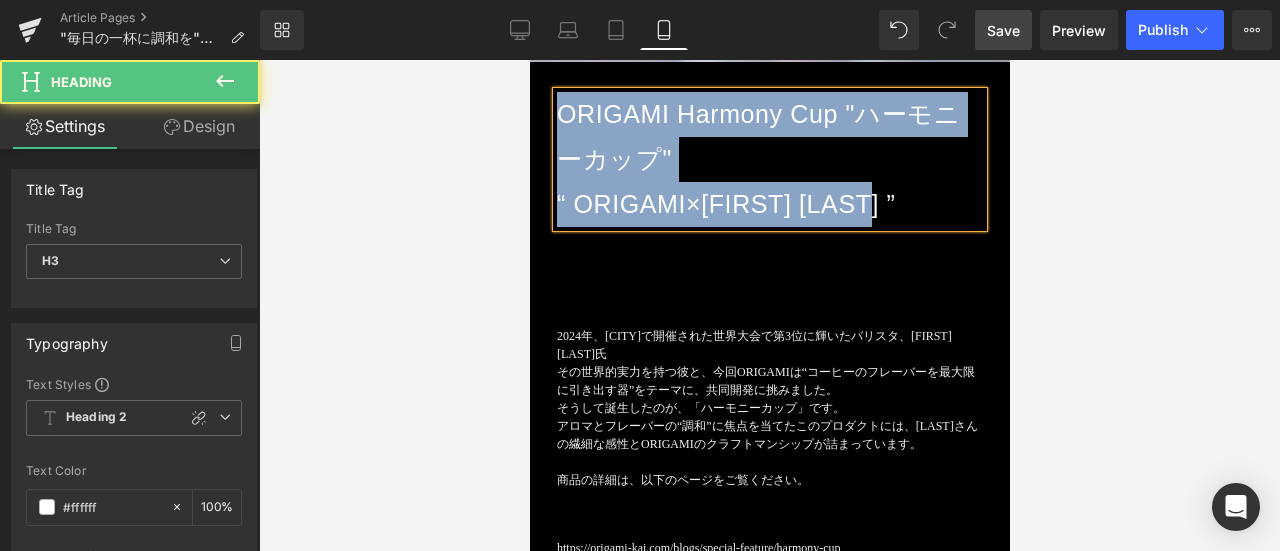 click on "“ ORIGAMI×[FIRST] [LAST] ”" at bounding box center (769, 204) 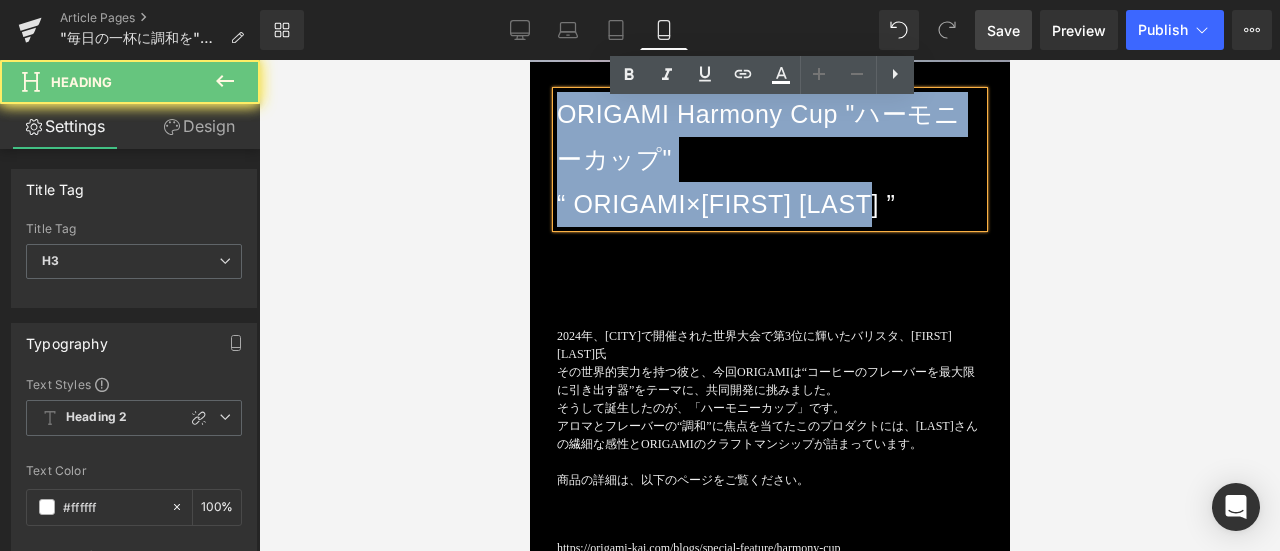 scroll, scrollTop: 786, scrollLeft: 0, axis: vertical 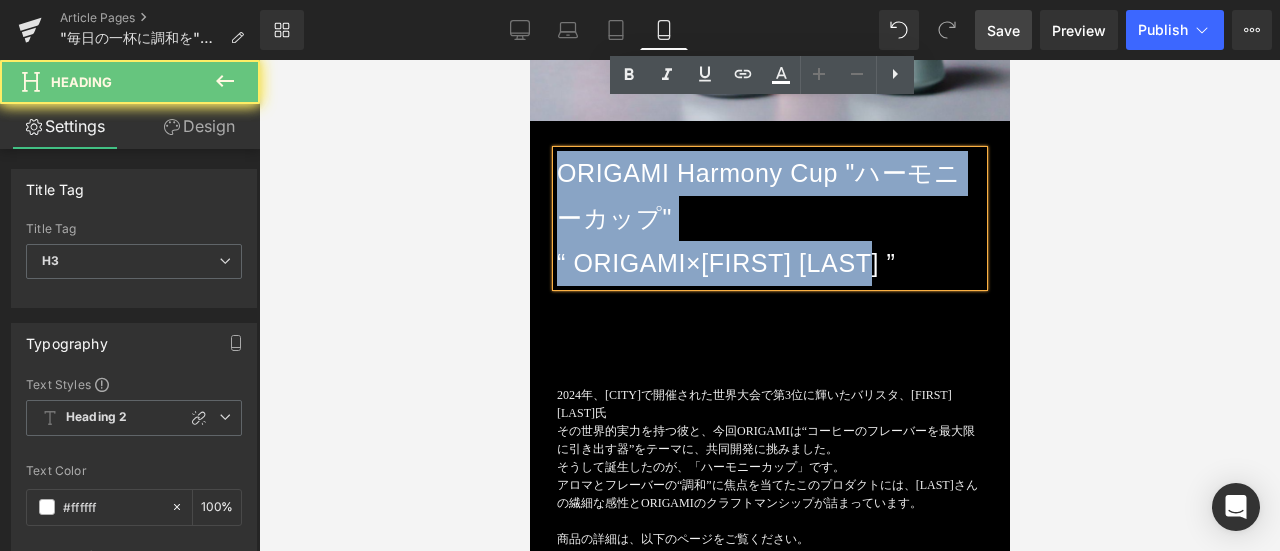 drag, startPoint x: 746, startPoint y: 173, endPoint x: 477, endPoint y: 60, distance: 291.77045 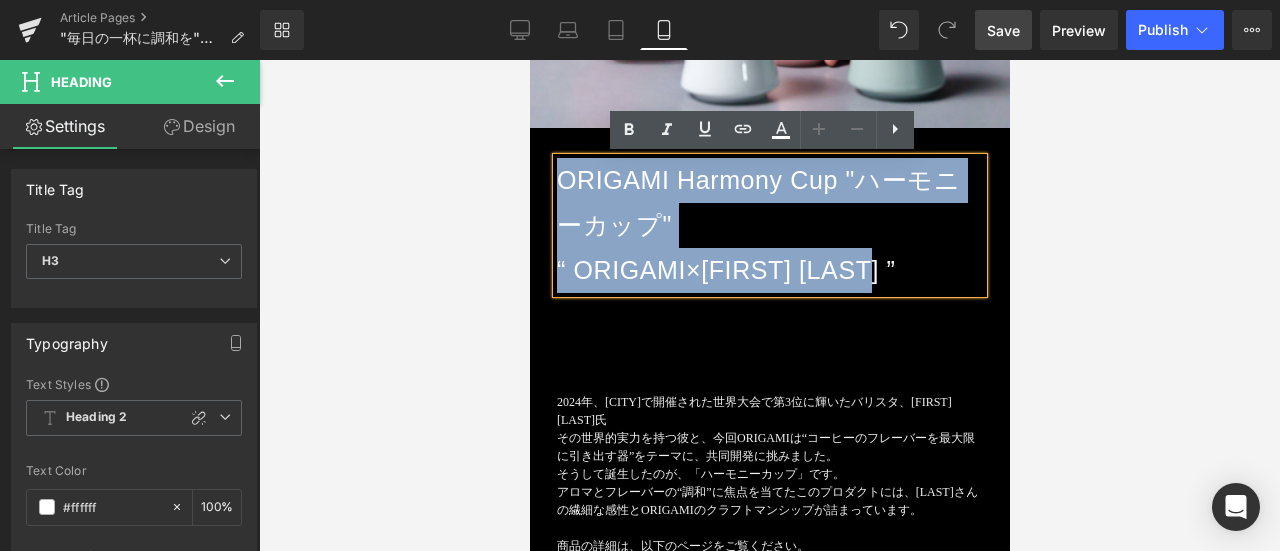 click on "ORIGAMI Harmony Cup "ハーモニーカップ" “ ORIGAMI×Ryan Wibawa ”" at bounding box center [769, 225] 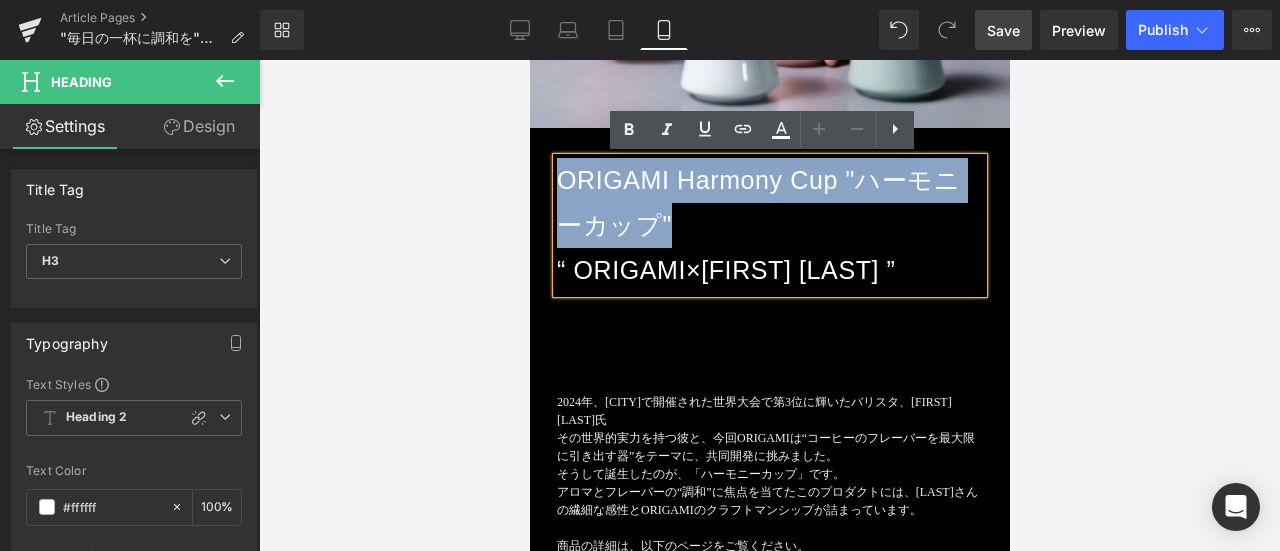 drag, startPoint x: 897, startPoint y: 272, endPoint x: 615, endPoint y: 193, distance: 292.85663 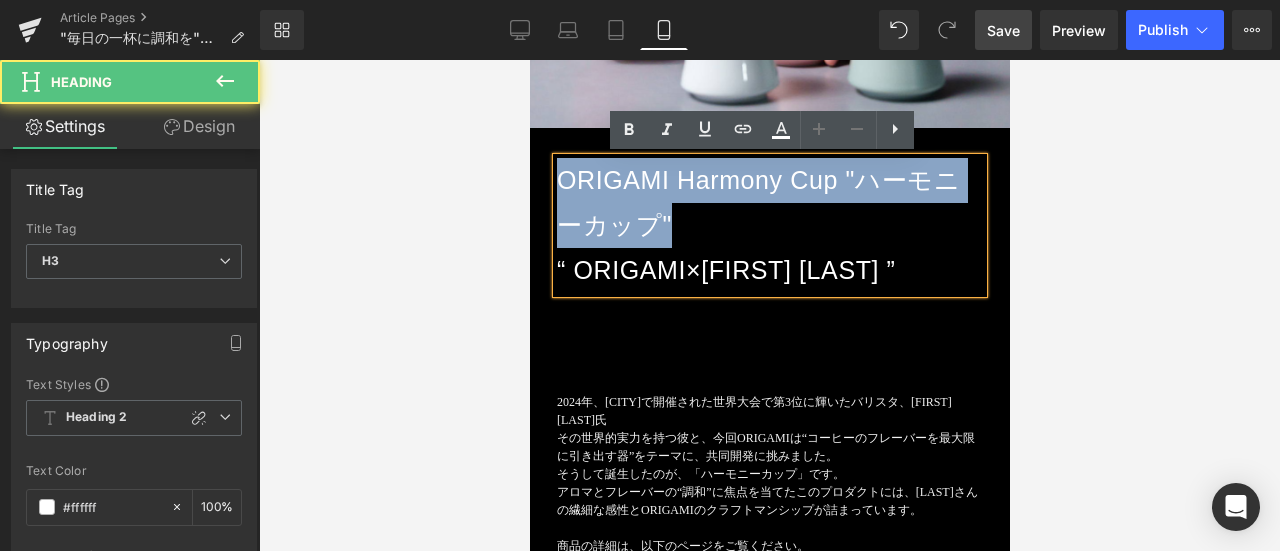 click on "ORIGAMI Harmony Cup "ハーモニーカップ" “ ORIGAMI×Ryan Wibawa ”" at bounding box center [769, 225] 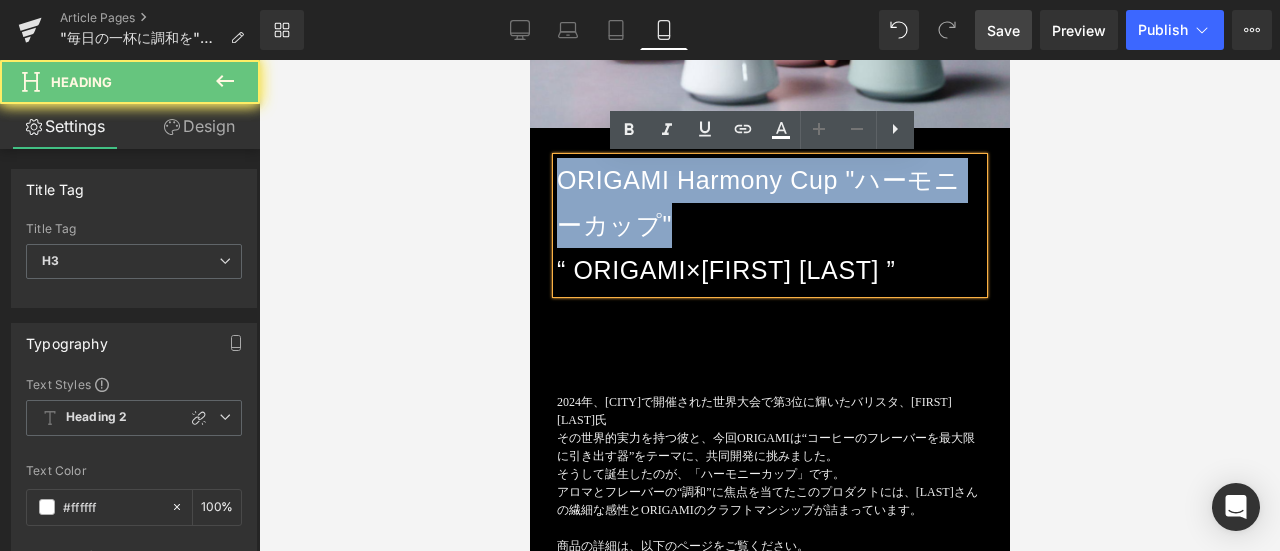 drag, startPoint x: 564, startPoint y: 168, endPoint x: 748, endPoint y: 222, distance: 191.76027 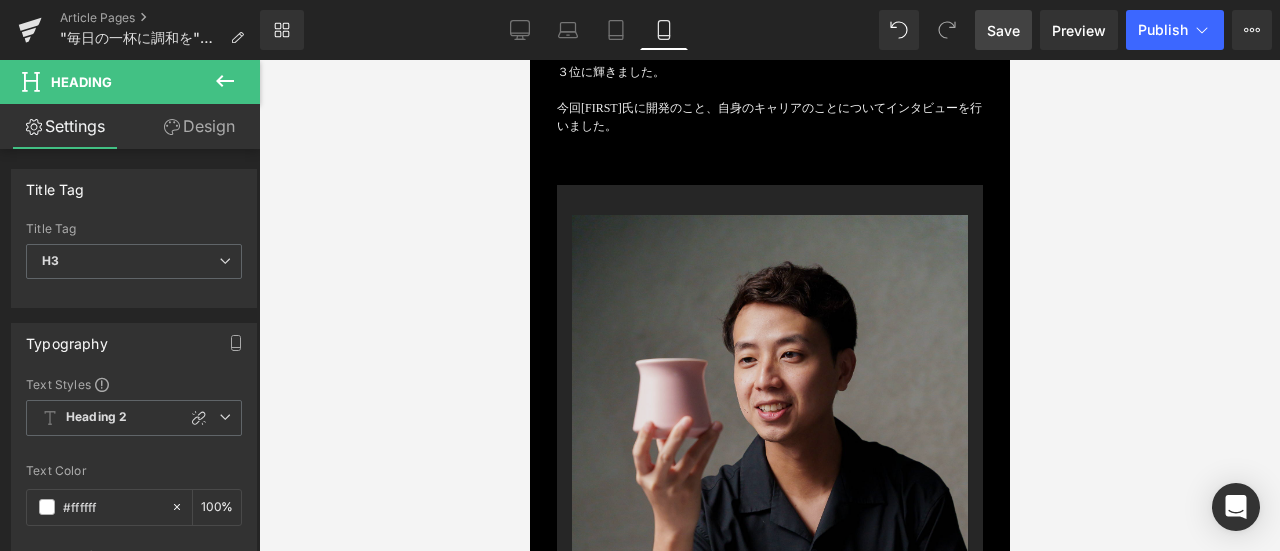 click at bounding box center [769, 512] 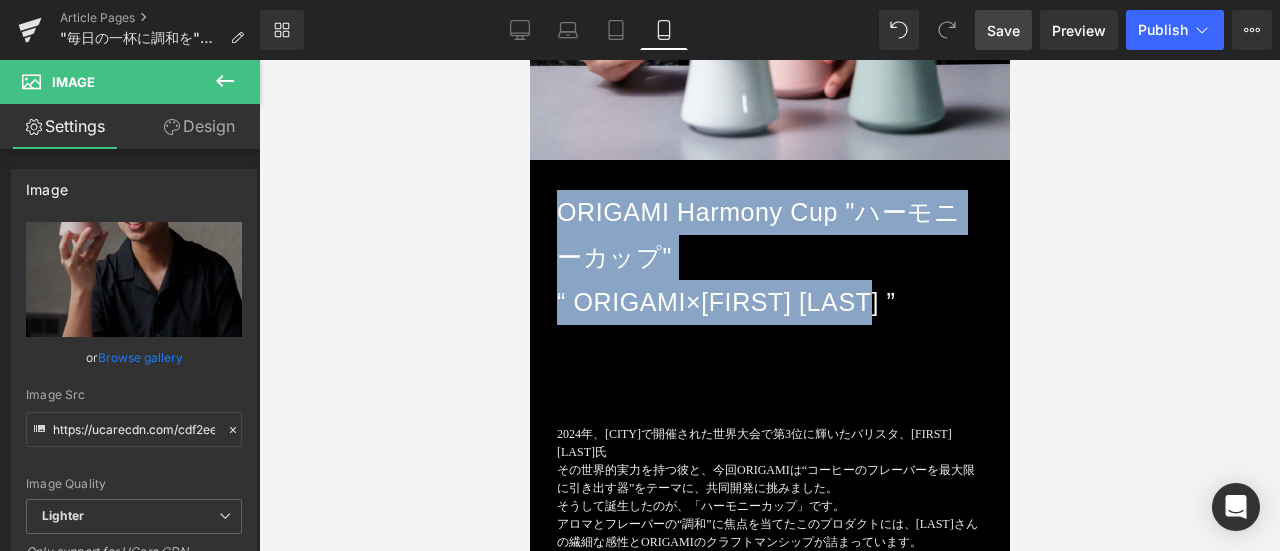 scroll, scrollTop: 786, scrollLeft: 0, axis: vertical 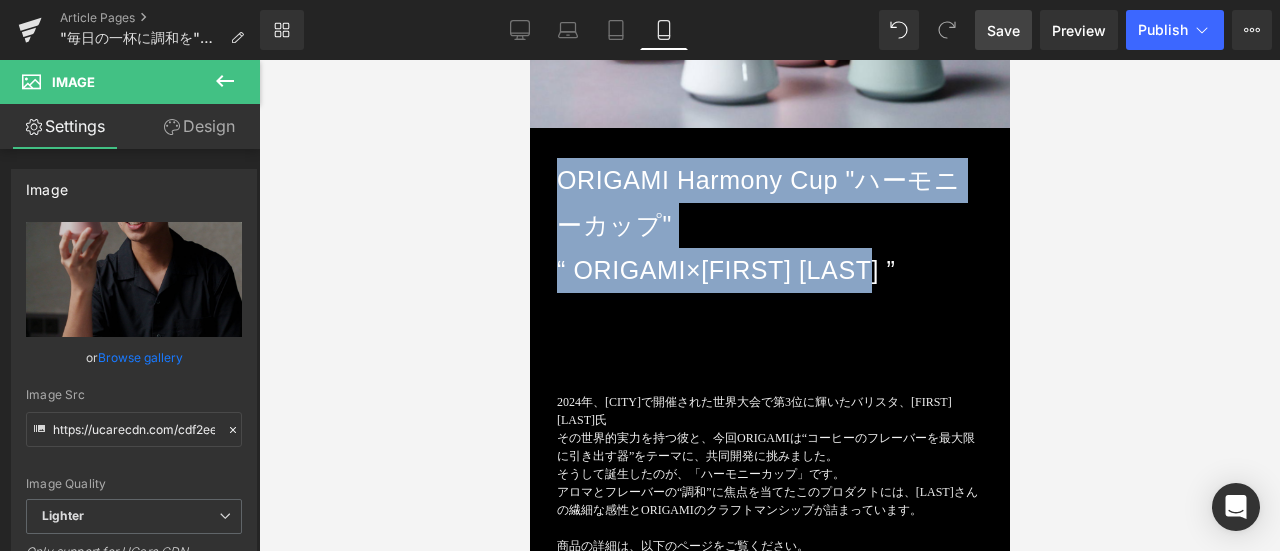 click on "ORIGAMI Harmony Cup "ハーモニーカップ" “ ORIGAMI×Ryan Wibawa ”" at bounding box center [769, 225] 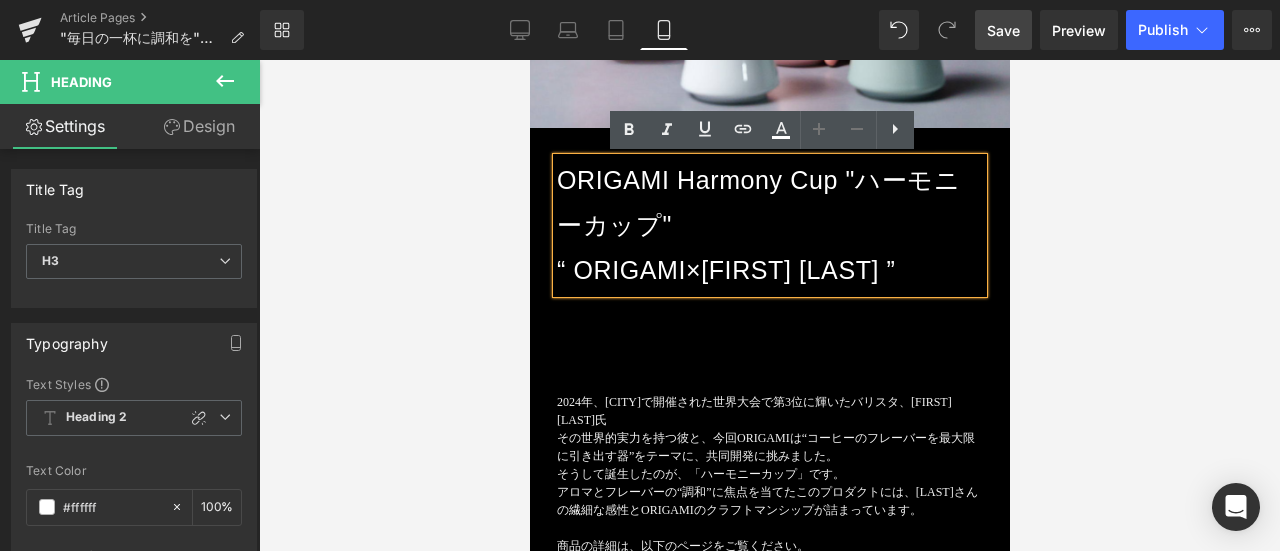 drag, startPoint x: 560, startPoint y: 171, endPoint x: 600, endPoint y: 170, distance: 40.012497 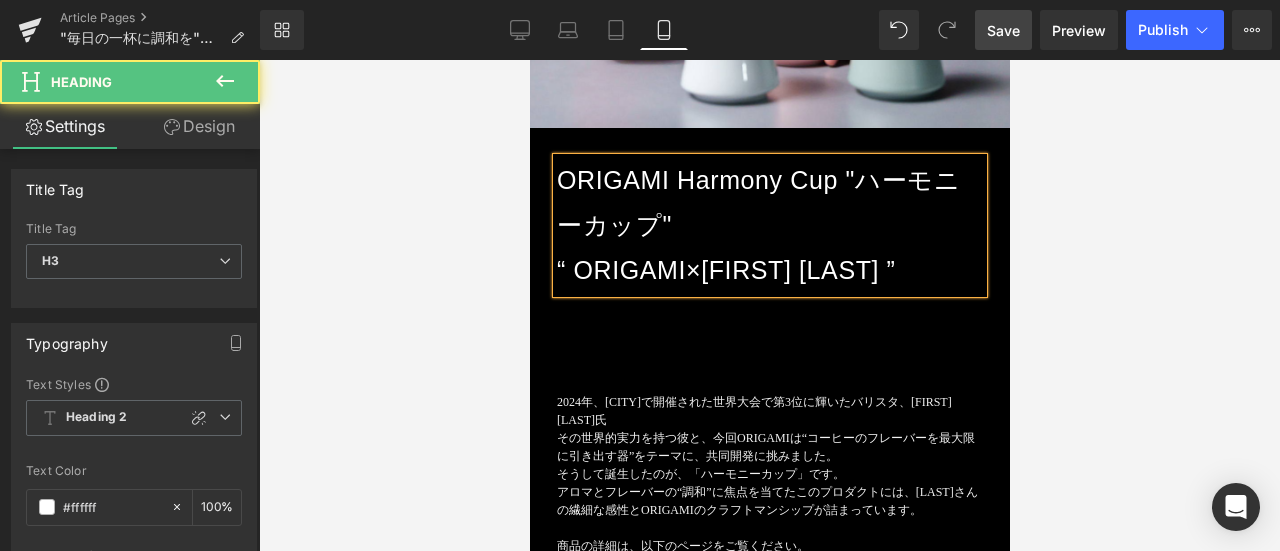 click on "ORIGAMI Harmony Cup "ハーモニーカップ" “ ORIGAMI×Ryan Wibawa ”" at bounding box center [769, 225] 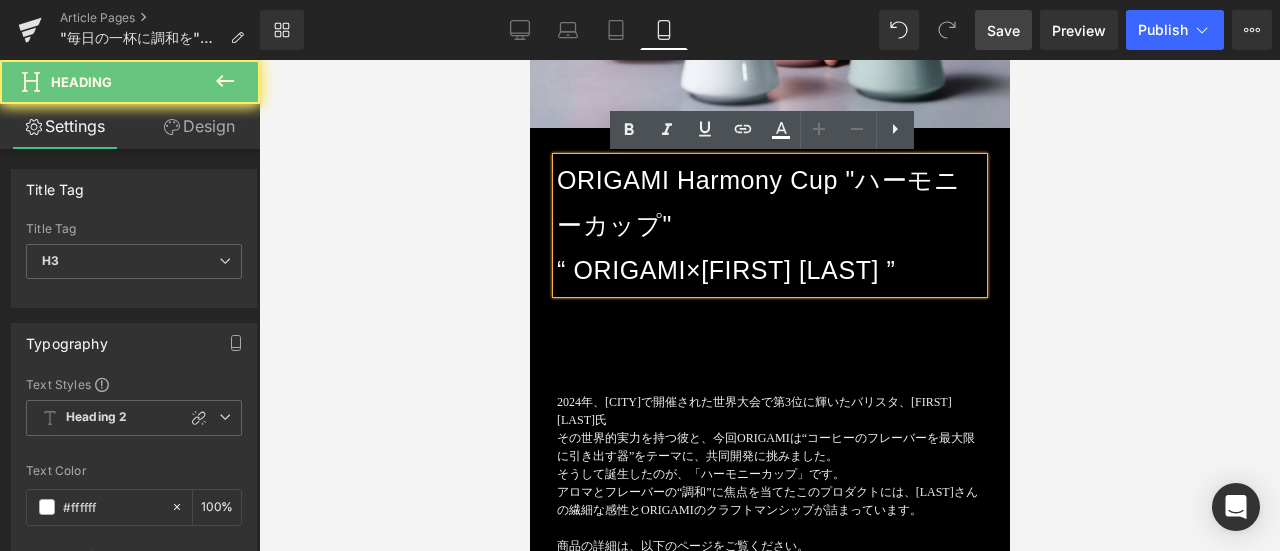 click on "ORIGAMI Harmony Cup "ハーモニーカップ" “ ORIGAMI×Ryan Wibawa ”" at bounding box center (769, 225) 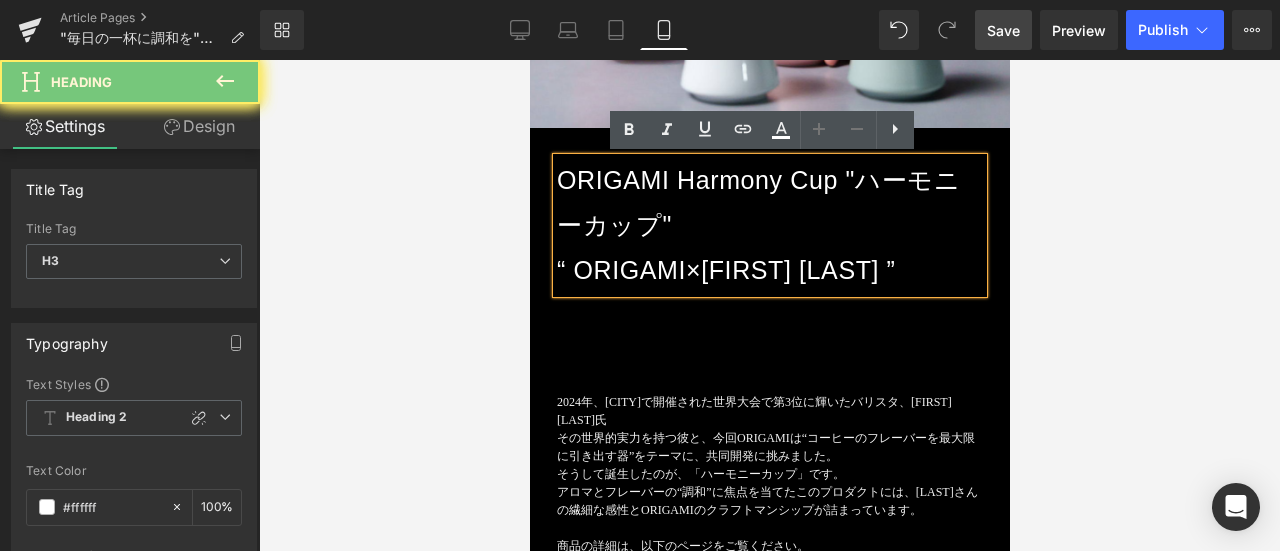 click on "ORIGAMI Harmony Cup "ハーモニーカップ" “ ORIGAMI×Ryan Wibawa ”" at bounding box center (769, 225) 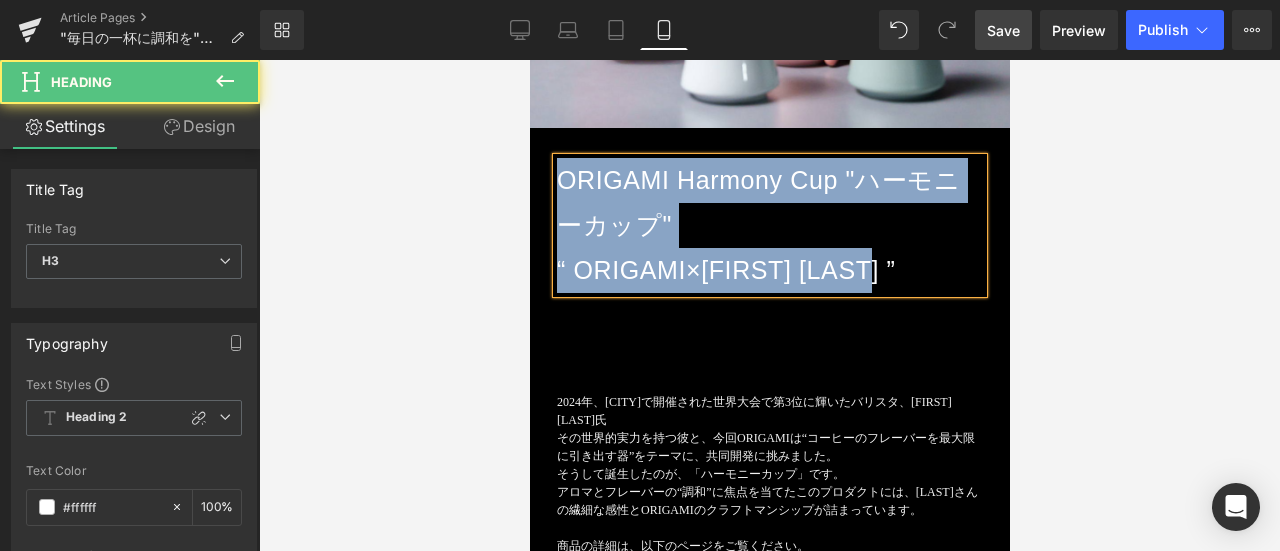 drag, startPoint x: 562, startPoint y: 179, endPoint x: 976, endPoint y: 268, distance: 423.45837 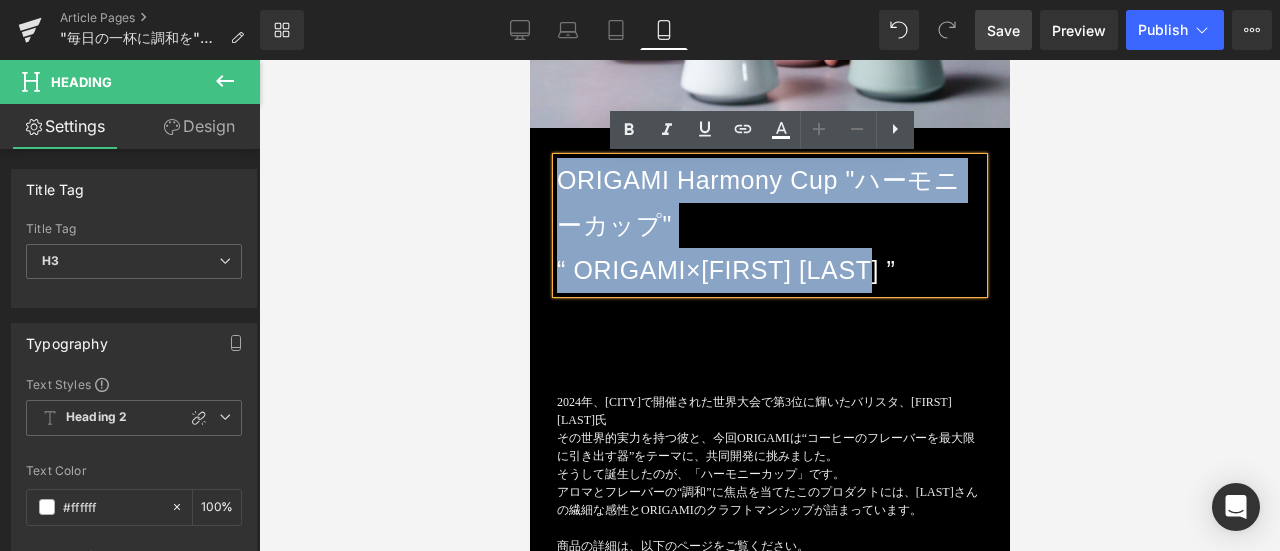 copy on "ORIGAMI Harmony Cup "ハーモニーカップ" “ ORIGAMI×Ryan Wibawa ”" 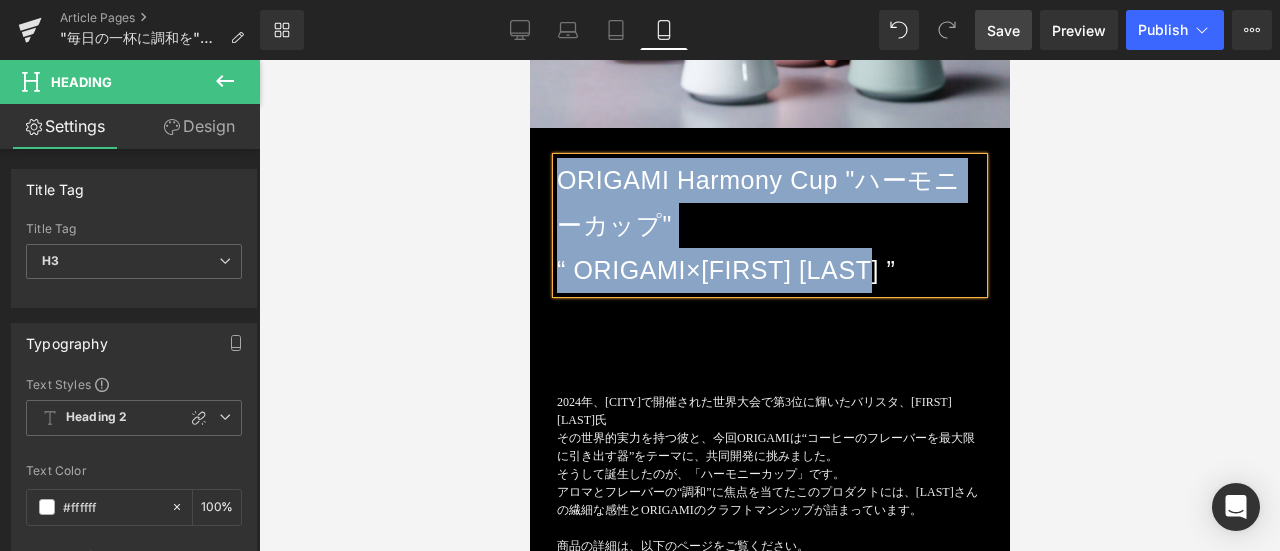 click on "“ ORIGAMI×[FIRST] [LAST] ”" at bounding box center [769, 270] 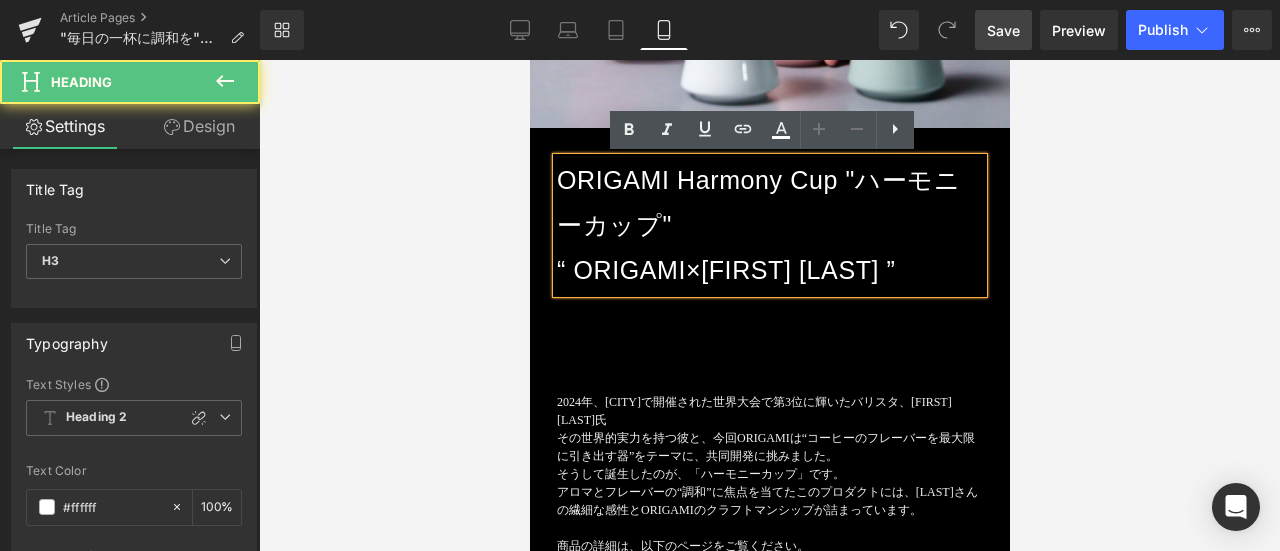 type 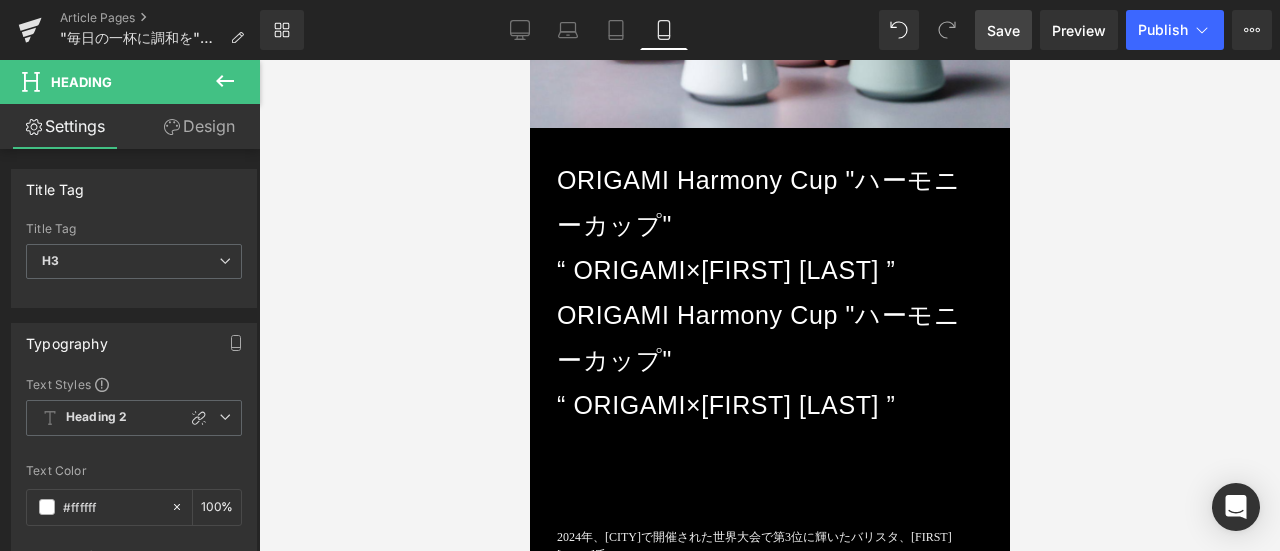 click 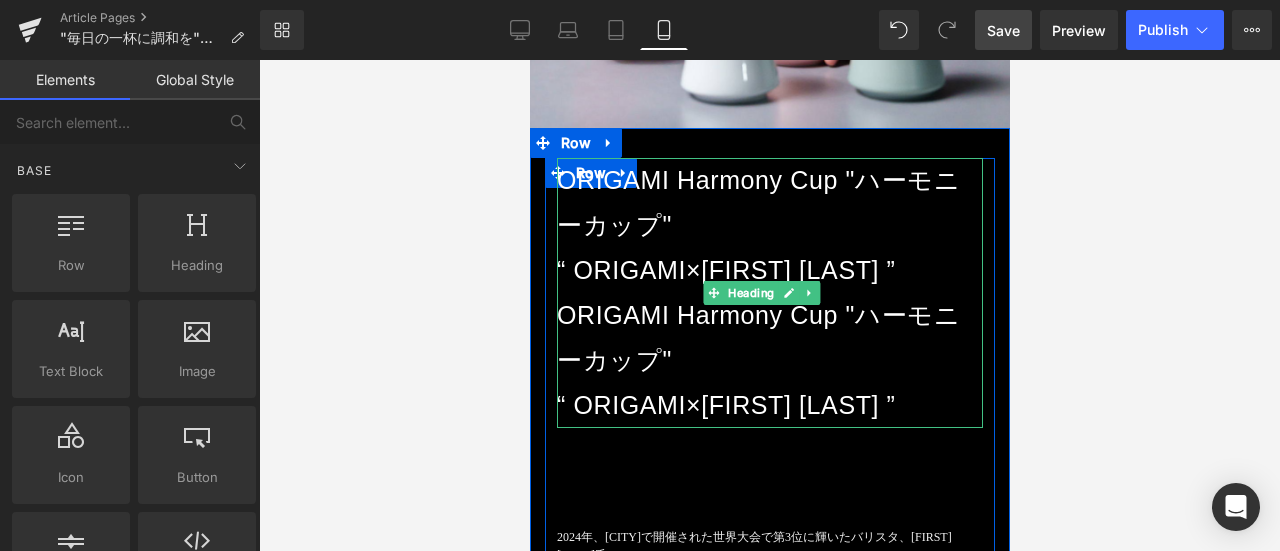 click on "“ ORIGAMI×[FIRST] [LAST] ” ORIGAMI Harmony Cup "ハーモニーカップ"" at bounding box center (769, 315) 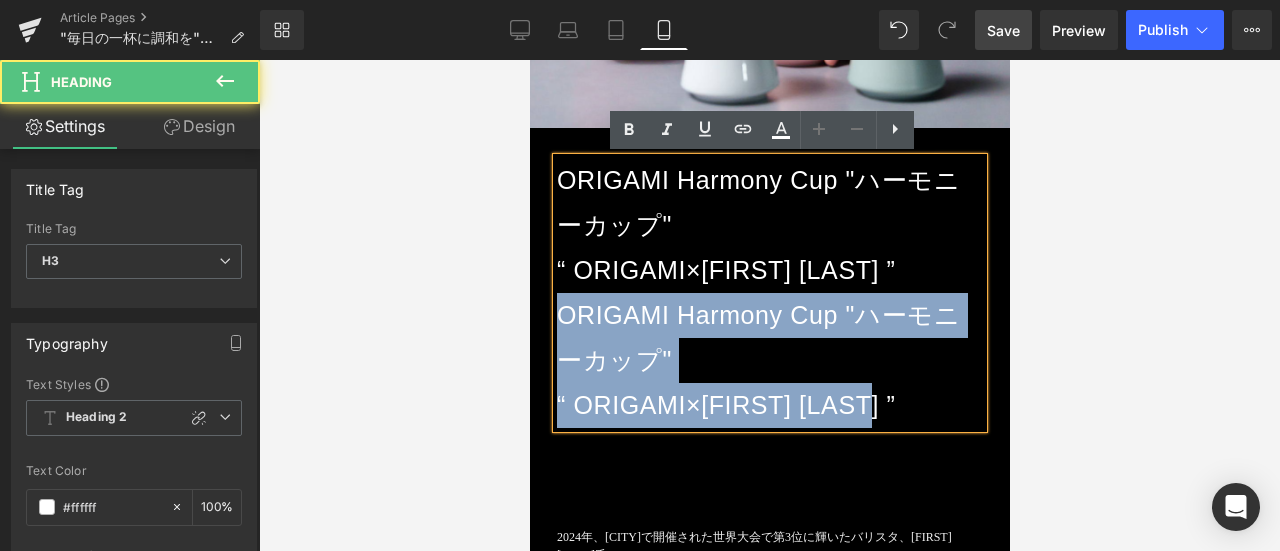 drag, startPoint x: 903, startPoint y: 402, endPoint x: 543, endPoint y: 328, distance: 367.52686 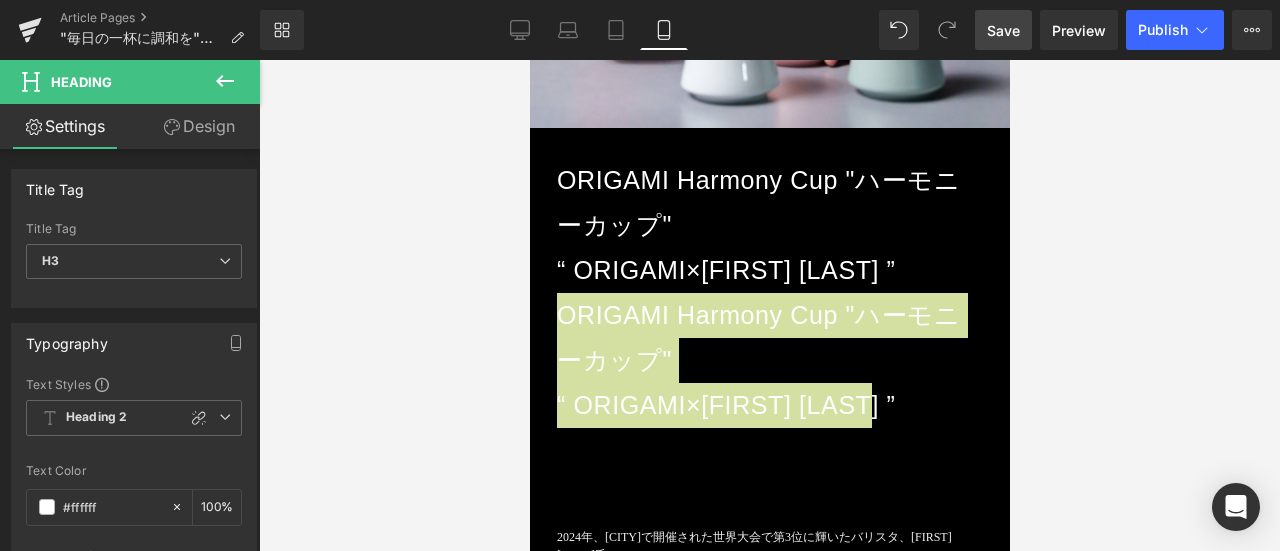 click at bounding box center (225, 82) 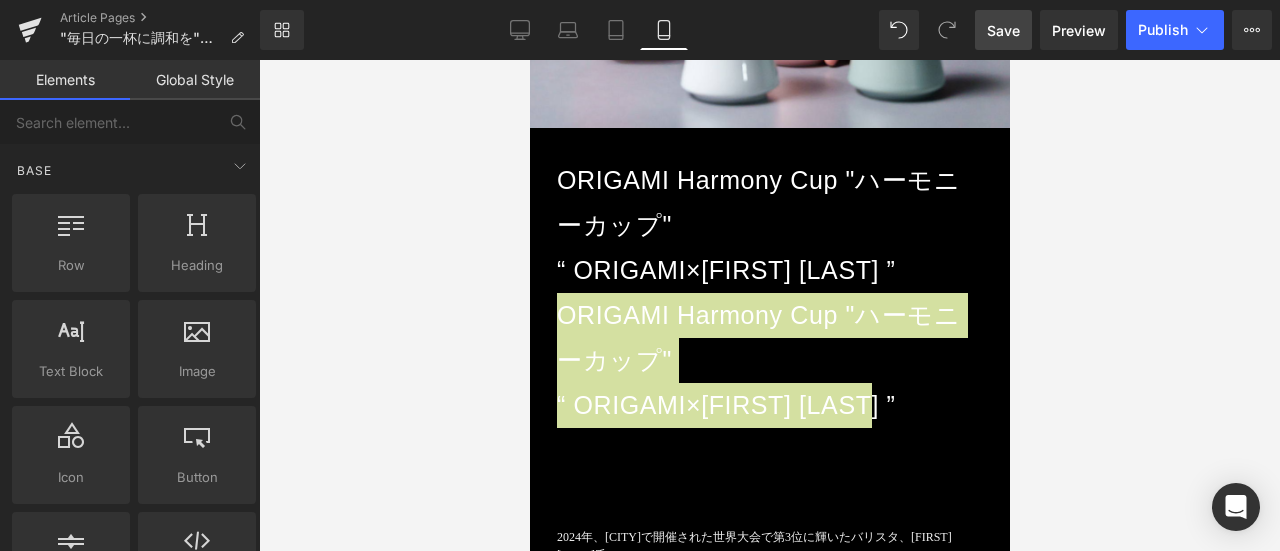 click on "Global Style" at bounding box center [195, 80] 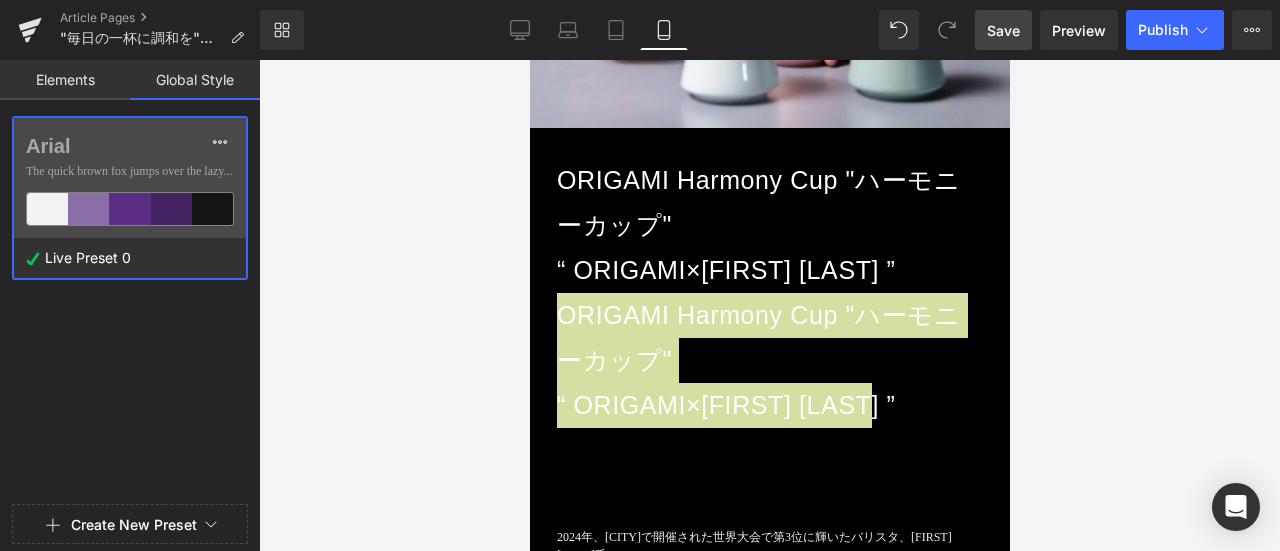 click on "Elements" at bounding box center (65, 80) 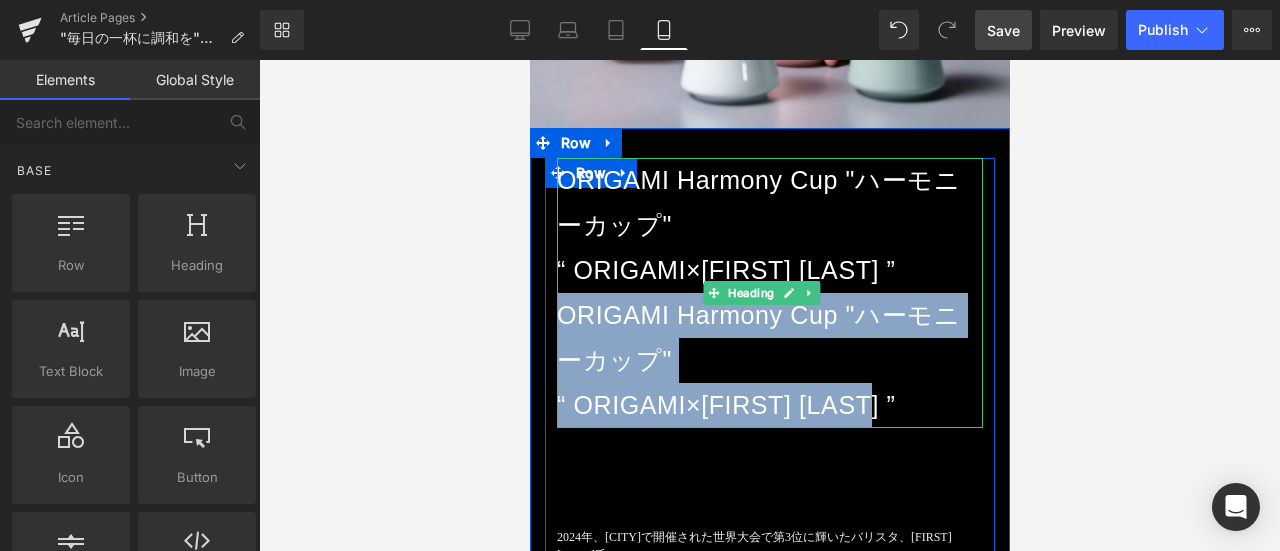 click on "ORIGAMI Harmony Cup "ハーモニーカップ" “ ORIGAMI×Ryan Wibawa ” ORIGAMI Harmony Cup "ハーモニーカップ" “ ORIGAMI×Ryan Wibawa ”" at bounding box center [769, 293] 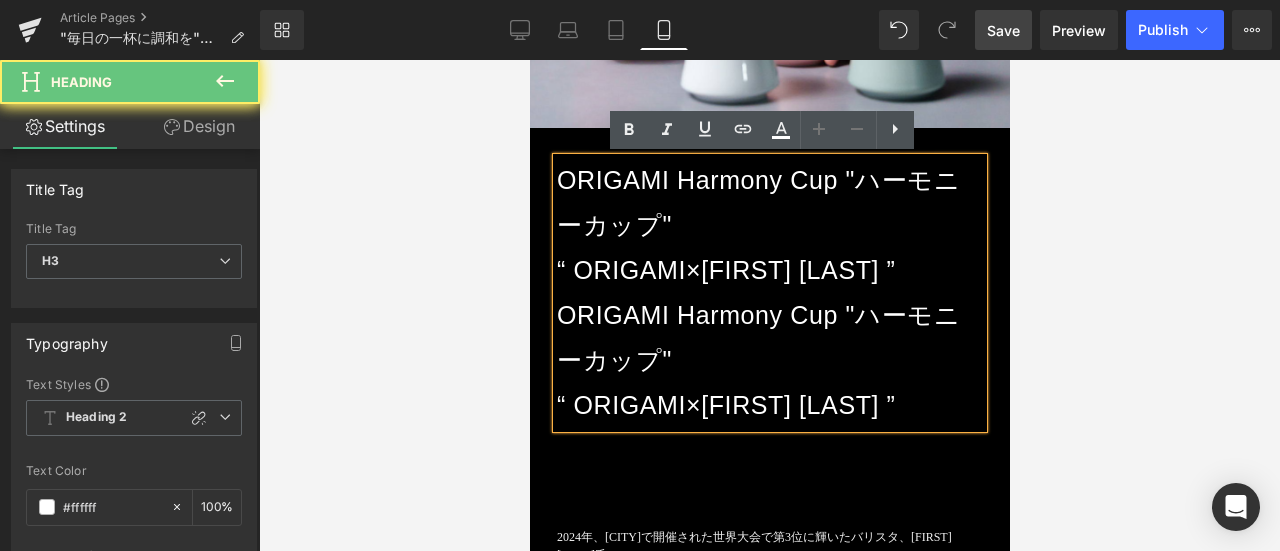 click on "“ ORIGAMI×[FIRST] [LAST] ” ORIGAMI Harmony Cup "ハーモニーカップ"" at bounding box center (769, 315) 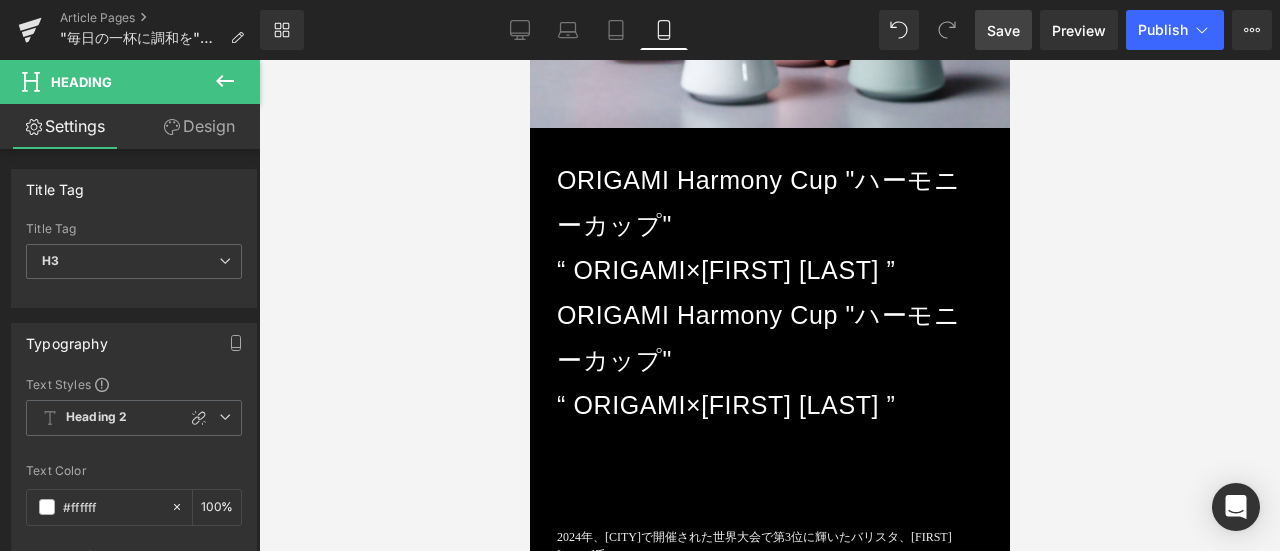 click on "Design" at bounding box center (199, 126) 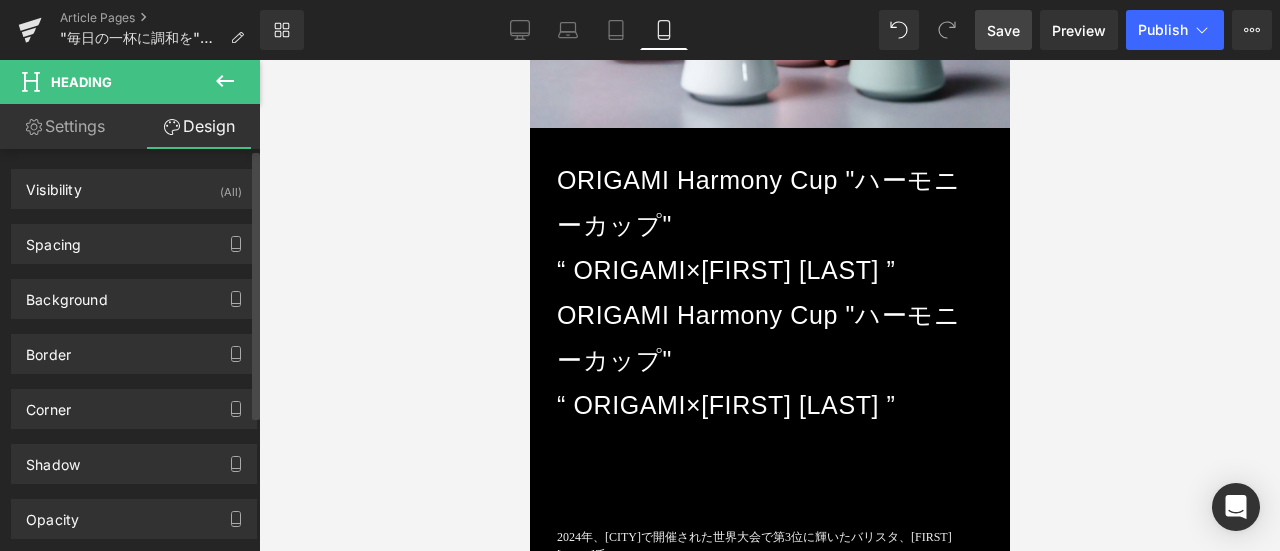 click on "Visibility
(All)
0|0|0|0   1 Show on Desktop 1 Show on Laptop 1 Show on Tablet 1 Show on Mobile" at bounding box center [134, 181] 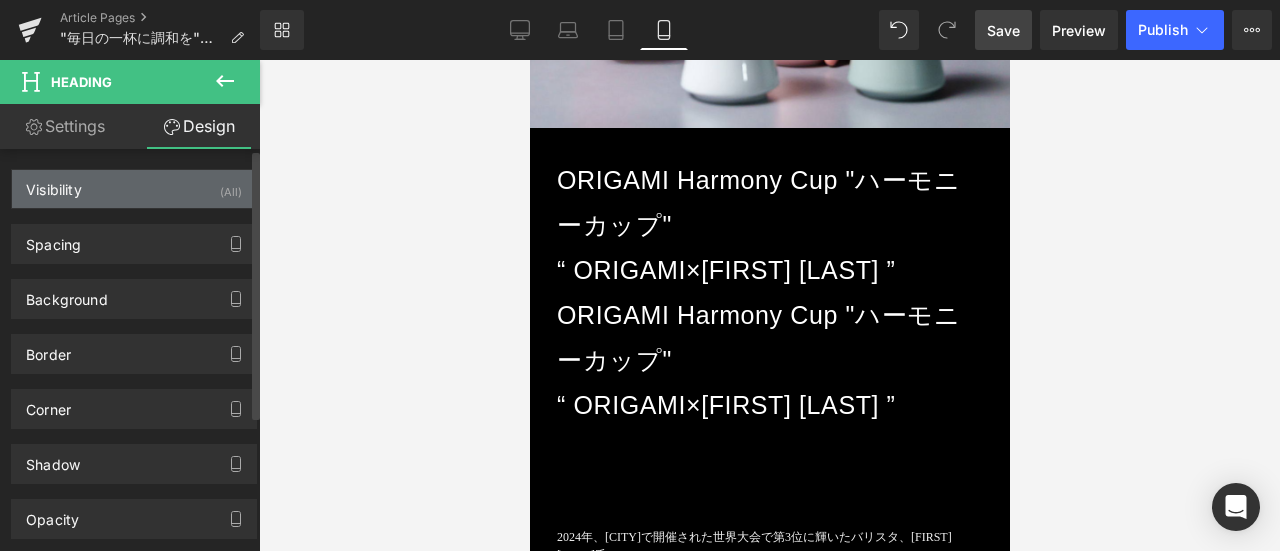 click on "Visibility
(All)" at bounding box center (134, 189) 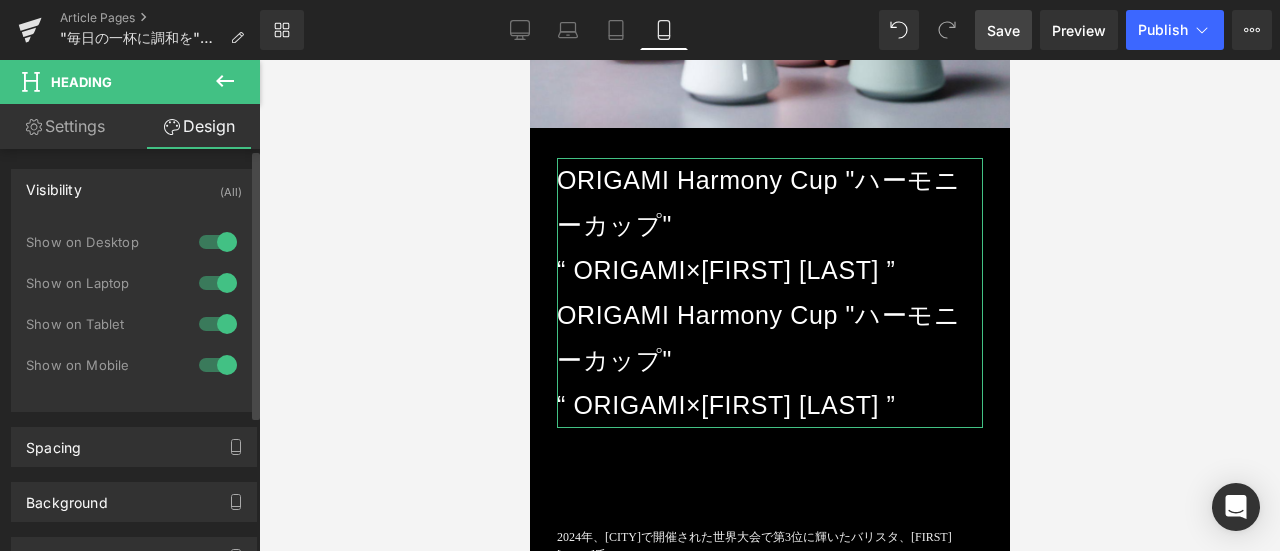 click at bounding box center (218, 365) 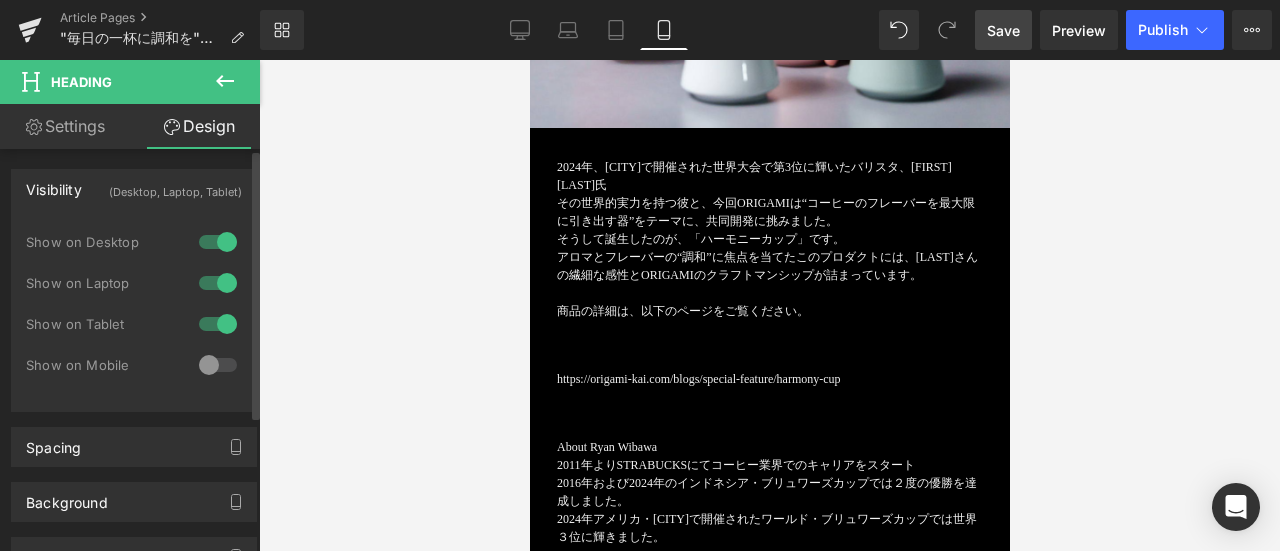 click at bounding box center [218, 365] 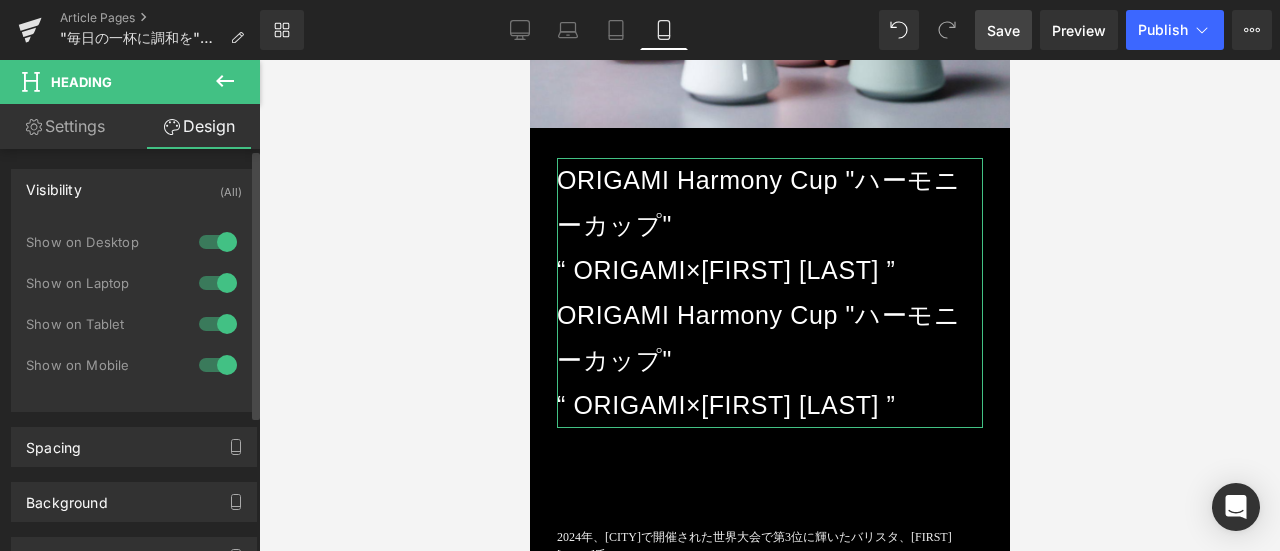 click at bounding box center [218, 242] 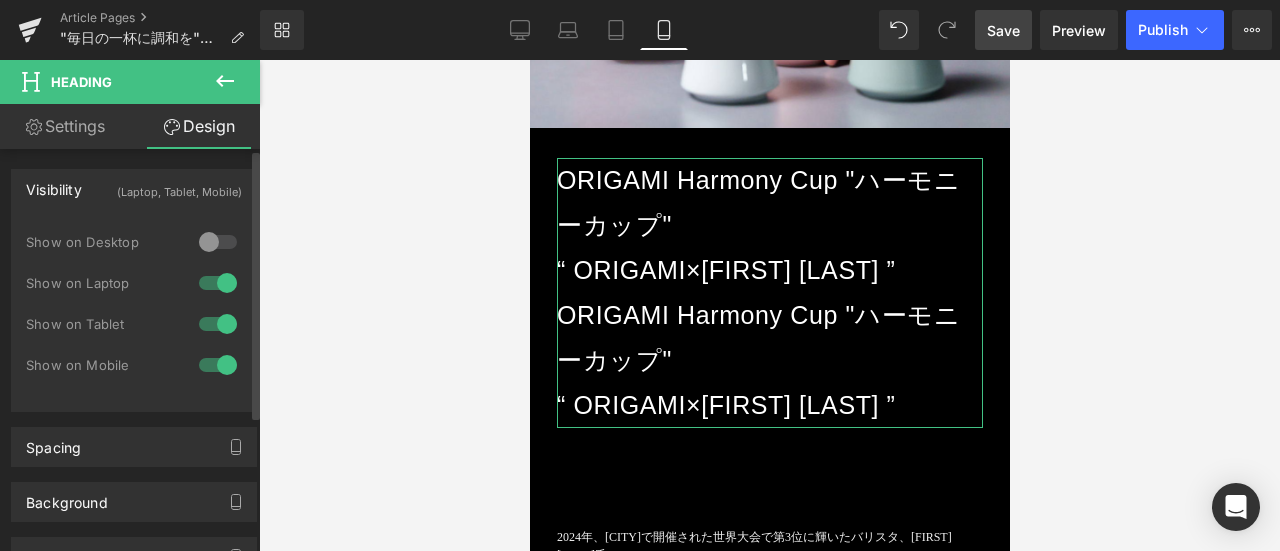 click at bounding box center (218, 283) 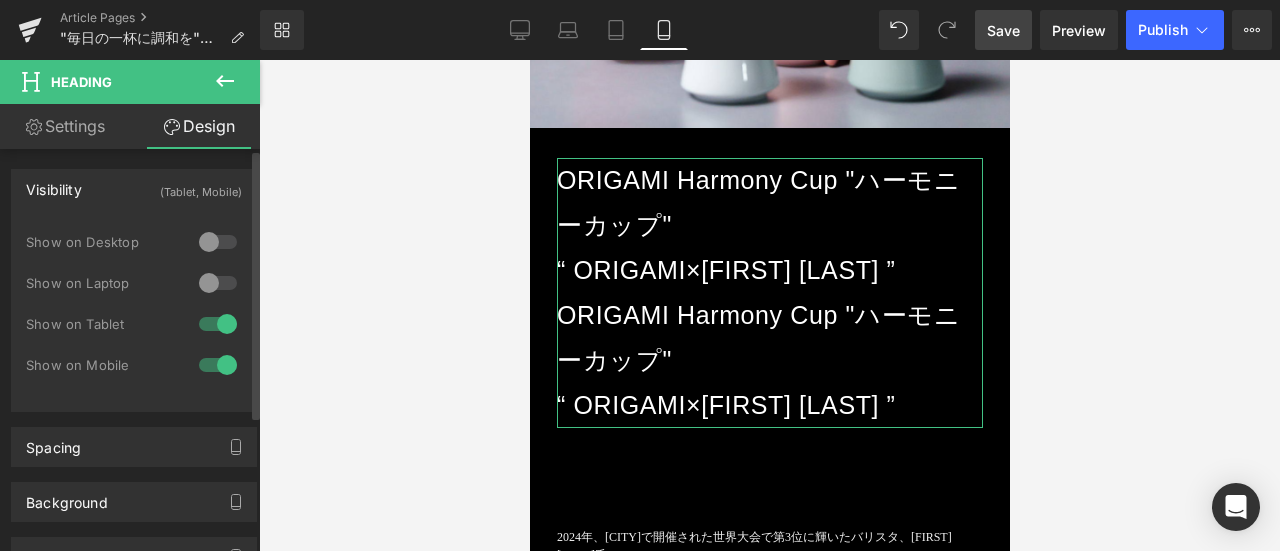click at bounding box center (218, 324) 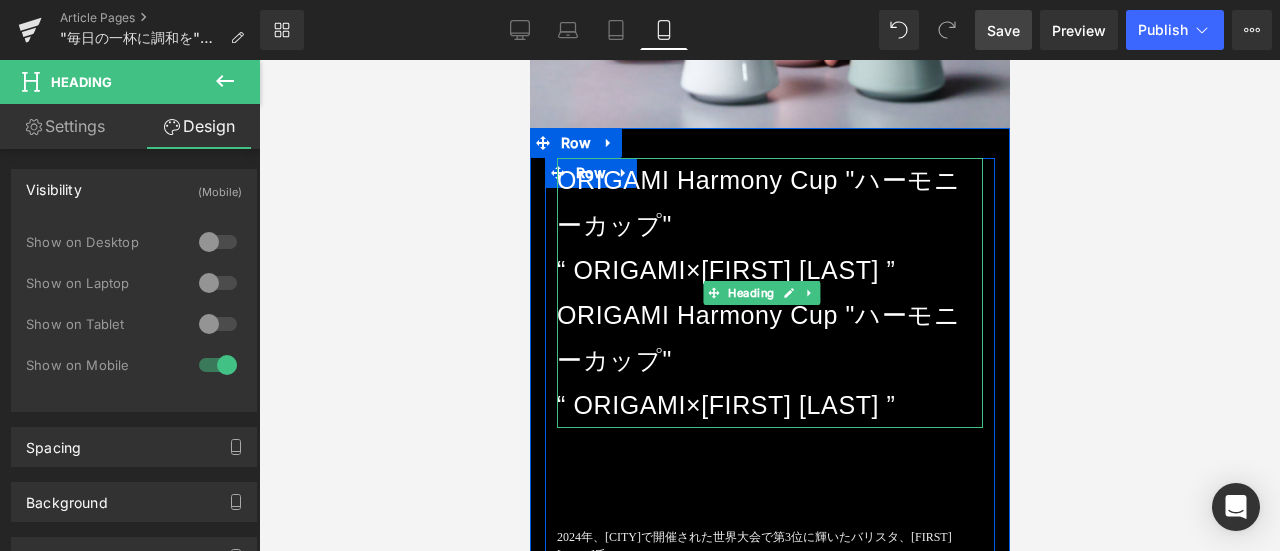 click on "“ ORIGAMI×[FIRST] [LAST] ”" at bounding box center (769, 405) 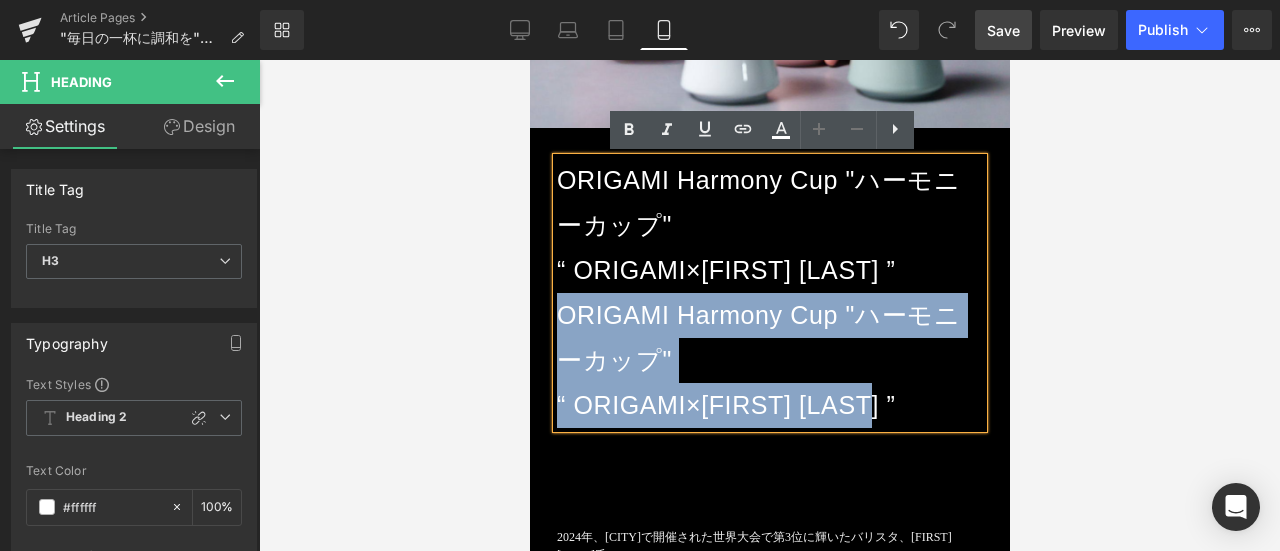 drag, startPoint x: 916, startPoint y: 417, endPoint x: 1056, endPoint y: 379, distance: 145.0655 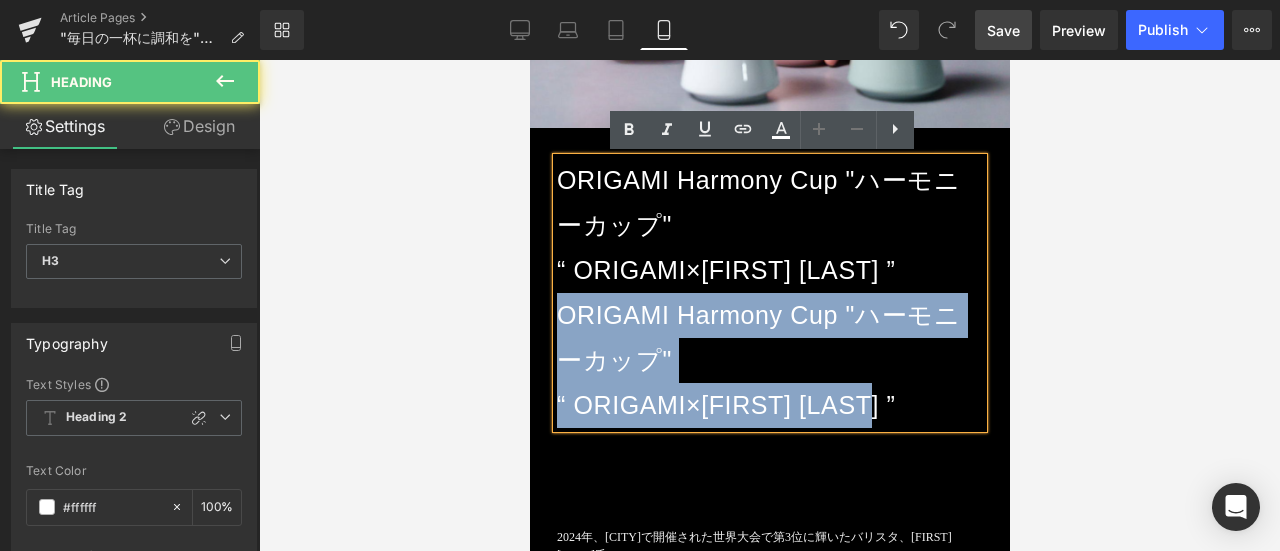 click on "“ ORIGAMI×[FIRST] [LAST] ” ORIGAMI Harmony Cup "ハーモニーカップ"" at bounding box center [769, 315] 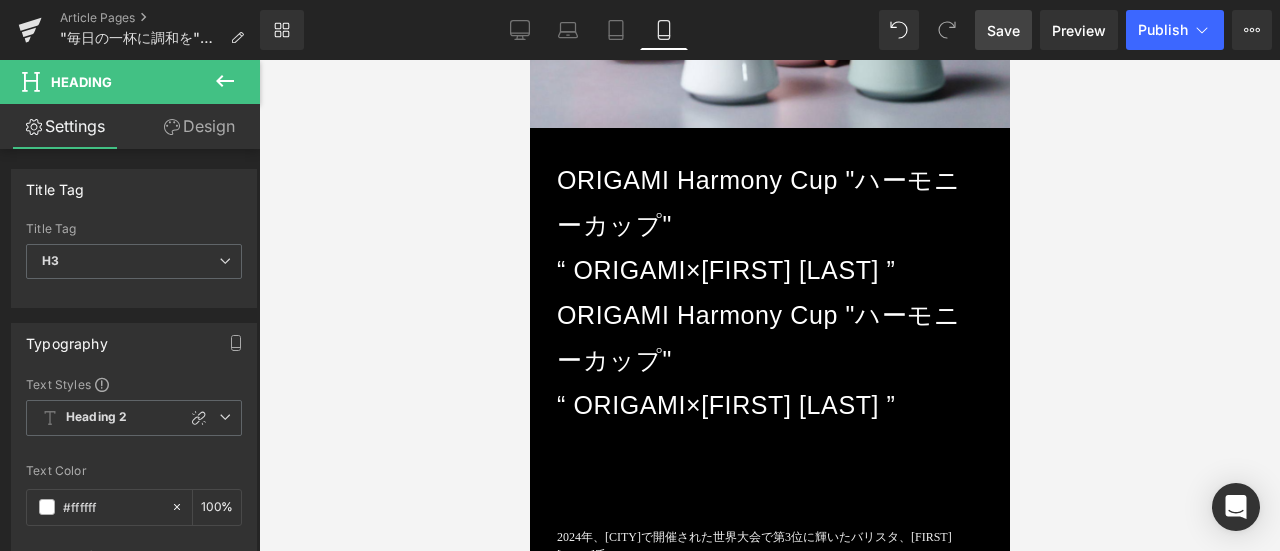 click 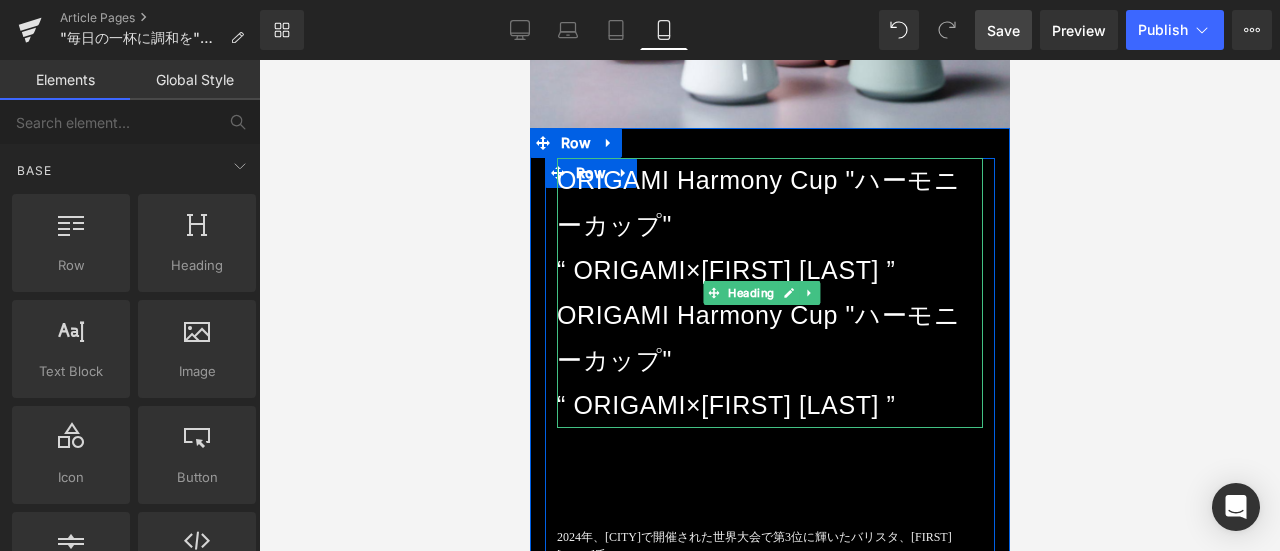 click on "“ ORIGAMI×[FIRST] [LAST] ” ORIGAMI Harmony Cup "ハーモニーカップ"" at bounding box center (769, 315) 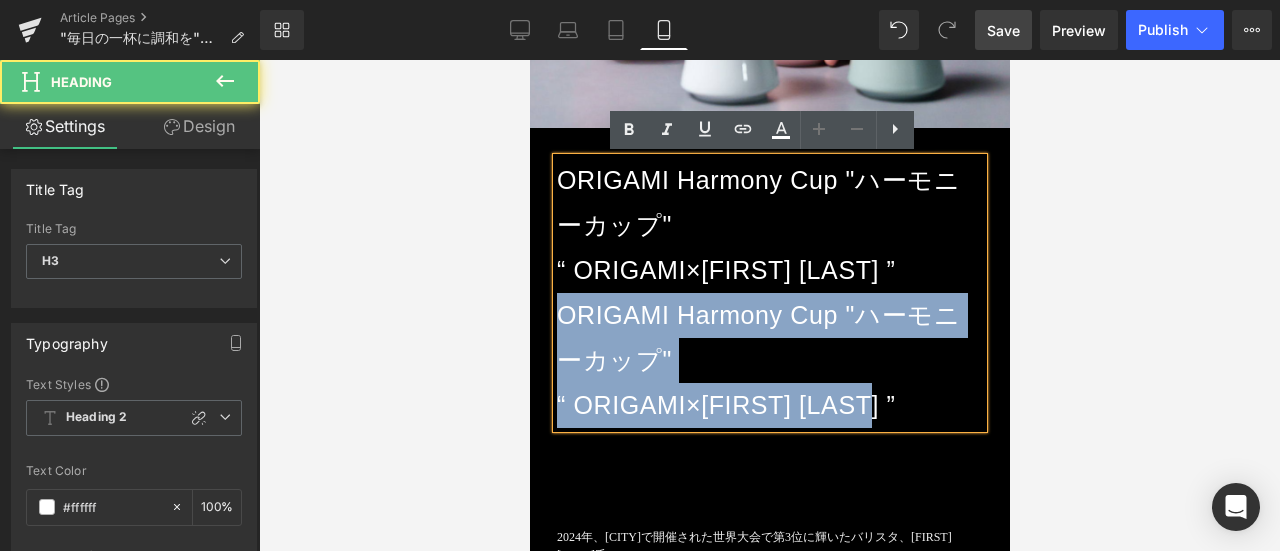 drag, startPoint x: 898, startPoint y: 417, endPoint x: 1029, endPoint y: 369, distance: 139.51703 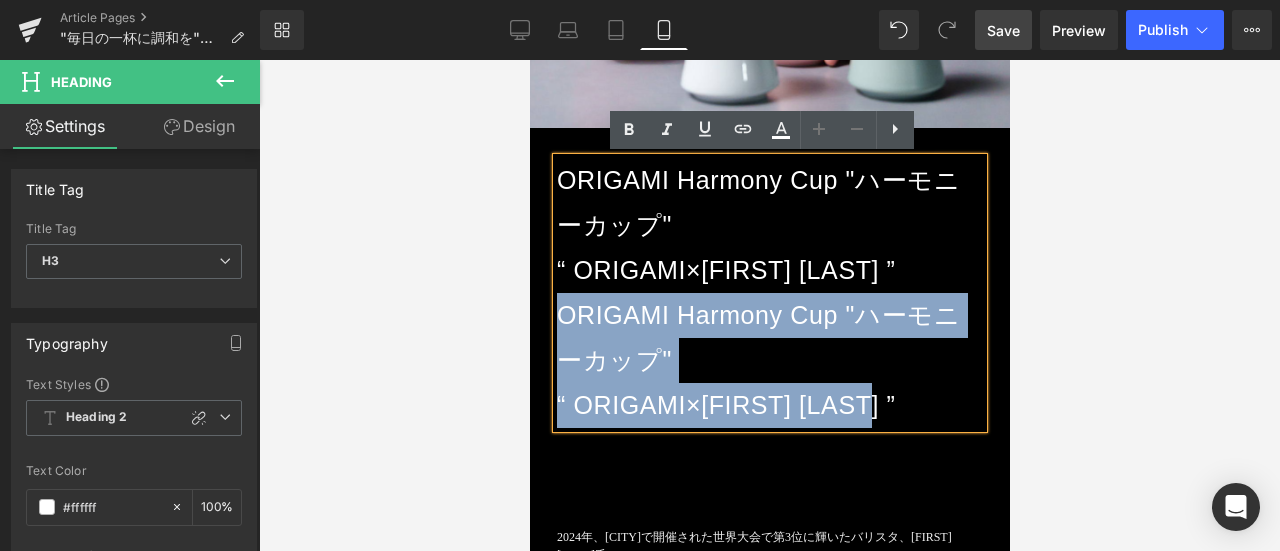 copy on "ORIGAMI Harmony Cup "ハーモニーカップ" “ ORIGAMI×[FIRST] [LAST] ”" 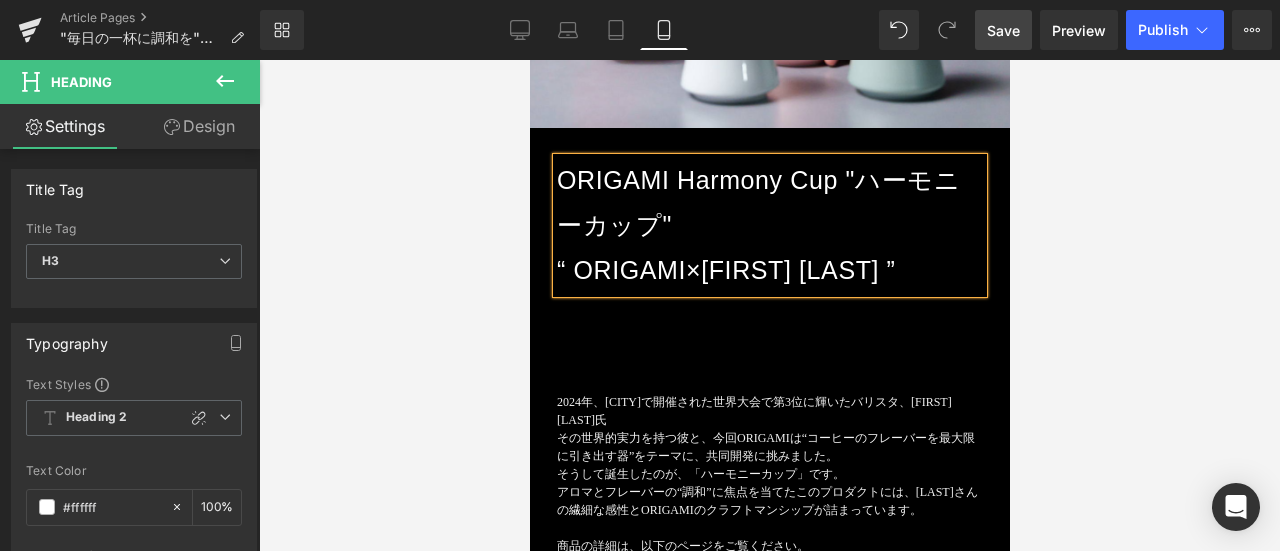 click on "“ ORIGAMI×[FIRST] [LAST] ”" at bounding box center (769, 270) 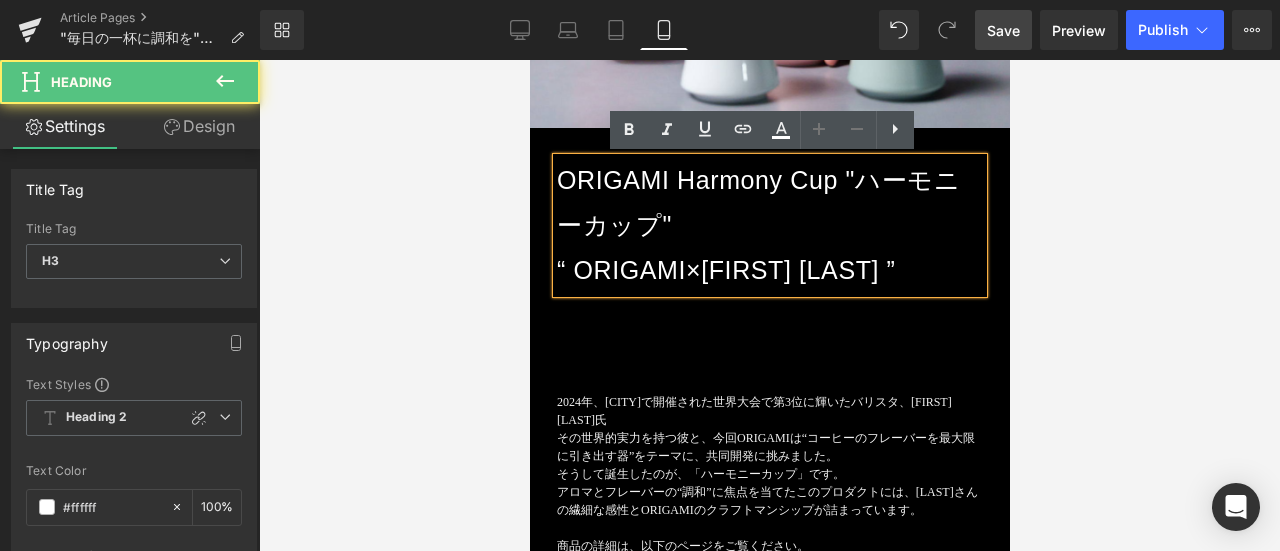 click on "2024年、[CITY]で開催された世界大会で第3位に輝いたバリスタ、[FIRST] [LAST]氏 その世界的実力を持つ彼と、今回ORIGAMIは“コーヒーのフレーバーを最大限に引き出す器”をテーマに、共同開発に挑みました。 そうして誕生したのが、「ハーモニーカップ」です。 アロマとフレーバーの“調和”に焦点を当てたこのプロダクトには、[LAST]さんの繊細な感性とORIGAMIのクラフトマンシップが詰まっています。 商品の詳細は、以下のページをご覧ください。 Text Block         https://origami-kai.com/blogs/special-feature/harmony-cup Text Block         About [FIRST] [LAST] 2011年よりSTRABUCKSにてコーヒー業界でのキャリアをスタート 2016年および2024年のインドネシア・ブリュワーズカップでは２度の優勝を達成しました。 Text Block" at bounding box center (769, 3319) 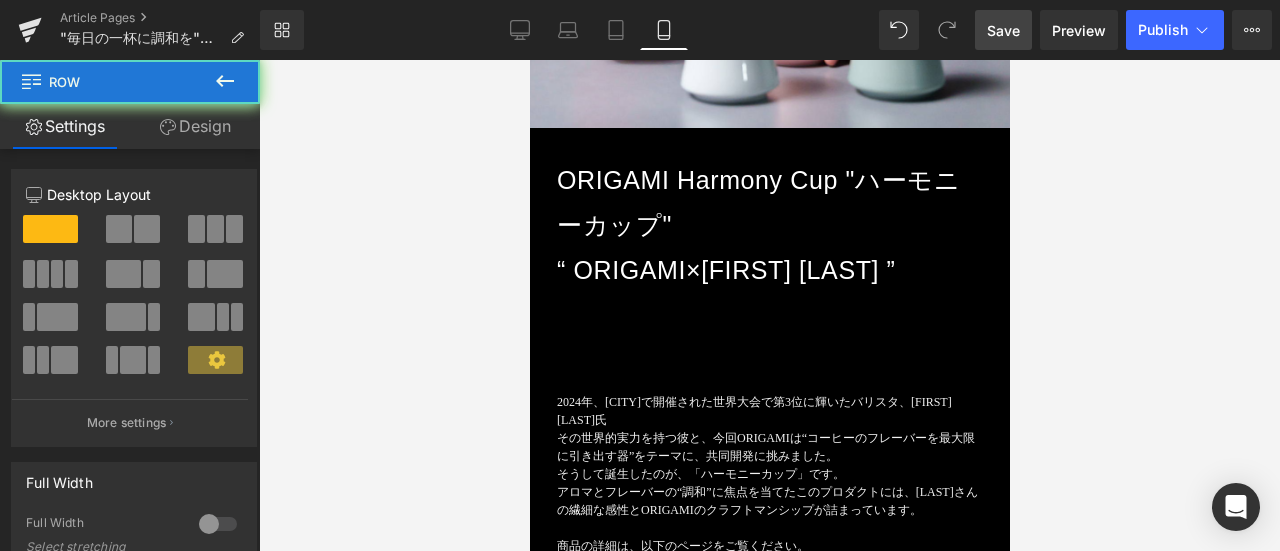 click on "Heading" at bounding box center [751, 225] 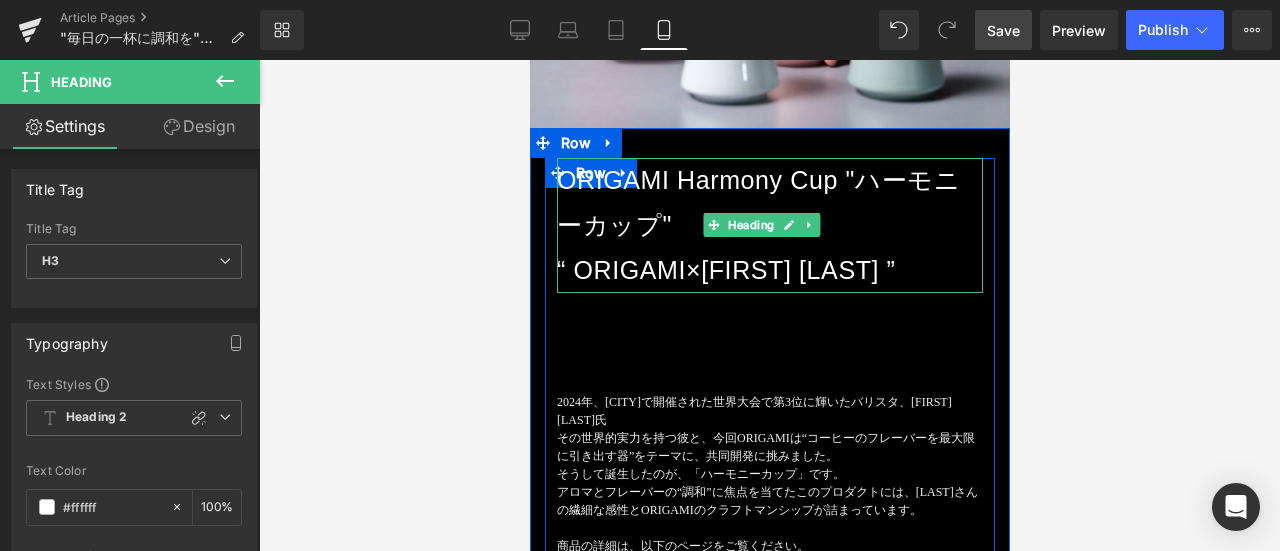 click on "ORIGAMI Harmony Cup "ハーモニーカップ" “ ORIGAMI×Ryan Wibawa ”" at bounding box center [769, 225] 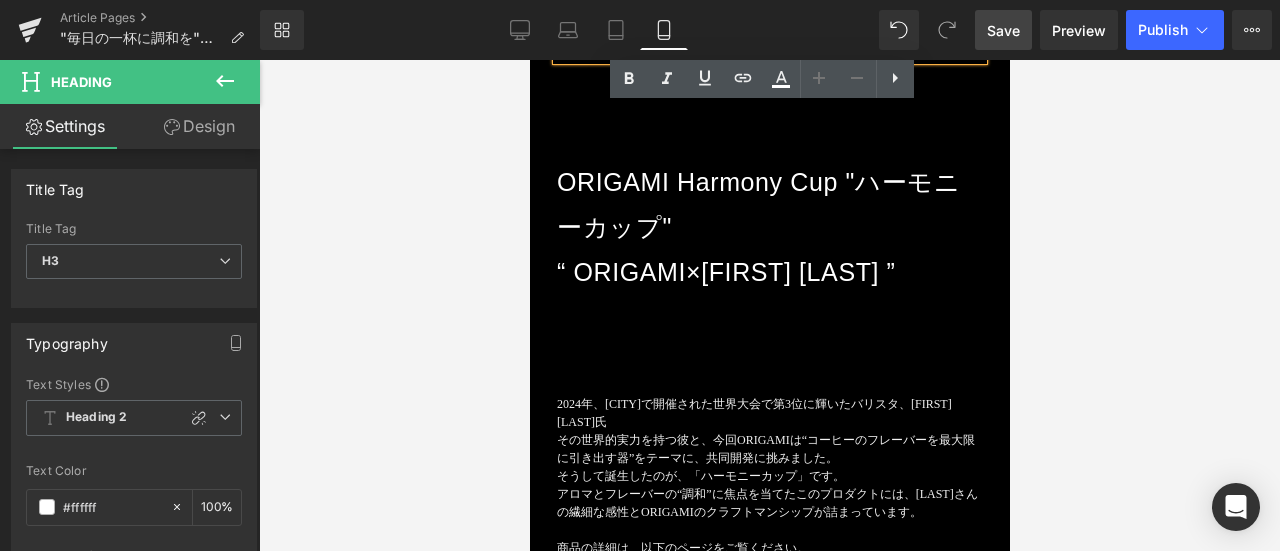 scroll, scrollTop: 1037, scrollLeft: 0, axis: vertical 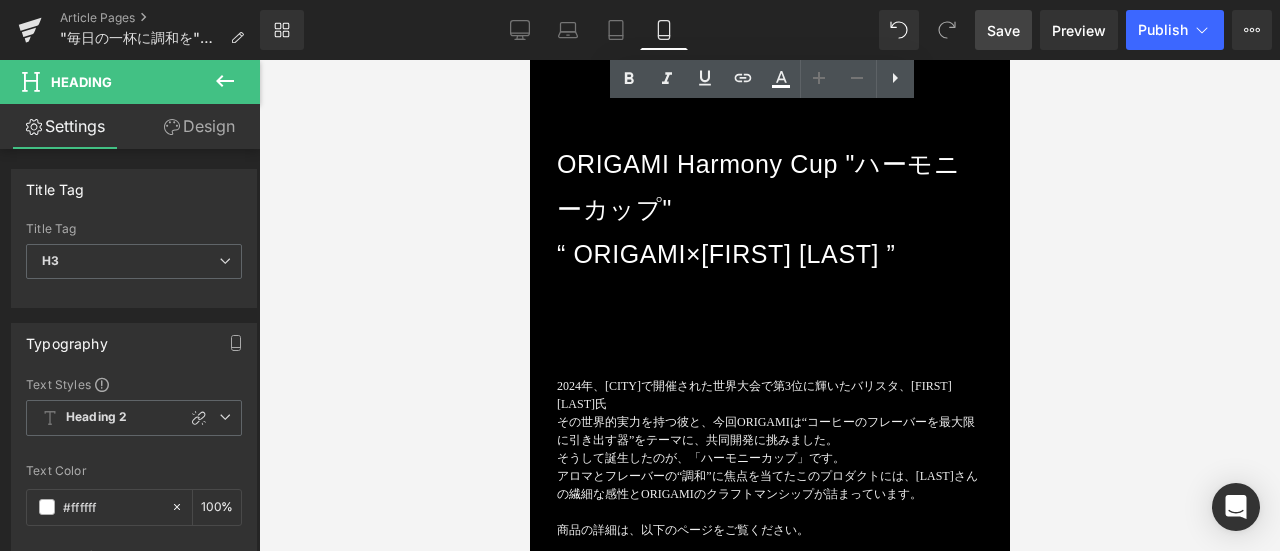 click on "ORIGAMI Harmony Cup "ハーモニーカップ" “ ORIGAMI×Ryan Wibawa ”" at bounding box center (769, 209) 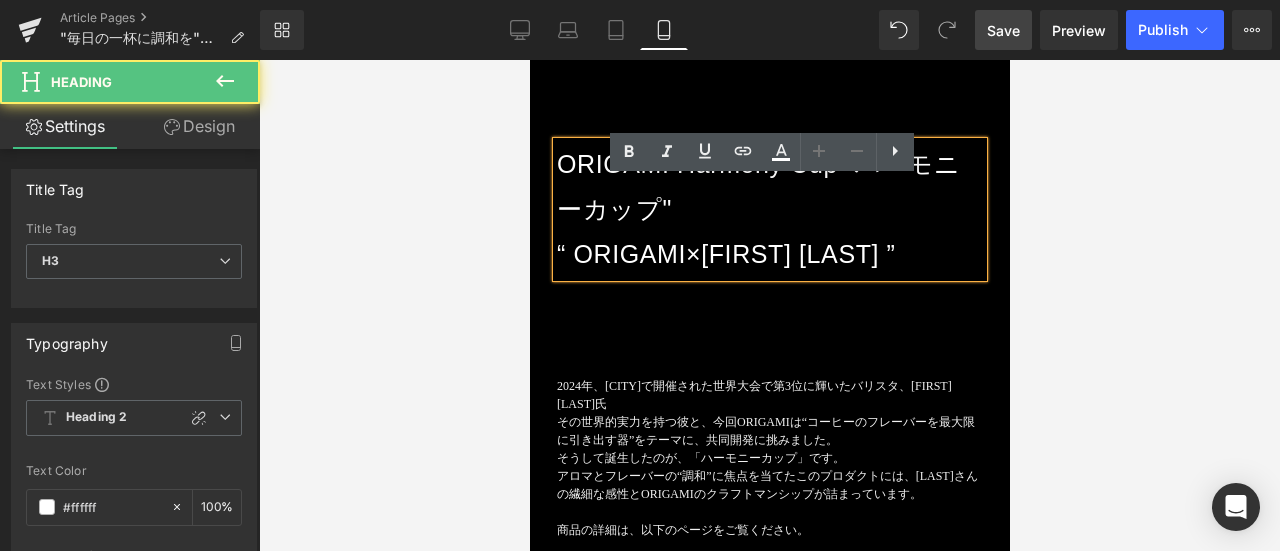 scroll, scrollTop: 937, scrollLeft: 0, axis: vertical 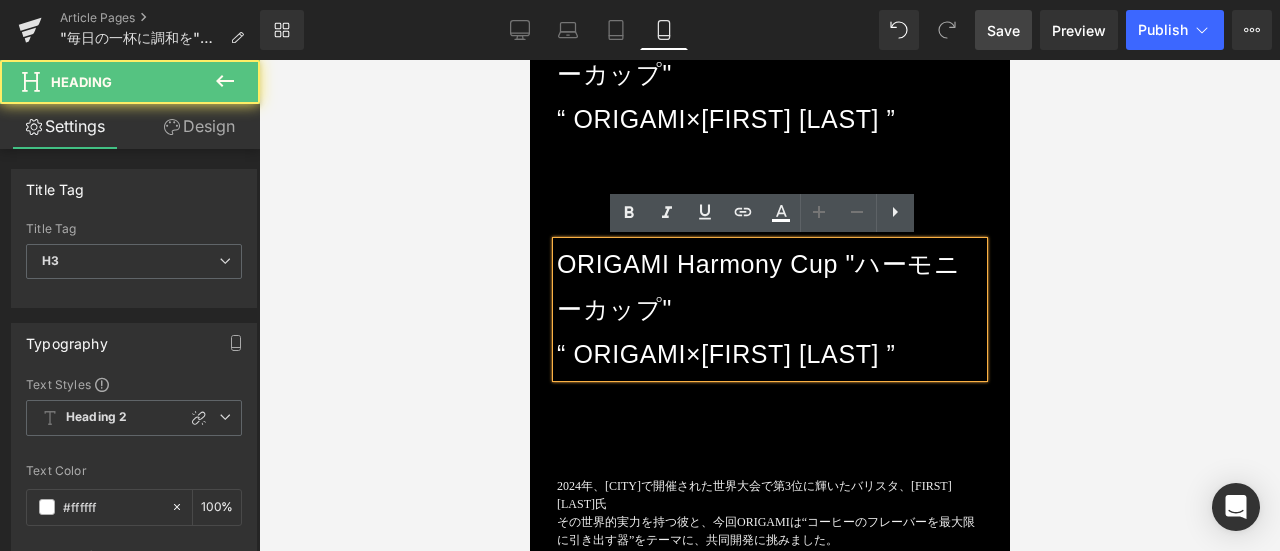 click on "ORIGAMI Harmony Cup "ハーモニーカップ" “ ORIGAMI×Ryan Wibawa ”" at bounding box center [769, 309] 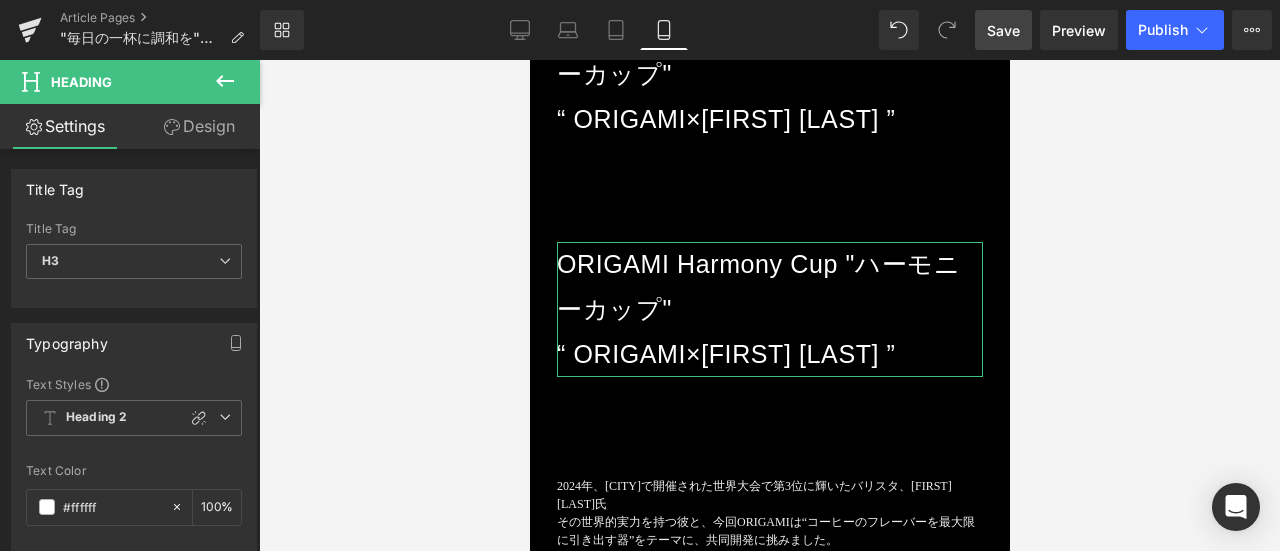 click on "Design" at bounding box center [199, 126] 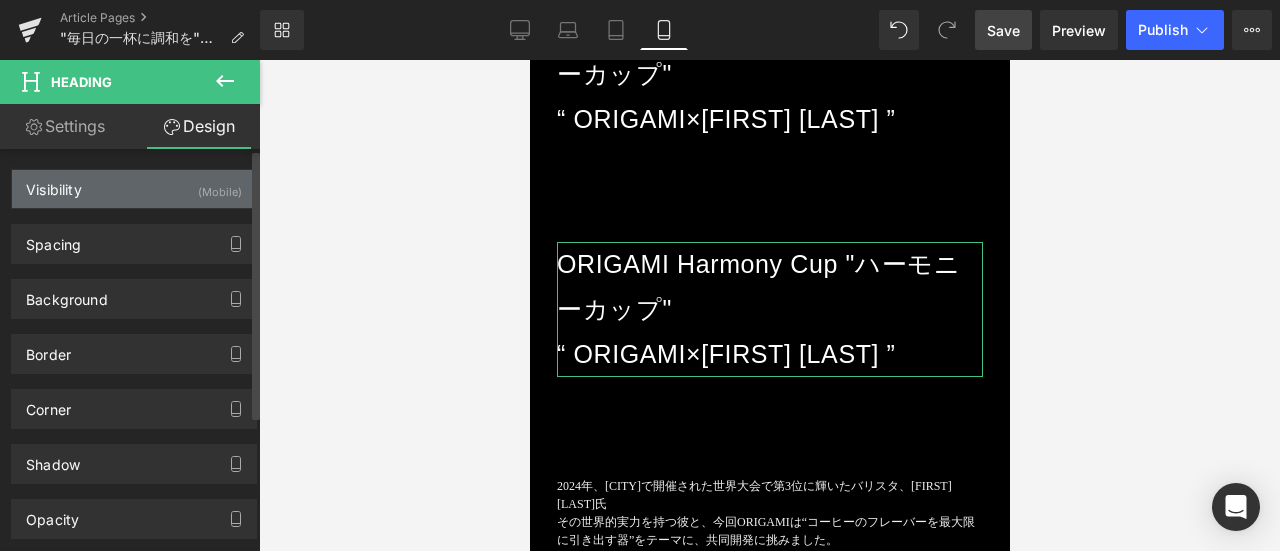 click on "Visibility
(Mobile)" at bounding box center [134, 189] 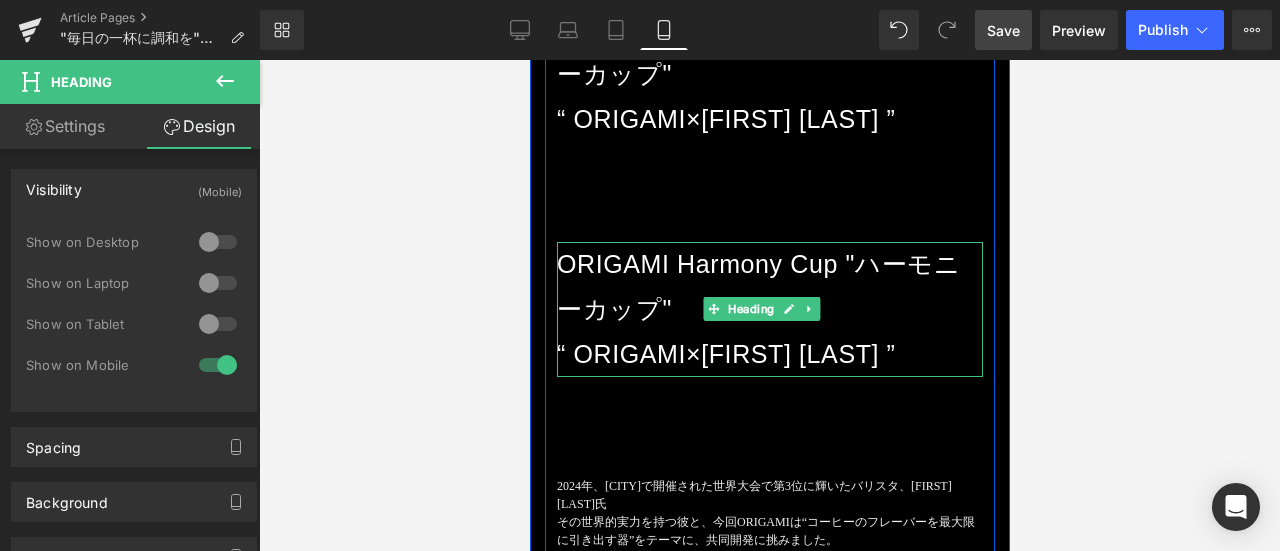 click on "ORIGAMI Harmony Cup "ハーモニーカップ" “ ORIGAMI×Ryan Wibawa ”" at bounding box center (769, 309) 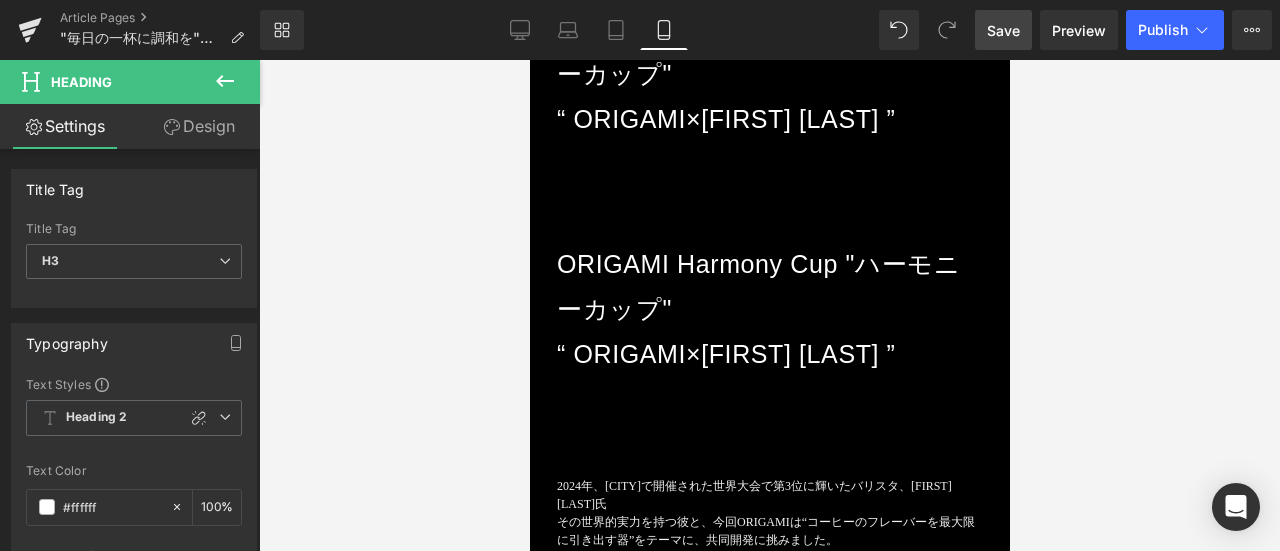click 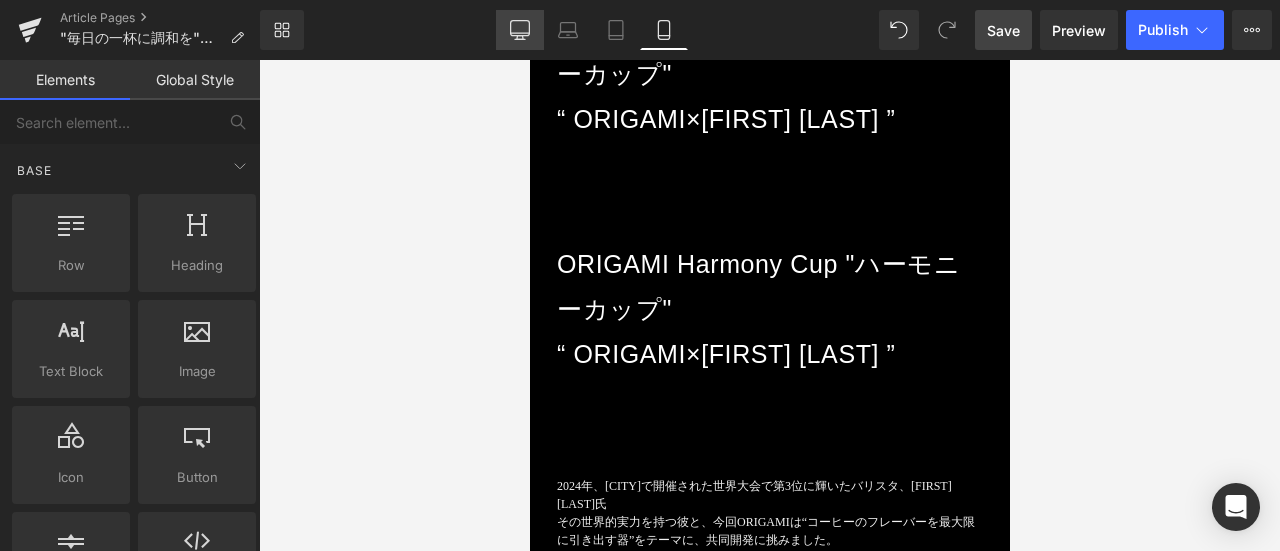 click 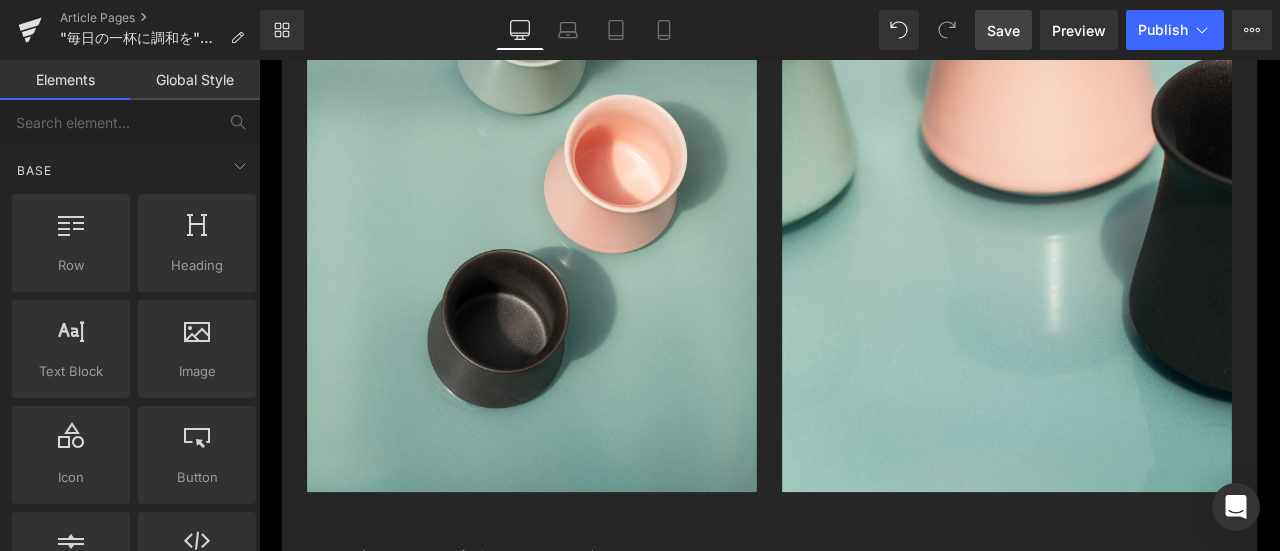 scroll, scrollTop: 0, scrollLeft: 0, axis: both 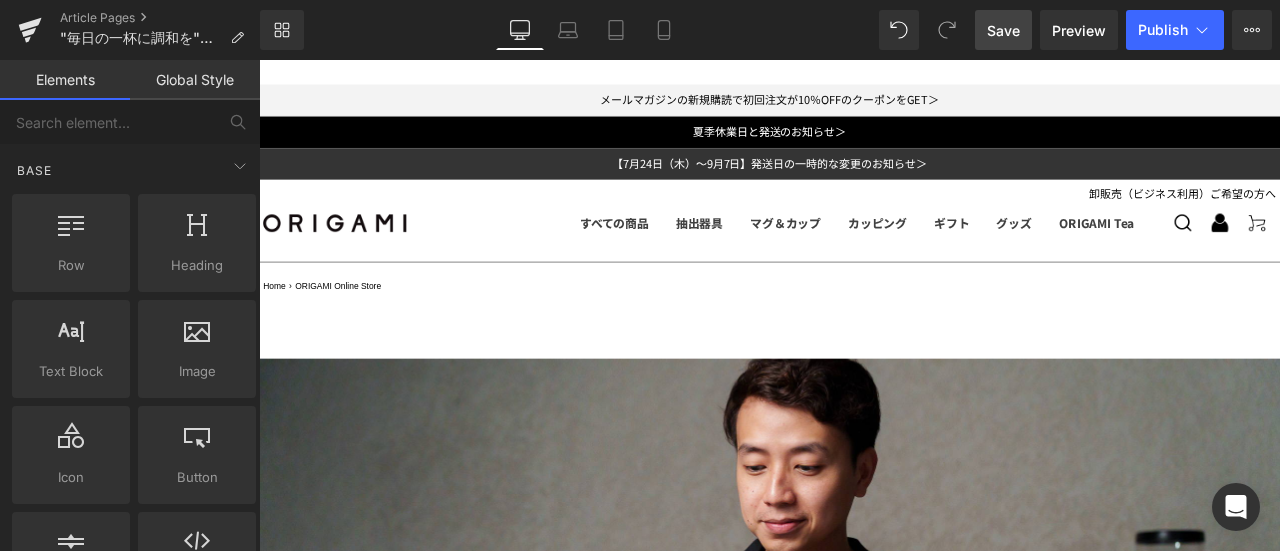 drag, startPoint x: 1455, startPoint y: 551, endPoint x: 1444, endPoint y: 99, distance: 452.13382 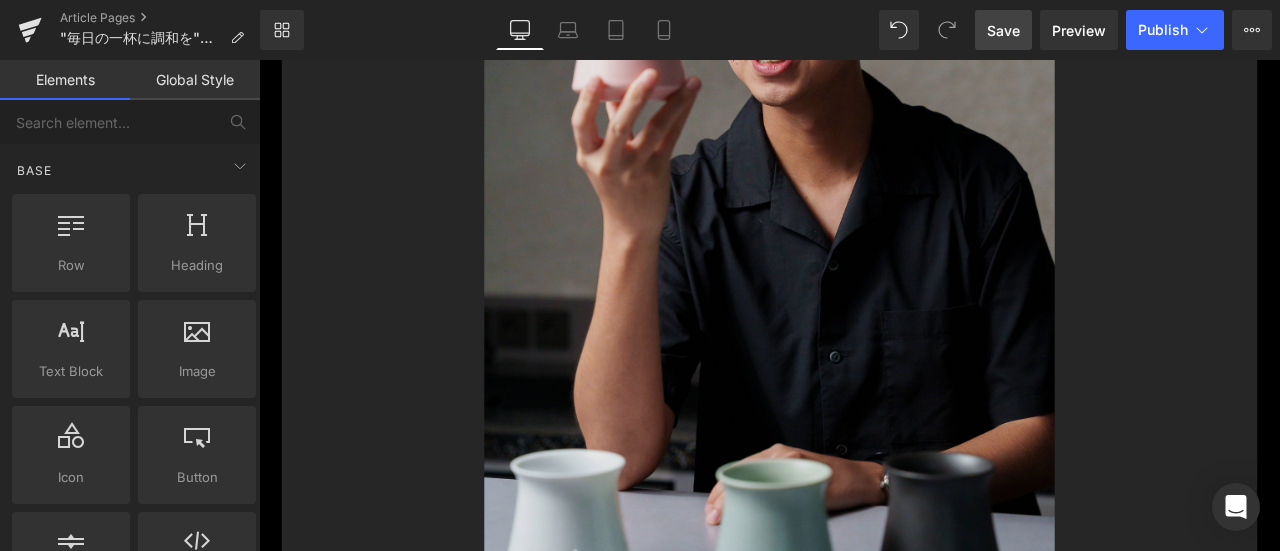 scroll, scrollTop: 1900, scrollLeft: 0, axis: vertical 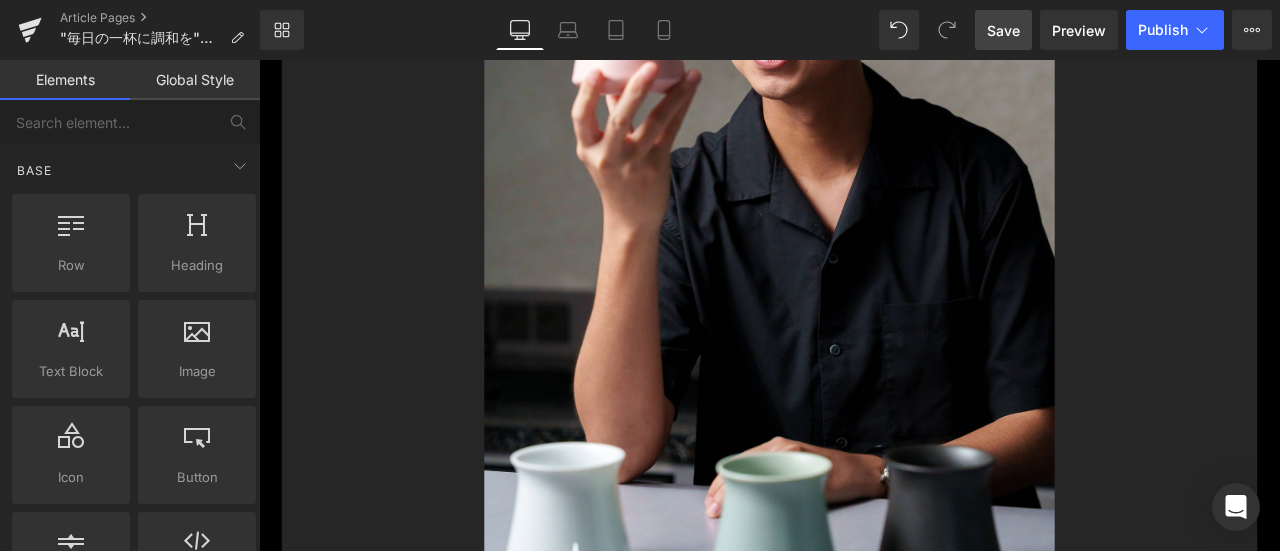 click on "Global Style" at bounding box center [195, 80] 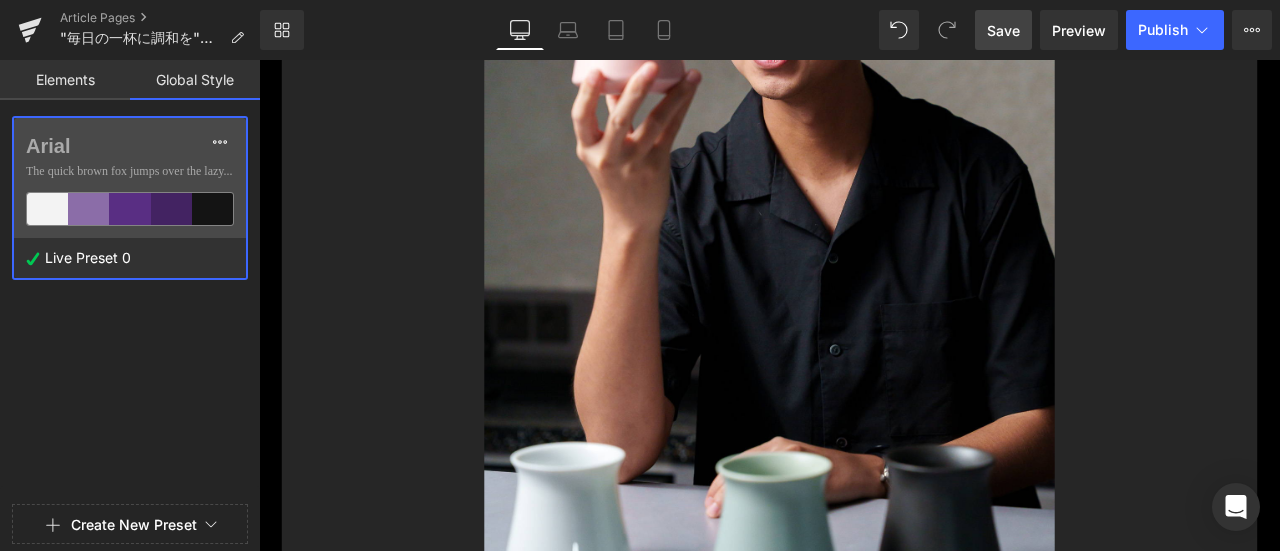 click on "Elements" at bounding box center (65, 80) 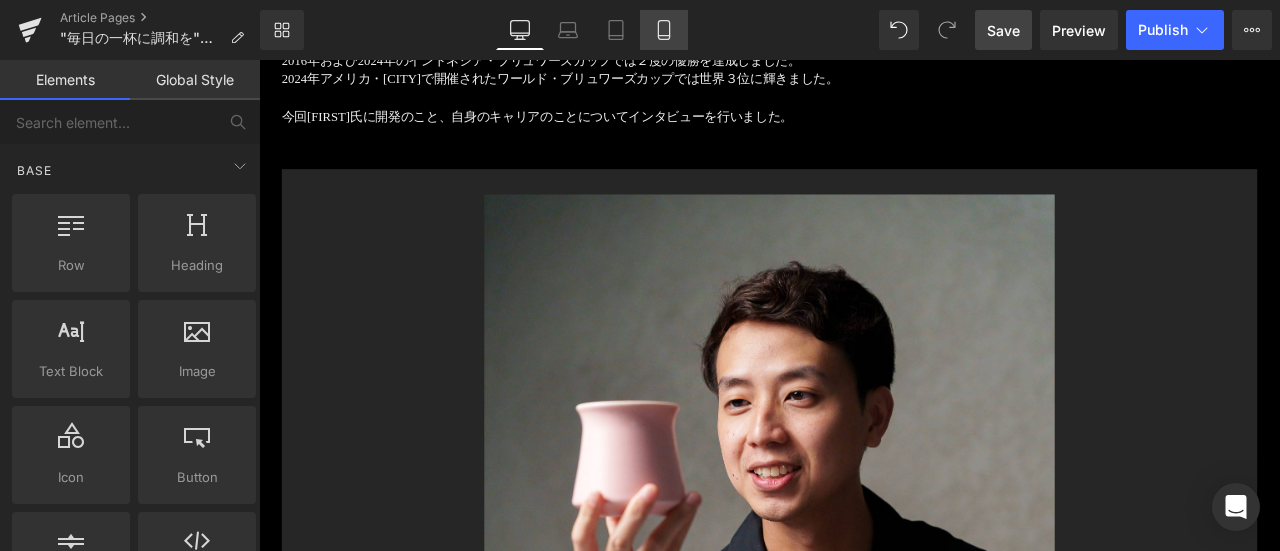 click 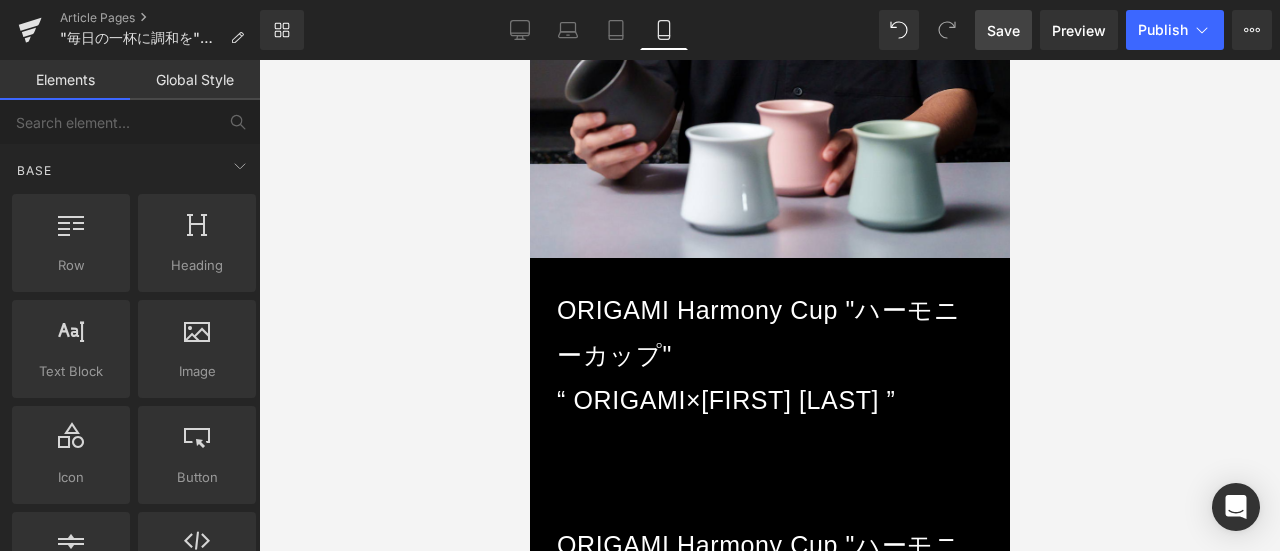 scroll, scrollTop: 0, scrollLeft: 0, axis: both 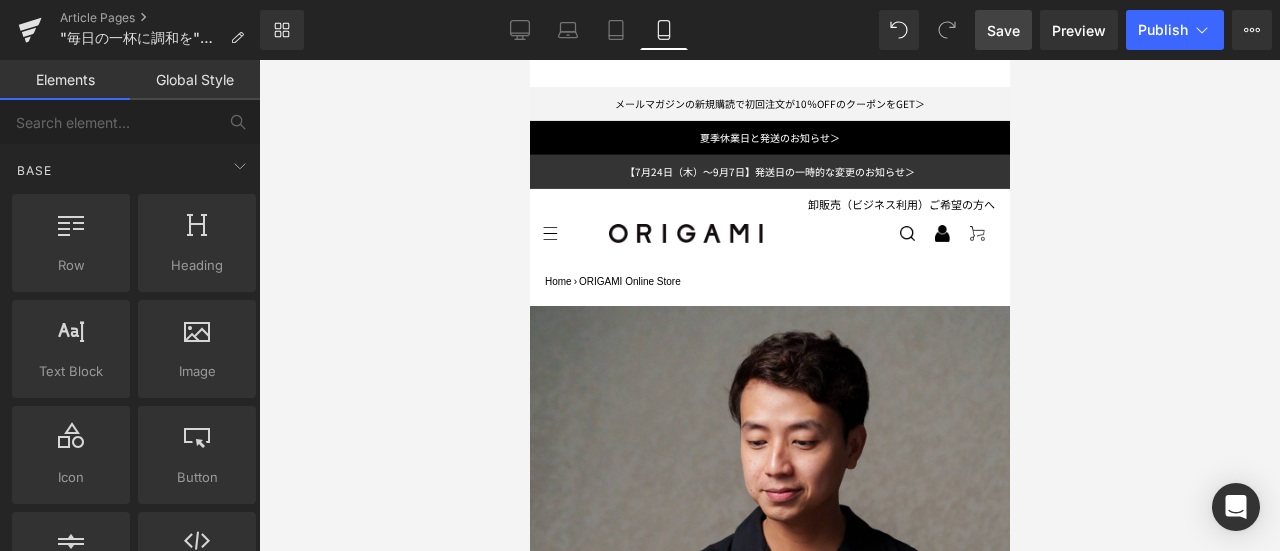 drag, startPoint x: 997, startPoint y: 436, endPoint x: 1519, endPoint y: 109, distance: 615.9651 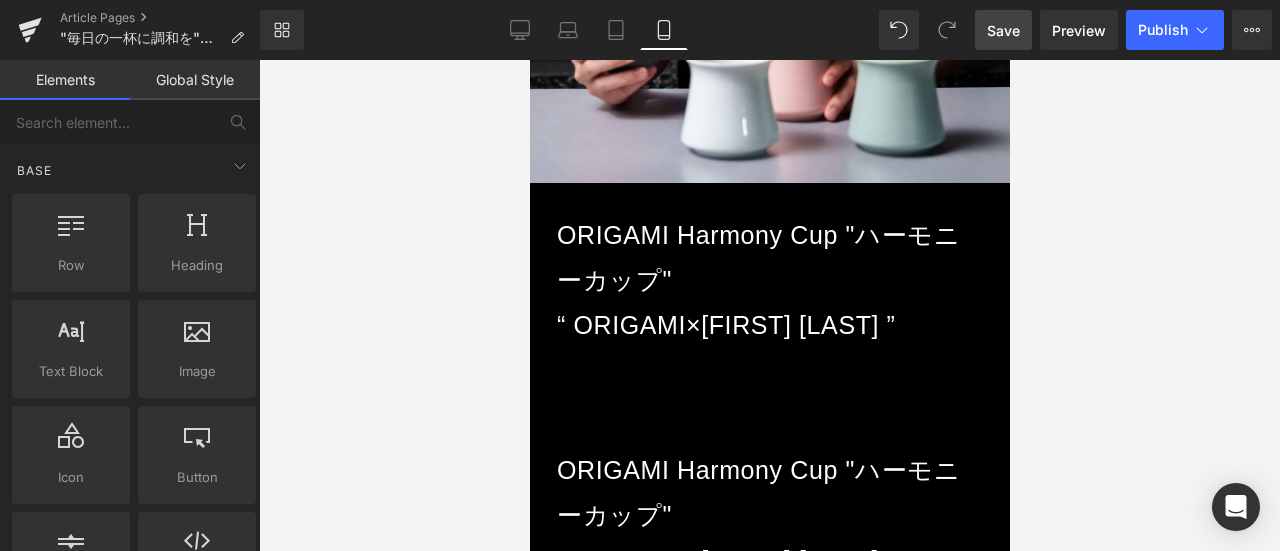 scroll, scrollTop: 800, scrollLeft: 0, axis: vertical 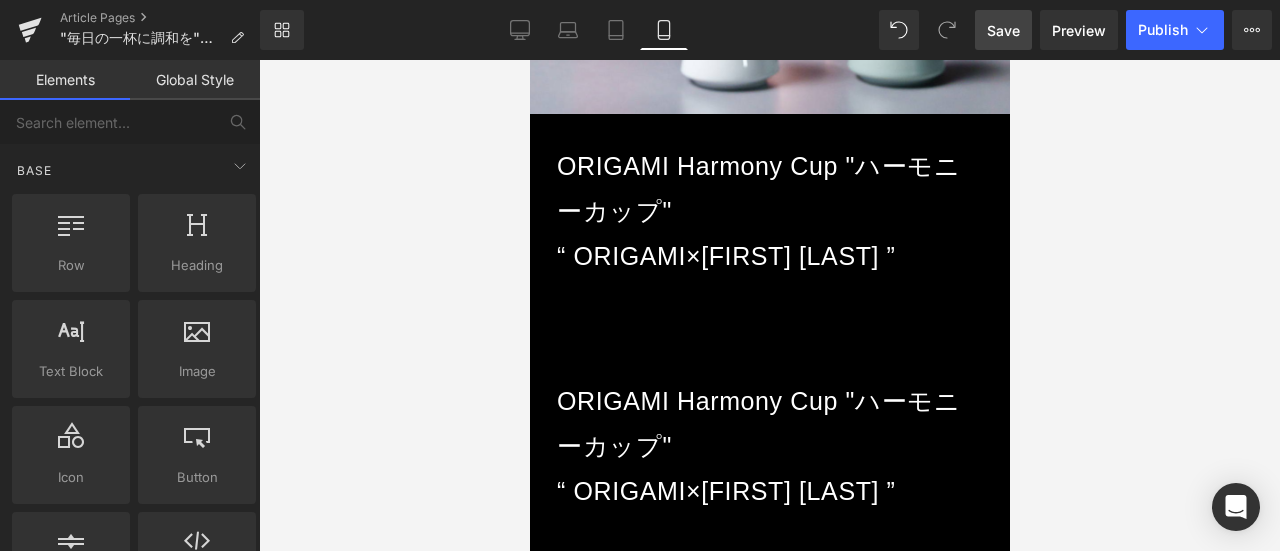 click on "2024年、[CITY]で開催された世界大会で第3位に輝いたバリスタ、[FIRST] [LAST]氏 その世界的実力を持つ彼と、今回ORIGAMIは“コーヒーのフレーバーを最大限に引き出す器”をテーマに、共同開発に挑みました。 そうして誕生したのが、「ハーモニーカップ」です。 アロマとフレーバーの“調和”に焦点を当てたこのプロダクトには、[FIRST]さんの繊細な感性とORIGAMIのクラフトマンシップが詰まっています。 商品の詳細は、以下のページをご覧ください。 Text Block         https://origami-kai.com/blogs/special-feature/harmony-cup Text Block         About [FIRST] [LAST] 2011年よりSTRABUCKSにてコーヒー業界でのキャリアをスタート Text Block         Image         Heading" at bounding box center [769, 3422] 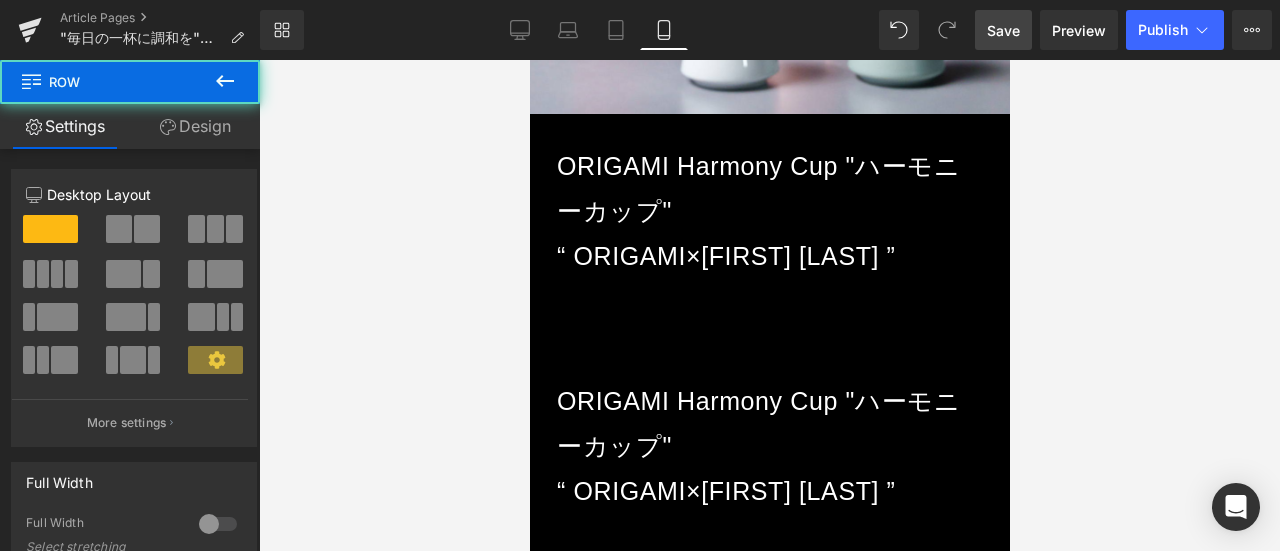 click on "Rendering Content" at bounding box center [640, 472] 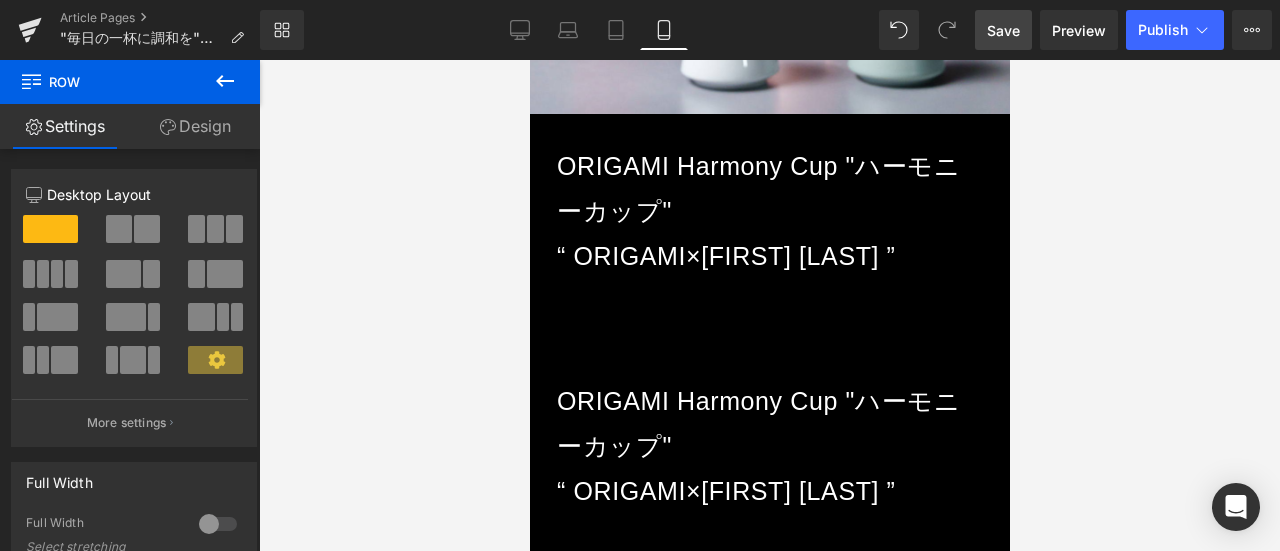click on "“ ORIGAMI×[FIRST] [LAST] ”" at bounding box center [769, 256] 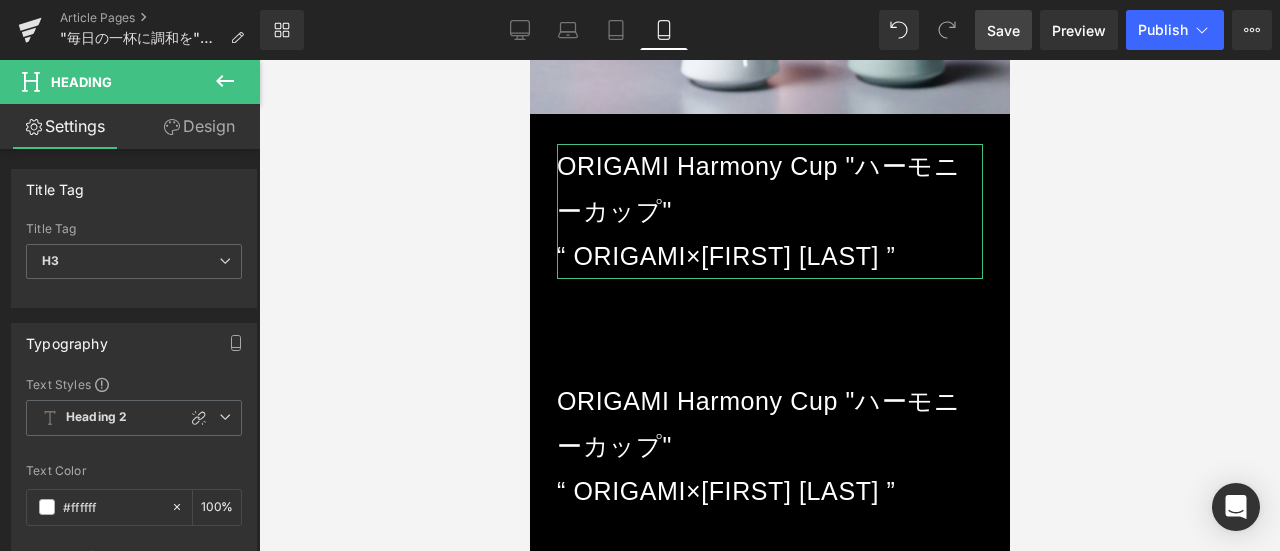 click on "Design" at bounding box center [199, 126] 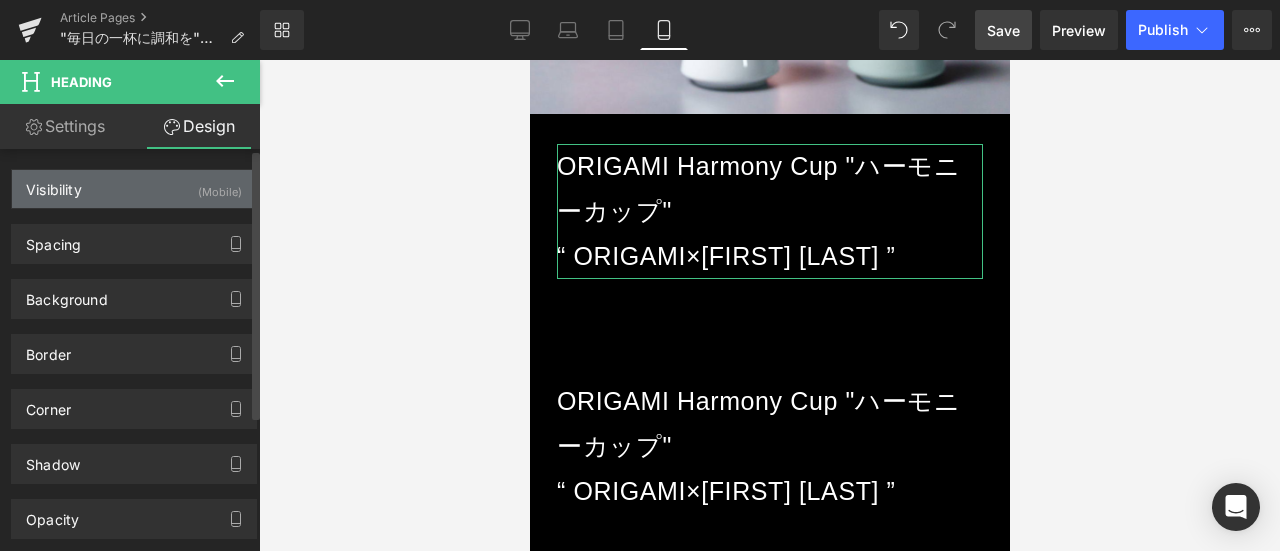 click on "Visibility
(Mobile)" at bounding box center [134, 189] 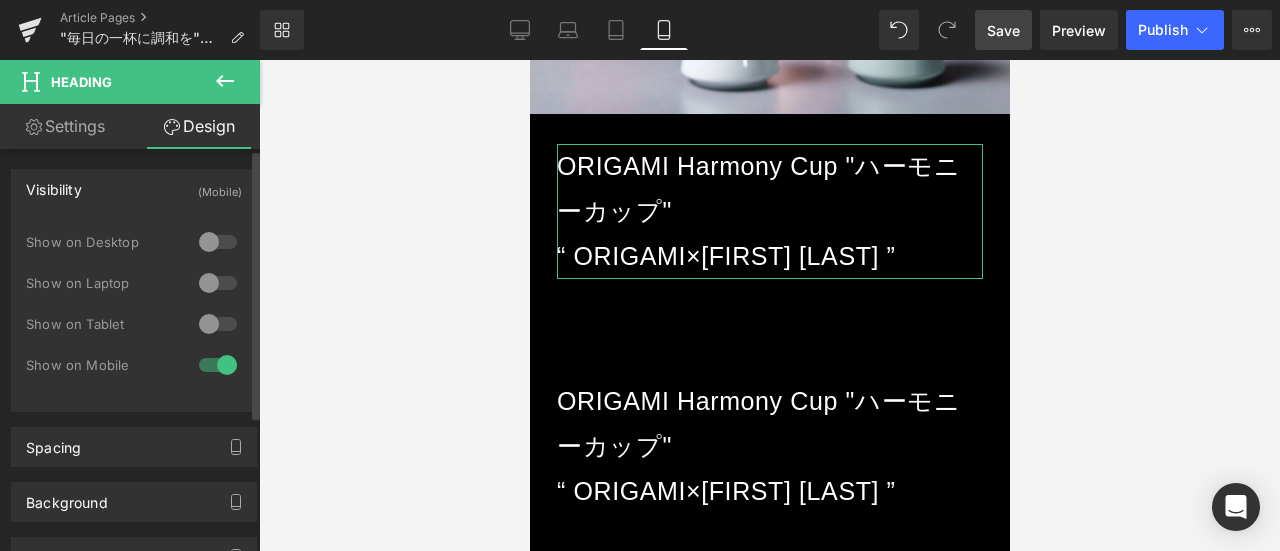 click at bounding box center [218, 324] 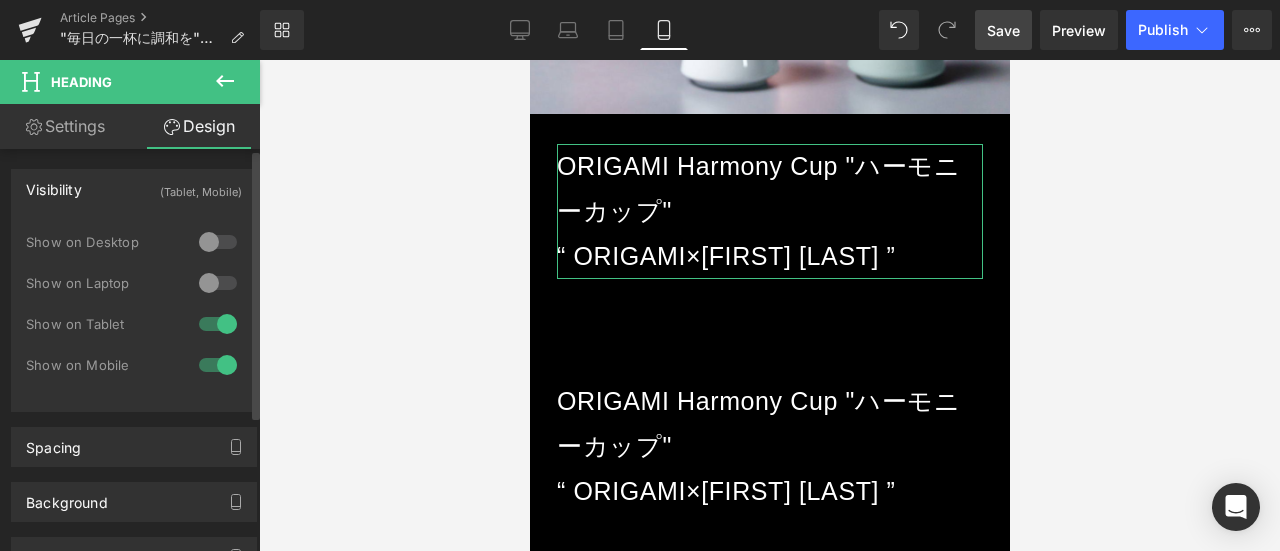 click at bounding box center (218, 283) 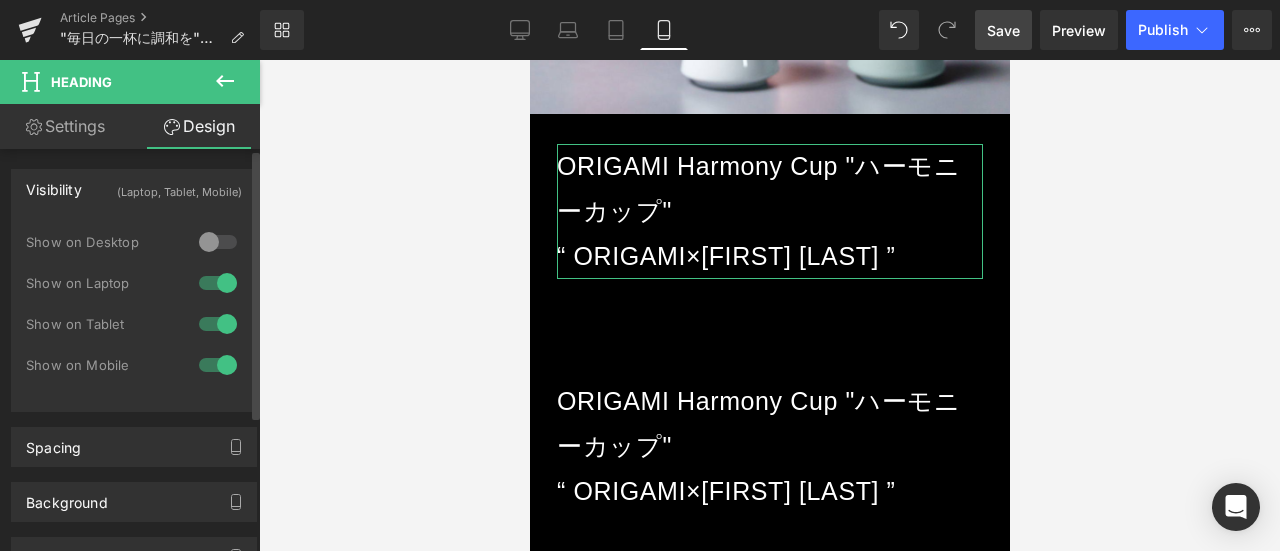 click at bounding box center [218, 242] 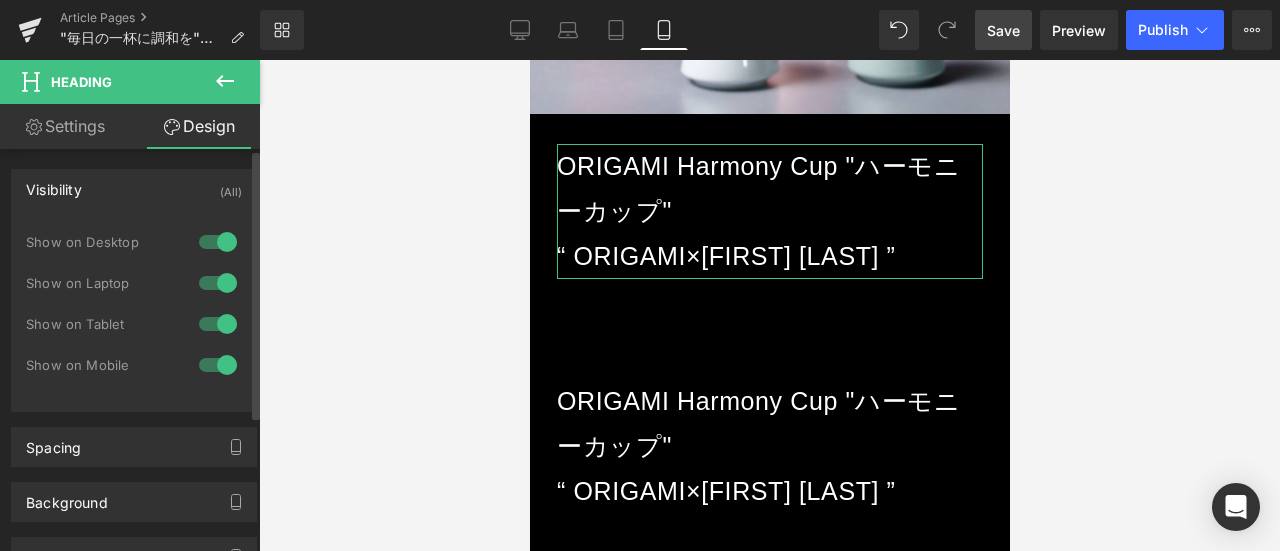 click at bounding box center (218, 365) 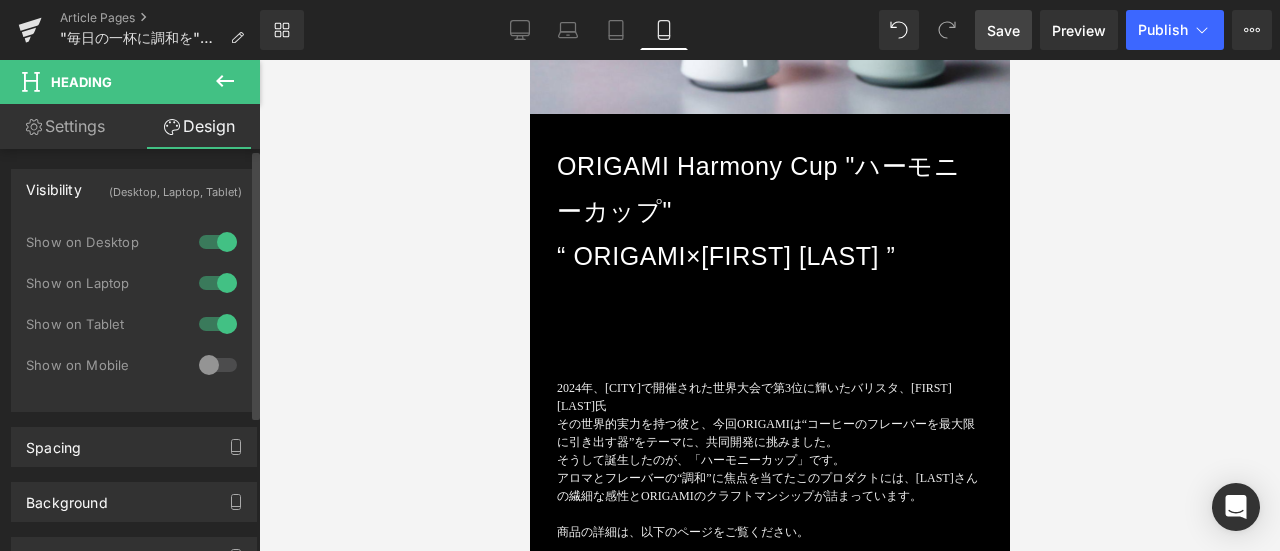 click at bounding box center [218, 365] 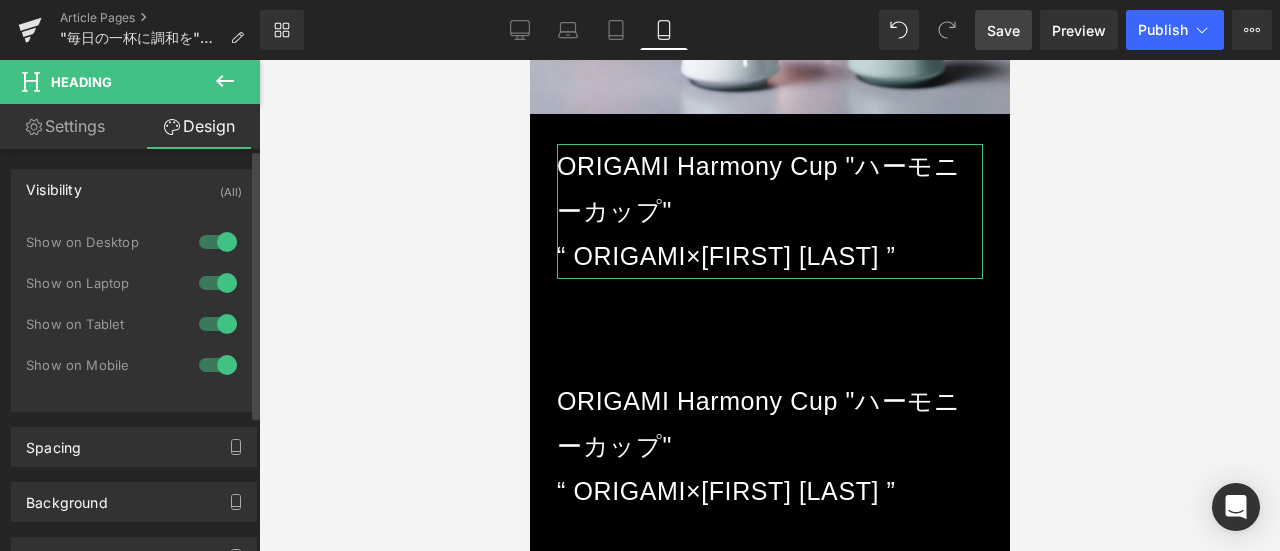 click at bounding box center [218, 365] 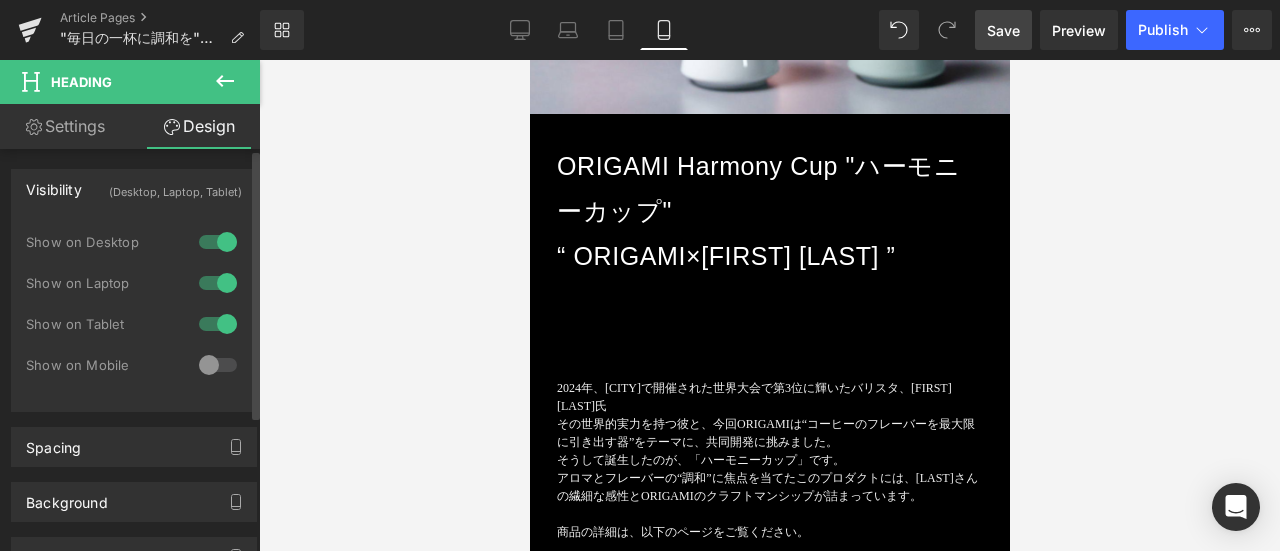 click at bounding box center (218, 365) 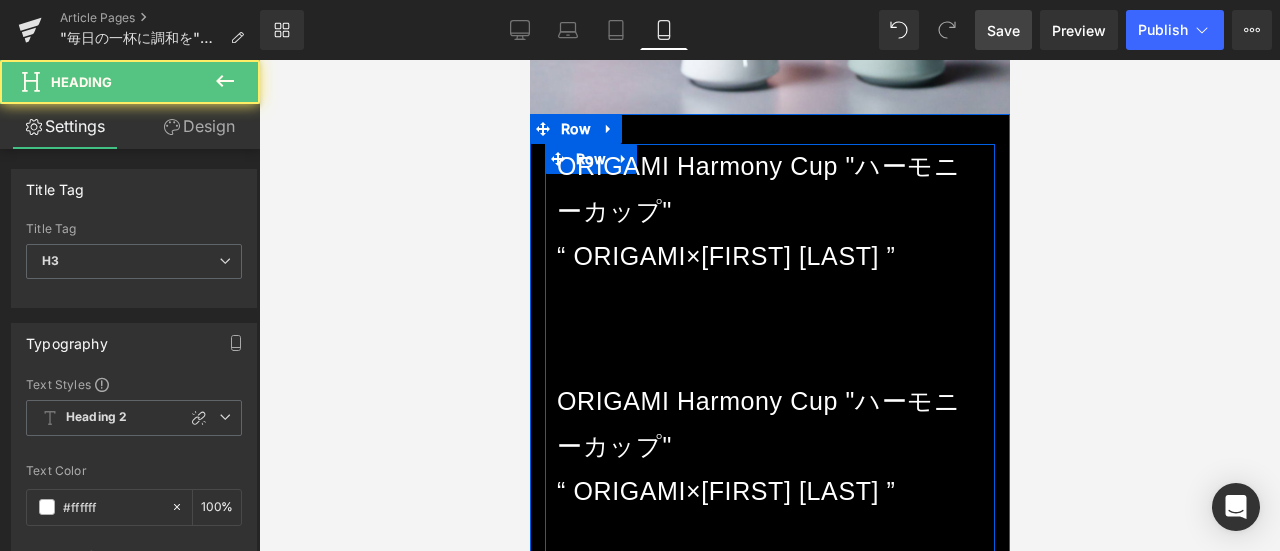 click on "“ ORIGAMI×[FIRST] [LAST] ”" at bounding box center (769, 256) 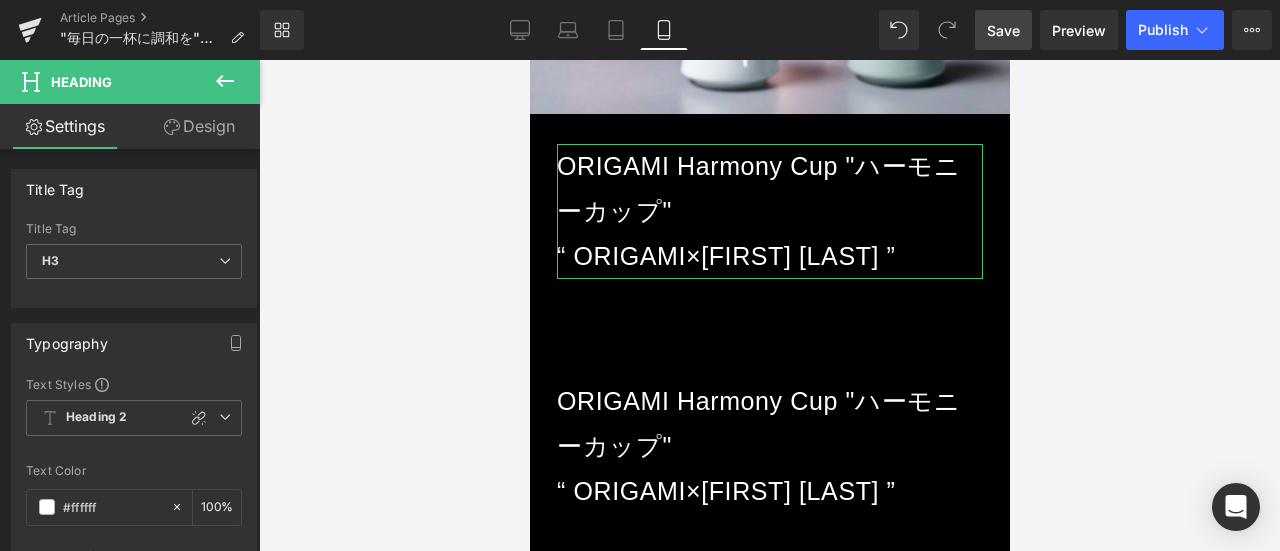 click on "Design" at bounding box center (199, 126) 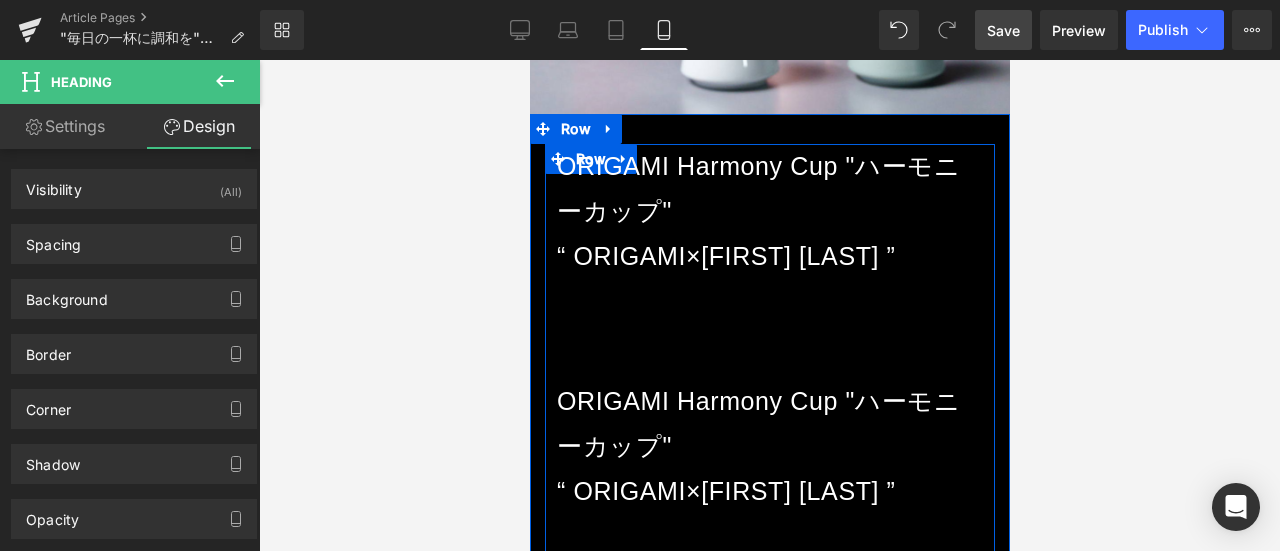 click on "ORIGAMI Harmony Cup "ハーモニーカップ" “ ORIGAMI×Ryan Wibawa ”" at bounding box center (769, 446) 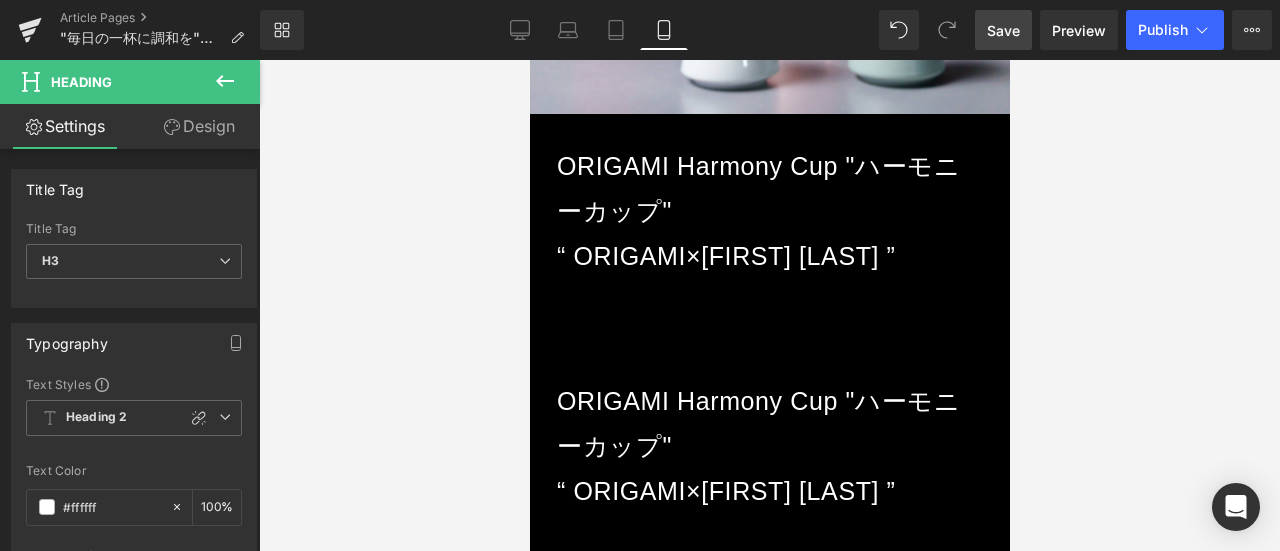 click 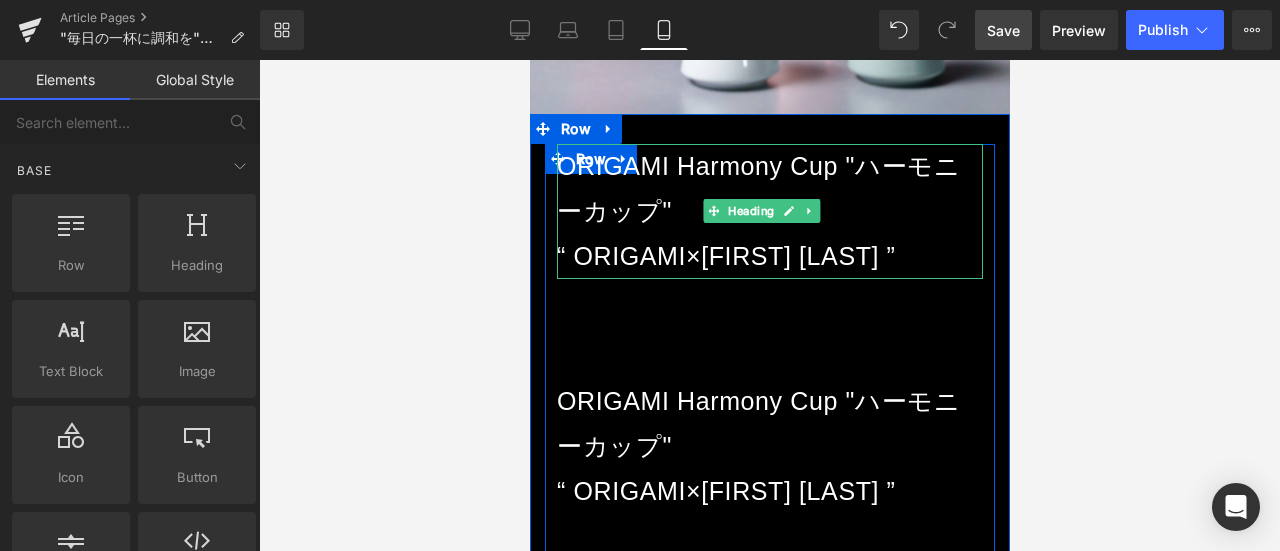 click on "ORIGAMI Harmony Cup "ハーモニーカップ" “ ORIGAMI×Ryan Wibawa ”" at bounding box center (769, 211) 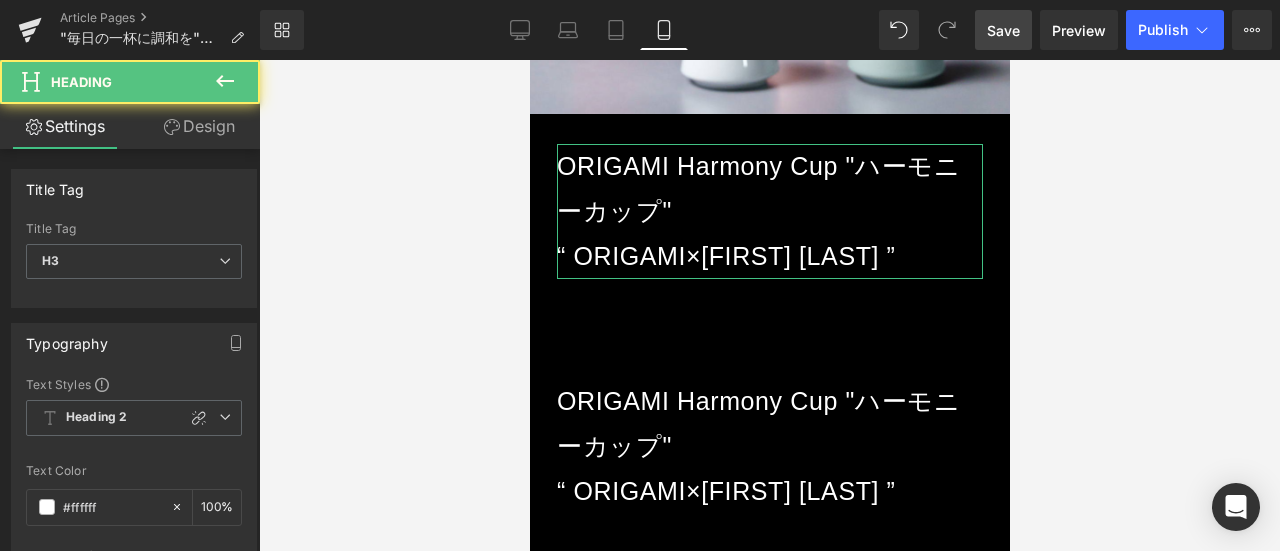 click on "Design" at bounding box center [199, 126] 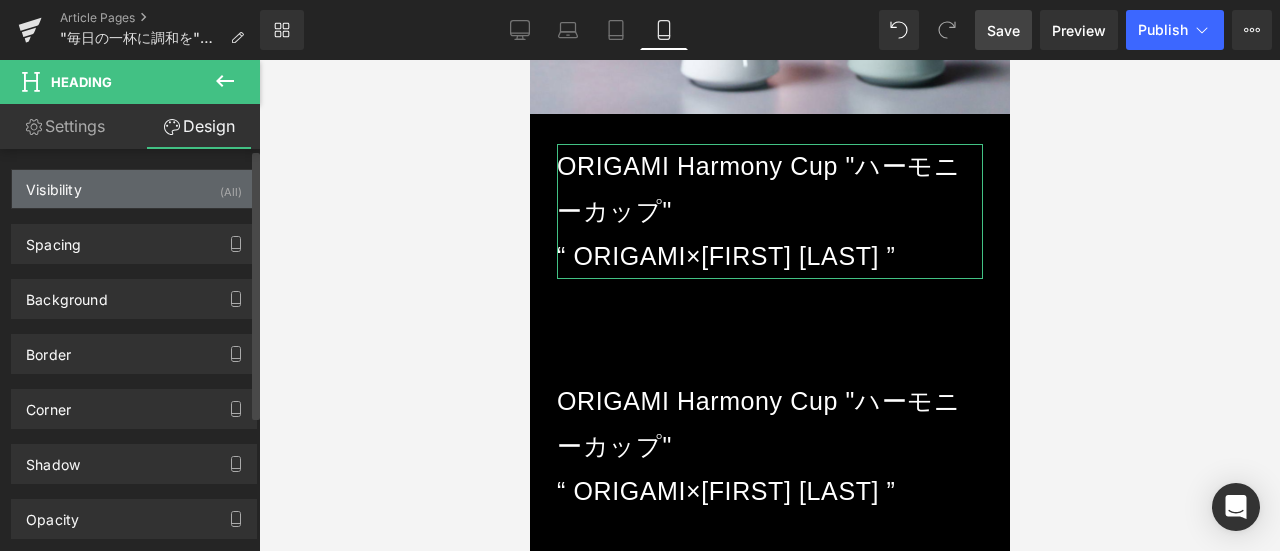 click on "Visibility
(All)" at bounding box center (134, 189) 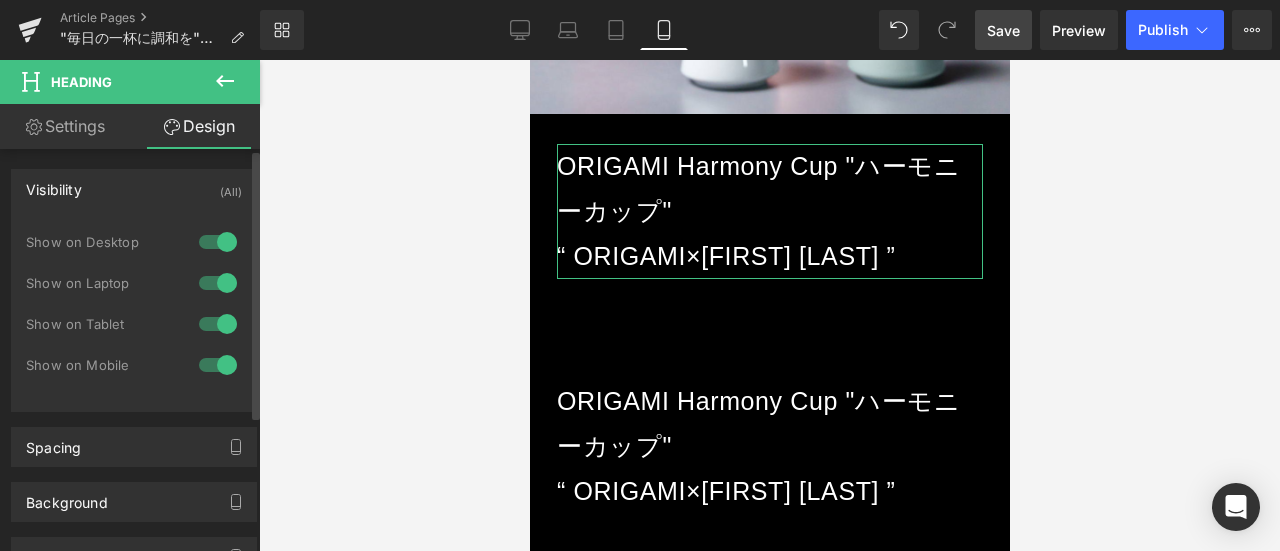 click at bounding box center [218, 365] 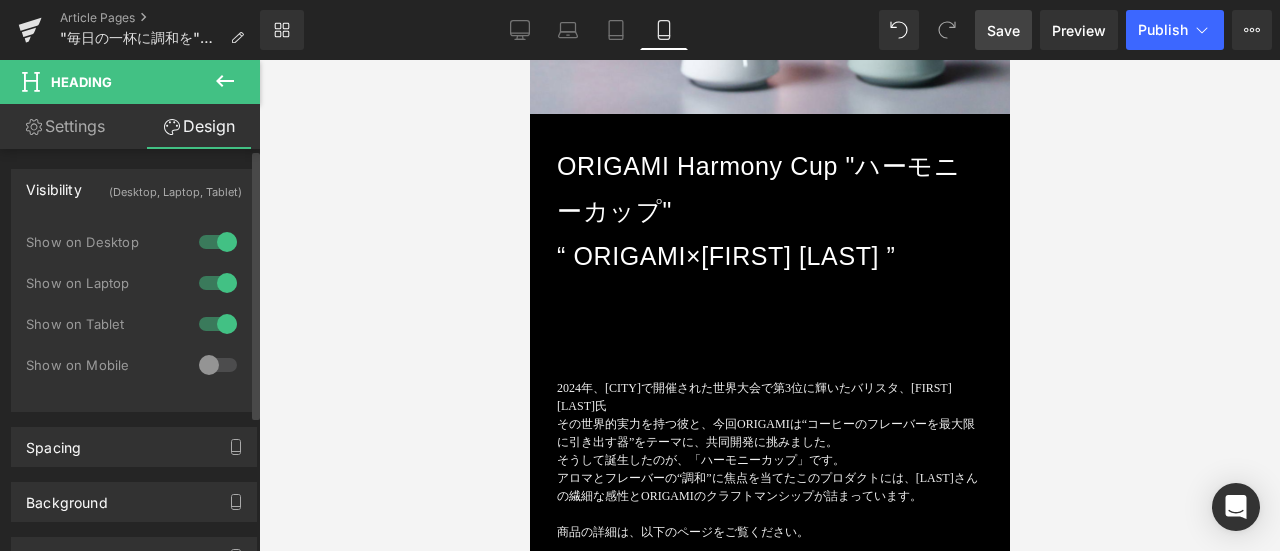 click at bounding box center [218, 365] 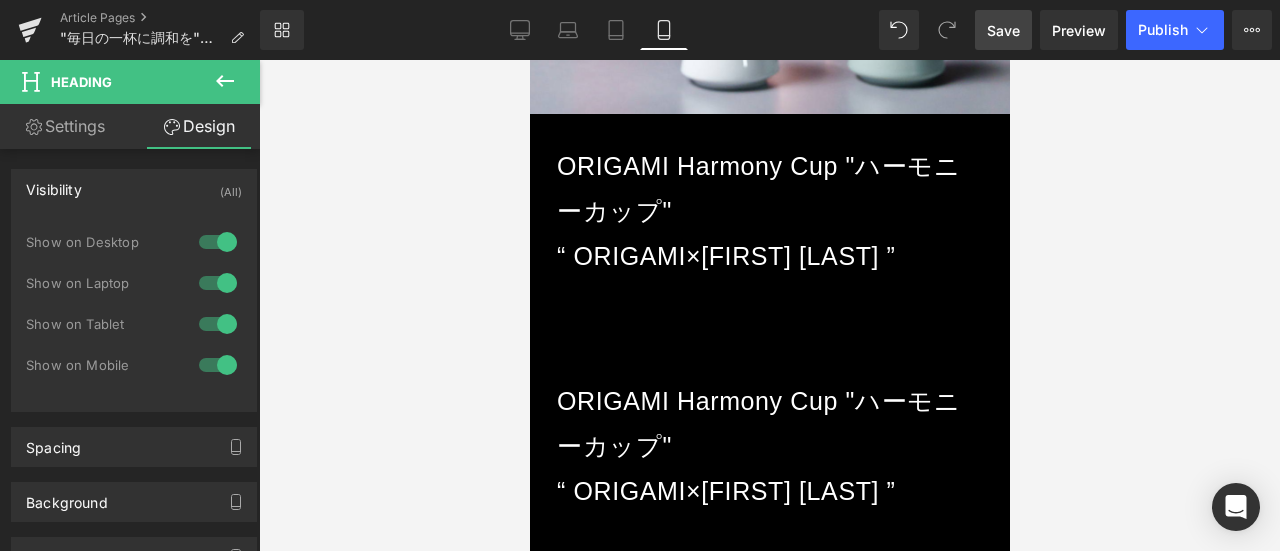 click on "“ ORIGAMI×[FIRST] [LAST] ”" at bounding box center (769, 256) 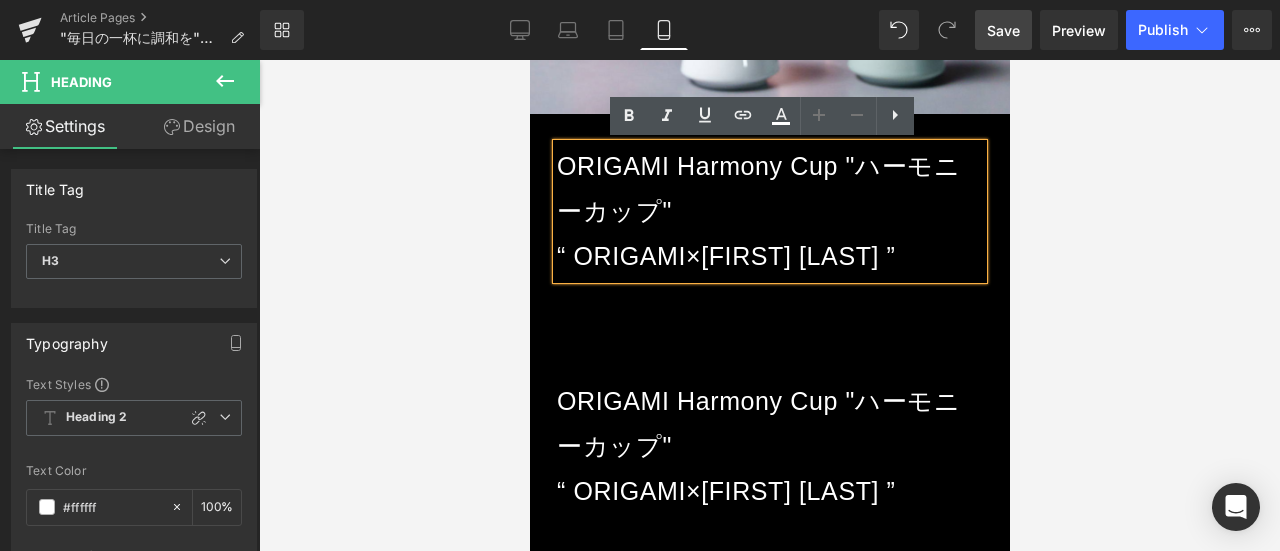 click on "ORIGAMI Harmony Cup "ハーモニーカップ" “ ORIGAMI×Ryan Wibawa ”" at bounding box center [769, 211] 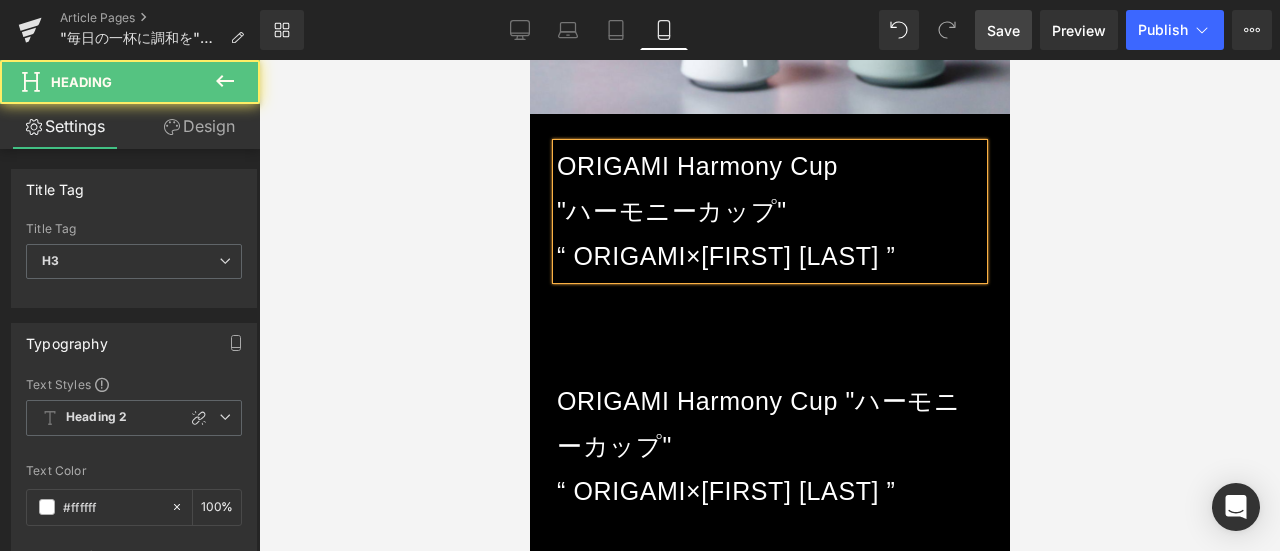 drag, startPoint x: 856, startPoint y: 180, endPoint x: 958, endPoint y: 215, distance: 107.837845 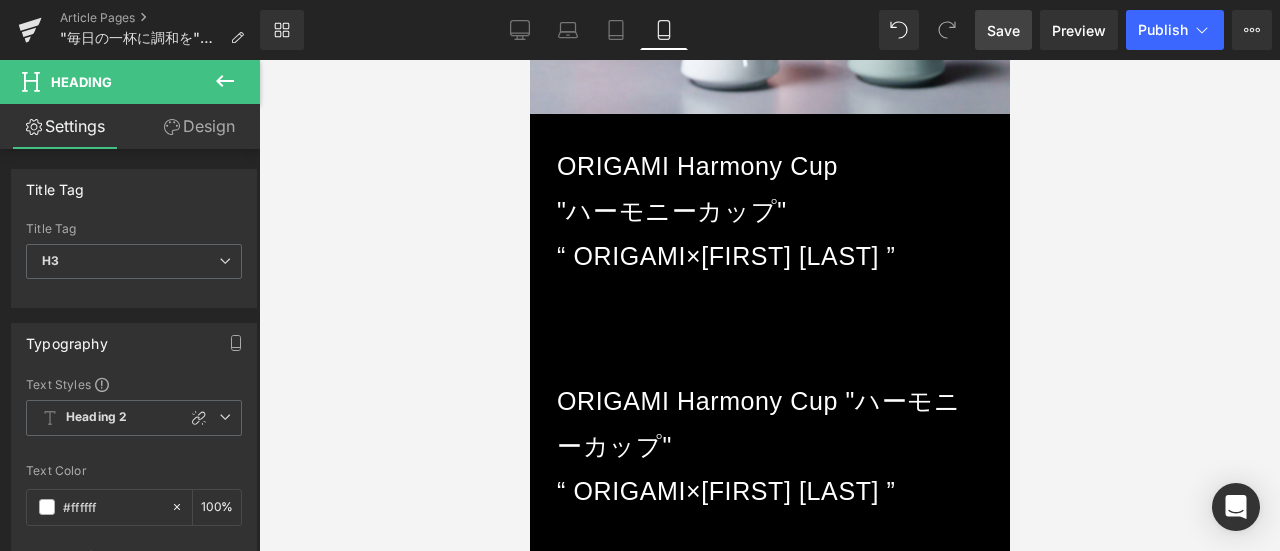 click at bounding box center [225, 82] 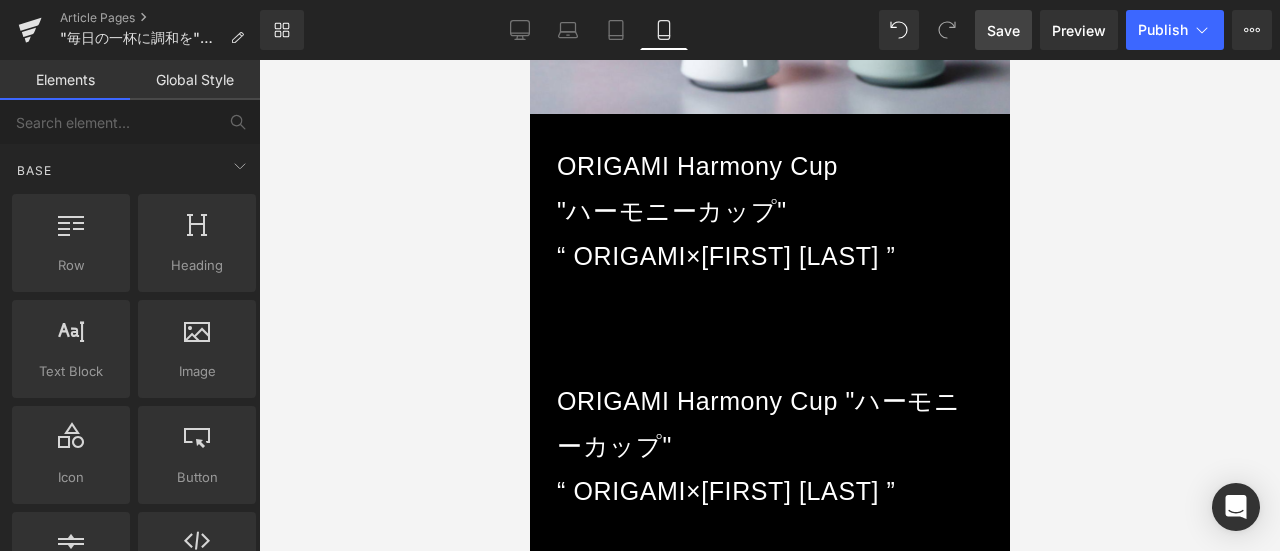 click on "Global Style" at bounding box center [195, 80] 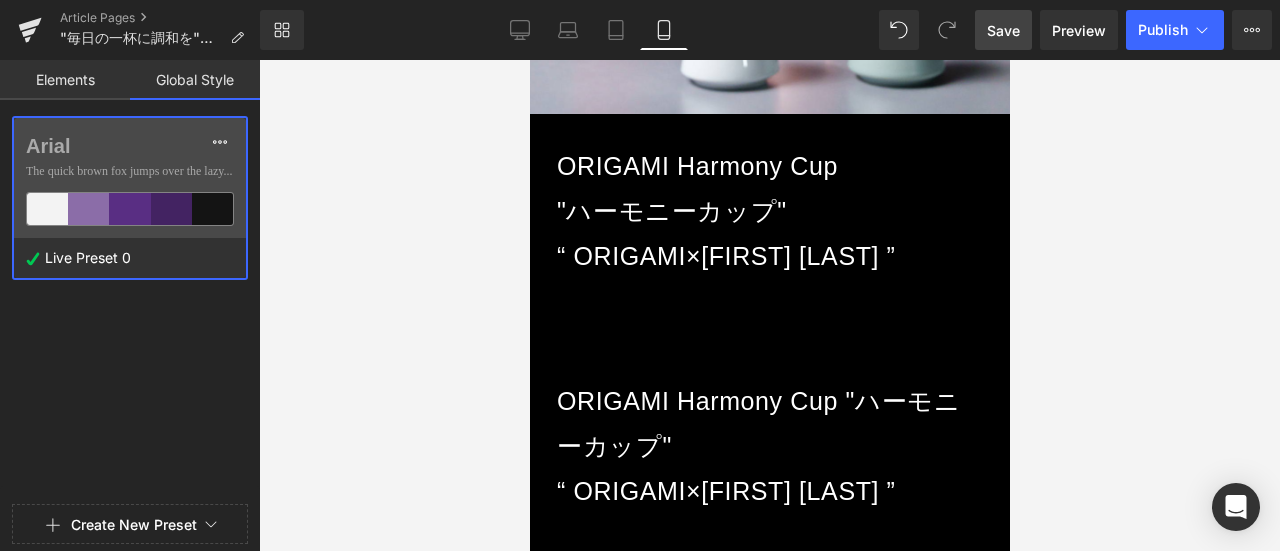 click on "Elements" at bounding box center (65, 80) 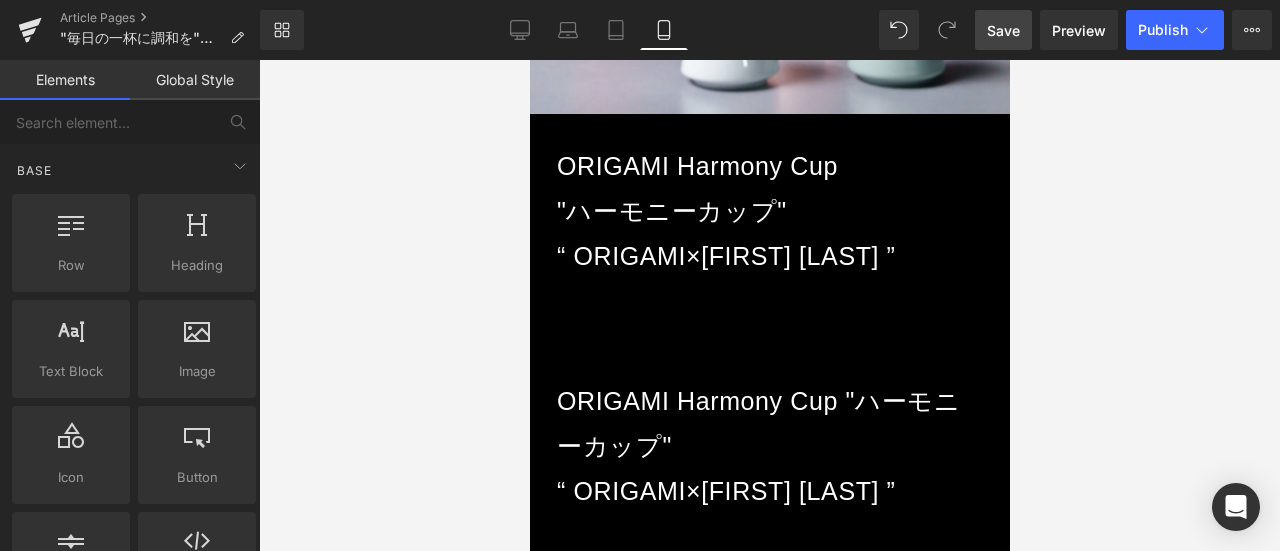 click on "Global Style" at bounding box center [195, 80] 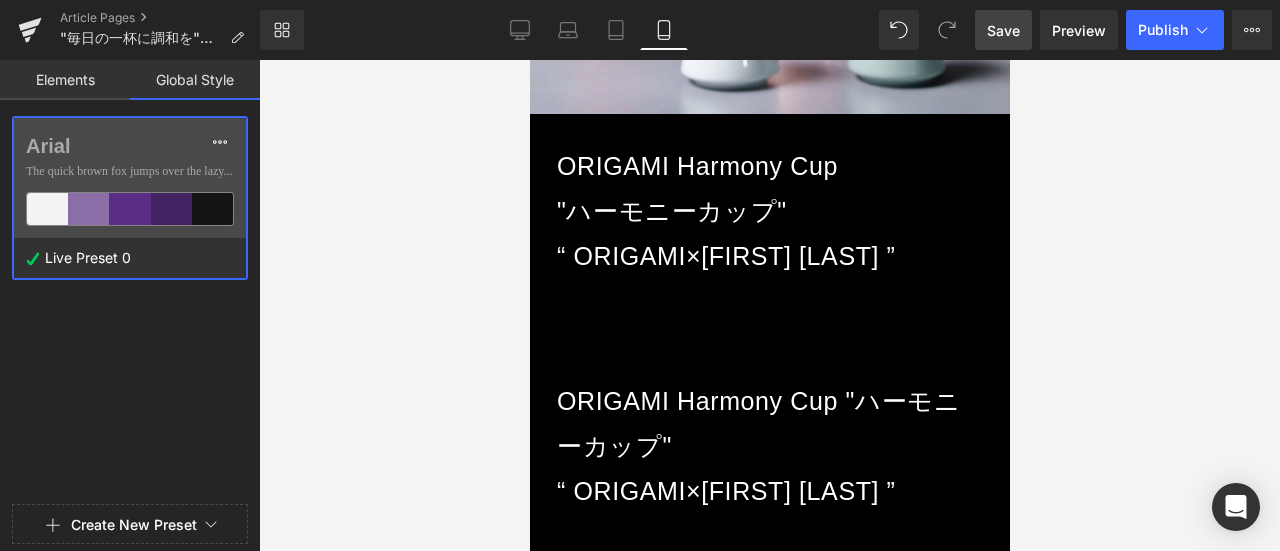 click on "Elements" at bounding box center (65, 80) 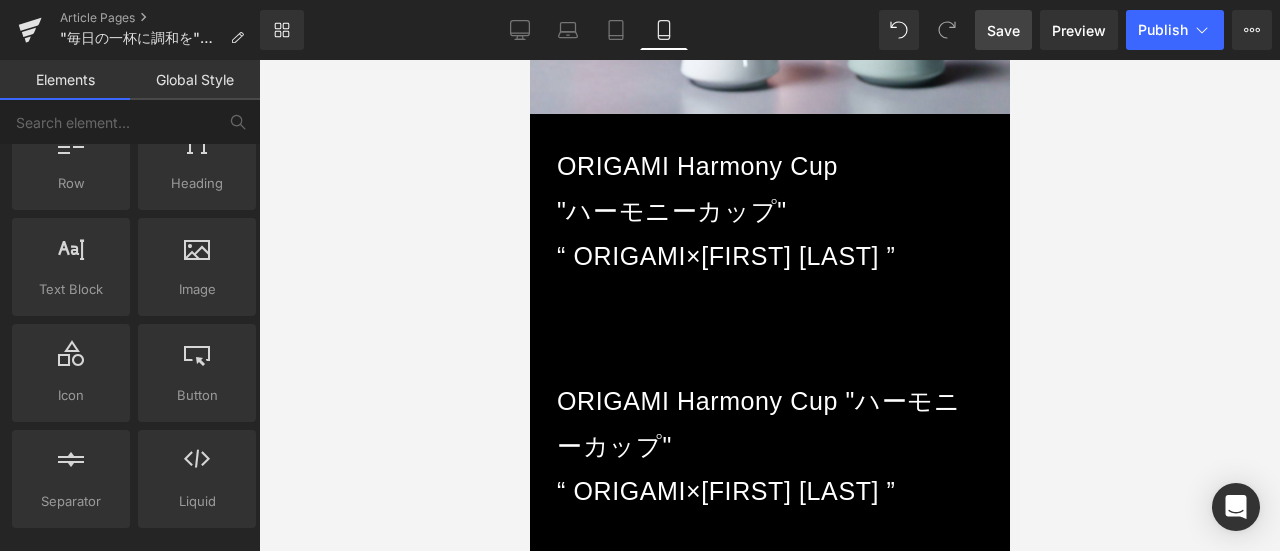 scroll, scrollTop: 100, scrollLeft: 0, axis: vertical 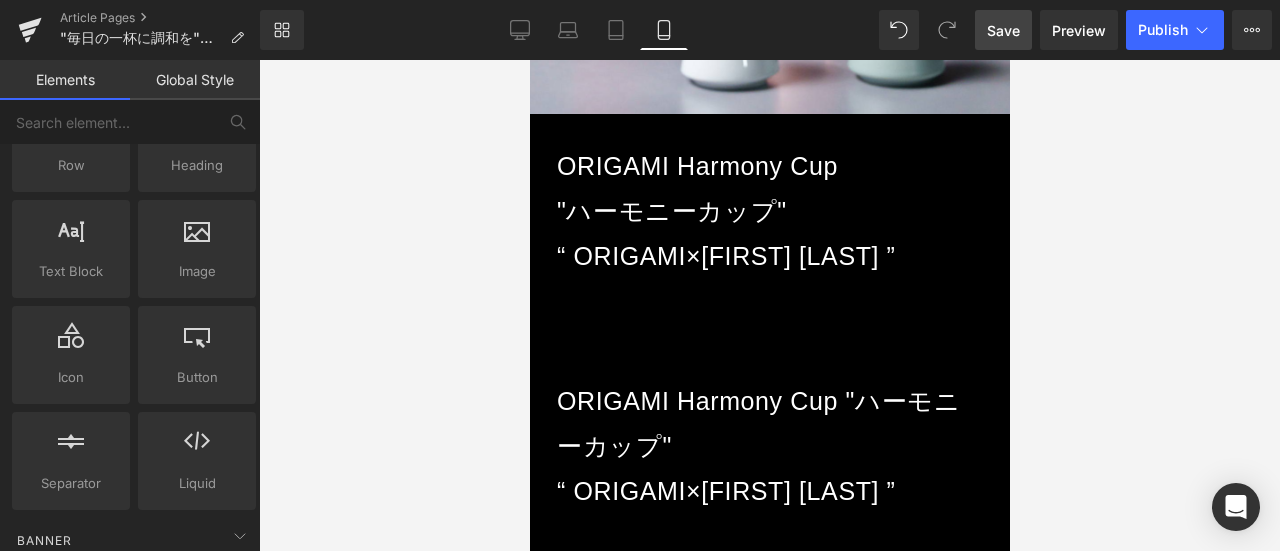 click on "“ ORIGAMI×[FIRST] [LAST] ”" at bounding box center [769, 256] 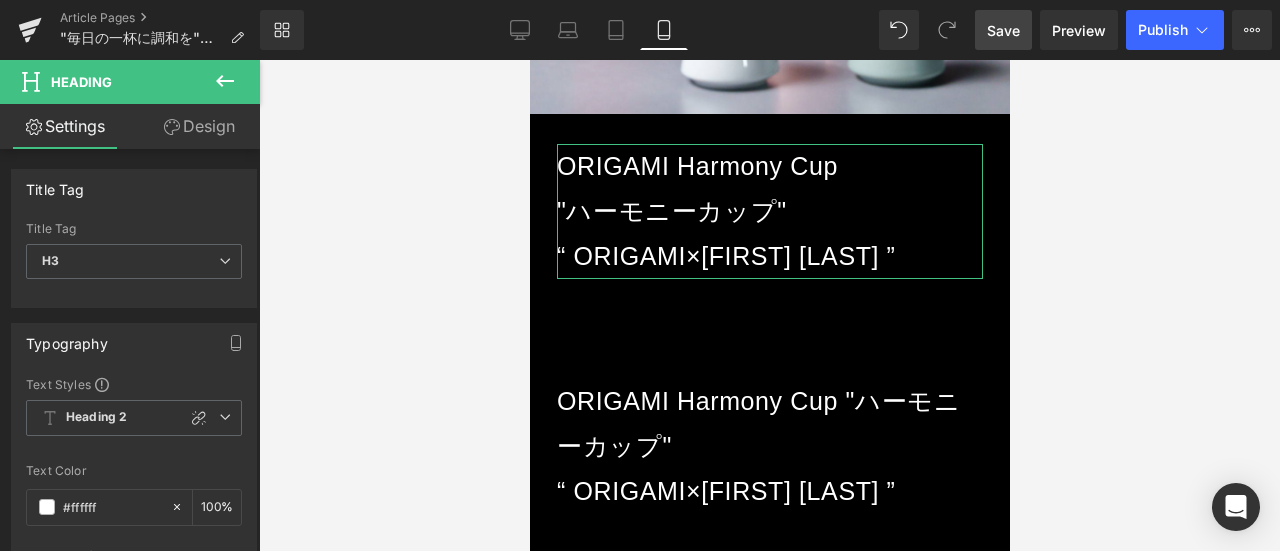 click on "Design" at bounding box center (199, 126) 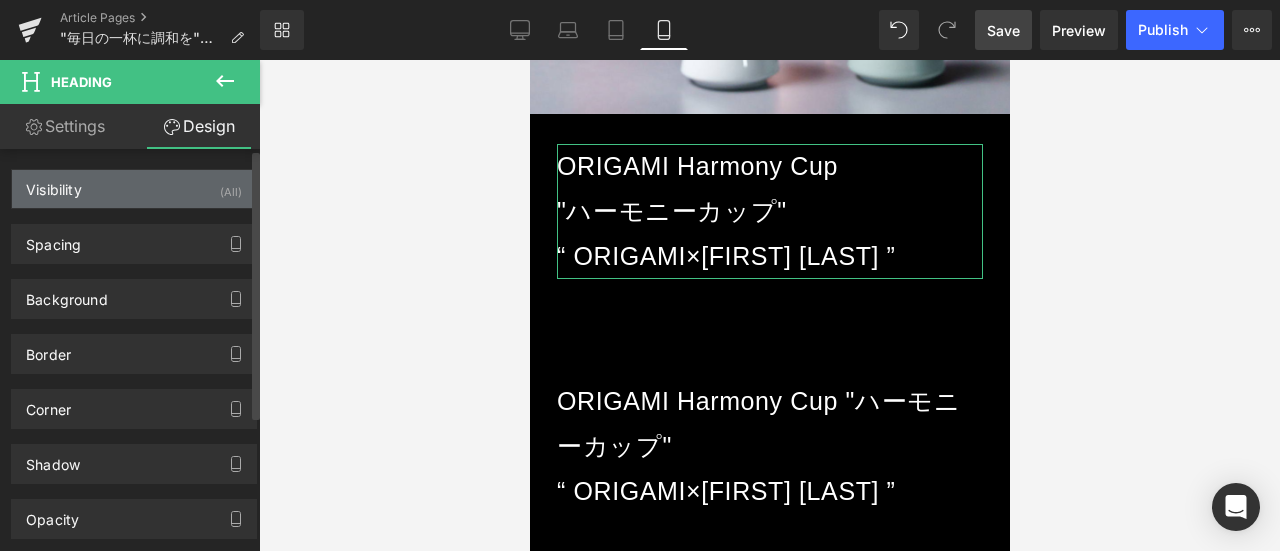 click on "Visibility
(All)" at bounding box center (134, 189) 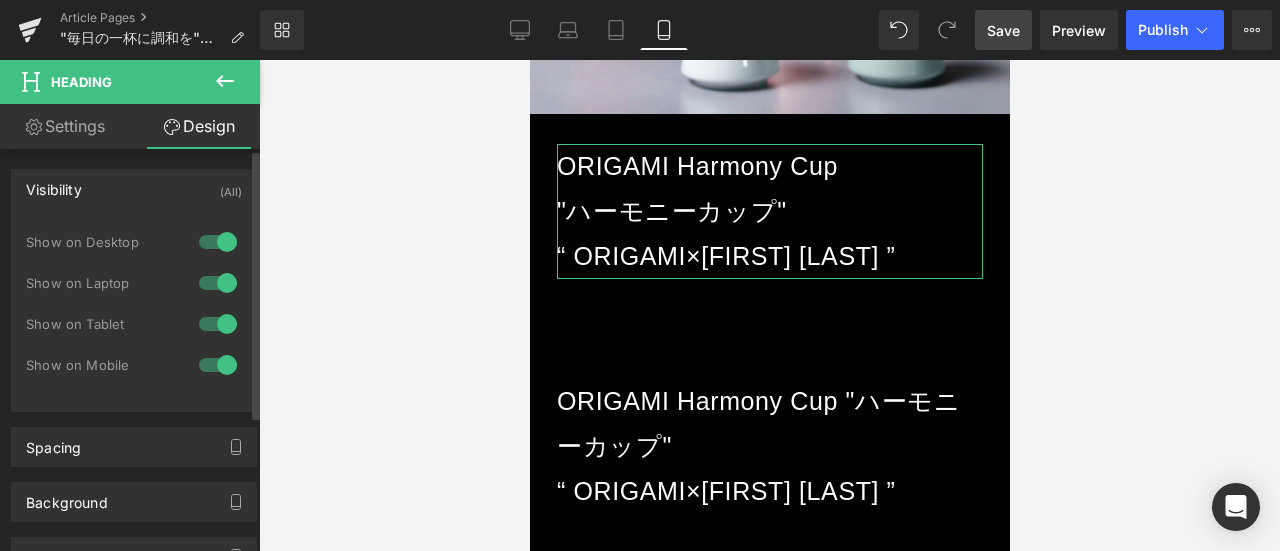 click at bounding box center [218, 324] 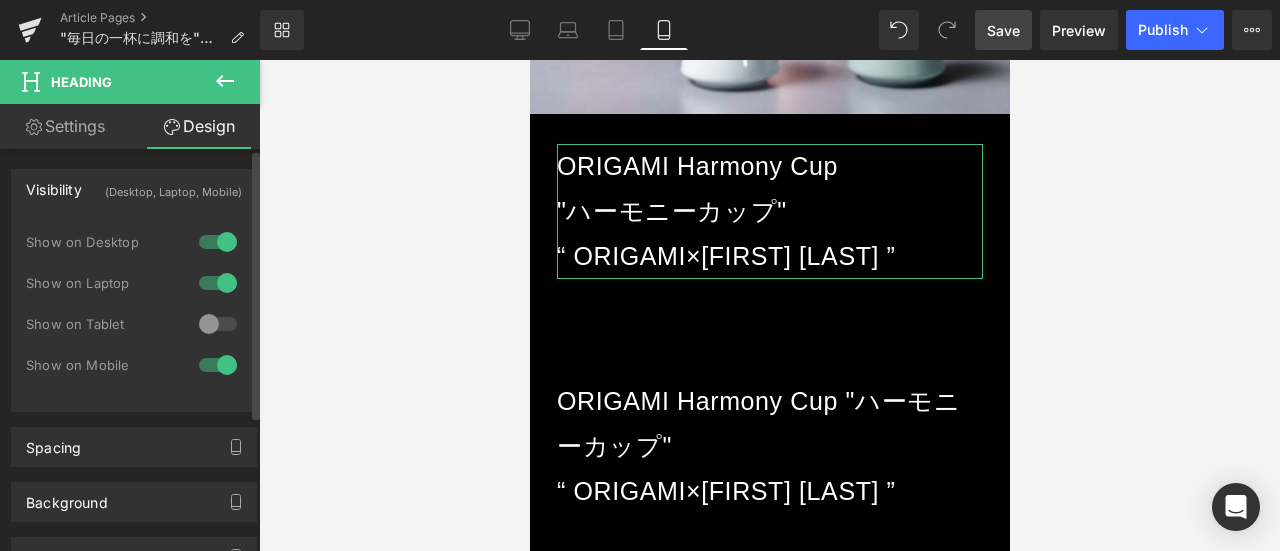 click at bounding box center [218, 283] 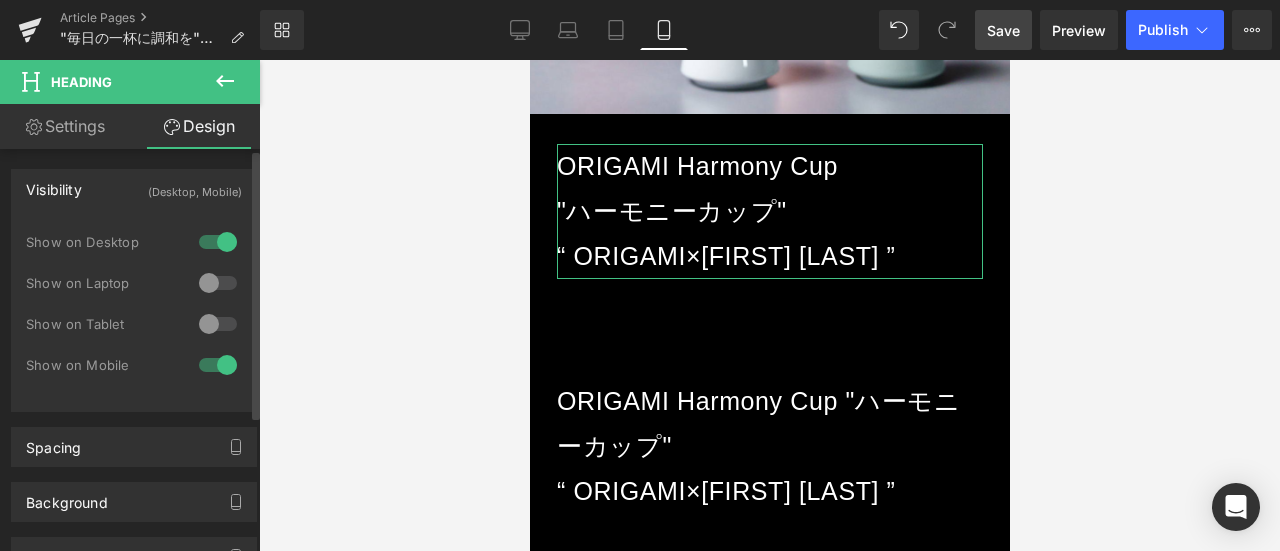 click at bounding box center [218, 242] 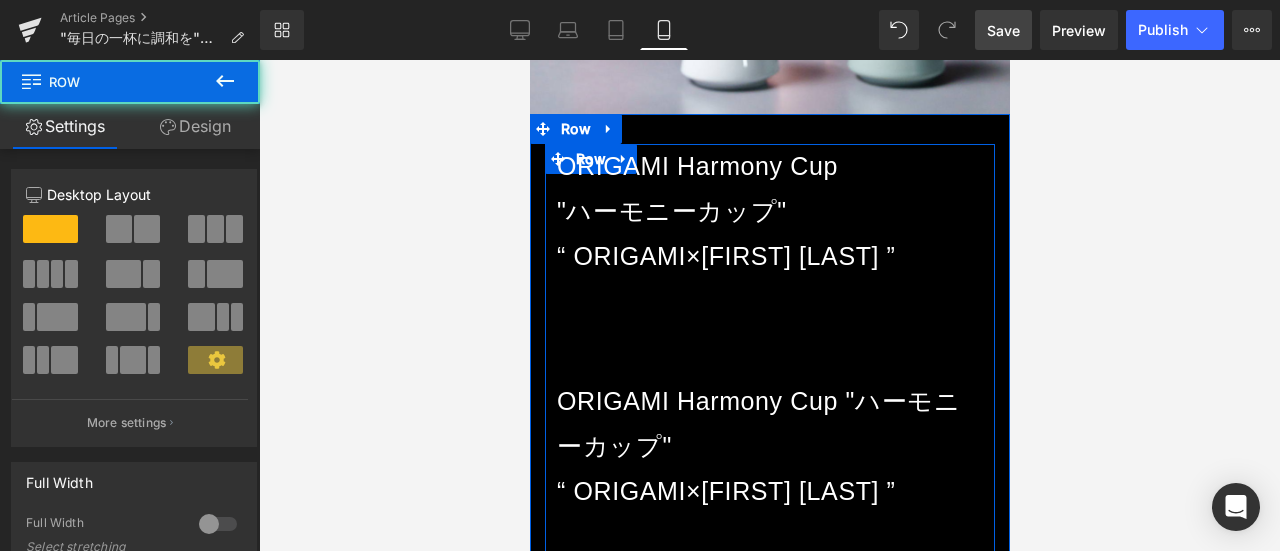 click on "2024年、[CITY]で開催された世界大会で第3位に輝いたバリスタ、[FIRST] [LAST]氏 その世界的実力を持つ彼と、今回ORIGAMIは“コーヒーのフレーバーを最大限に引き出す器”をテーマに、共同開発に挑みました。 そうして誕生したのが、「ハーモニーカップ」です。 アロマとフレーバーの“調和”に焦点を当てたこのプロダクトには、[LAST]さんの繊細な感性とORIGAMIのクラフトマンシップが詰まっています。 商品の詳細は、以下のページをご覧ください。 Text Block         https://origami-kai.com/blogs/special-feature/harmony-cup Text Block         About [FIRST] [LAST] 2011年よりSTRABUCKSにてコーヒー業界でのキャリアをスタート Text Block         Image         Heading" at bounding box center [769, 3422] 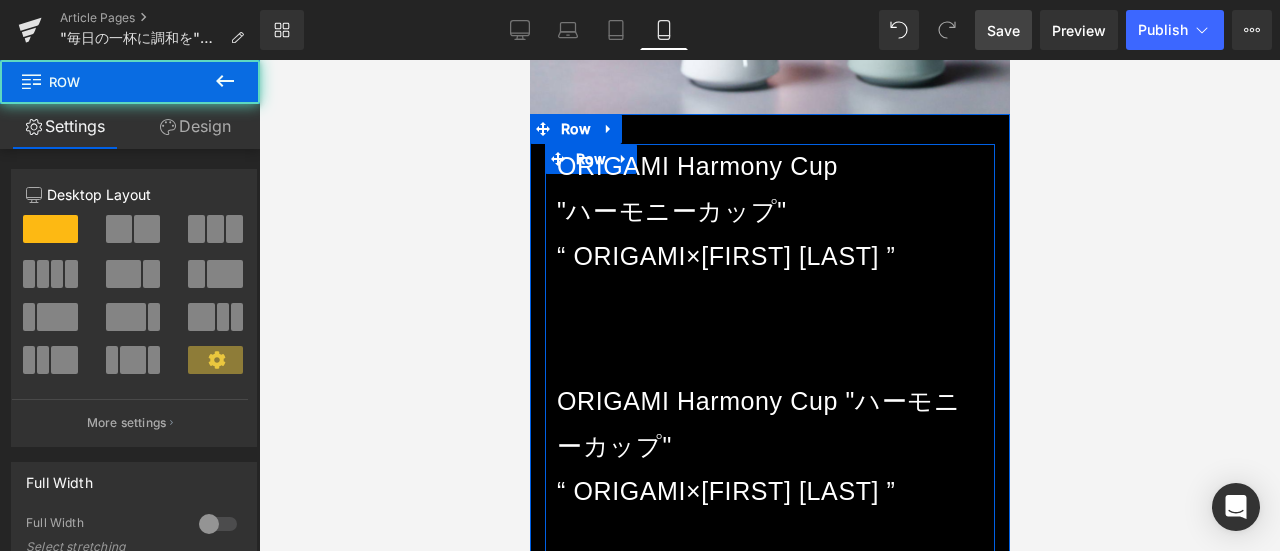 click on "ORIGAMI Harmony Cup "ハーモニーカップ" “ ORIGAMI×Ryan Wibawa ”" at bounding box center [769, 446] 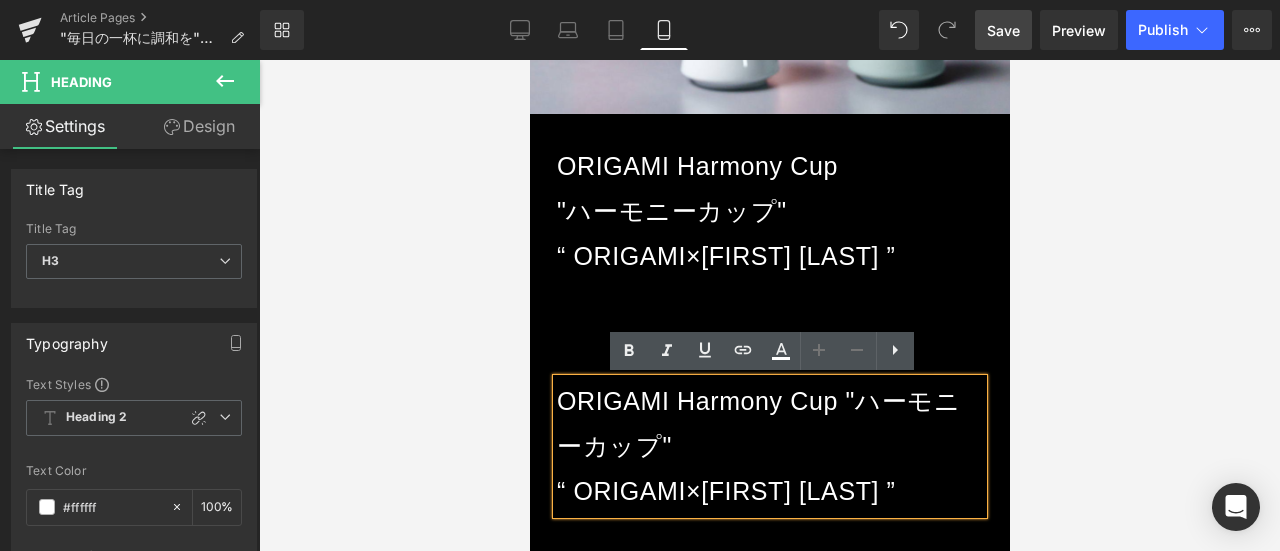 click on "2024年、[CITY]で開催された世界大会で第3位に輝いたバリスタ、[FIRST] [LAST]氏 その世界的実力を持つ彼と、今回ORIGAMIは“コーヒーのフレーバーを最大限に引き出す器”をテーマに、共同開発に挑みました。 そうして誕生したのが、「ハーモニーカップ」です。 アロマとフレーバーの“調和”に焦点を当てたこのプロダクトには、[LAST]さんの繊細な感性とORIGAMIのクラフトマンシップが詰まっています。 商品の詳細は、以下のページをご覧ください。 Text Block         https://origami-kai.com/blogs/special-feature/harmony-cup Text Block         About [FIRST] [LAST] 2011年よりSTRABUCKSにてコーヒー業界でのキャリアをスタート Text Block         Image         Heading" at bounding box center (769, 3422) 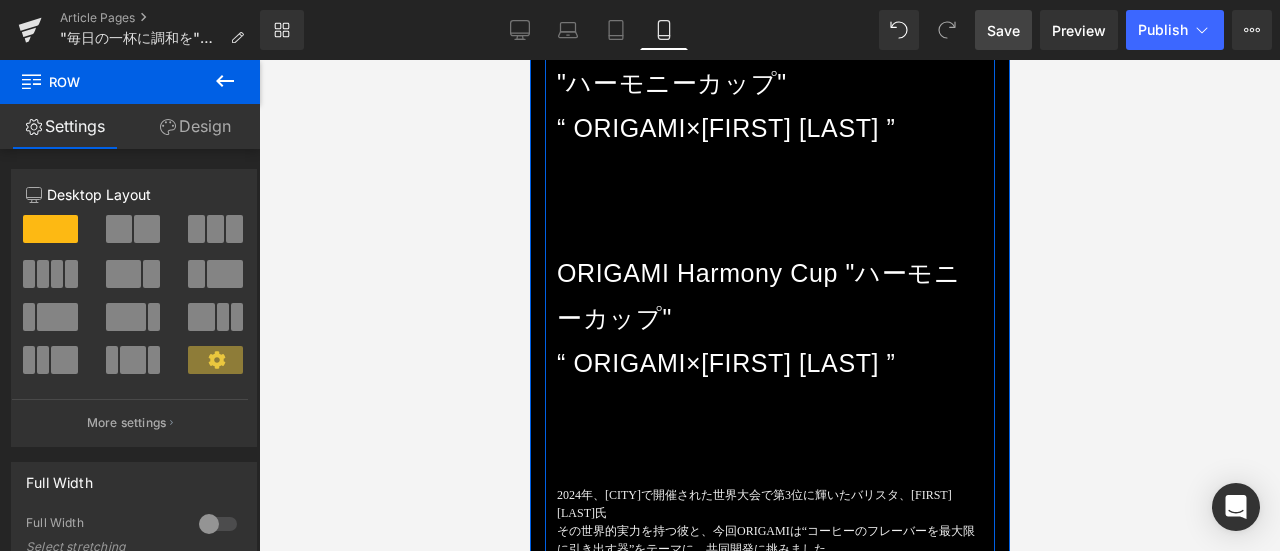 scroll, scrollTop: 1000, scrollLeft: 0, axis: vertical 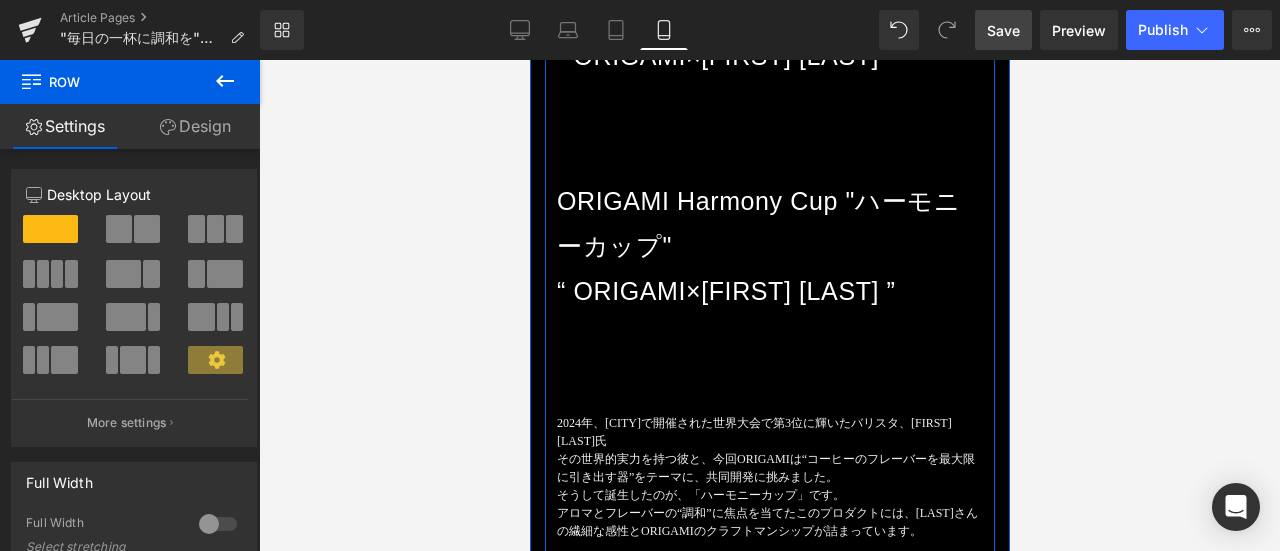 click on "ORIGAMI Harmony Cup "ハーモニーカップ" “ ORIGAMI×Ryan Wibawa ”" at bounding box center (769, 246) 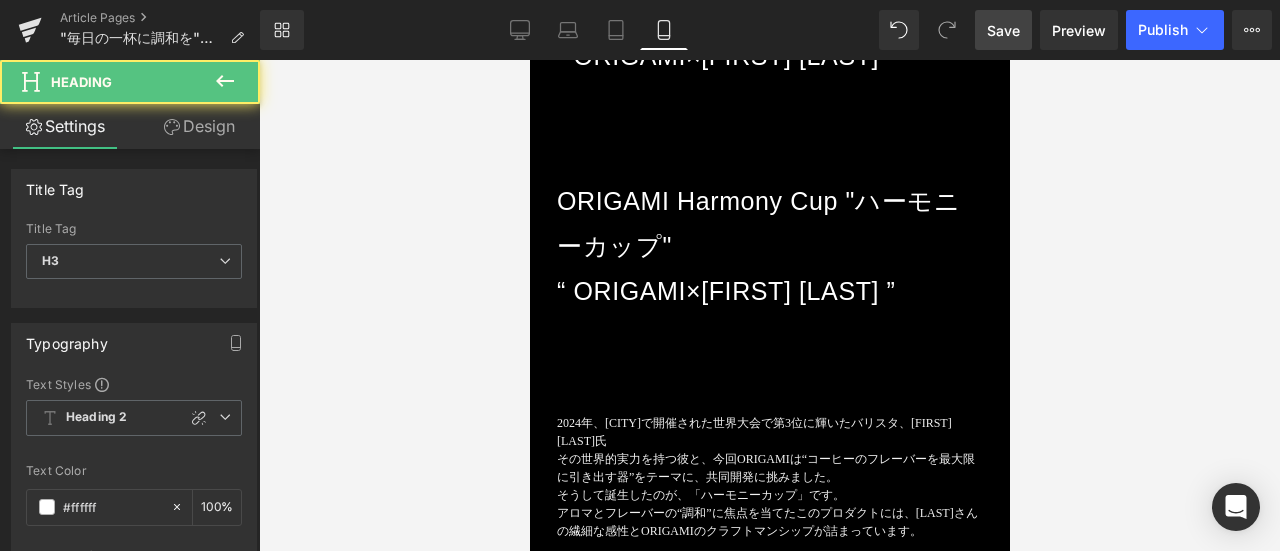 click at bounding box center [225, 82] 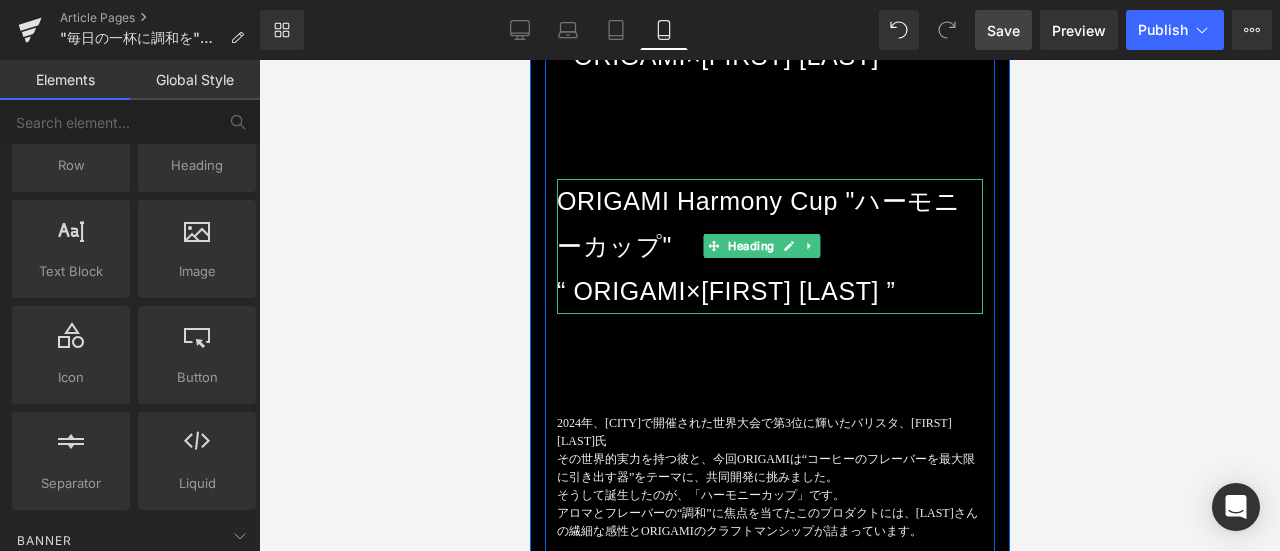 click on "ORIGAMI Harmony Cup "ハーモニーカップ" “ ORIGAMI×Ryan Wibawa ”" at bounding box center (769, 246) 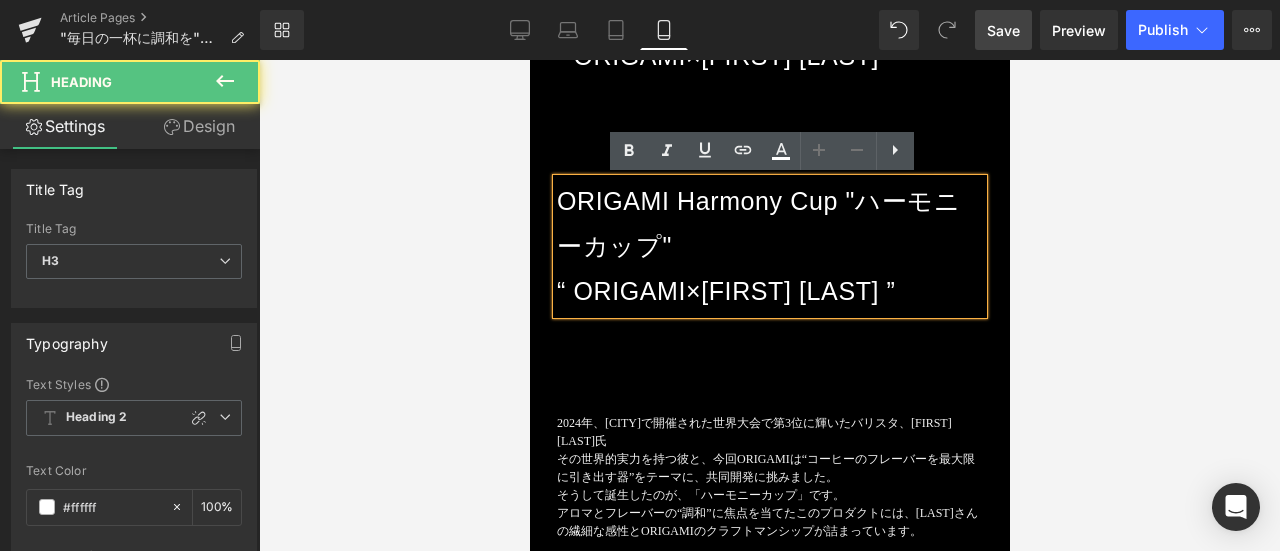 click on "Design" at bounding box center [199, 126] 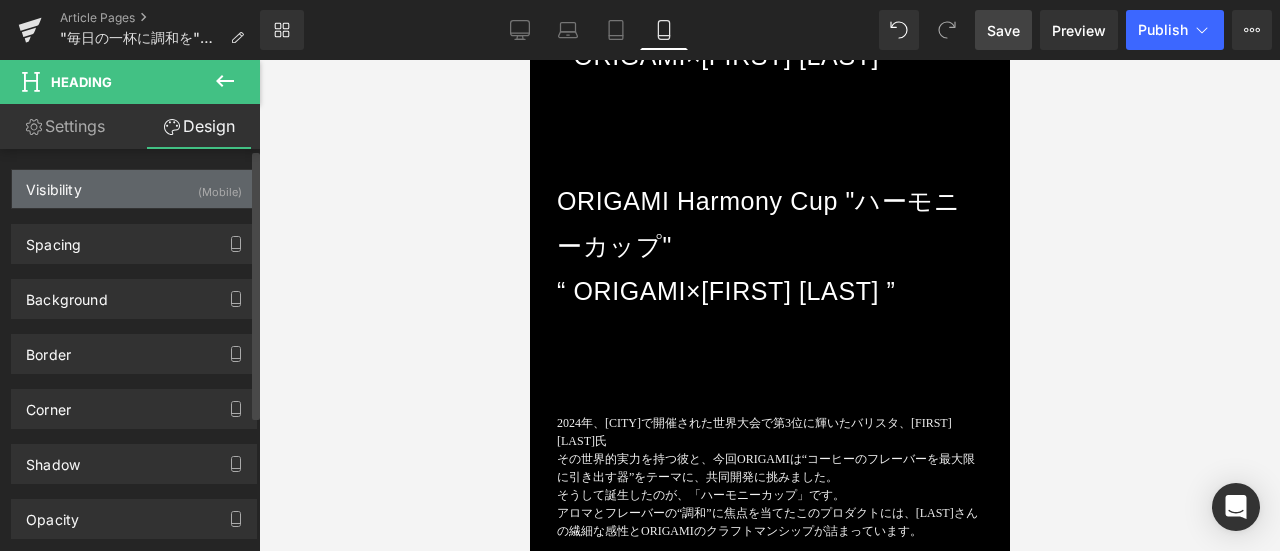 click on "Visibility
(Mobile)" at bounding box center (134, 189) 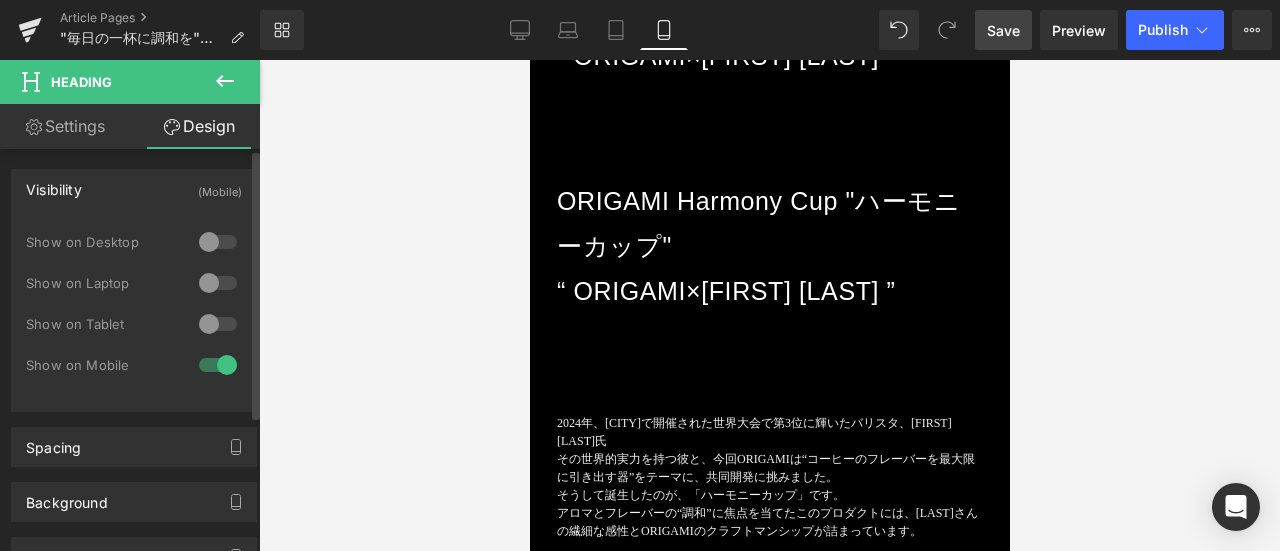 click at bounding box center (218, 365) 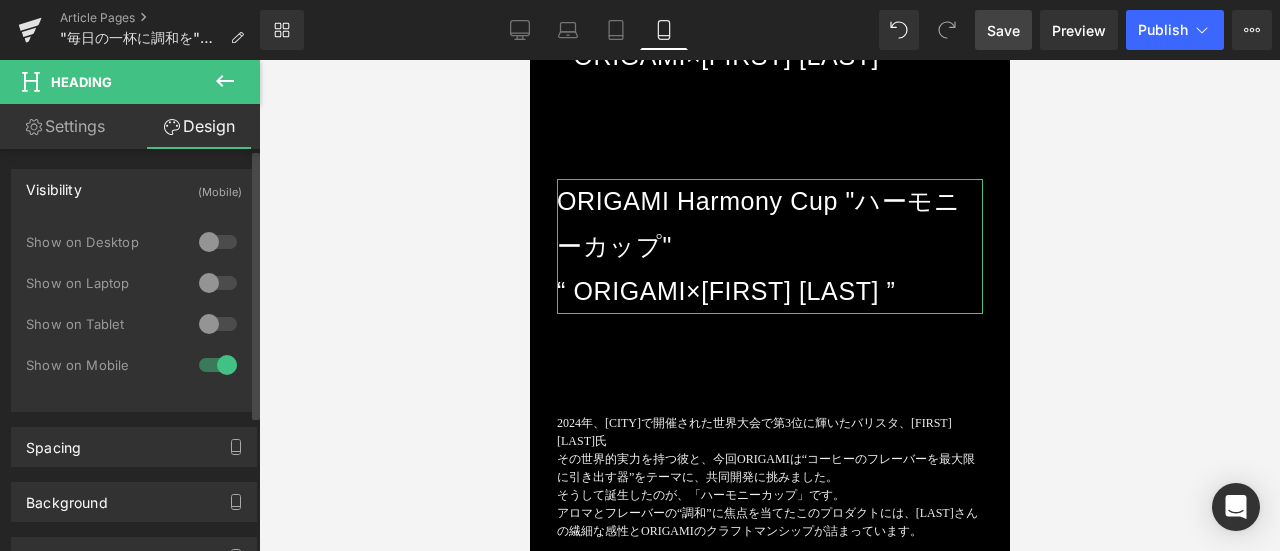 click at bounding box center [218, 324] 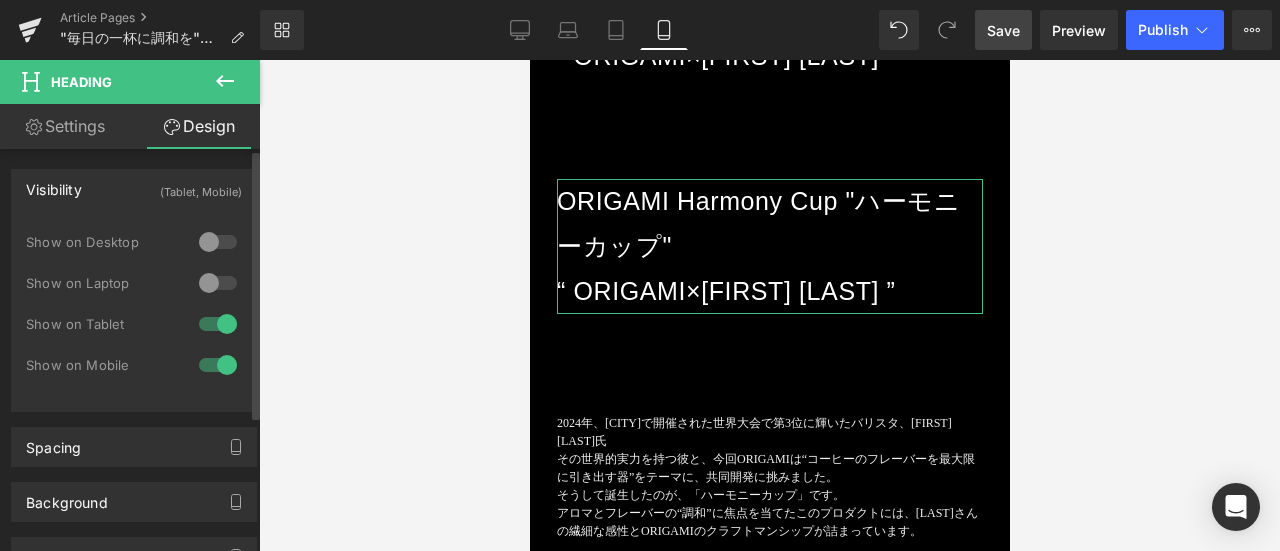 click at bounding box center (218, 283) 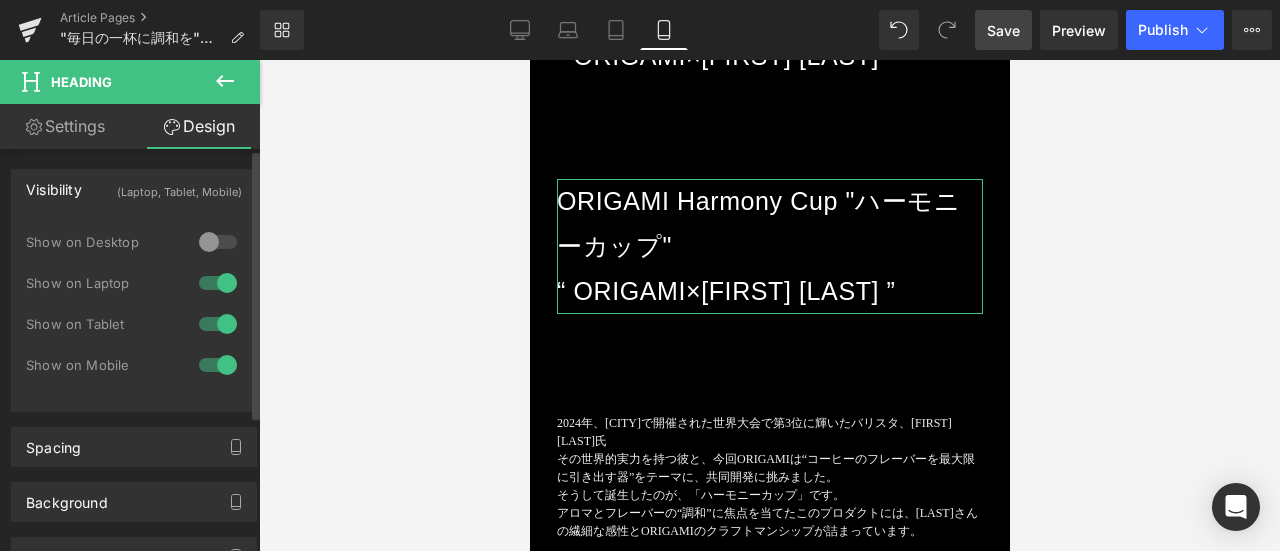 click at bounding box center (218, 242) 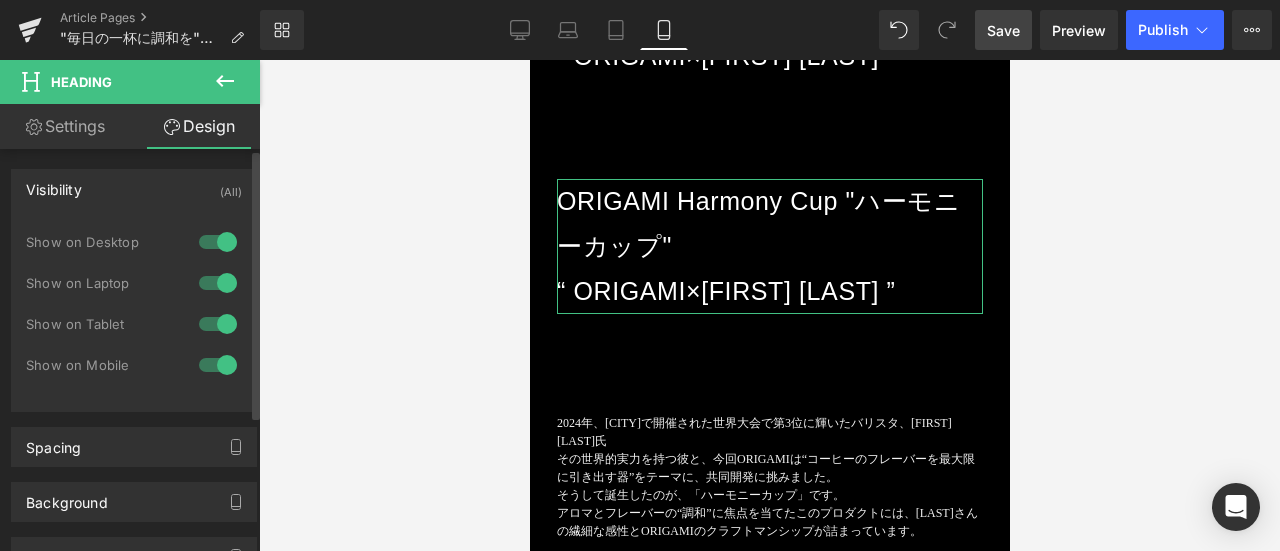 click at bounding box center [218, 365] 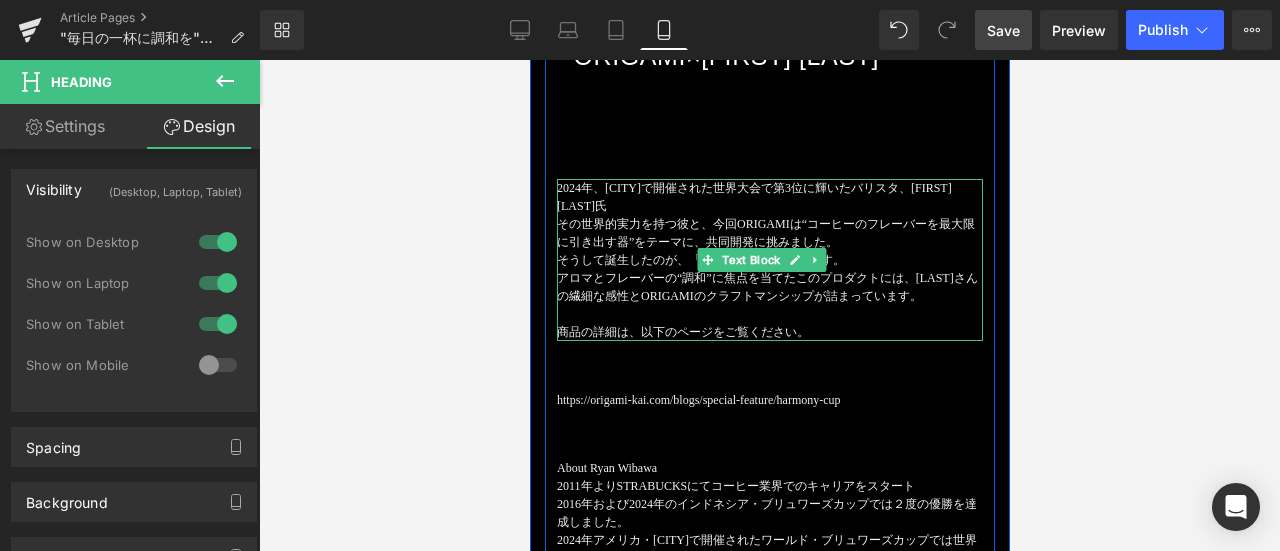 click on "そうして誕生したのが、「ハーモニーカップ」です。" at bounding box center [769, 260] 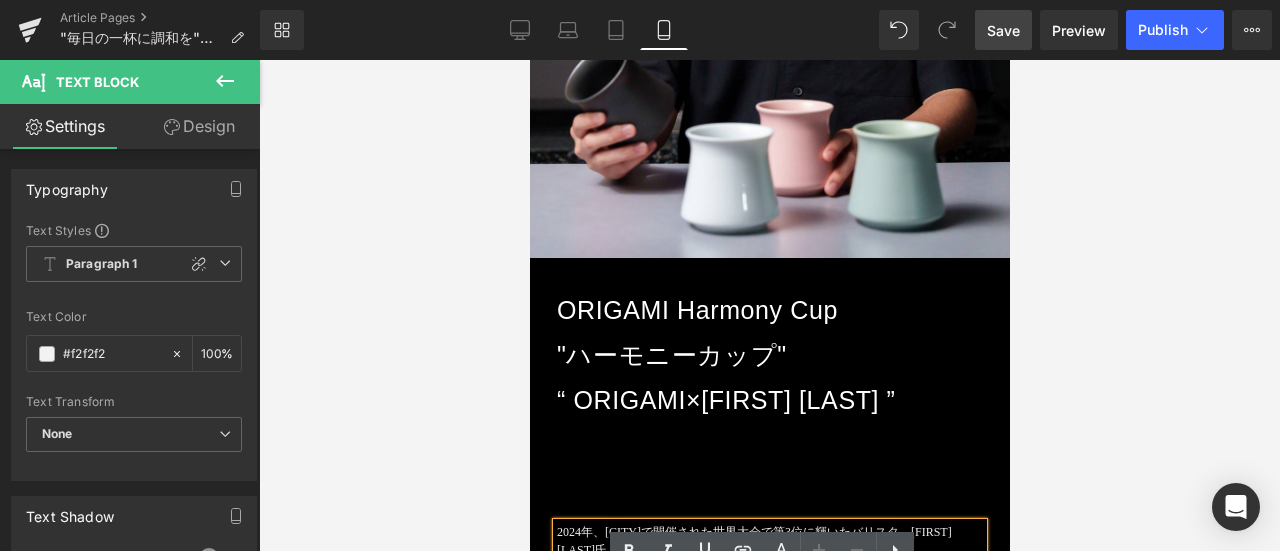 scroll, scrollTop: 600, scrollLeft: 0, axis: vertical 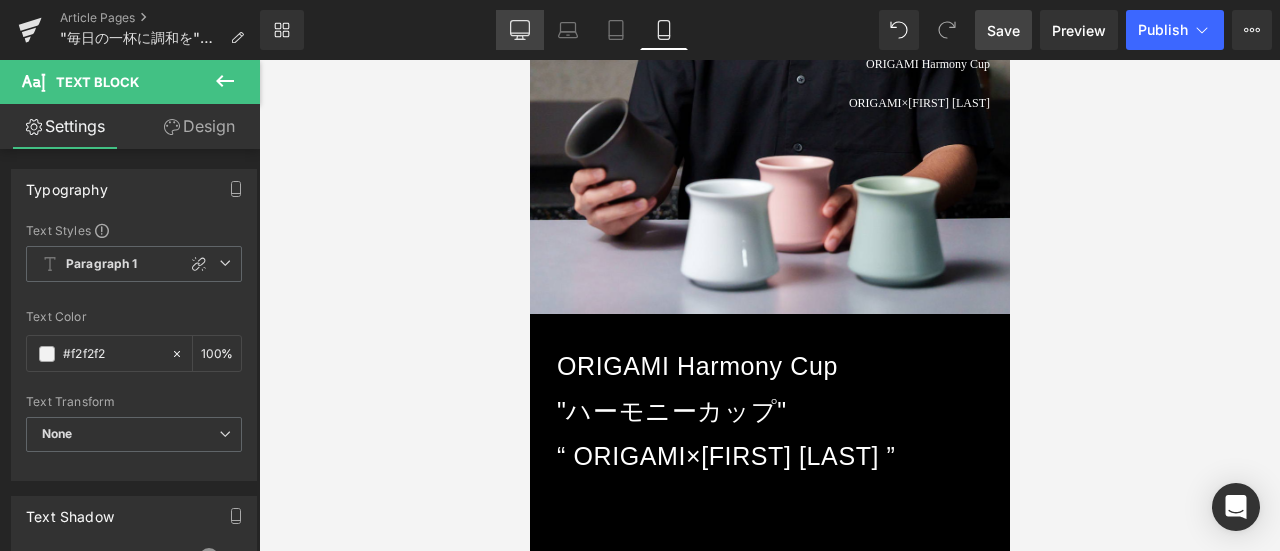 click 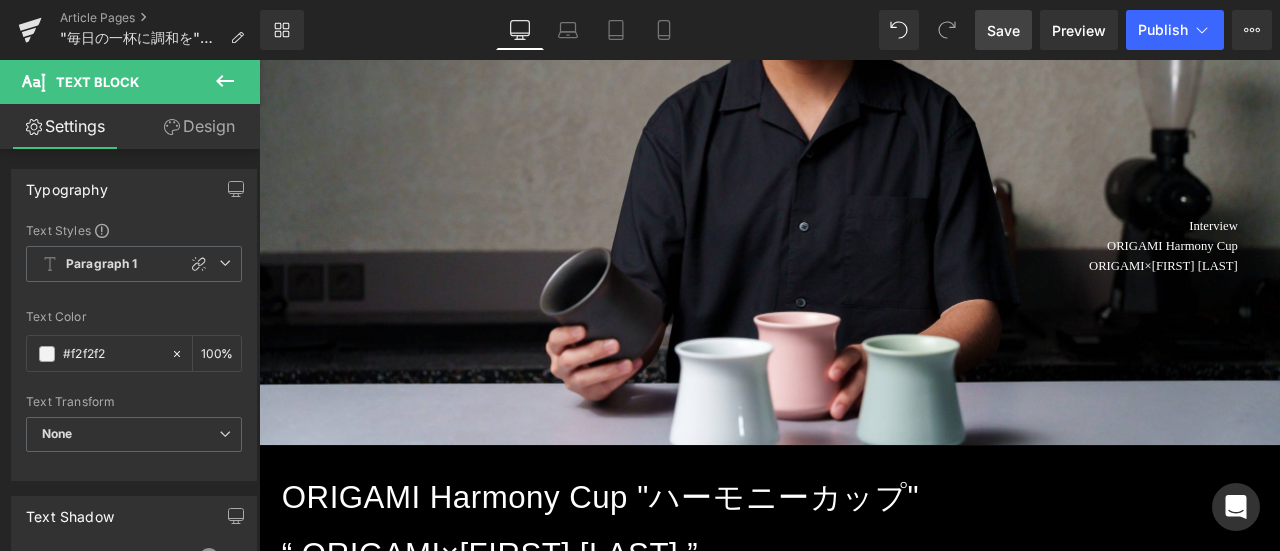 scroll, scrollTop: 800, scrollLeft: 0, axis: vertical 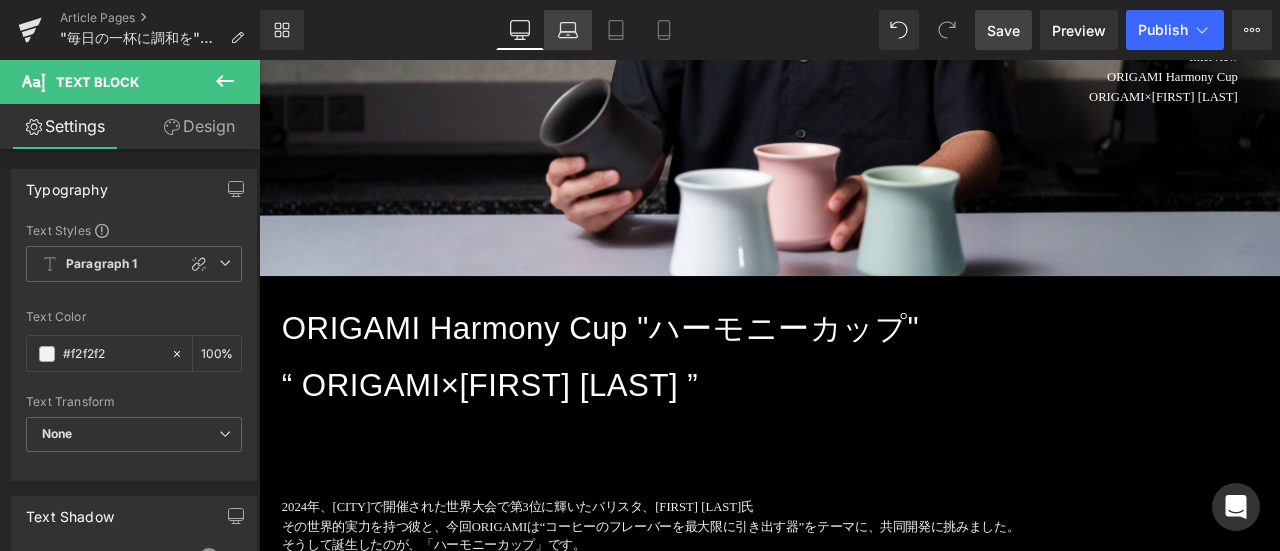 click 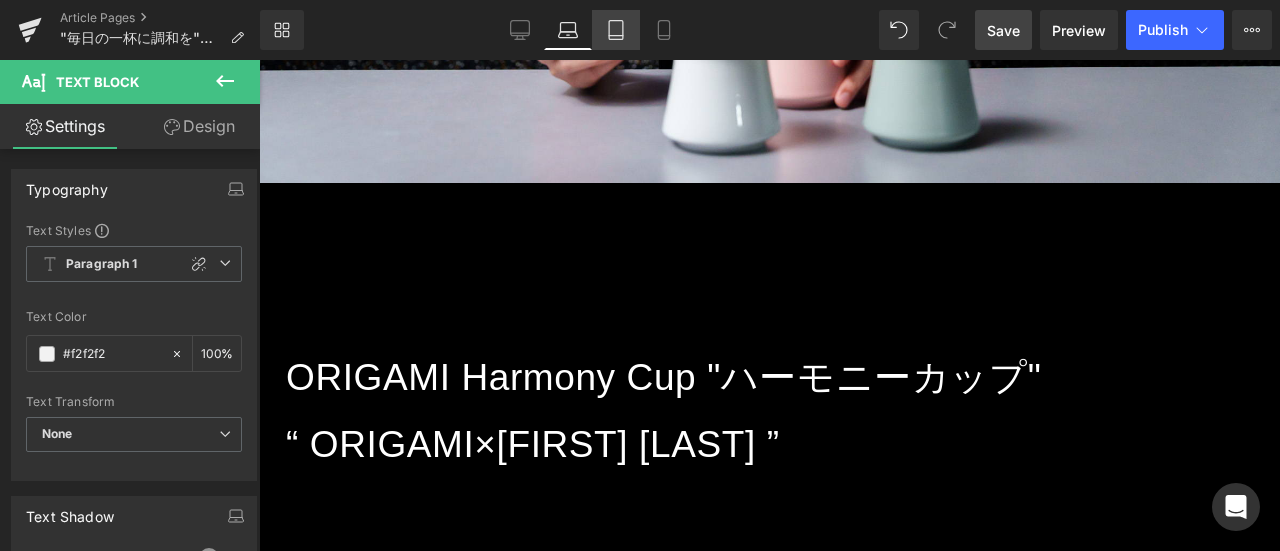 click 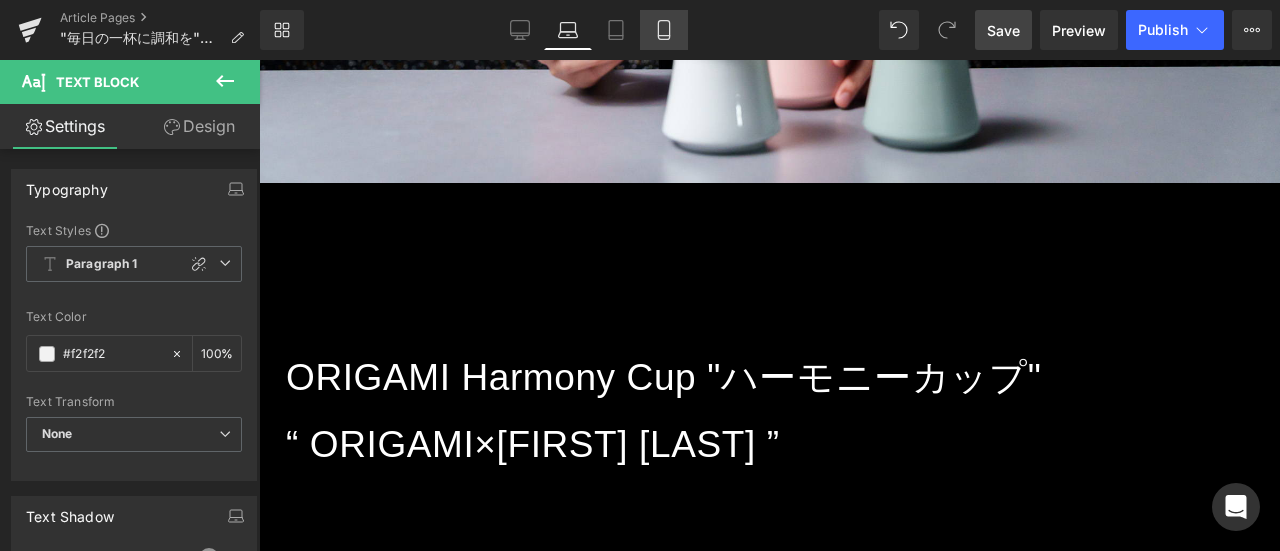 scroll, scrollTop: 788, scrollLeft: 0, axis: vertical 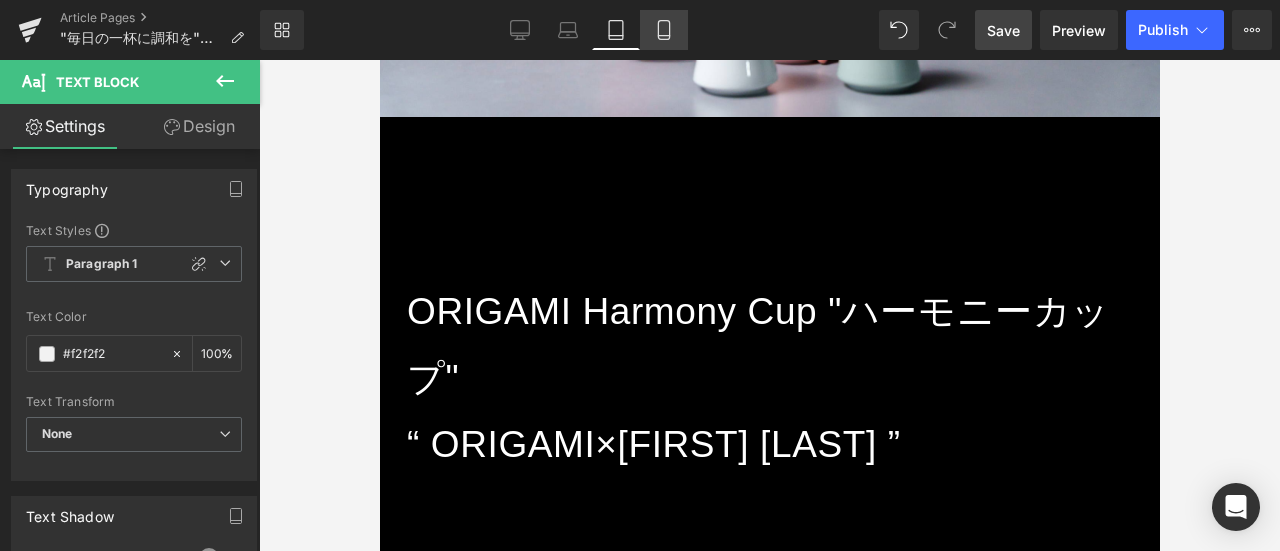 click 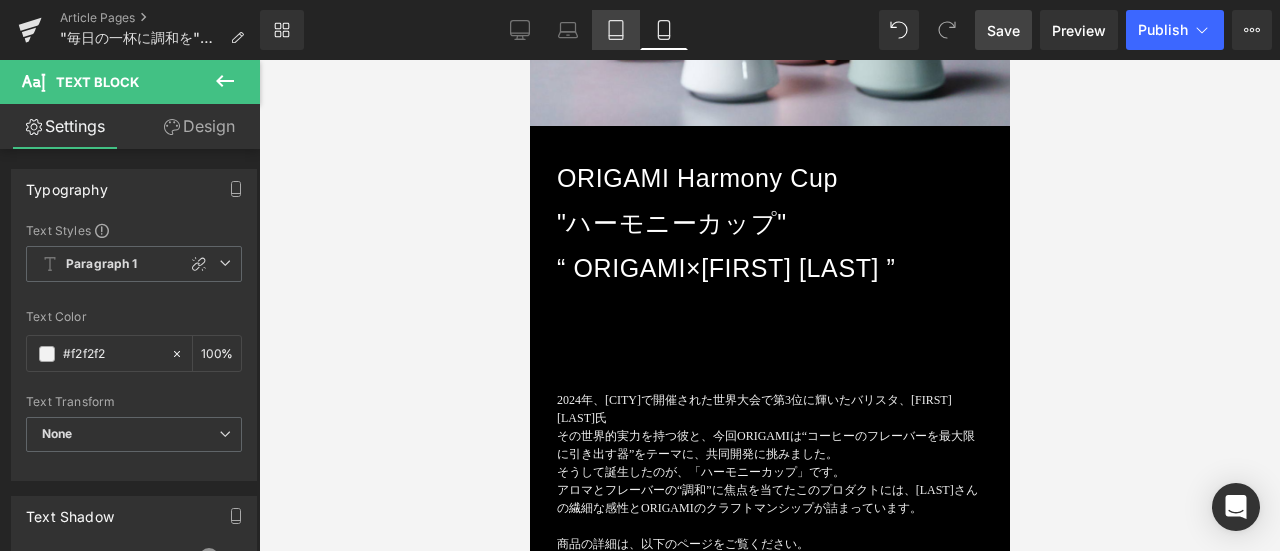 scroll, scrollTop: 600, scrollLeft: 0, axis: vertical 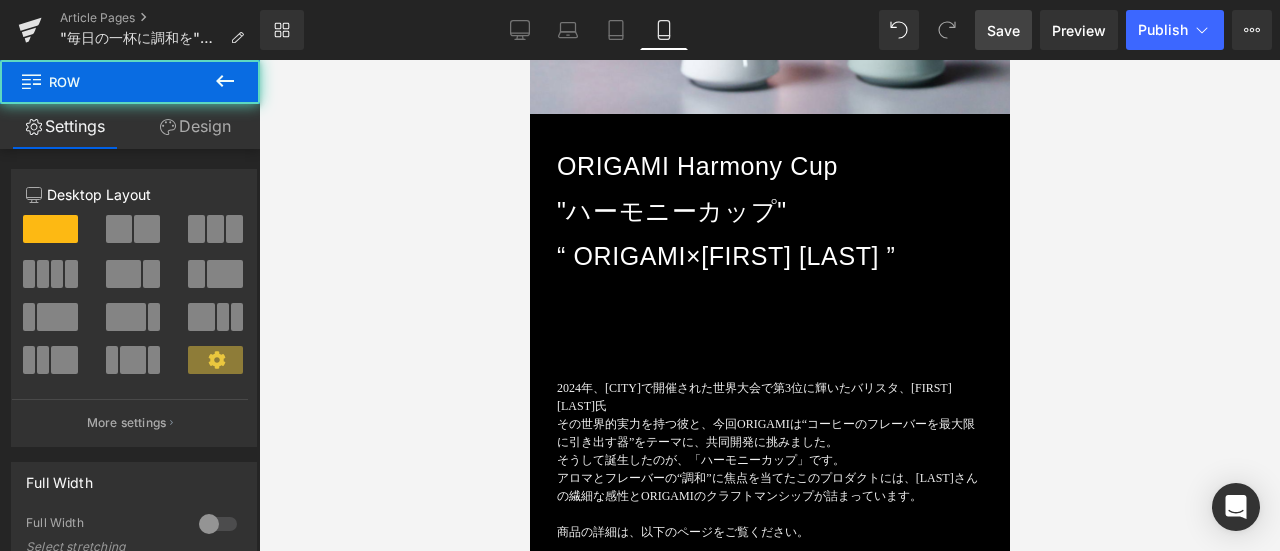 click on "2024年、[CITY]で開催された世界大会で第3位に輝いたバリスタ、[FIRST] [LAST]氏 その世界的実力を持つ彼と、今回ORIGAMIは“コーヒーのフレーバーを最大限に引き出す器”をテーマに、共同開発に挑みました。 そうして誕生したのが、「ハーモニーカップ」です。 アロマとフレーバーの“調和”に焦点を当てたこのプロダクトには、[LAST]さんの繊細な感性とORIGAMIのクラフトマンシップが詰まっています。 商品の詳細は、以下のページをご覧ください。 Text Block         https://origami-kai.com/blogs/special-feature/harmony-cup Text Block         About [FIRST] [LAST] 2011年よりSTRABUCKSにてコーヒー業界でのキャリアをスタート Text Block         Image         Heading" at bounding box center [769, 3305] 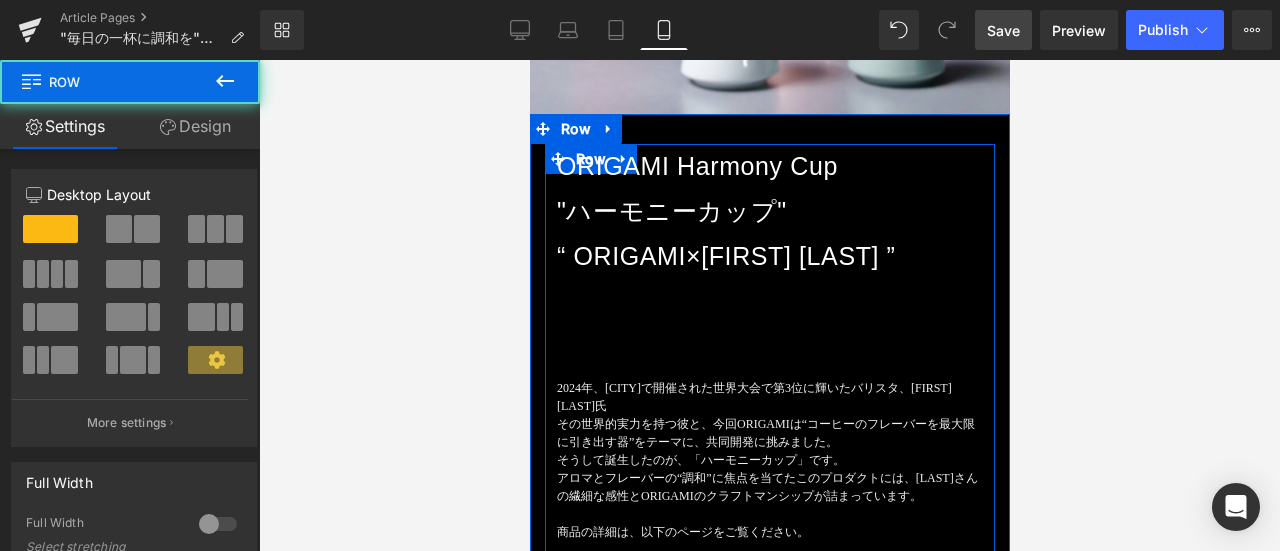 click on "2024年、[CITY]で開催された世界大会で第3位に輝いたバリスタ、[FIRST] [LAST]氏 その世界的実力を持つ彼と、今回ORIGAMIは“コーヒーのフレーバーを最大限に引き出す器”をテーマに、共同開発に挑みました。 そうして誕生したのが、「ハーモニーカップ」です。 アロマとフレーバーの“調和”に焦点を当てたこのプロダクトには、[LAST]さんの繊細な感性とORIGAMIのクラフトマンシップが詰まっています。 商品の詳細は、以下のページをご覧ください。 Text Block         https://origami-kai.com/blogs/special-feature/harmony-cup Text Block         About [FIRST] [LAST] 2011年よりSTRABUCKSにてコーヒー業界でのキャリアをスタート Text Block         Image         Heading" at bounding box center [769, 3305] 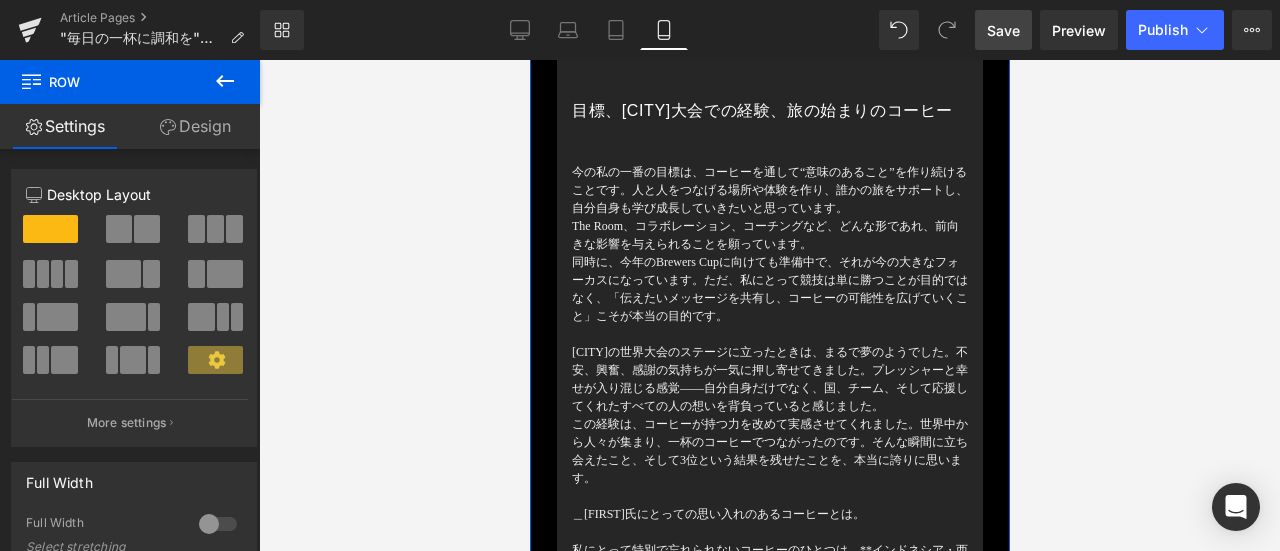 scroll, scrollTop: 4200, scrollLeft: 0, axis: vertical 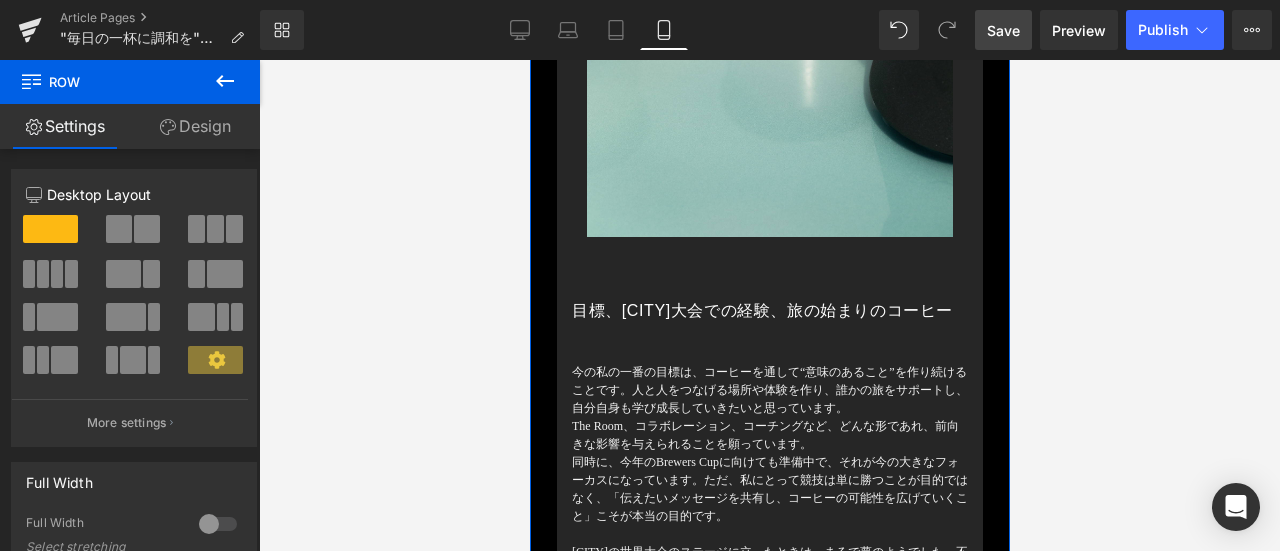 click on "目標、[CITY]大会での経験、旅の始まりのコーヒー Heading" at bounding box center [769, 311] 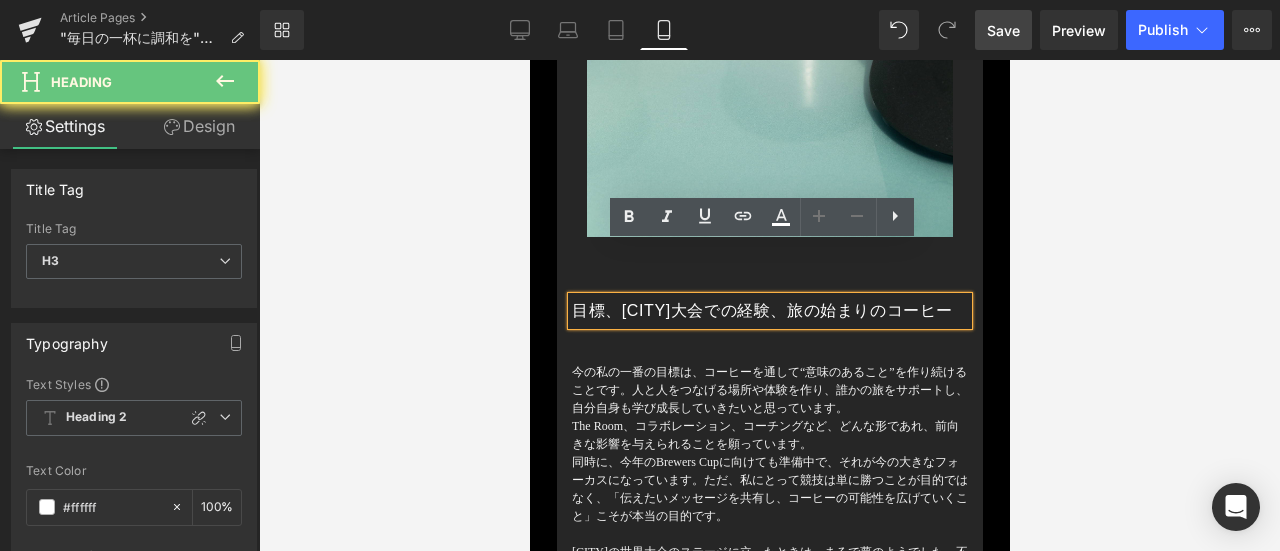 click on "目標、[CITY]大会での経験、旅の始まりのコーヒー" at bounding box center [769, 311] 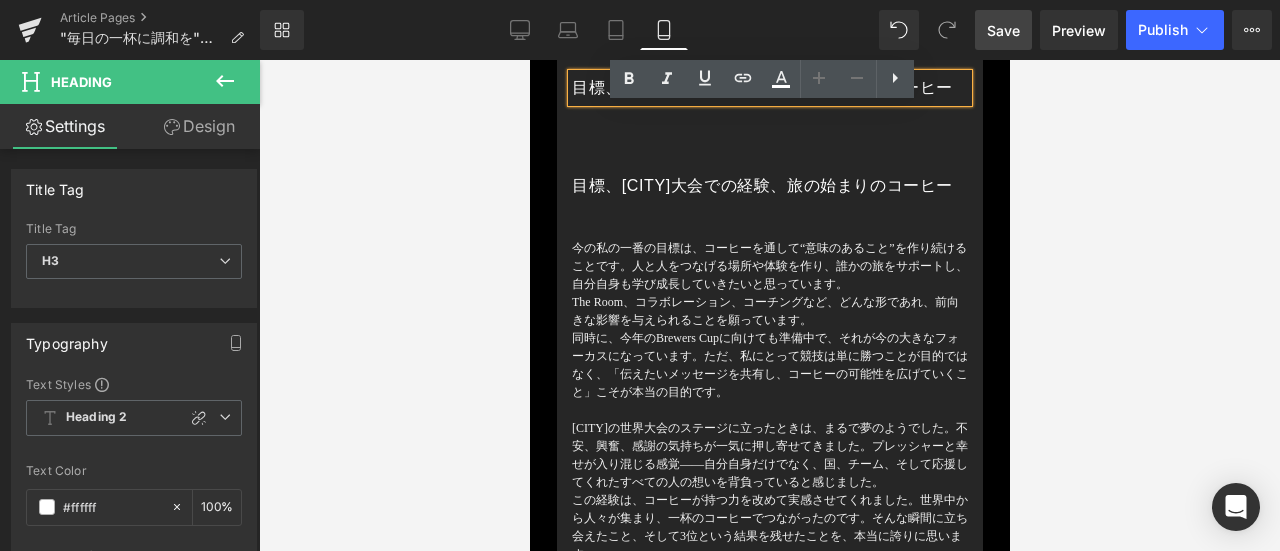 scroll, scrollTop: 4432, scrollLeft: 0, axis: vertical 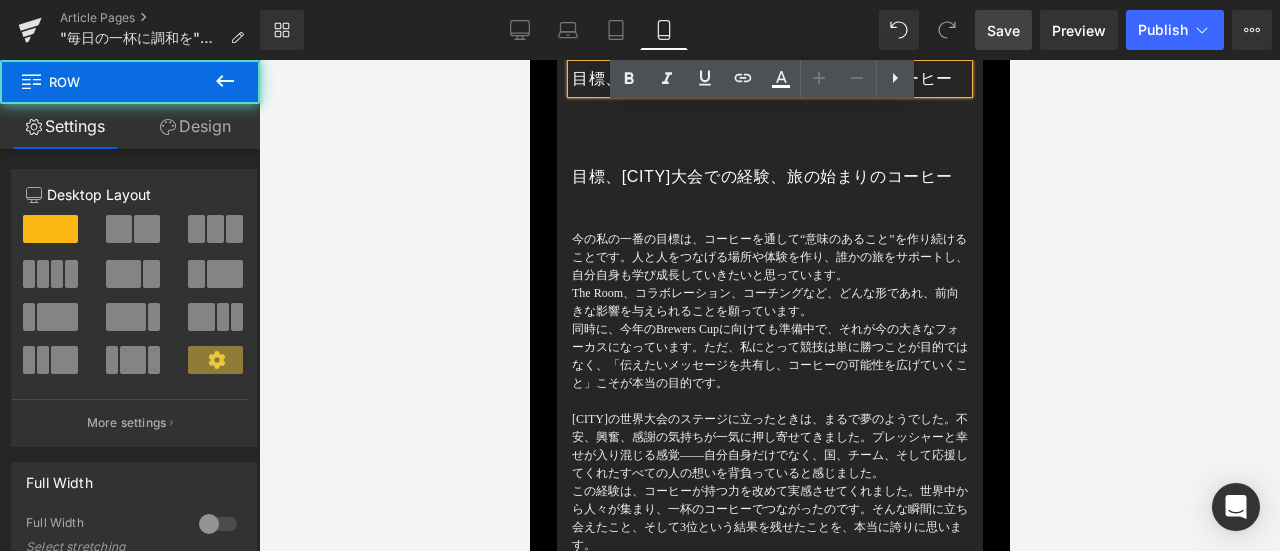 click on "Image         ORIGAMIとの出会い Heading         私は、ただ機能的なだけでなく、コーヒー体験そのものを特別なものにしてくれるツールが昔から好きでした。そして、ORIGAMIはまさにそんな存在でした。 私が初めてORIGAMIに出会ったのはドリッパーではなく、Sensory Flavor Cupでした。友人がカッピングの場に持ってきていて、すぐに興味を惹かれました。見た目も美しかったのですが、それ以上に驚いたのは、手に取ったときの感覚と、香りの立ち方でした。コーヒーがより深く、意味のあるものに感じられたのです。その瞬間に、「他のORIGAMIのツールも試してみたい」と思いました。特にドリッパーには強く惹かれましたね。 Text Block         これまでのコーヒーキャリアをたどる Heading         Text Block         Image         Image         Row         Heading         Heading         Text Block" at bounding box center [769, -363] 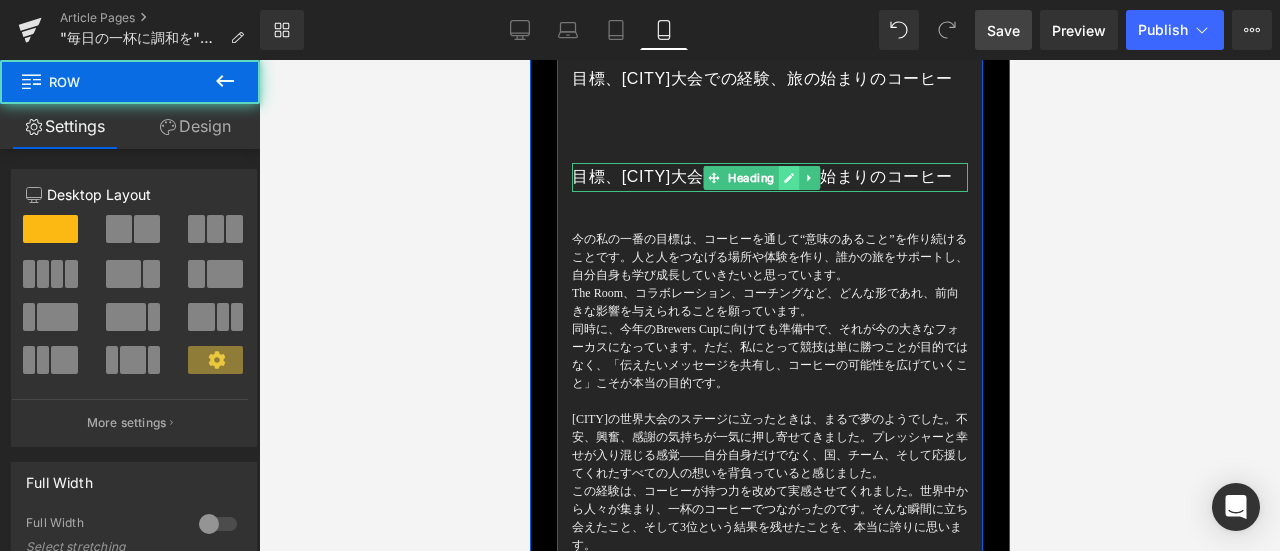 click 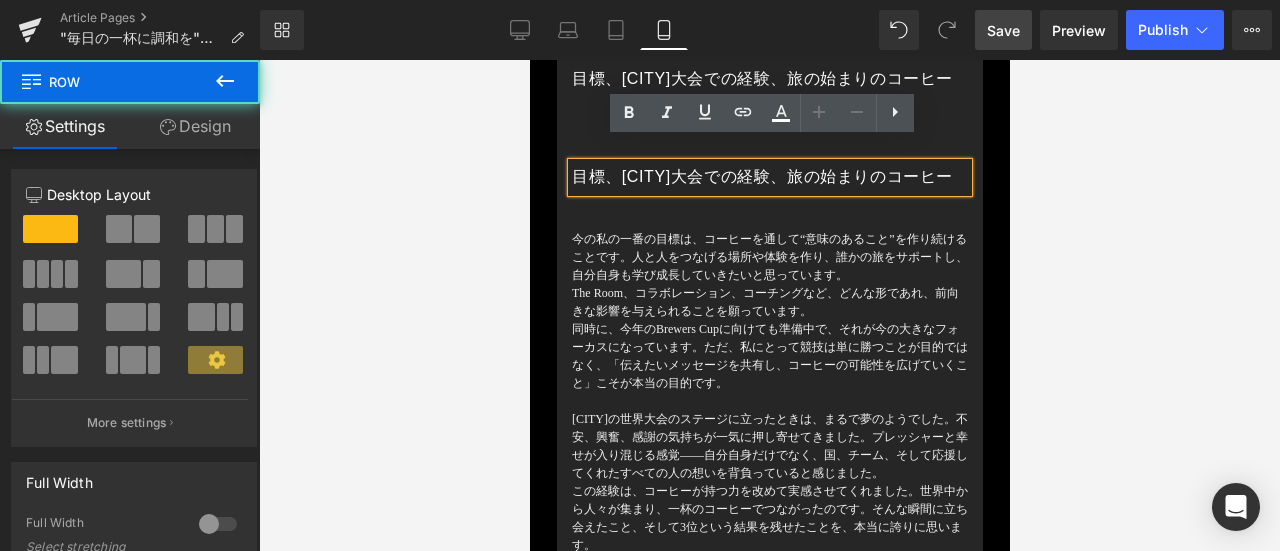 click on "目標、[CITY]大会での経験、旅の始まりのコーヒー" at bounding box center [769, 177] 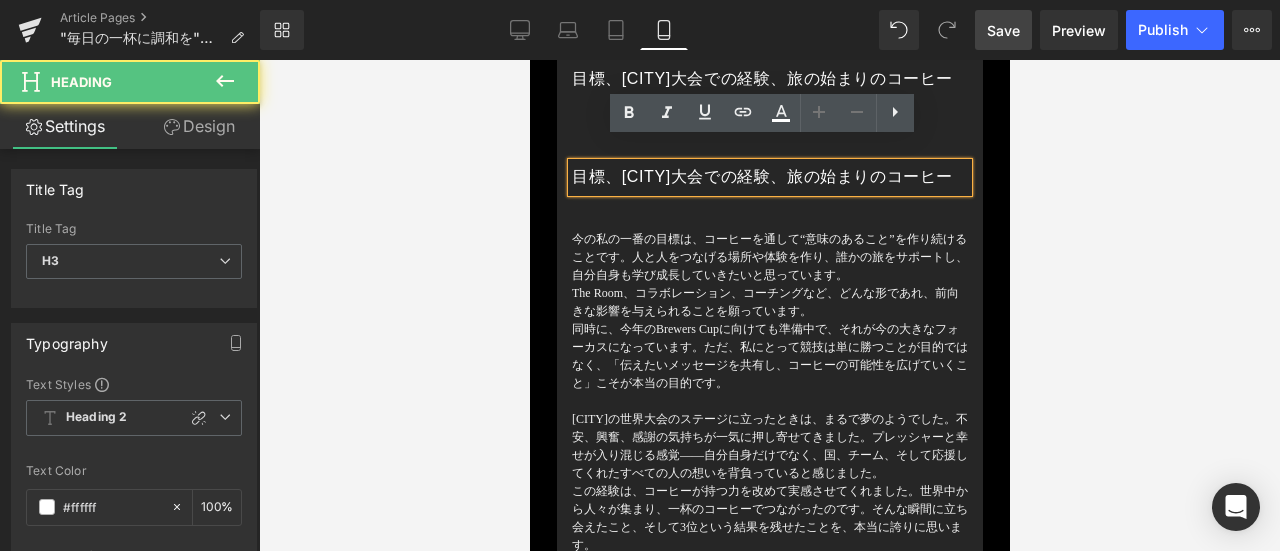 type 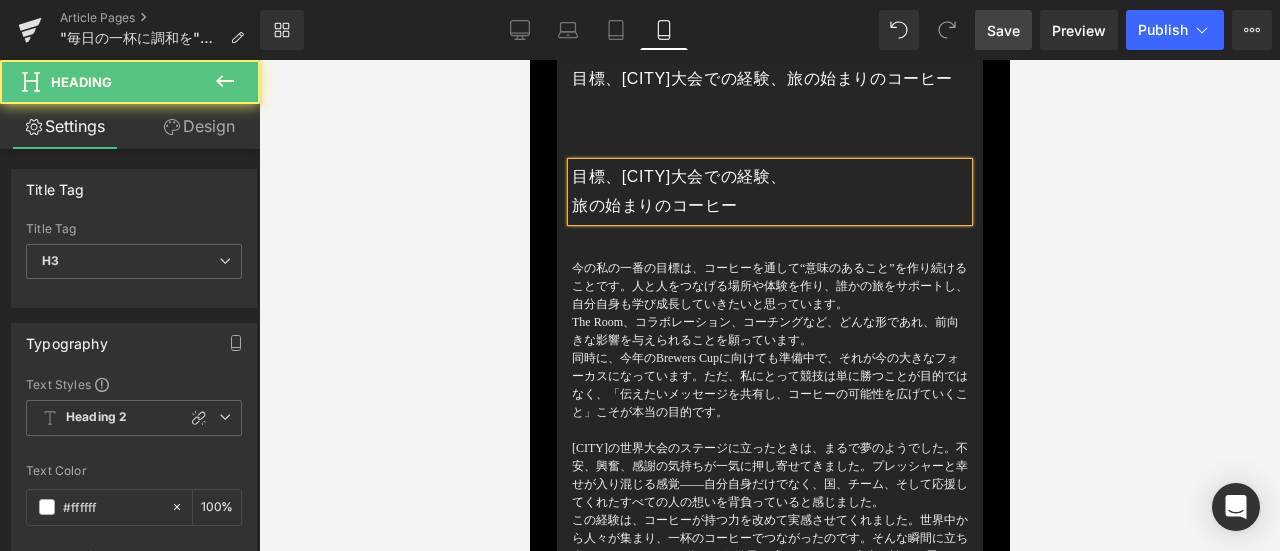 click on "目標、[CITY]大会での経験、 旅の始まりのコーヒー" at bounding box center (769, 192) 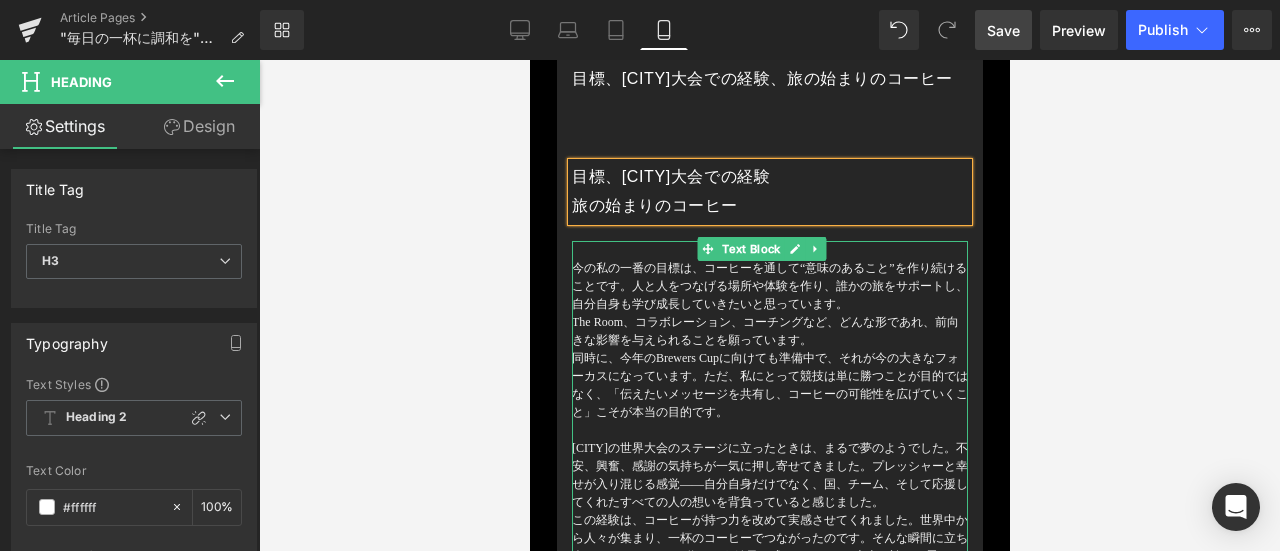 click on "今の私の一番の目標は、コーヒーを通して“意味のあること”を作り続けることです。人と人をつなげる場所や体験を作り、誰かの旅をサポートし、自分自身も学び成長していきたいと思っています。" at bounding box center [769, 286] 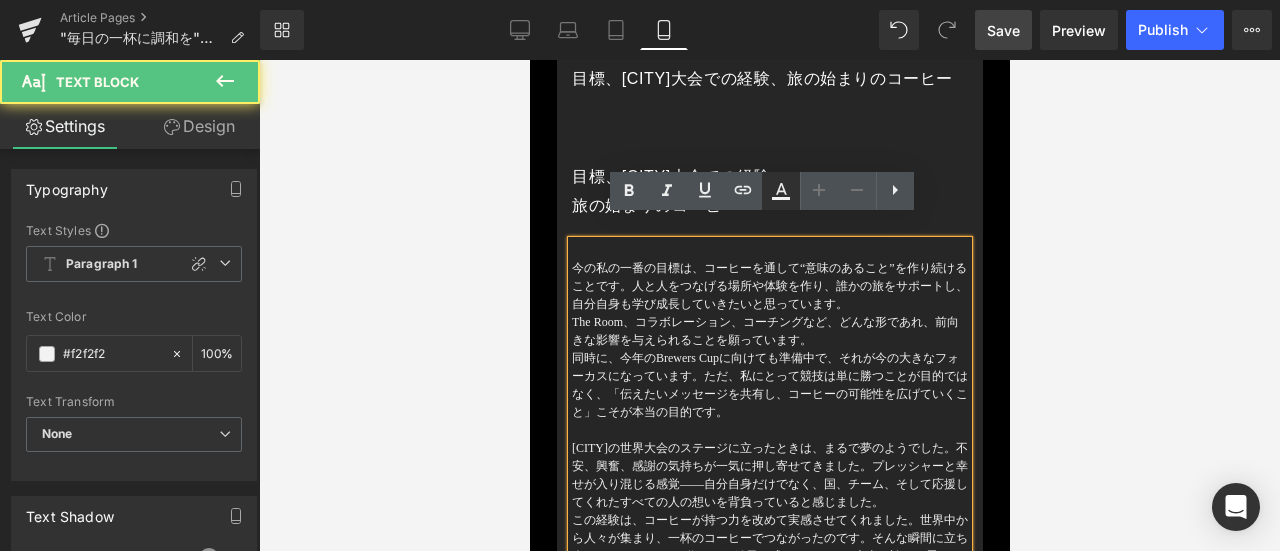 click 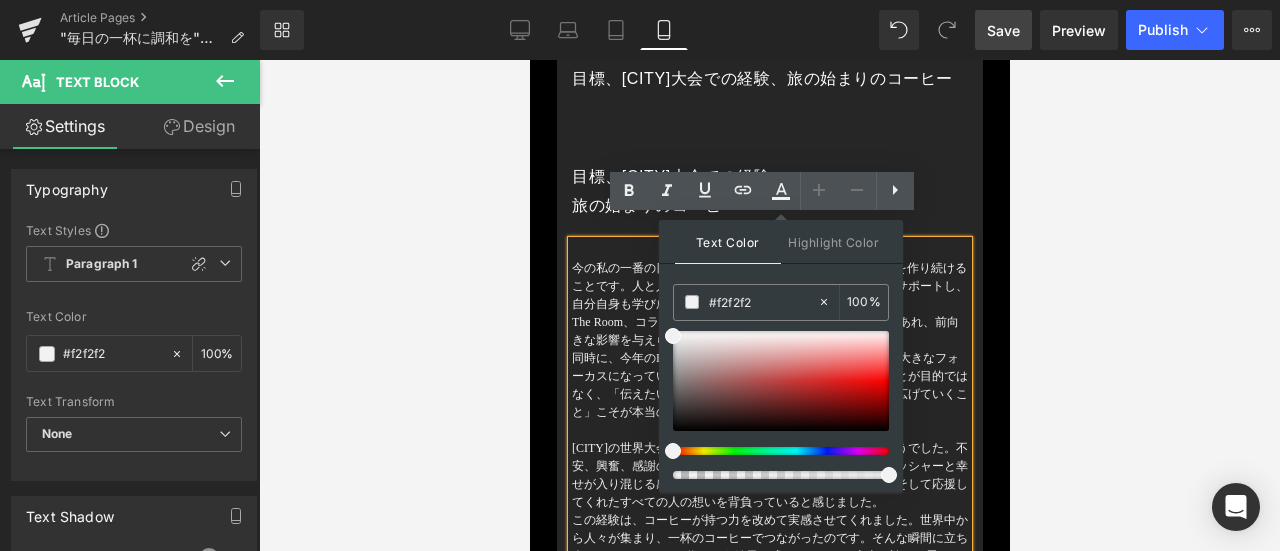 click on "目標、[CITY]大会での経験、 旅の始まりのコーヒー" at bounding box center (769, 192) 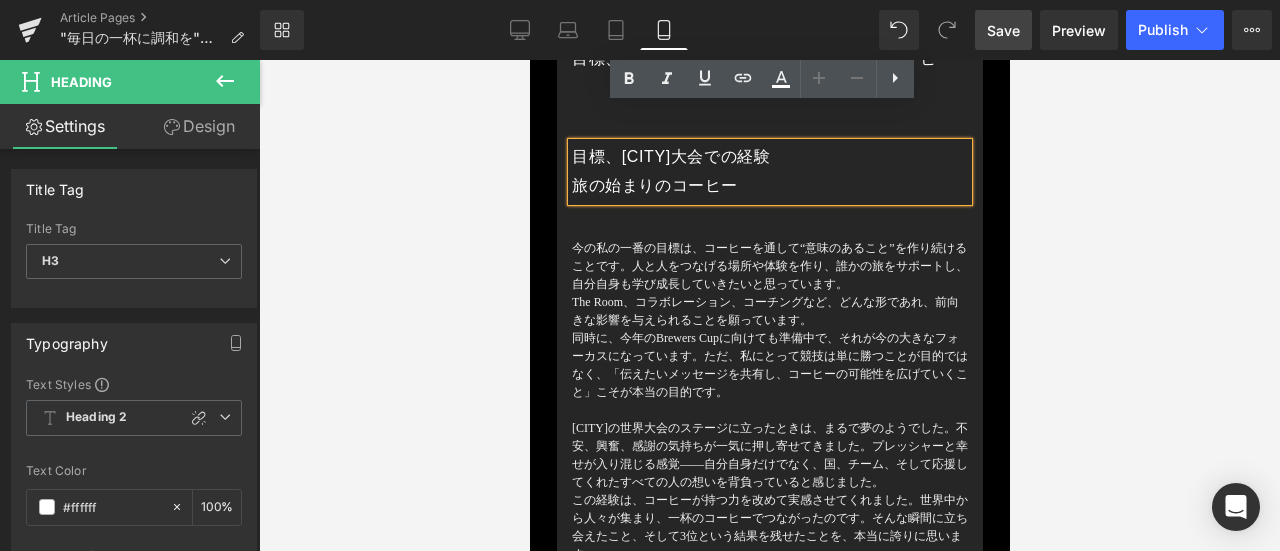 scroll, scrollTop: 4332, scrollLeft: 0, axis: vertical 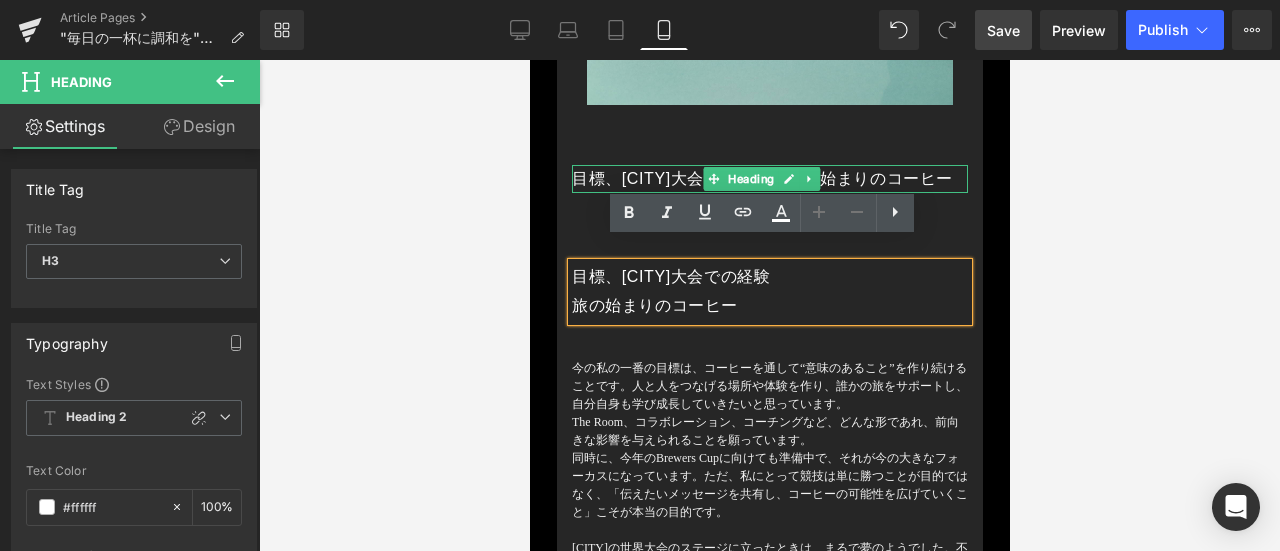 click on "目標、[CITY]大会での経験、旅の始まりのコーヒー" at bounding box center (769, 179) 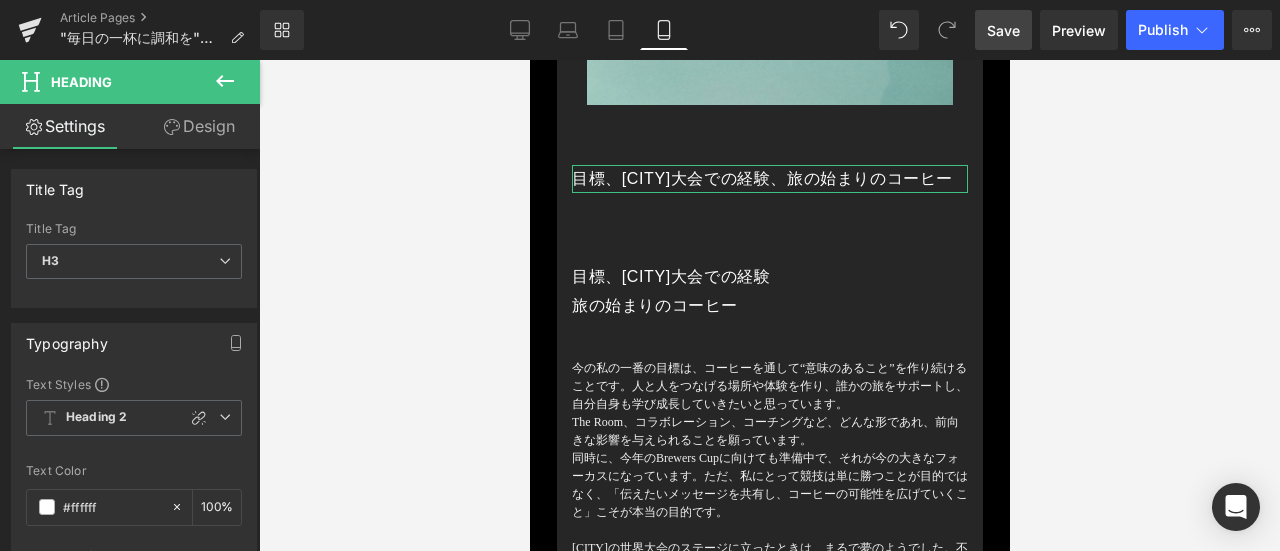 click on "Design" at bounding box center (199, 126) 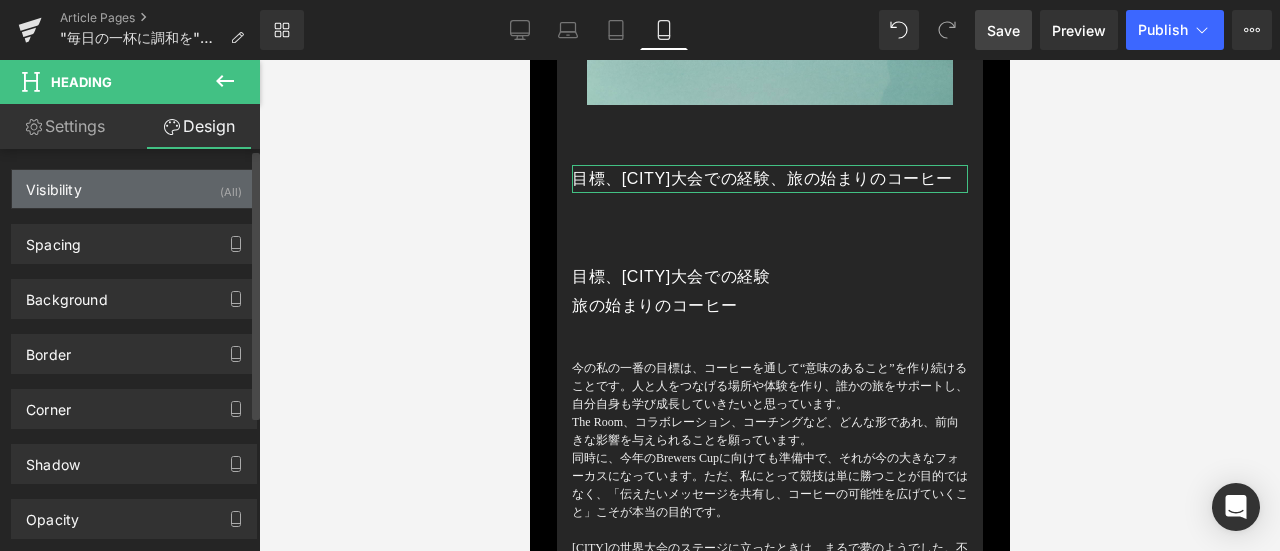 click on "Visibility
(All)" at bounding box center [134, 189] 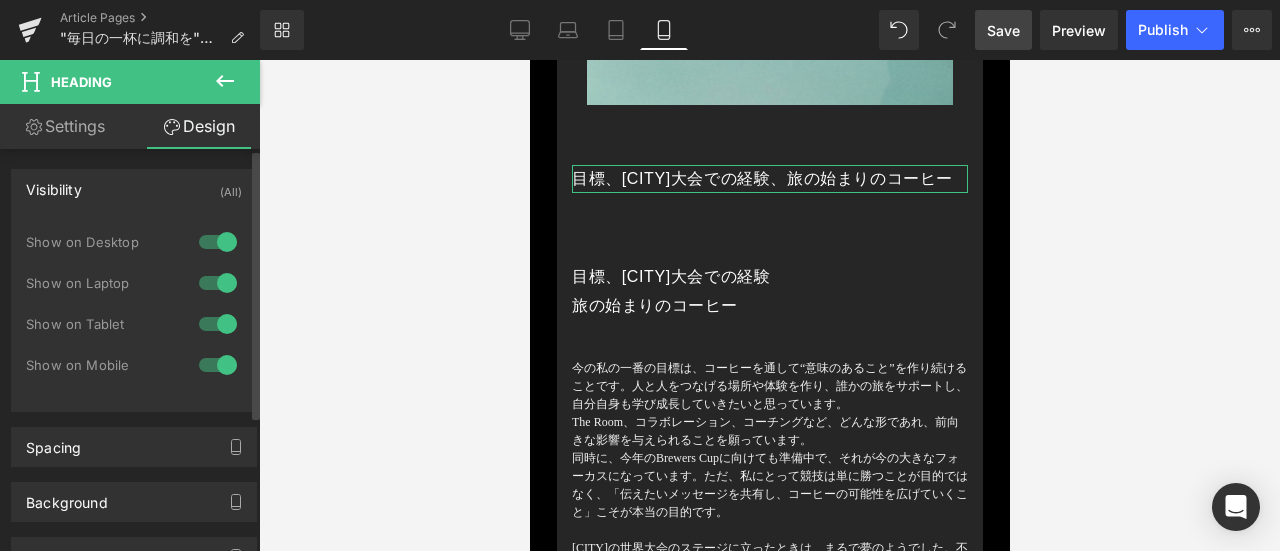 click at bounding box center (218, 365) 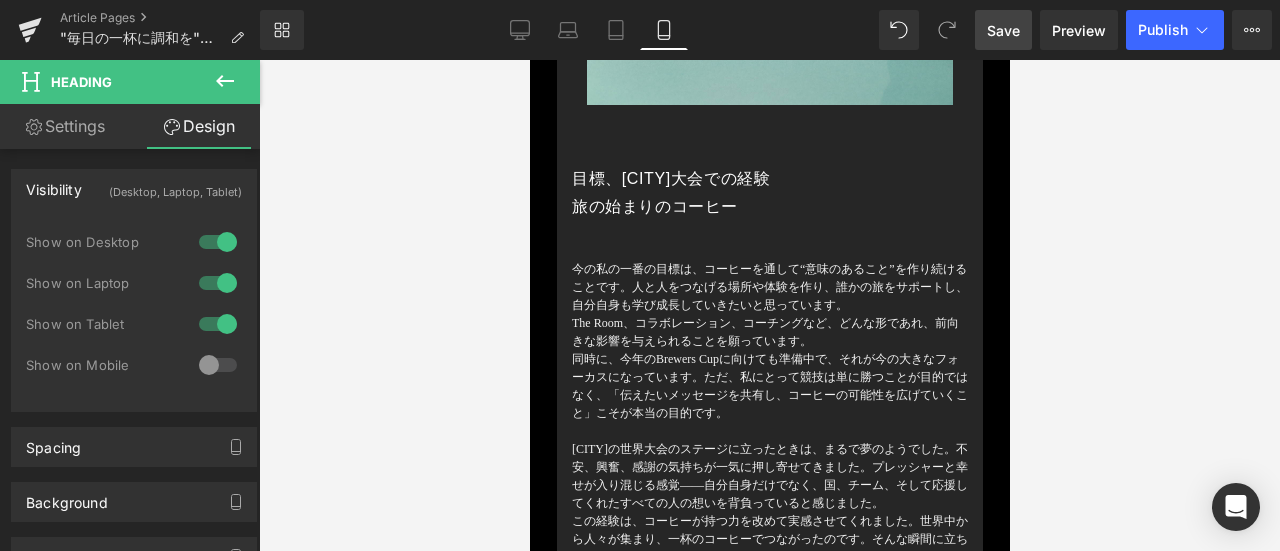 click at bounding box center [769, 305] 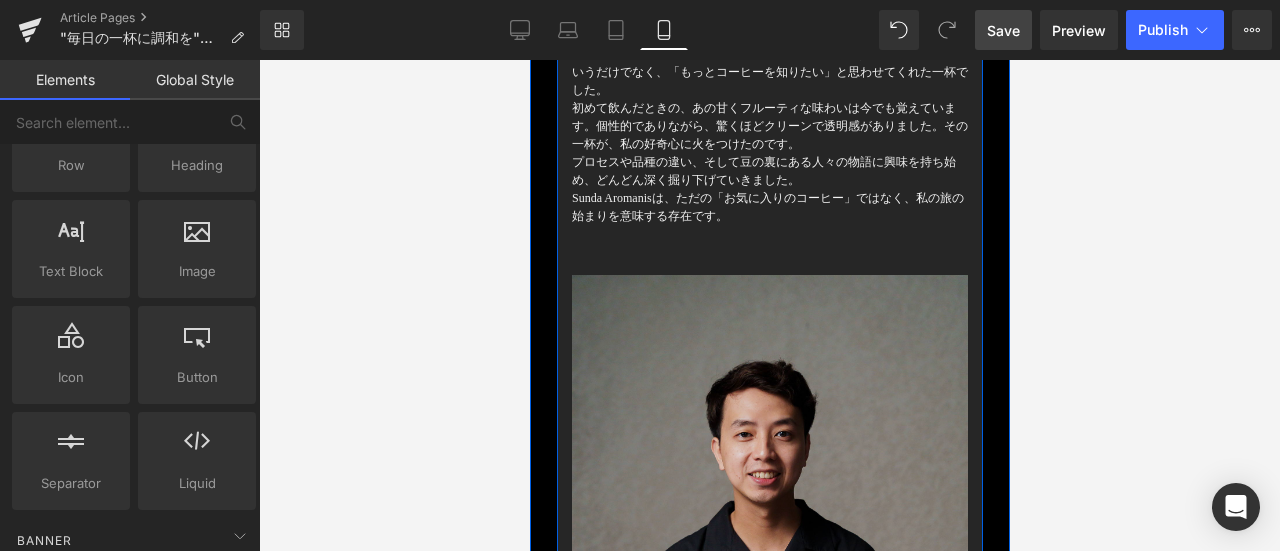 scroll, scrollTop: 5032, scrollLeft: 0, axis: vertical 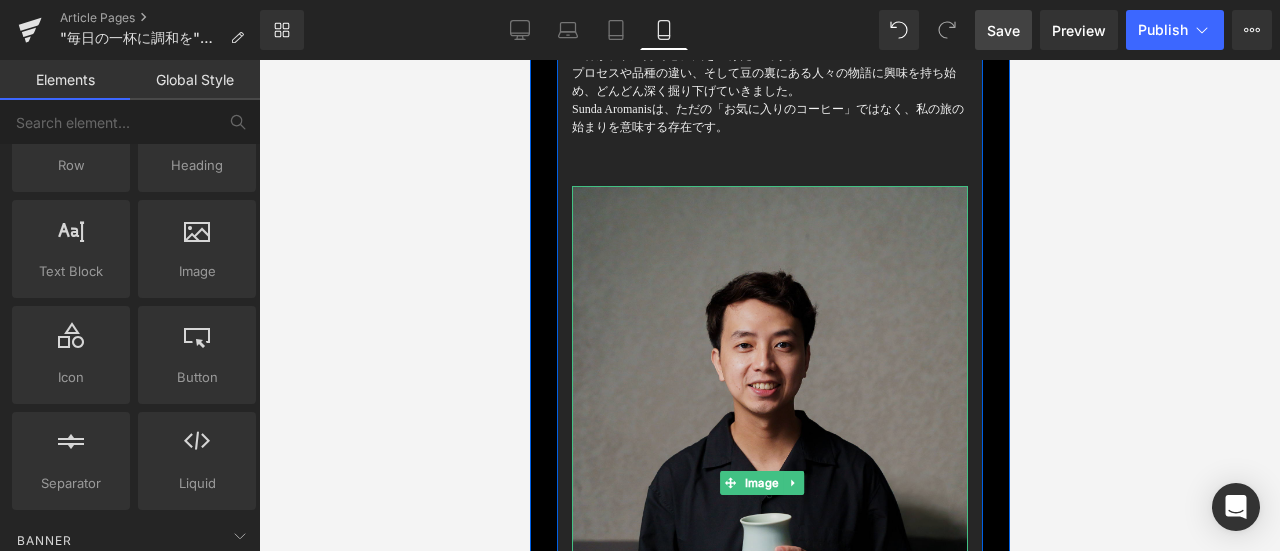 click at bounding box center (769, 483) 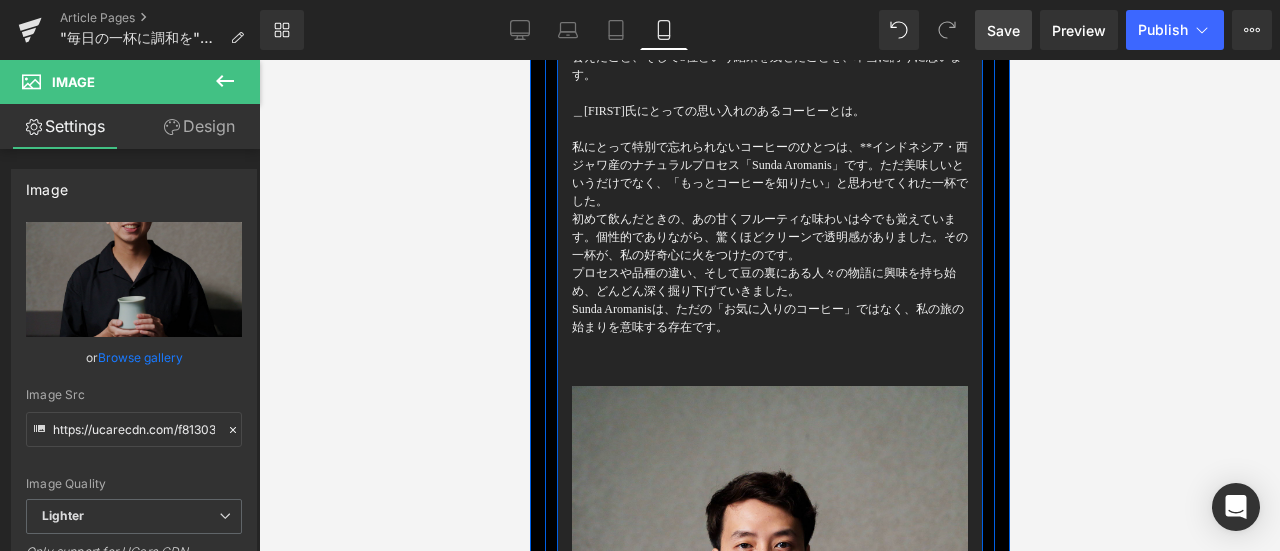 click on "プロセスや品種の違い、そして豆の裏にある人々の物語に興味を持ち始め、どんどん深く掘り下げていきました。" at bounding box center (769, 282) 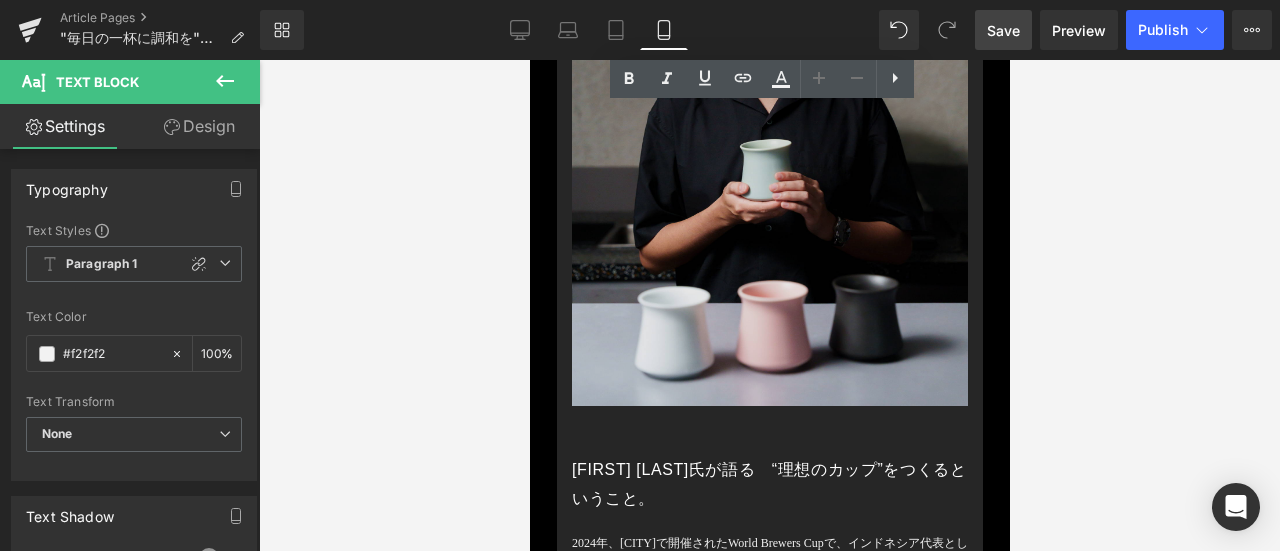scroll, scrollTop: 5532, scrollLeft: 0, axis: vertical 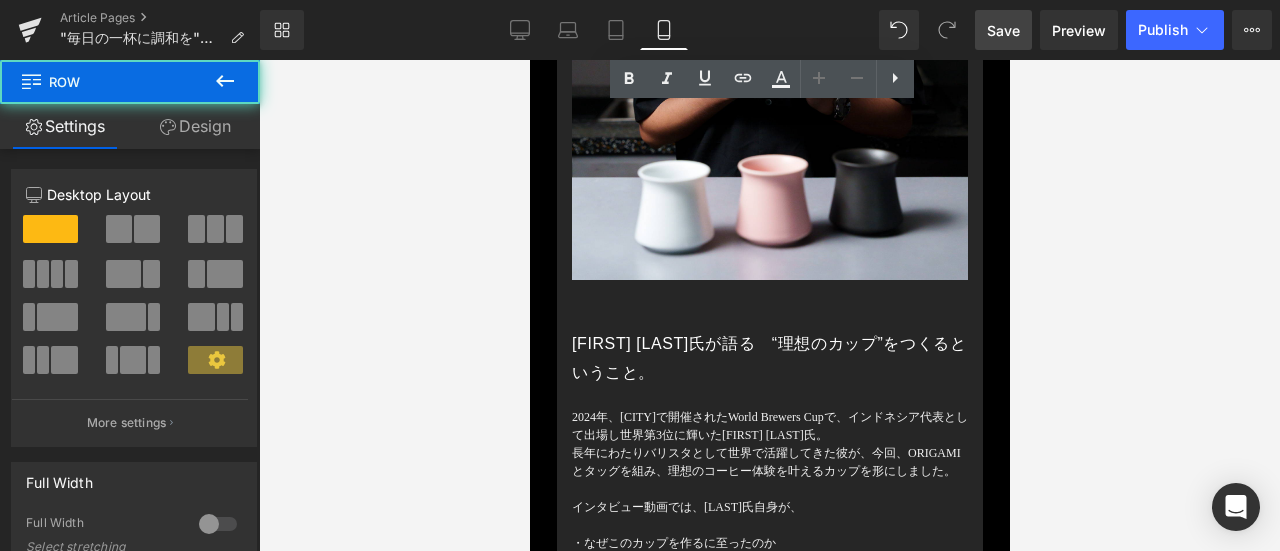 click on "Image         ORIGAMIとの出会い Heading         私は、ただ機能的なだけでなく、コーヒー体験そのものを特別なものにしてくれるツールが昔から好きでした。そして、ORIGAMIはまさにそんな存在でした。 私が初めてORIGAMIに出会ったのはドリッパーではなく、Sensory Flavor Cupでした。友人がカッピングの場に持ってきていて、すぐに興味を惹かれました。見た目も美しかったのですが、それ以上に驚いたのは、手に取ったときの感覚と、香りの立ち方でした。コーヒーがより深く、意味のあるものに感じられたのです。その瞬間に、「他のORIGAMIのツールも試してみたい」と思いました。特にドリッパーには強く惹かれましたね。 Text Block         これまでのコーヒーキャリアをたどる Heading         Text Block         Image         Image         Row         Heading         旅の始まりのコーヒー" at bounding box center [769, -1498] 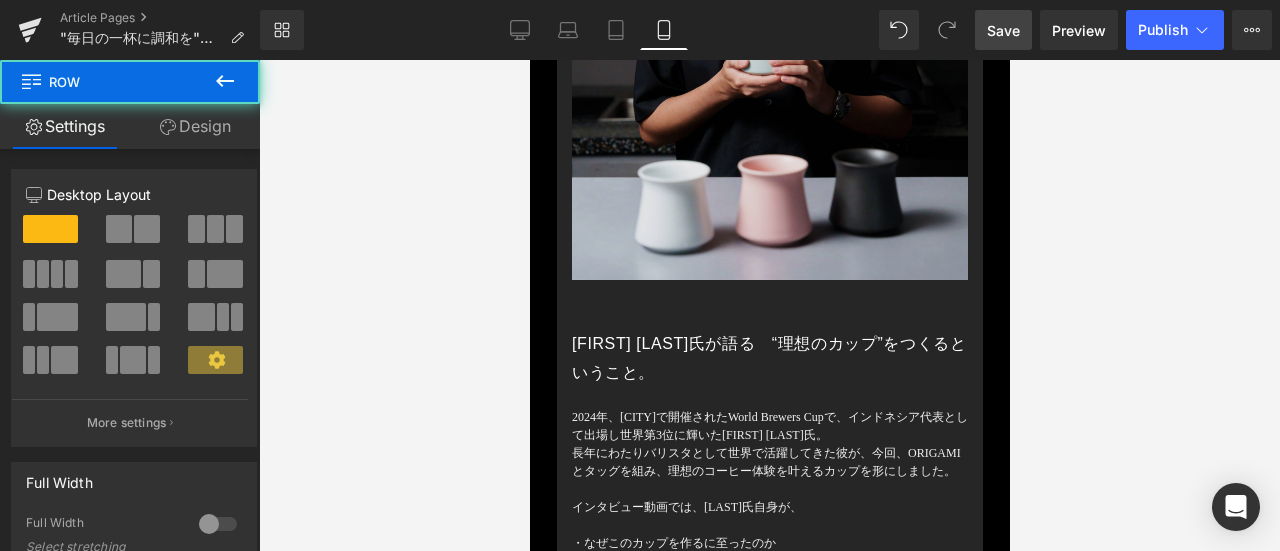 click at bounding box center (769, -17) 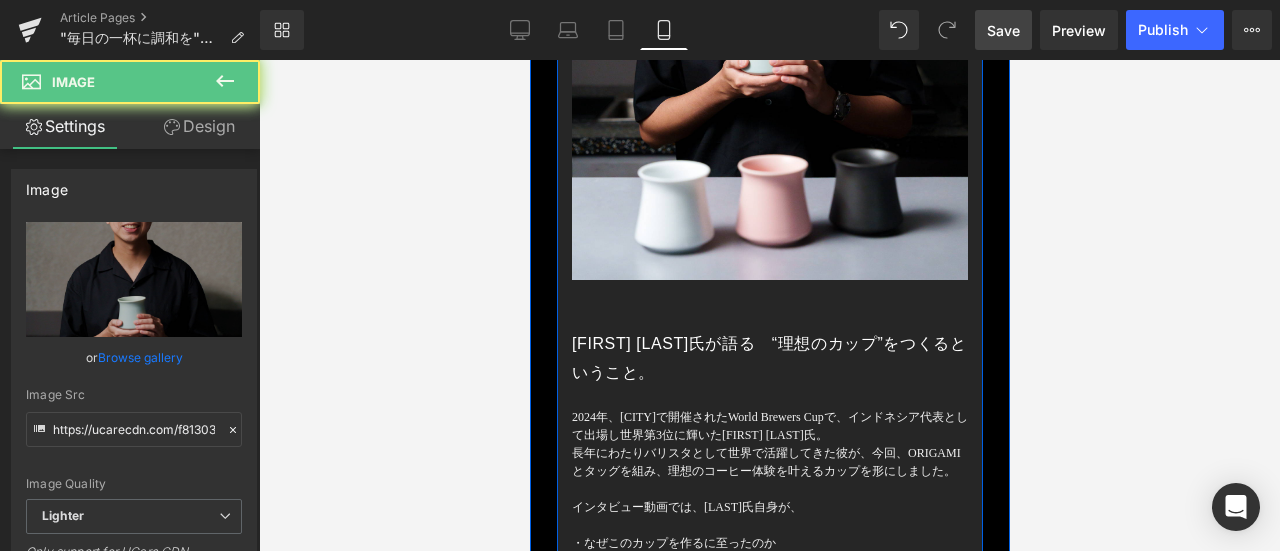 click on "Heading" at bounding box center (758, 359) 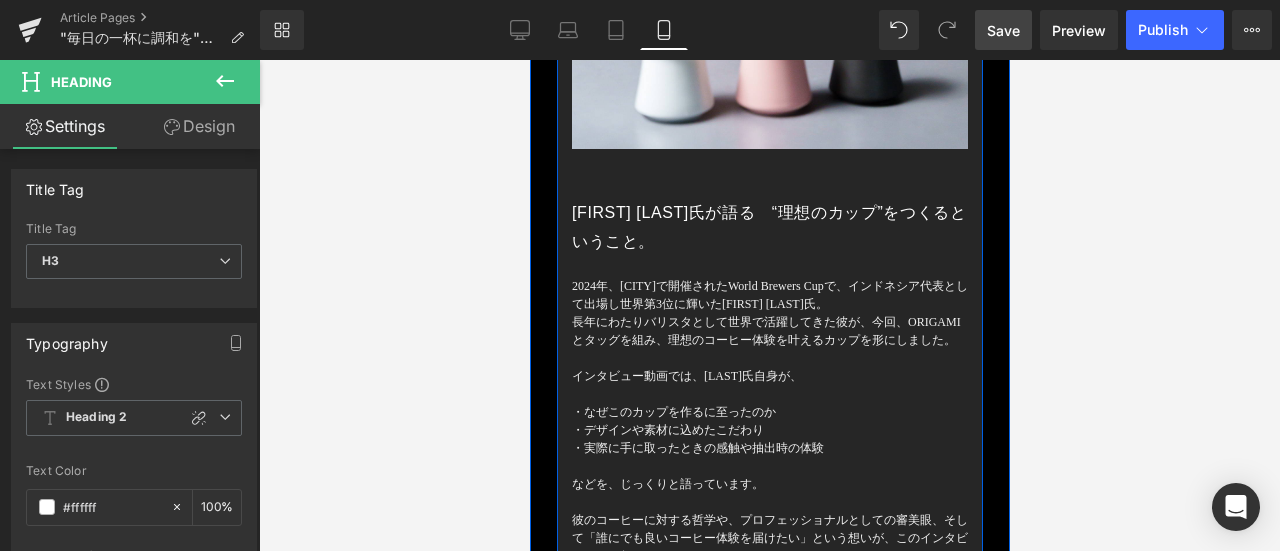 scroll, scrollTop: 5632, scrollLeft: 0, axis: vertical 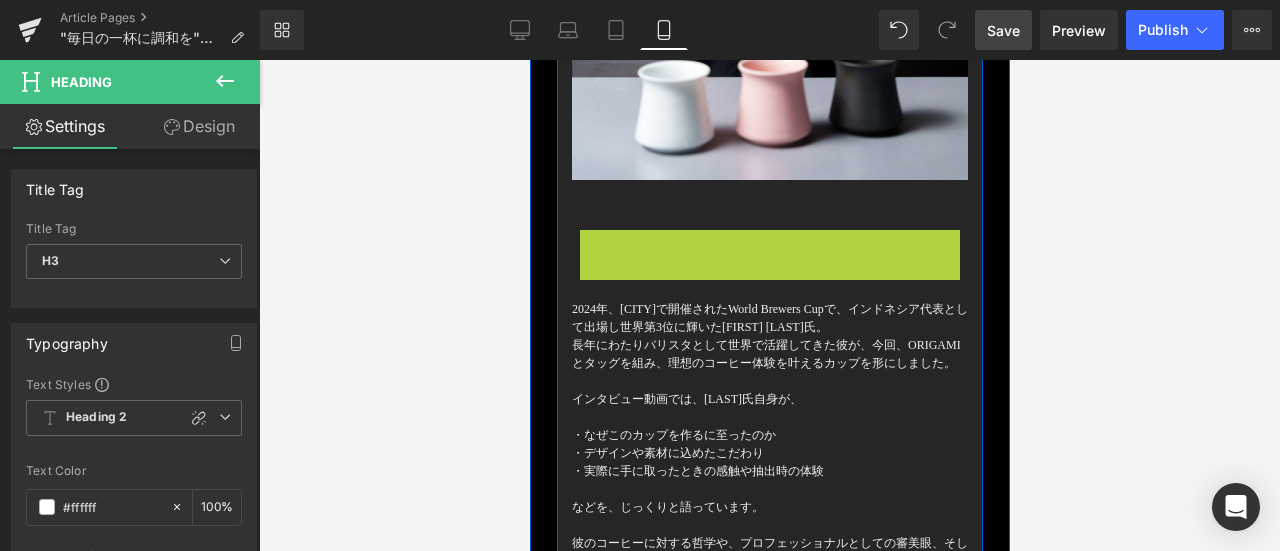drag, startPoint x: 766, startPoint y: 191, endPoint x: 706, endPoint y: 242, distance: 78.74643 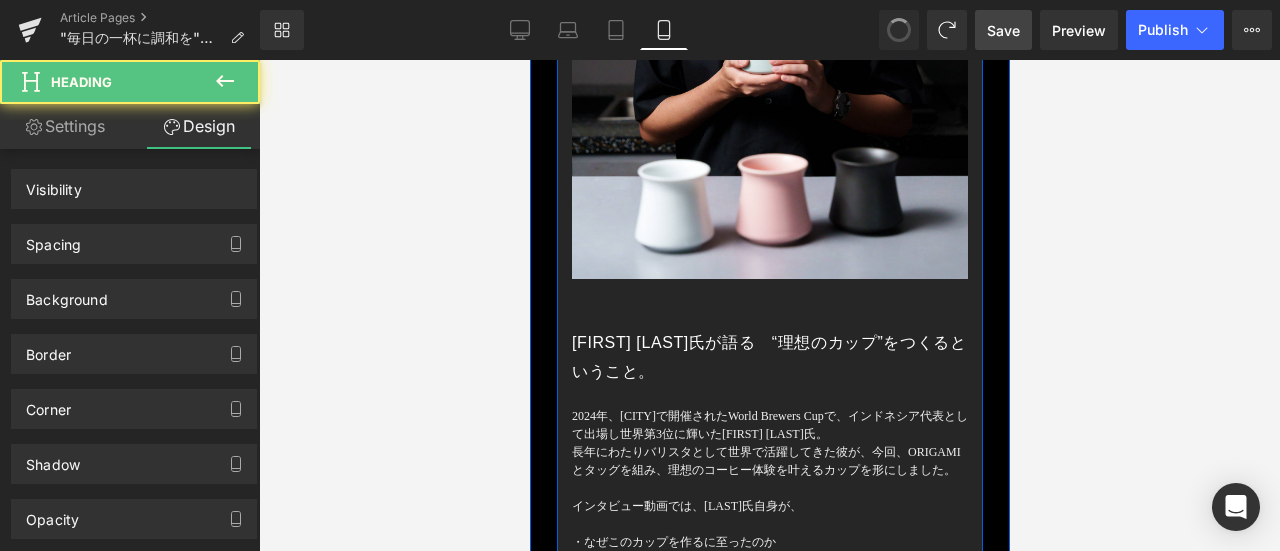 click on "[FIRST] [LAST]氏が語る　“理想のカップ”をつくるということ。" at bounding box center [769, 358] 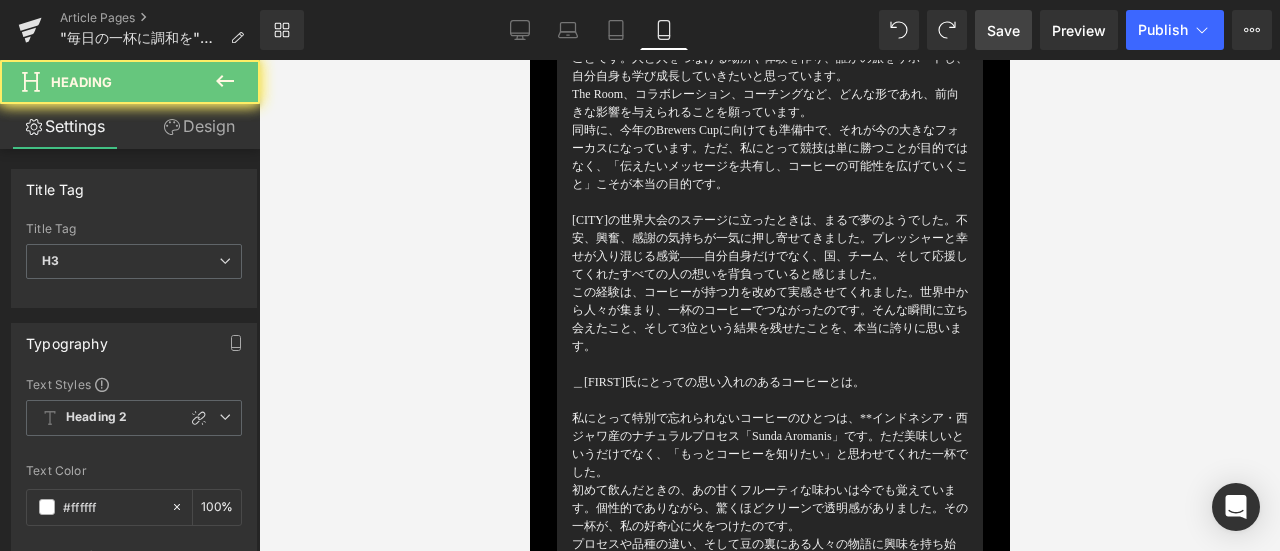 scroll, scrollTop: 4217, scrollLeft: 0, axis: vertical 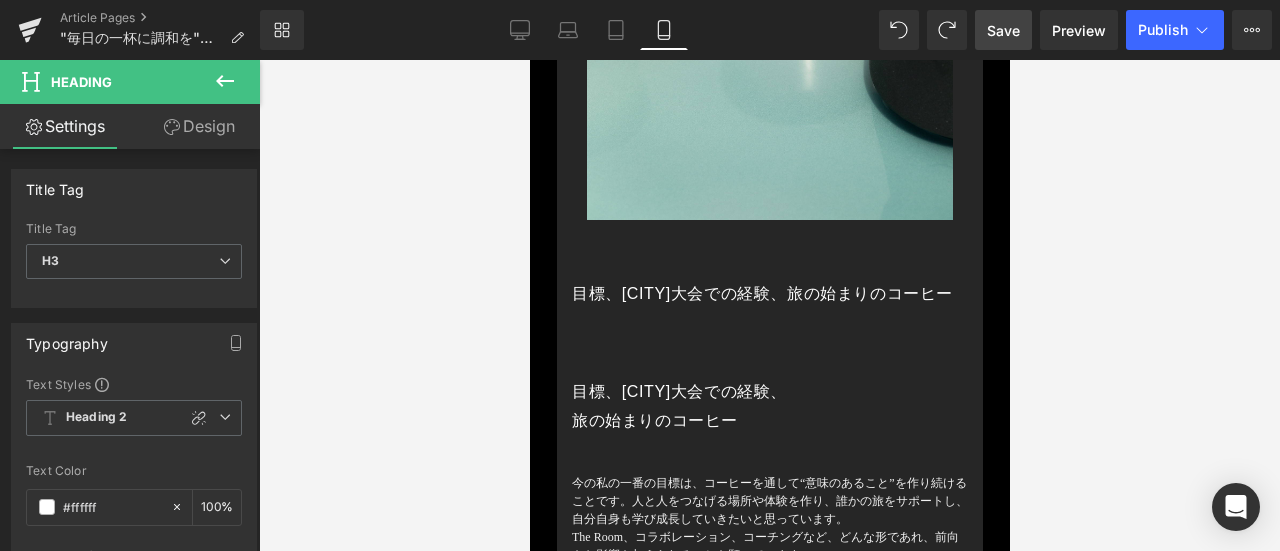 click on "目標、[CITY]大会での経験、旅の始まりのコーヒー" at bounding box center (769, 294) 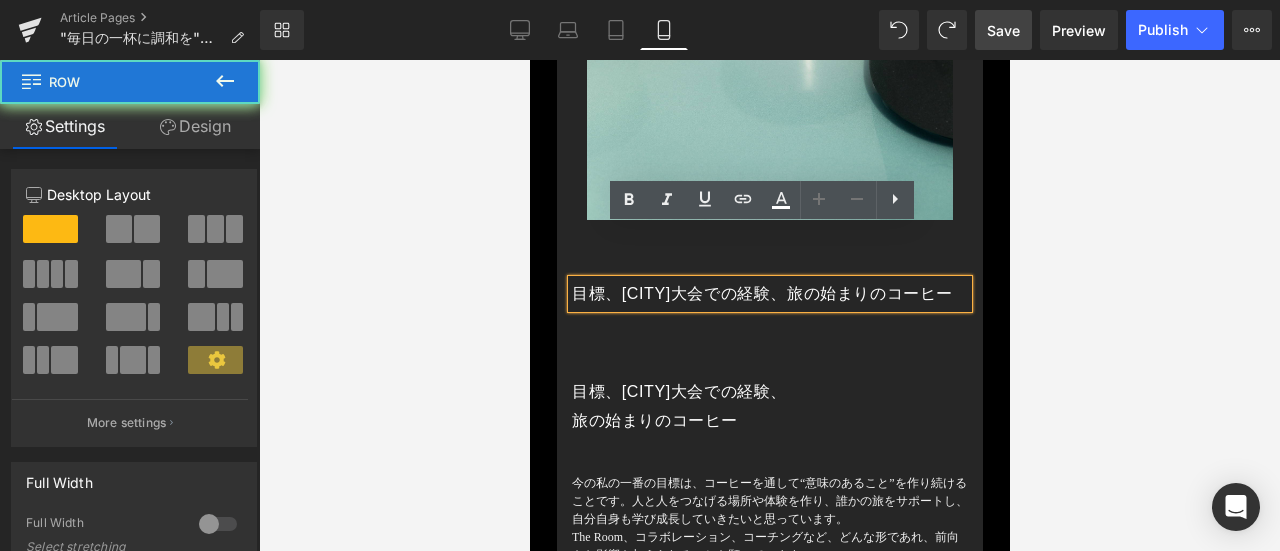 click on "Image         ORIGAMIとの出会い Heading         私は、ただ機能的なだけでなく、コーヒー体験そのものを特別なものにしてくれるツールが昔から好きでした。そして、ORIGAMIはまさにそんな存在でした。 私が初めてORIGAMIに出会ったのはドリッパーではなく、Sensory Flavor Cupでした。友人がカッピングの場に持ってきていて、すぐに興味を惹かれました。見た目も美しかったのですが、それ以上に驚いたのは、手に取ったときの感覚と、香りの立ち方でした。コーヒーがより深く、意味のあるものに感じられたのです。その瞬間に、「他のORIGAMIのツールも試してみたい」と思いました。特にドリッパーには強く惹かれましたね。 Text Block         これまでのコーヒーキャリアをたどる Heading         Text Block         Image         Image         Row         Heading         旅の始まりのコーヒー" at bounding box center (769, -133) 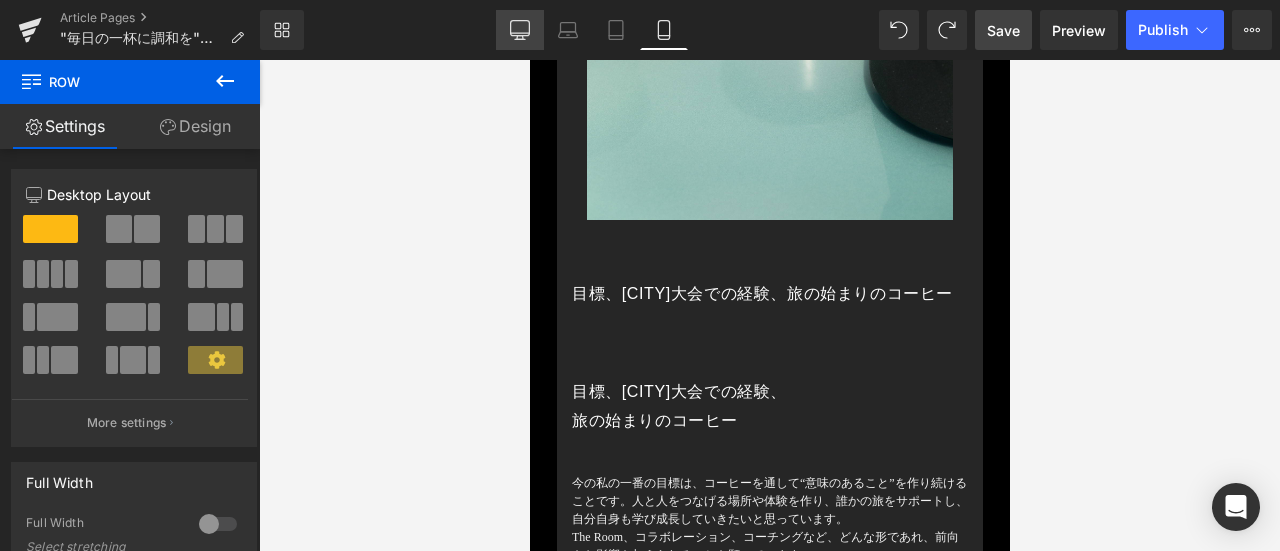 click 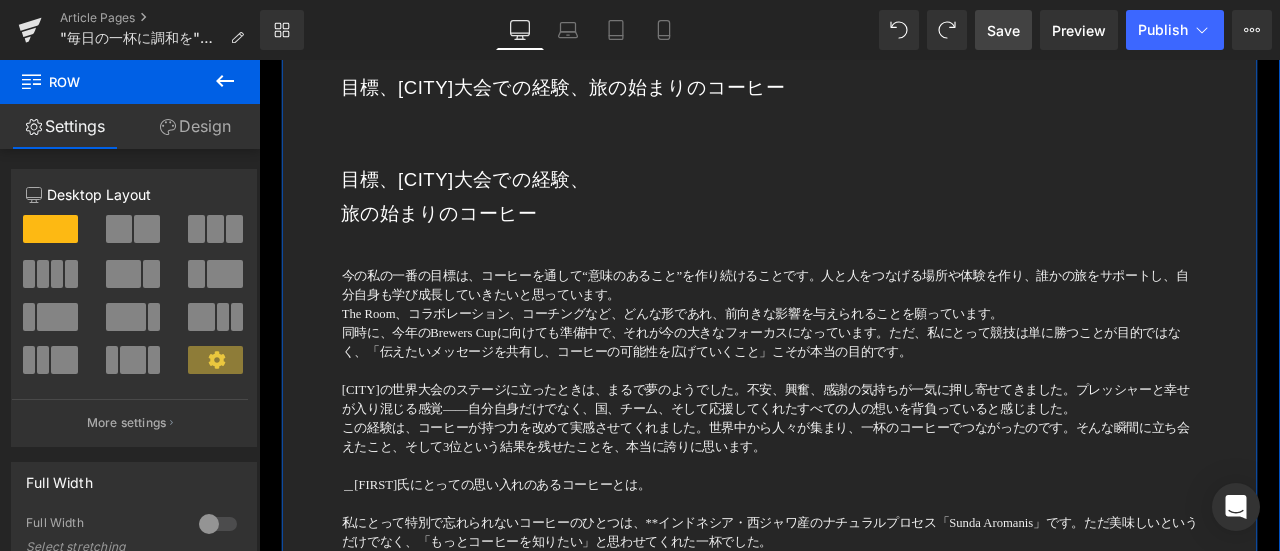 scroll, scrollTop: 4493, scrollLeft: 0, axis: vertical 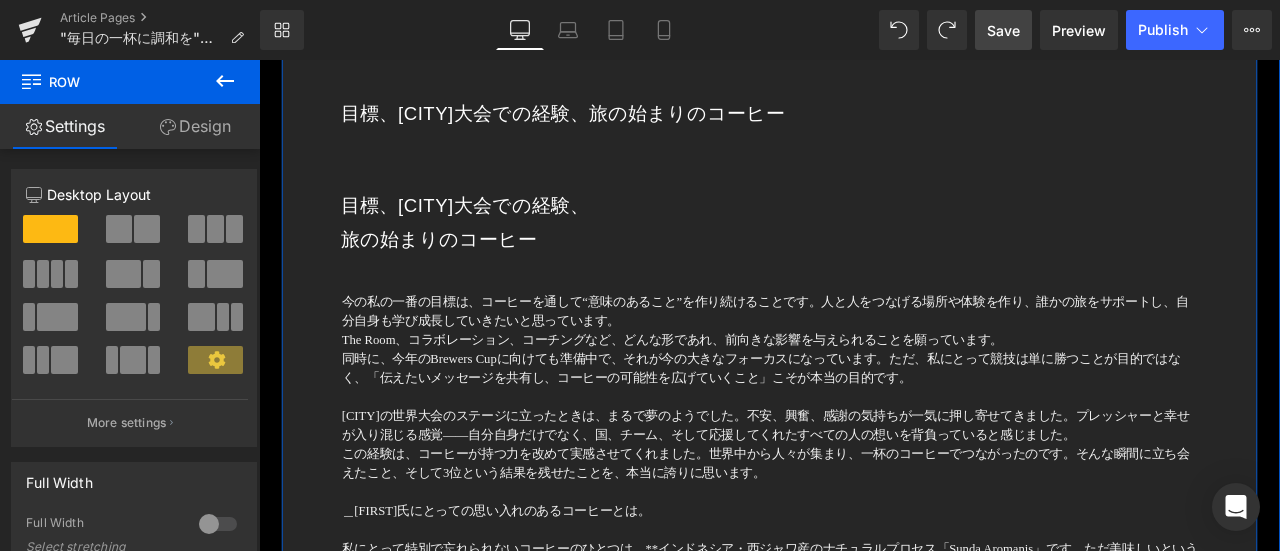 click on "旅の始まりのコーヒー" at bounding box center (864, 273) 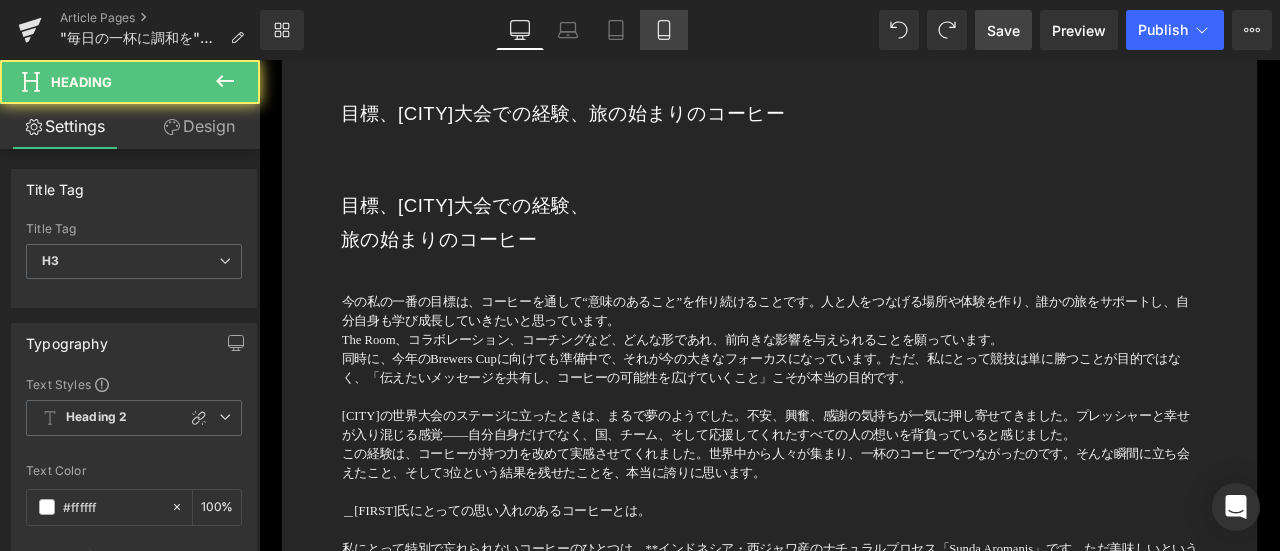 click 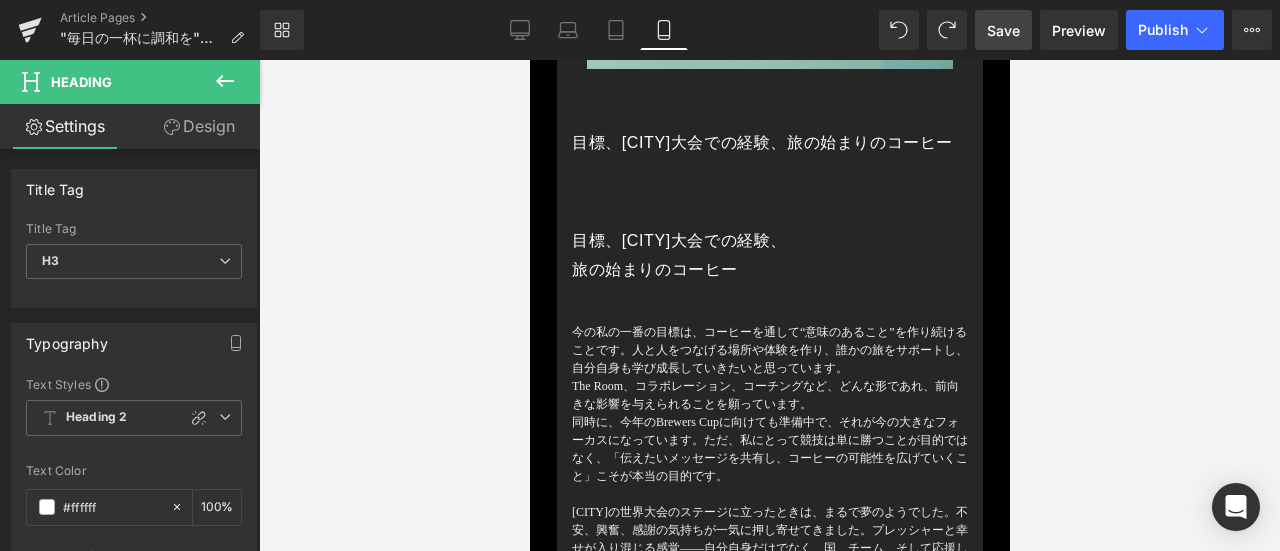 scroll, scrollTop: 4380, scrollLeft: 0, axis: vertical 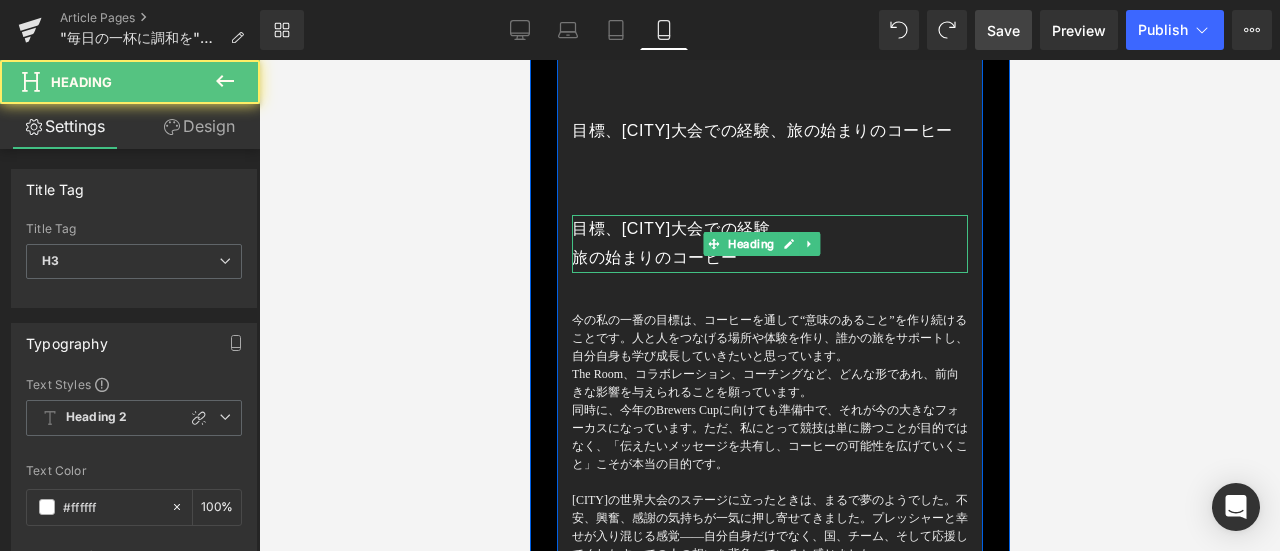 click on "旅の始まりのコーヒー" at bounding box center [769, 258] 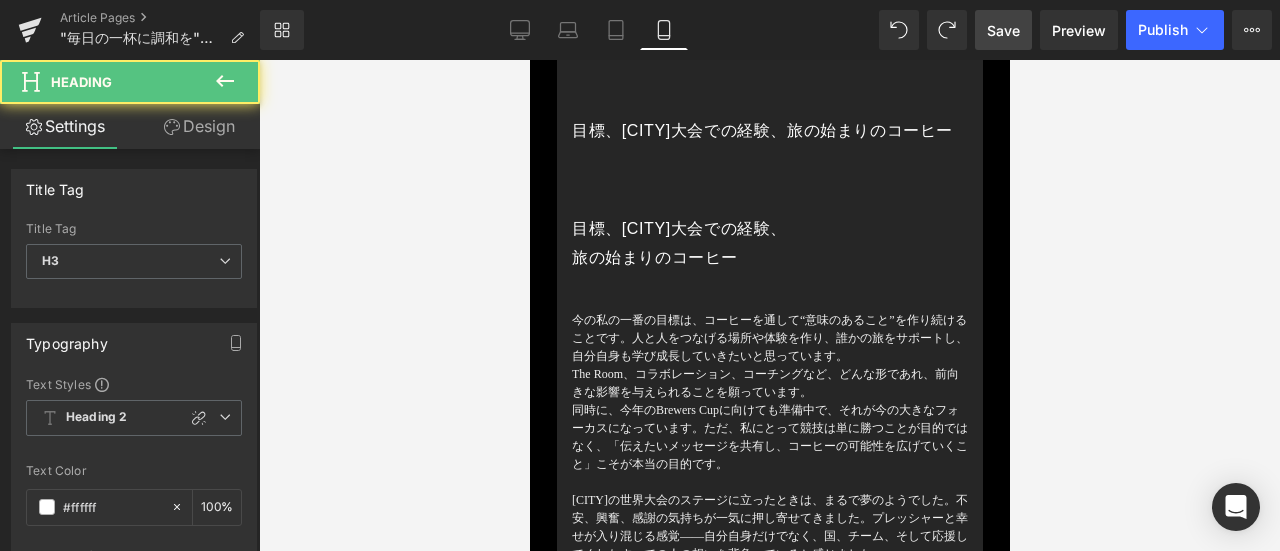 click 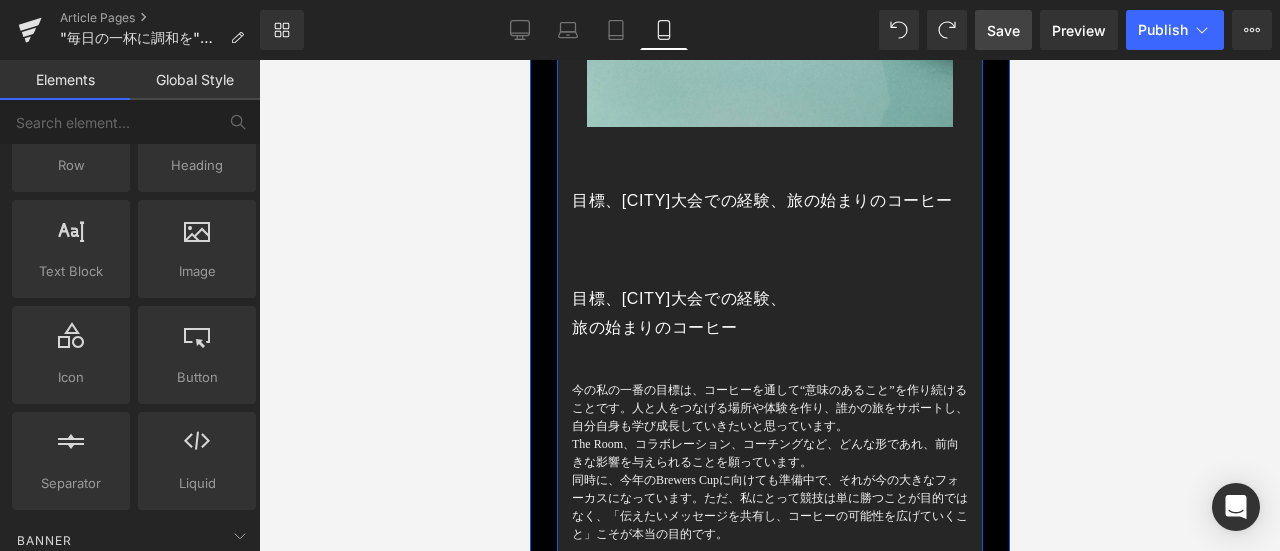 scroll, scrollTop: 4280, scrollLeft: 0, axis: vertical 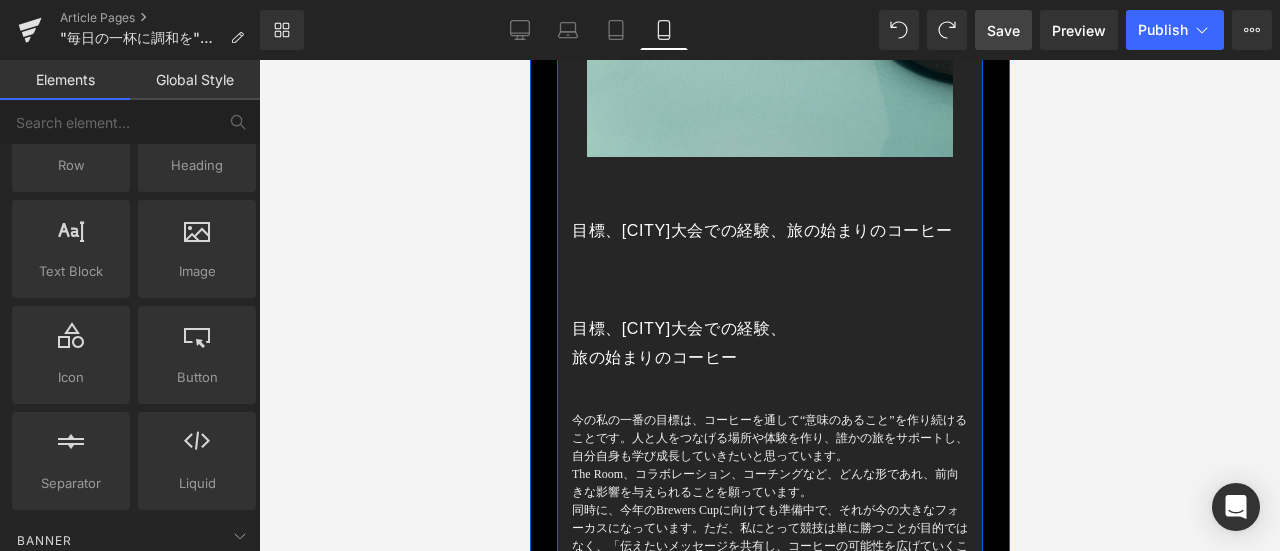 click on "目標、[CITY]大会での経験、旅の始まりのコーヒー" at bounding box center (769, 231) 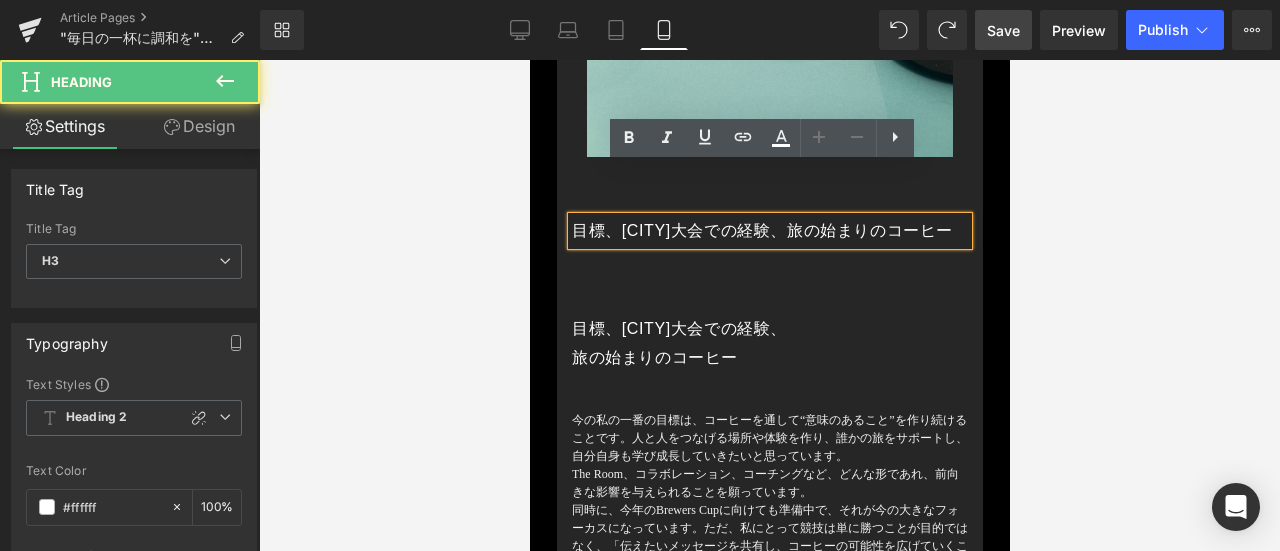 click on "Design" at bounding box center (199, 126) 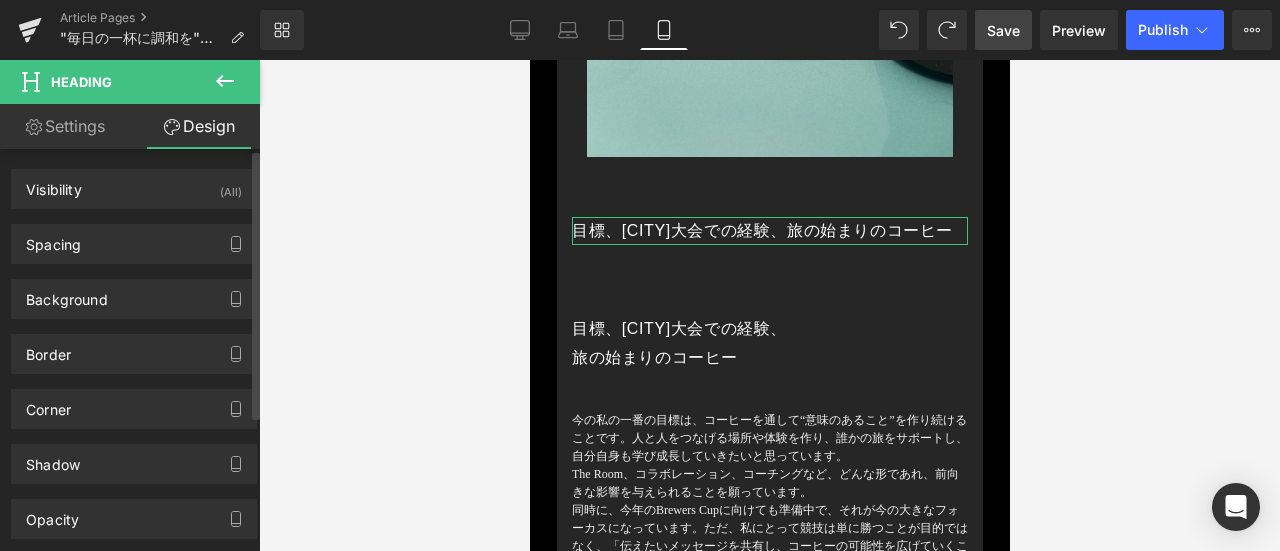 click on "Visibility
(All)
0|0|0|0   1 Show on Desktop 1 Show on Laptop 1 Show on Tablet 1 Show on Mobile" at bounding box center (134, 189) 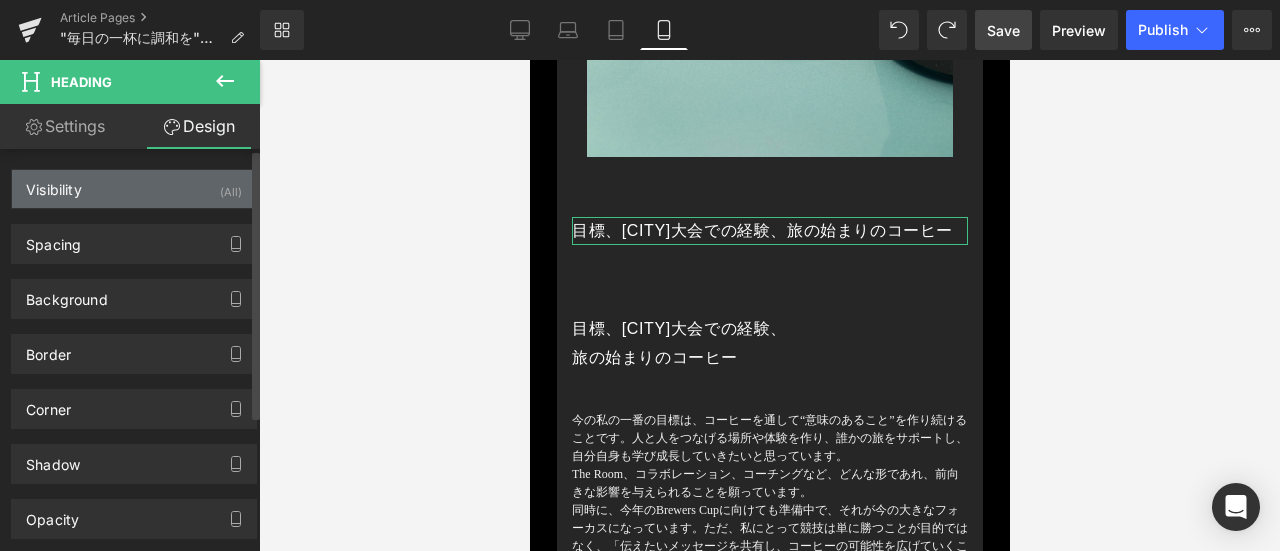 click on "Visibility
(All)" at bounding box center (134, 189) 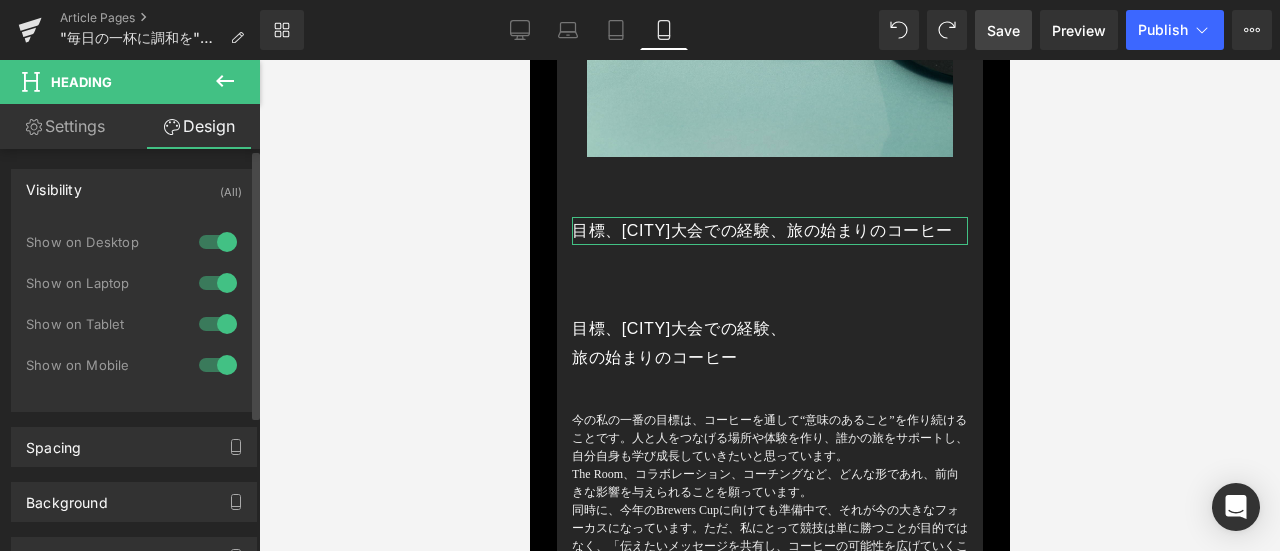 click at bounding box center [218, 242] 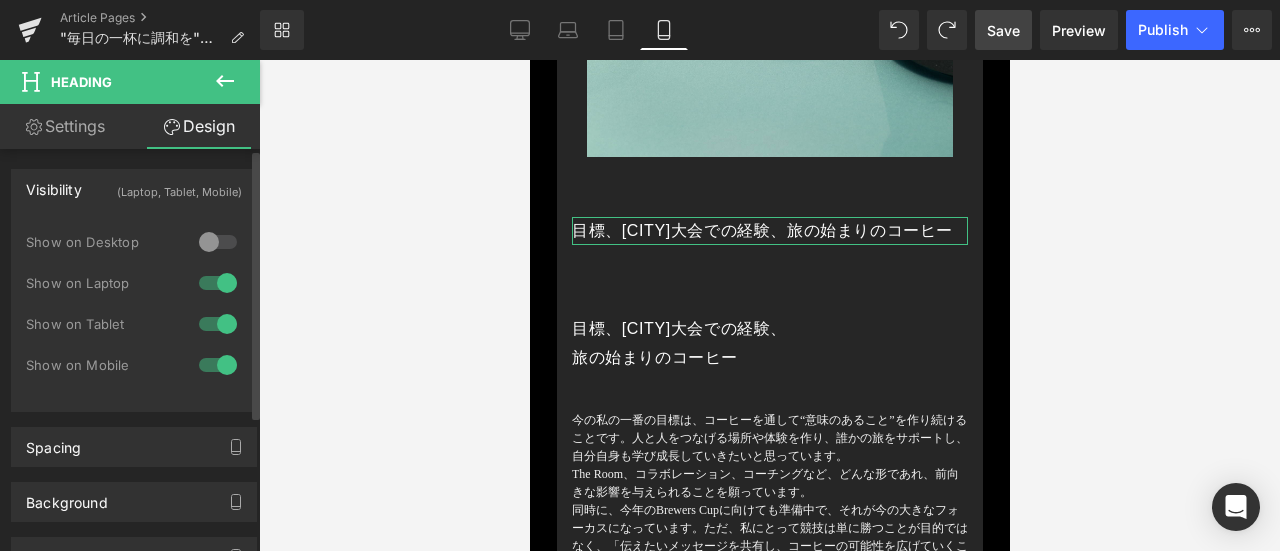 click at bounding box center [218, 283] 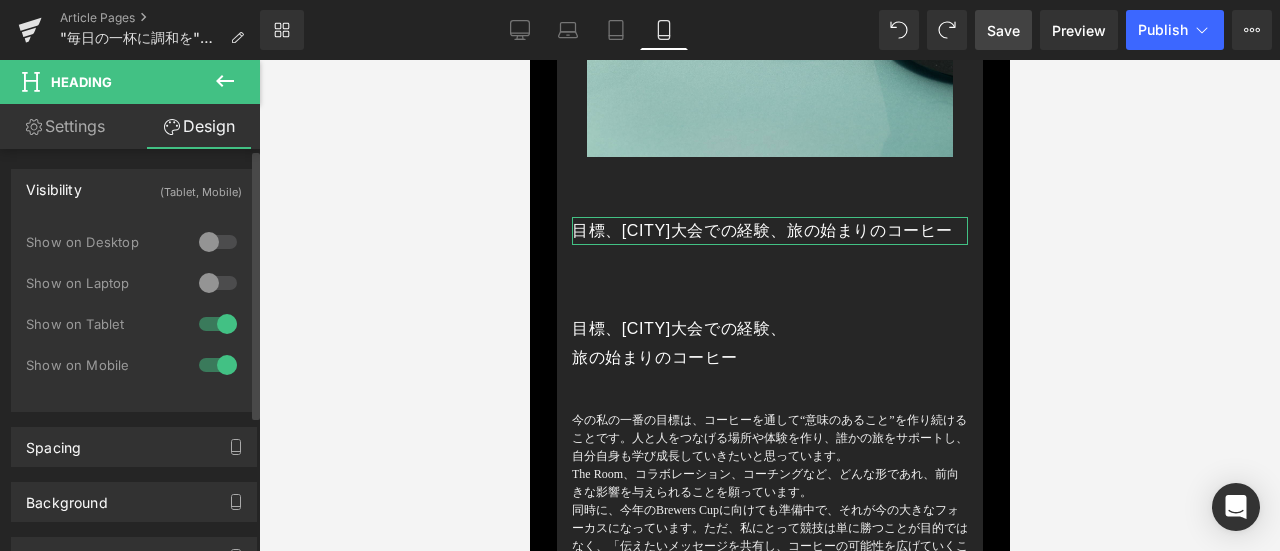 click at bounding box center [218, 324] 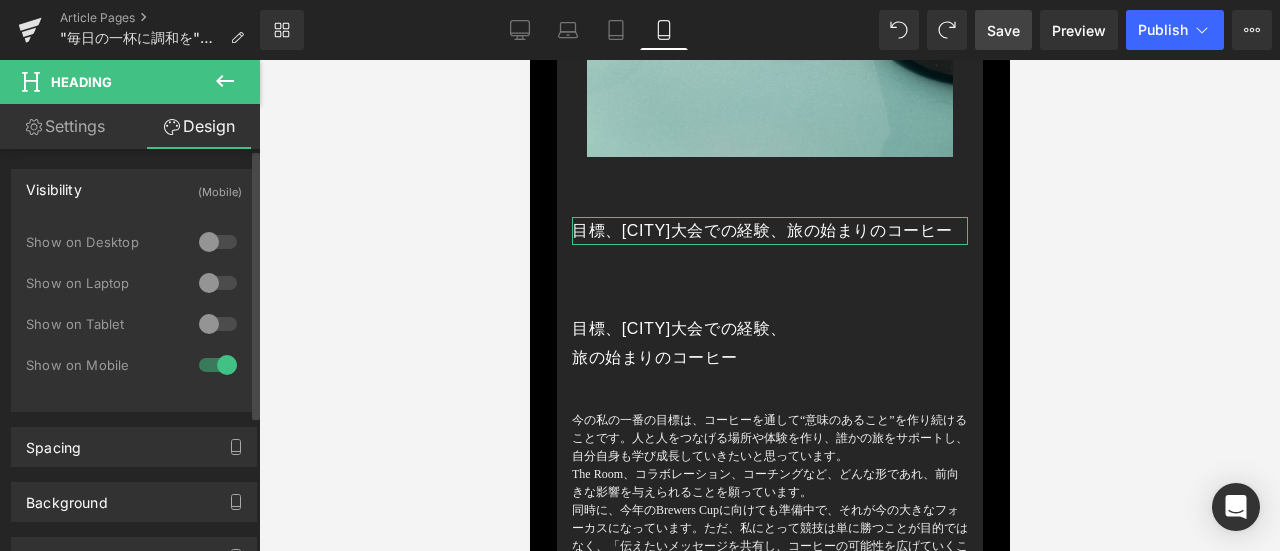 click at bounding box center (218, 324) 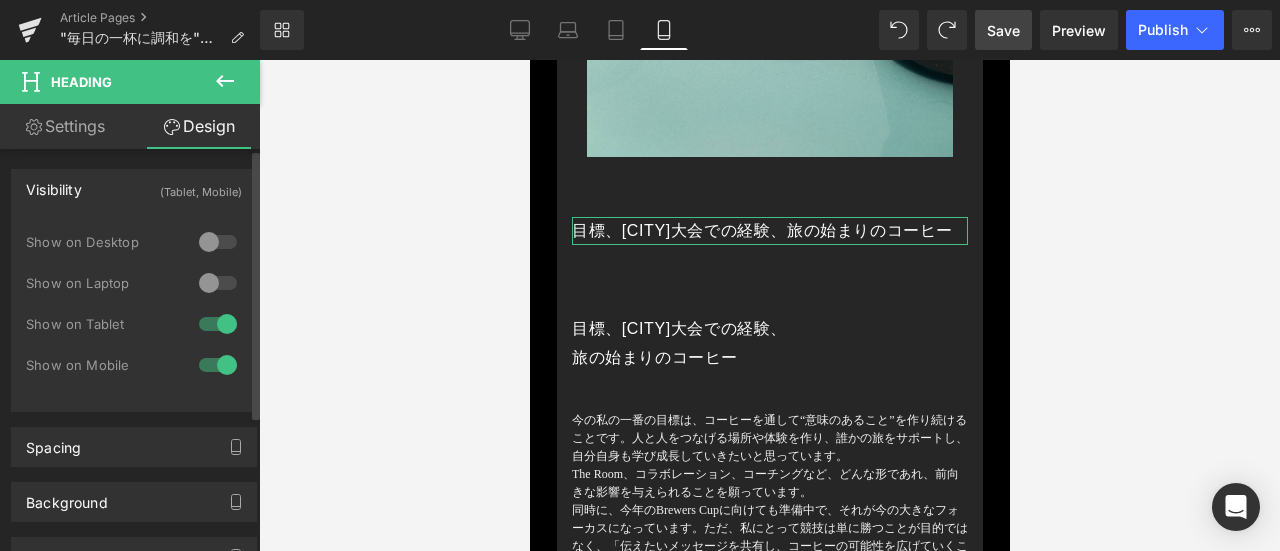 click at bounding box center (218, 283) 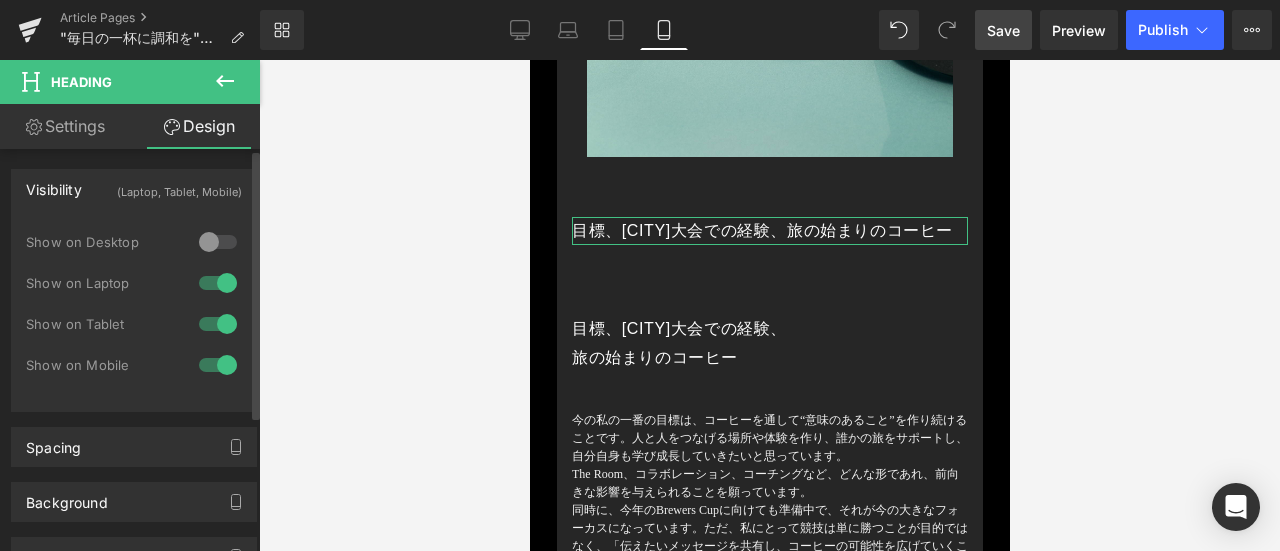 click at bounding box center (218, 242) 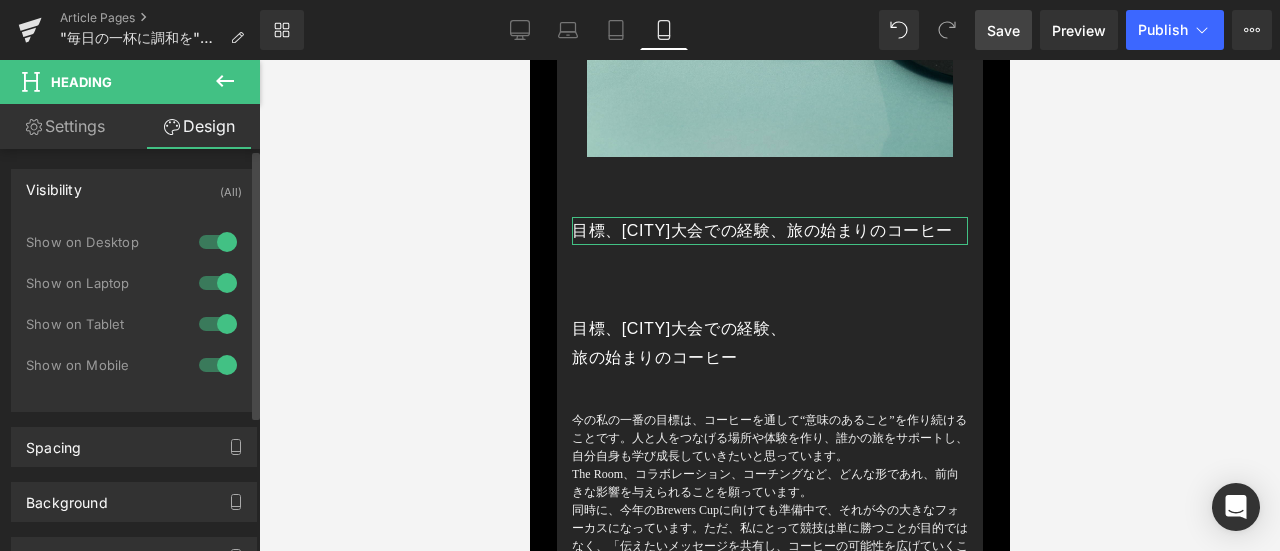 click at bounding box center [218, 365] 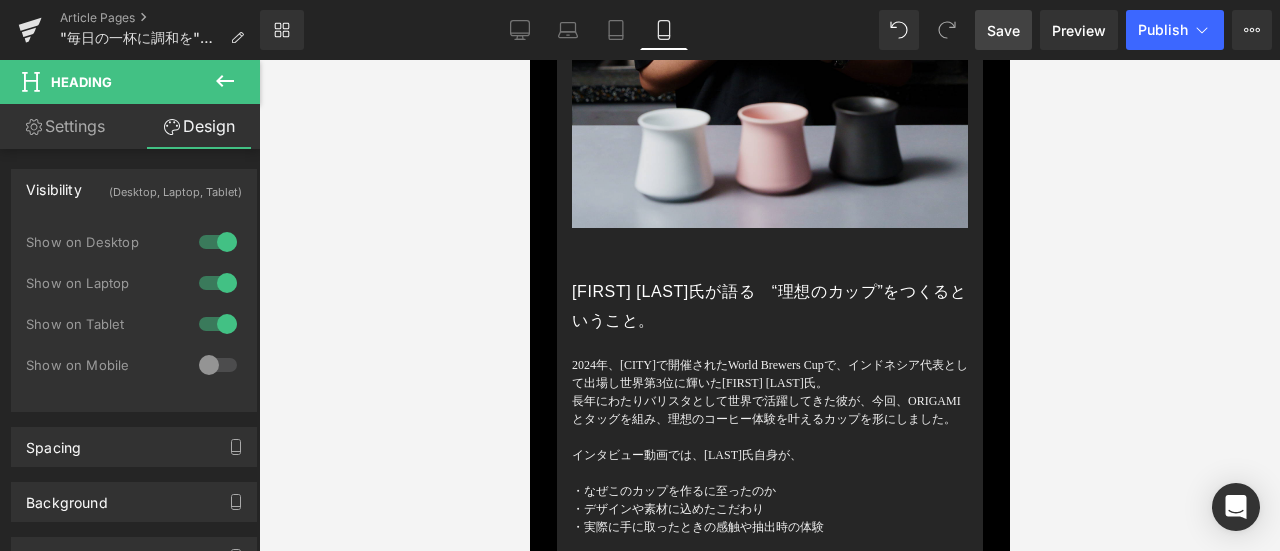 scroll, scrollTop: 5680, scrollLeft: 0, axis: vertical 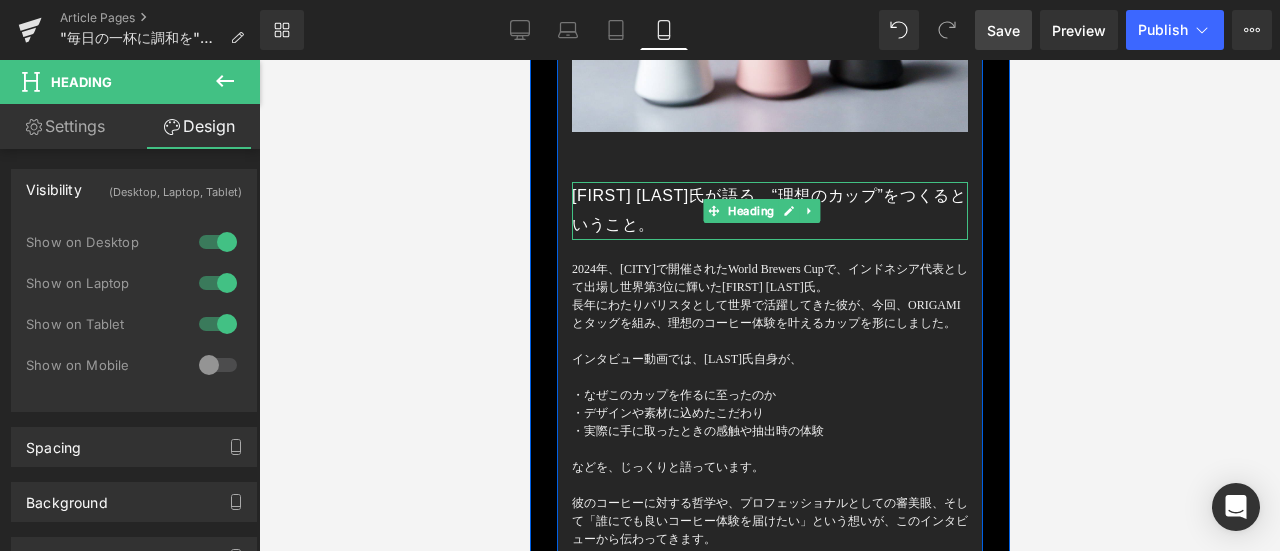 click on "[FIRST] [LAST]氏が語る　“理想のカップ”をつくるということ。" at bounding box center (769, 211) 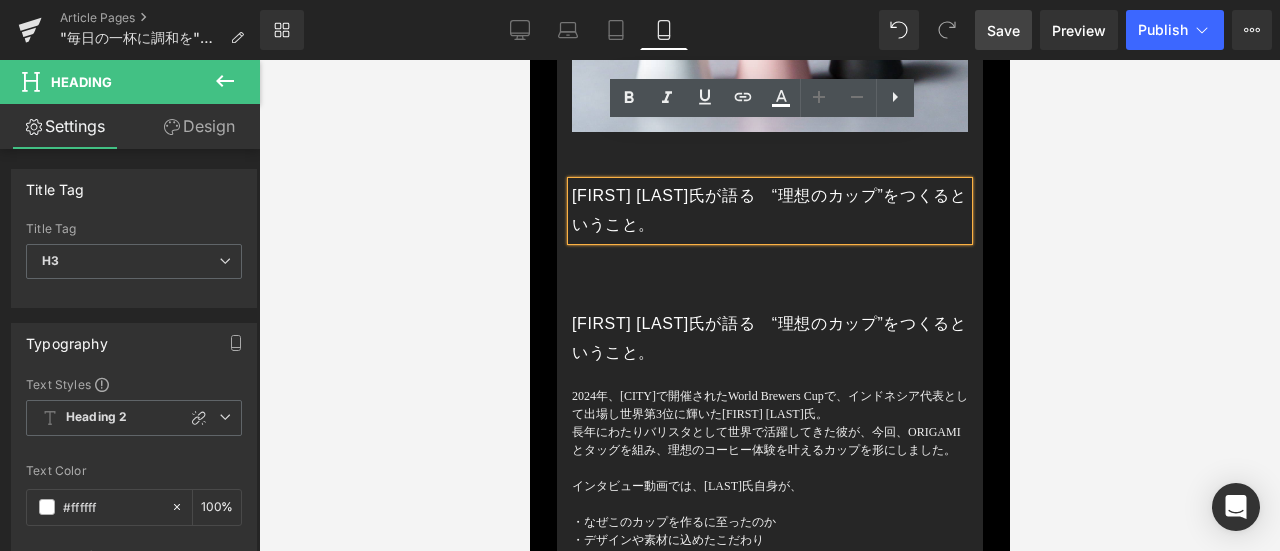 click on "[FIRST] [LAST]氏が語る　“理想のカップ”をつくるということ。 Heading" at bounding box center (769, 339) 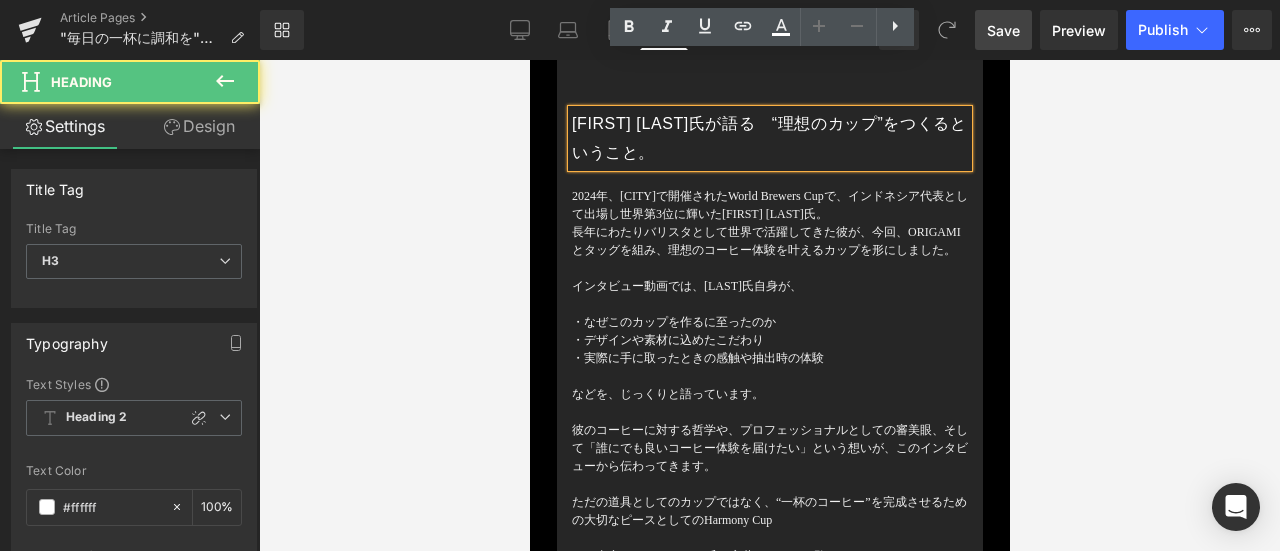 scroll, scrollTop: 5780, scrollLeft: 0, axis: vertical 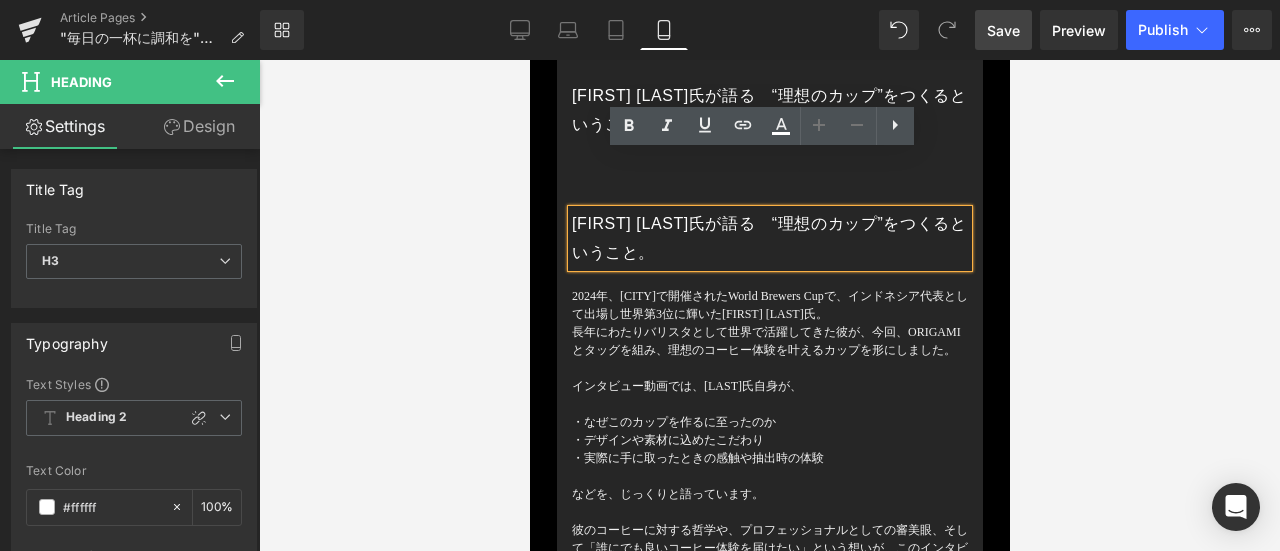 click on "[FIRST] [LAST]氏が語る　“理想のカップ”をつくるということ。" at bounding box center [769, 239] 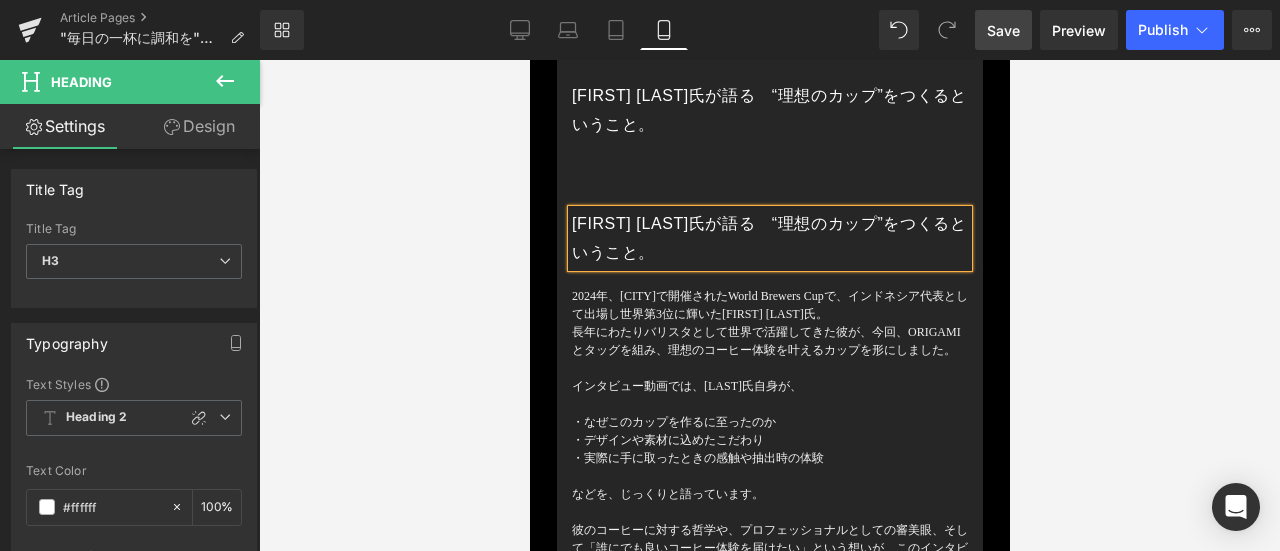 type 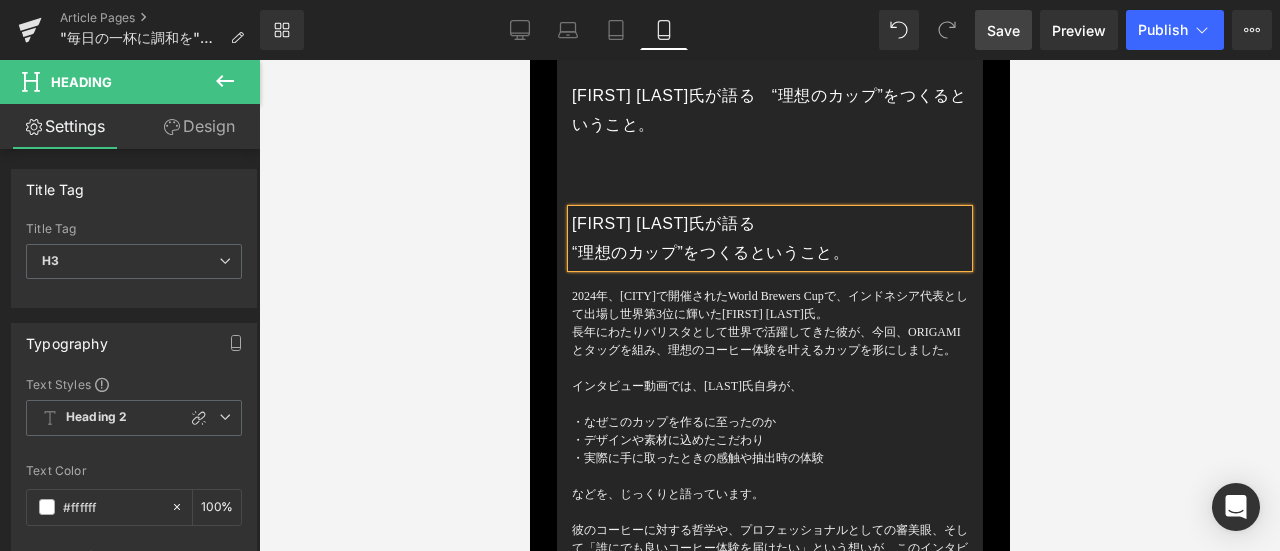 click on "2024年、[CITY]で開催されたWorld Brewers Cupで、インドネシア代表として出場し世界第3位に輝いた[FIRST] [LAST]氏。 長年にわたりバリスタとして世界で活躍してきた彼が、今回、ORIGAMIとタッグを組み、理想のコーヒー体験を叶えるカップを形にしました。 インタビュー動画では、[LAST]氏自身が、 ・なぜこのカップを作るに至ったのか ・デザインや素材に込めたこだわり ・実際に手に取ったときの感触や抽出時の体験 などを、じっくりと語っています。 彼のコーヒーに対する哲学や、プロフェッショナルとしての審美眼、そして「誰にでも良いコーヒー体験を届けたい」という想いが、このインタビューから伝わってきます。 ただの道具としてのカップではなく、“一杯のコーヒー”を完成させるための大切なピースとしてのHarmony Cup" at bounding box center [769, 476] 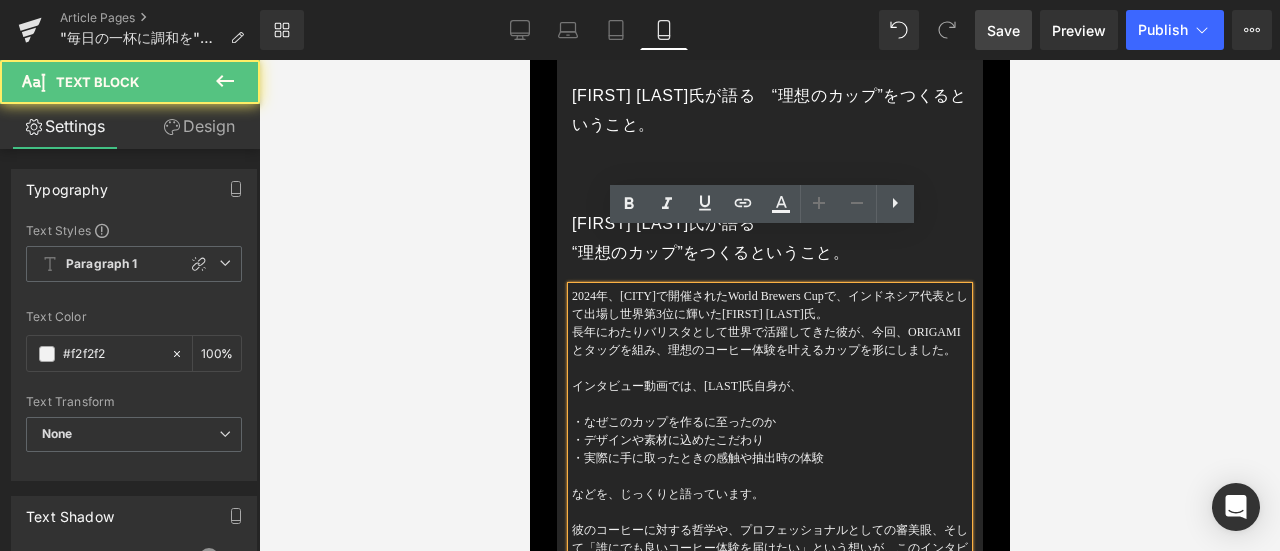 click on "[FIRST] [LAST]氏が語る “理想のカップ”をつくるということ。" at bounding box center (769, 239) 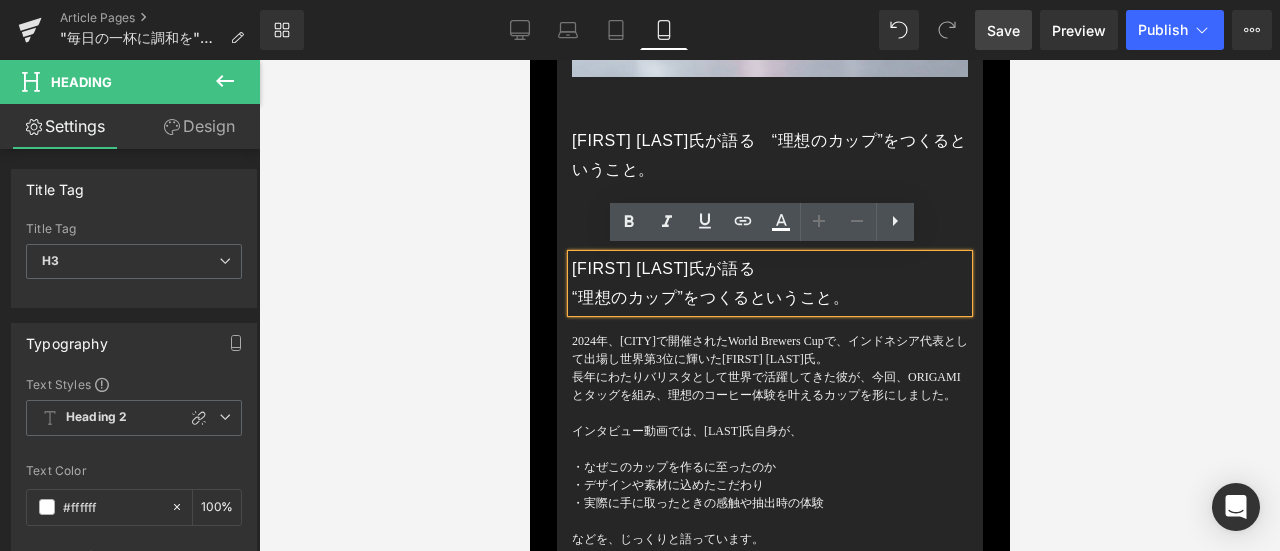 scroll, scrollTop: 5680, scrollLeft: 0, axis: vertical 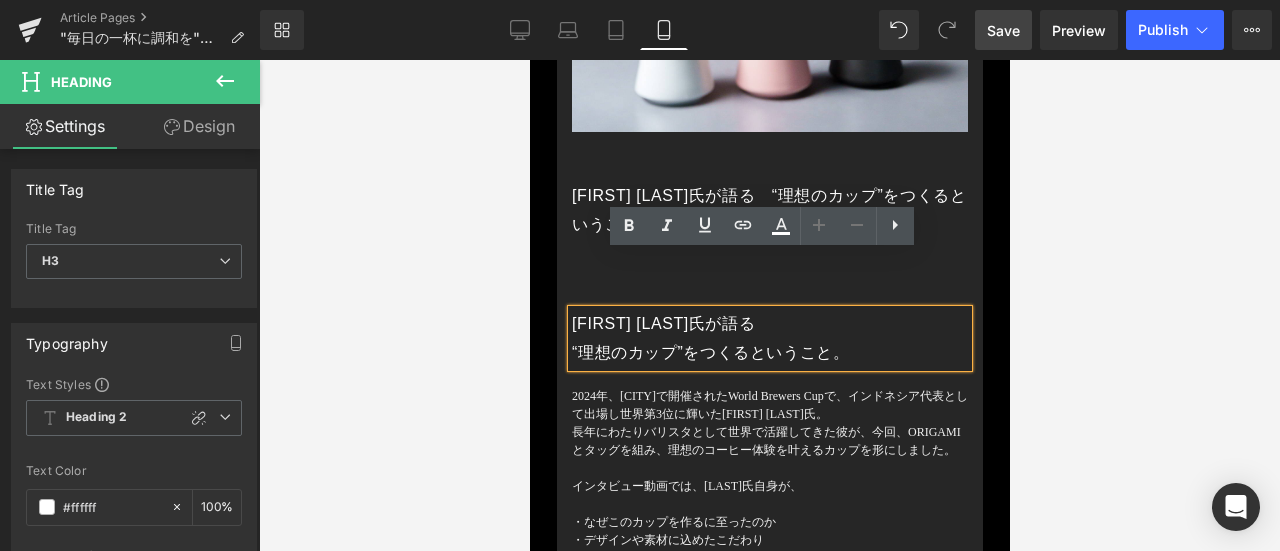 click on "[FIRST] [LAST]氏が語る　“理想のカップ”をつくるということ。 Heading" at bounding box center [769, 211] 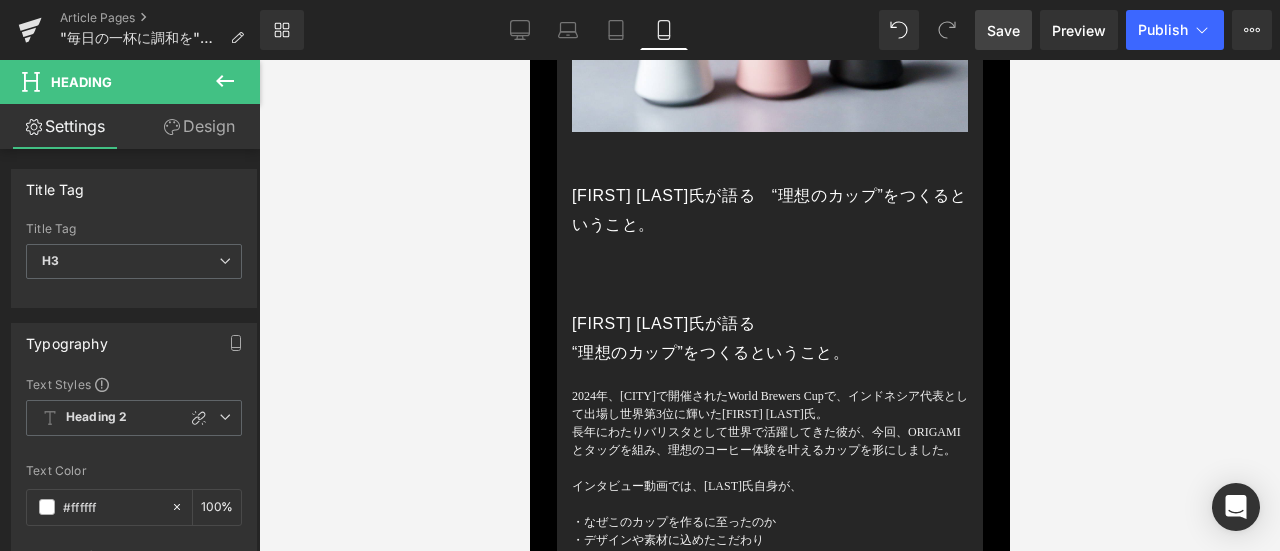 click 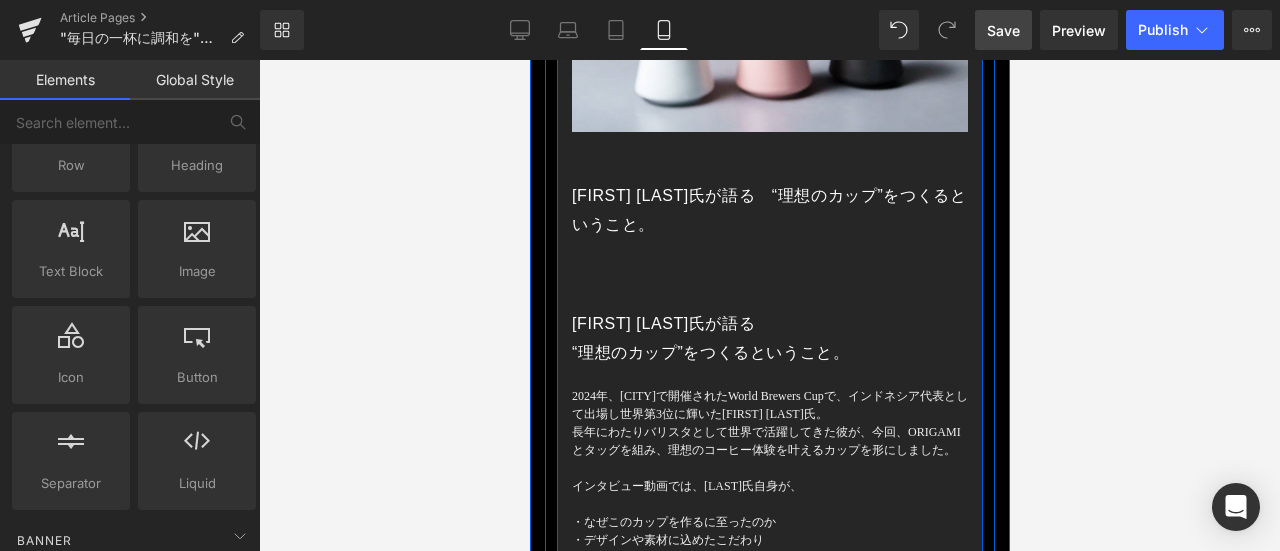 click at bounding box center [529, 60] 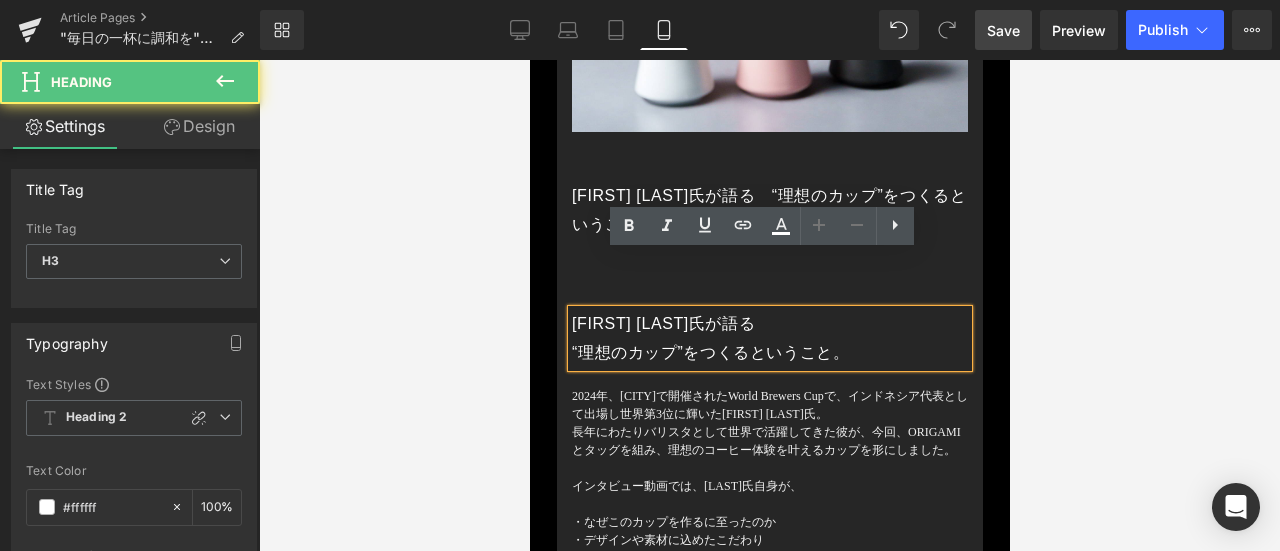click on "[FIRST] [LAST]氏が語る　“理想のカップ”をつくるということ。" at bounding box center (769, 211) 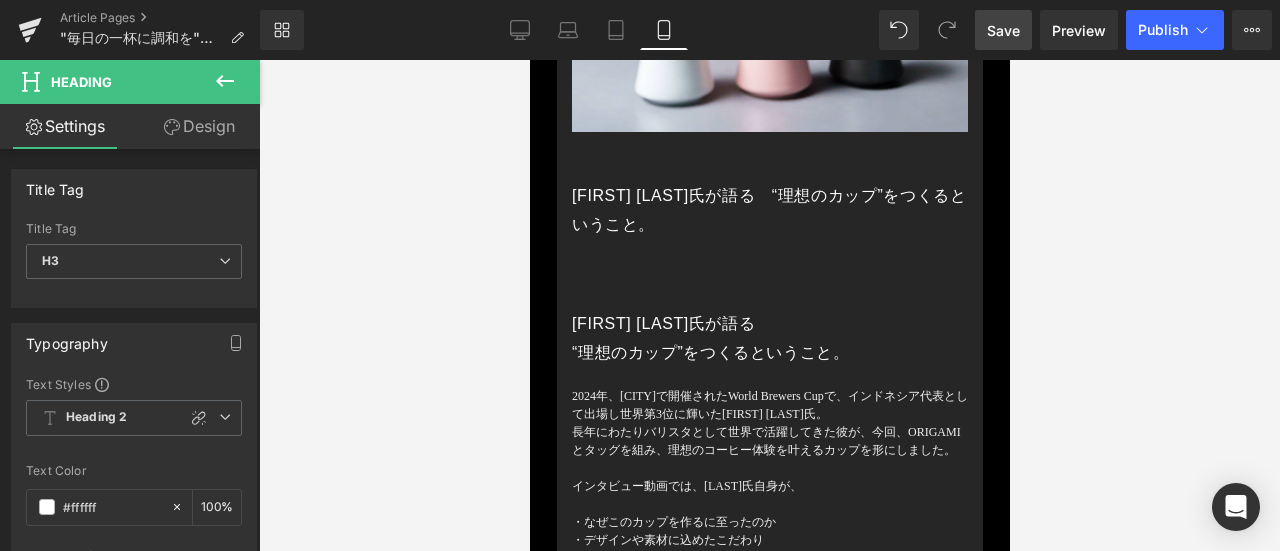 click on "Design" at bounding box center (199, 126) 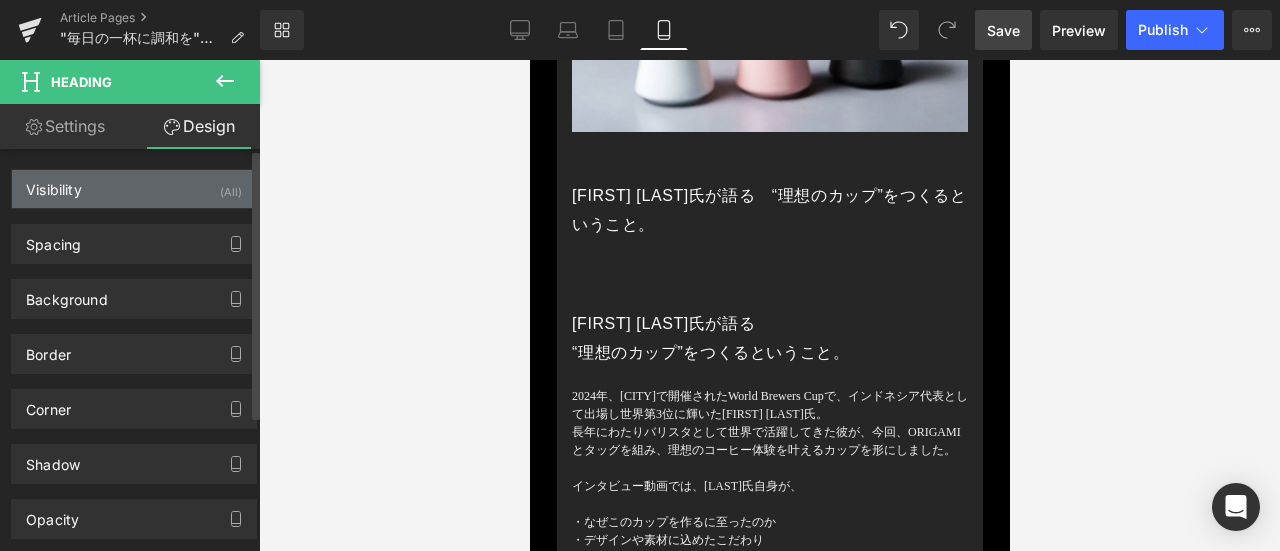 drag, startPoint x: 124, startPoint y: 201, endPoint x: 137, endPoint y: 201, distance: 13 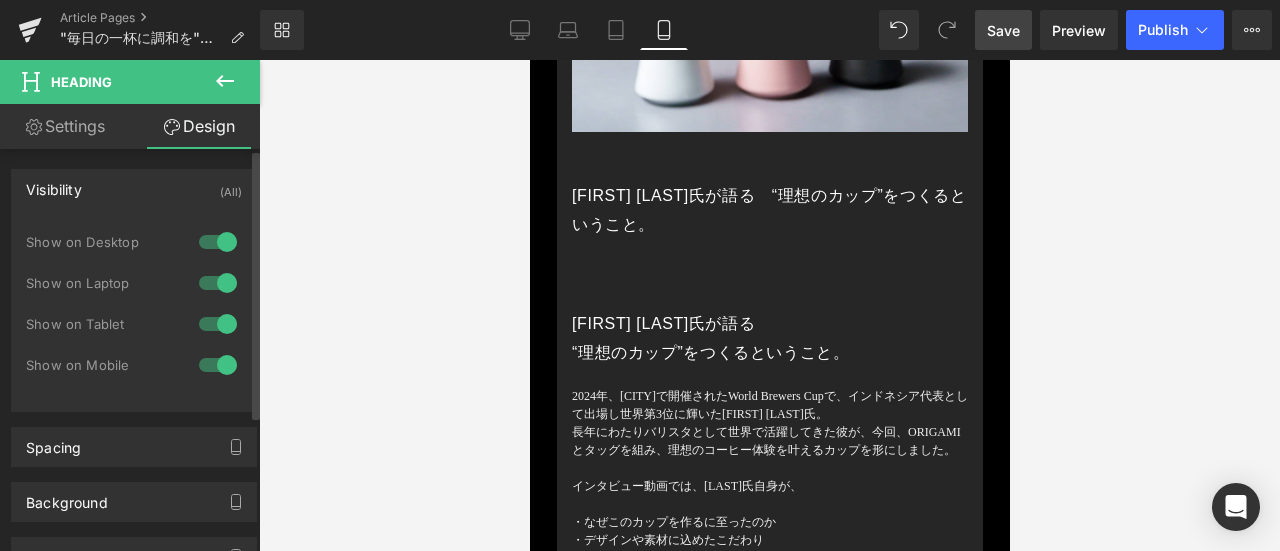 click at bounding box center [218, 365] 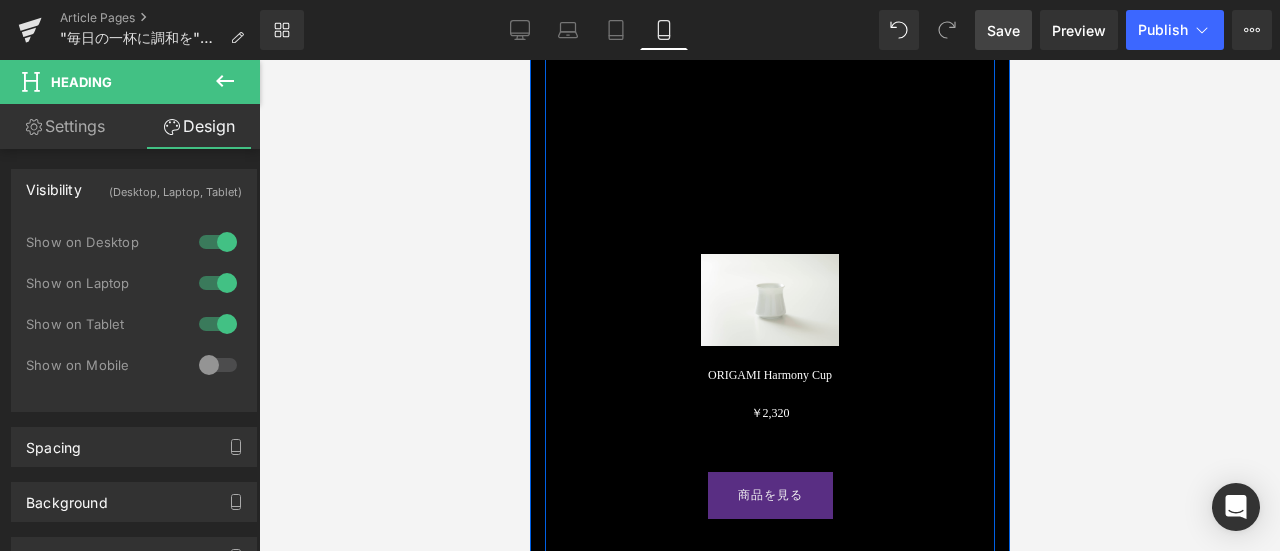scroll, scrollTop: 6680, scrollLeft: 0, axis: vertical 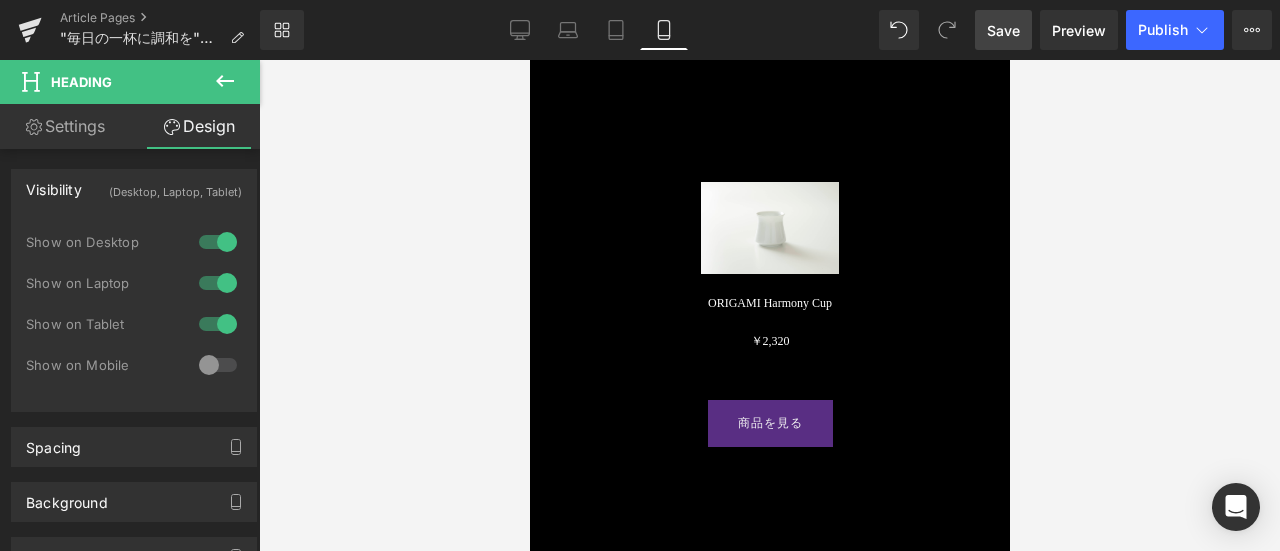 click on "Save" at bounding box center [1003, 30] 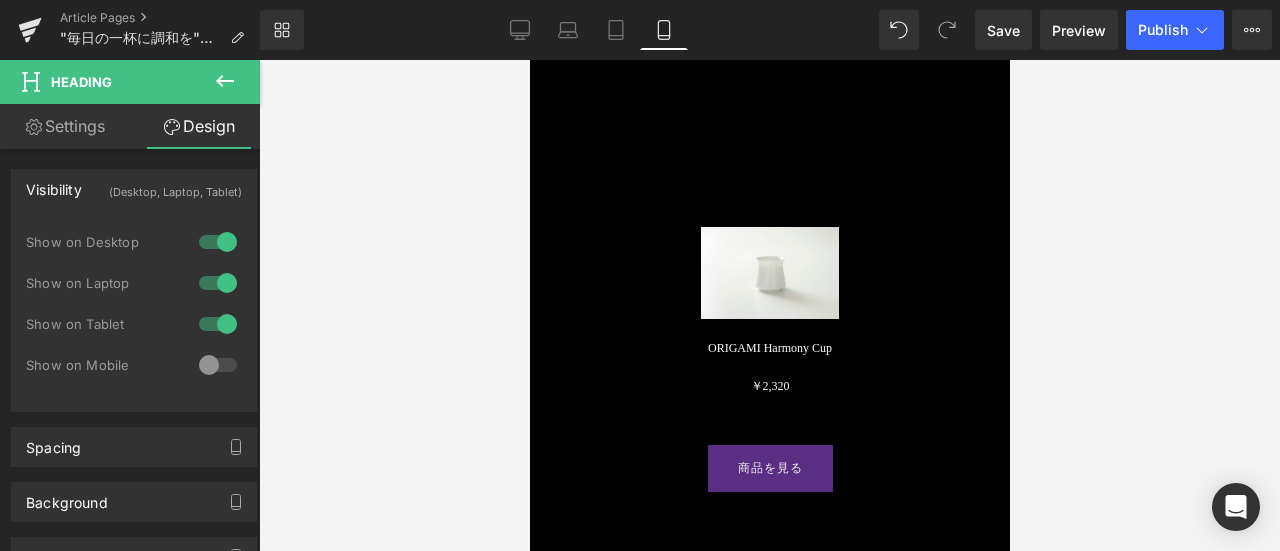 scroll, scrollTop: 6667, scrollLeft: 0, axis: vertical 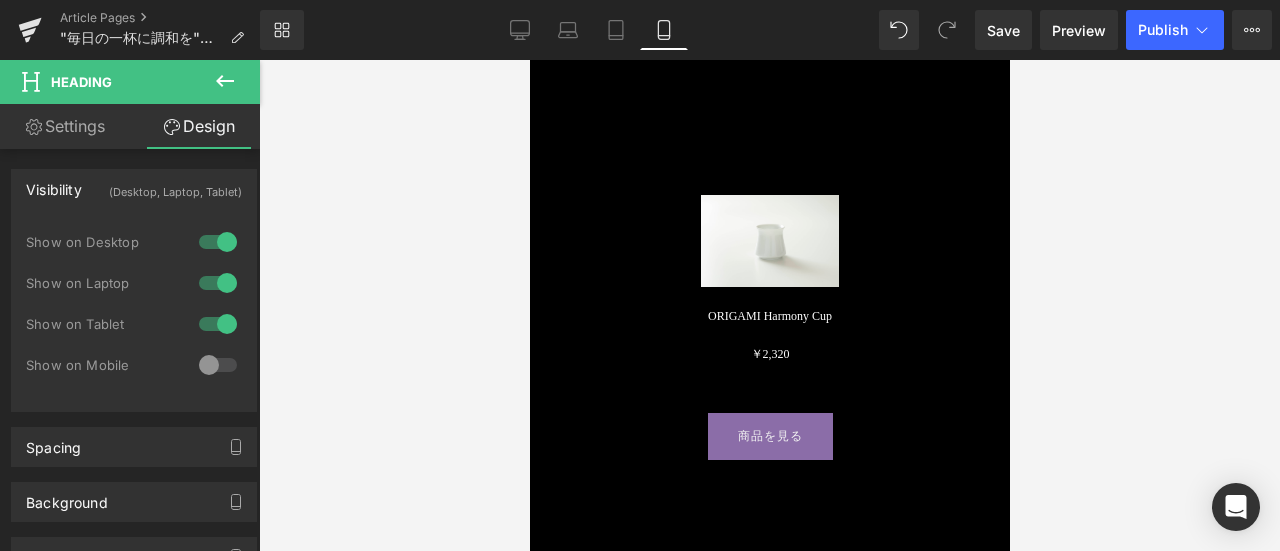 click on "商品を見る
Button" at bounding box center [769, 436] 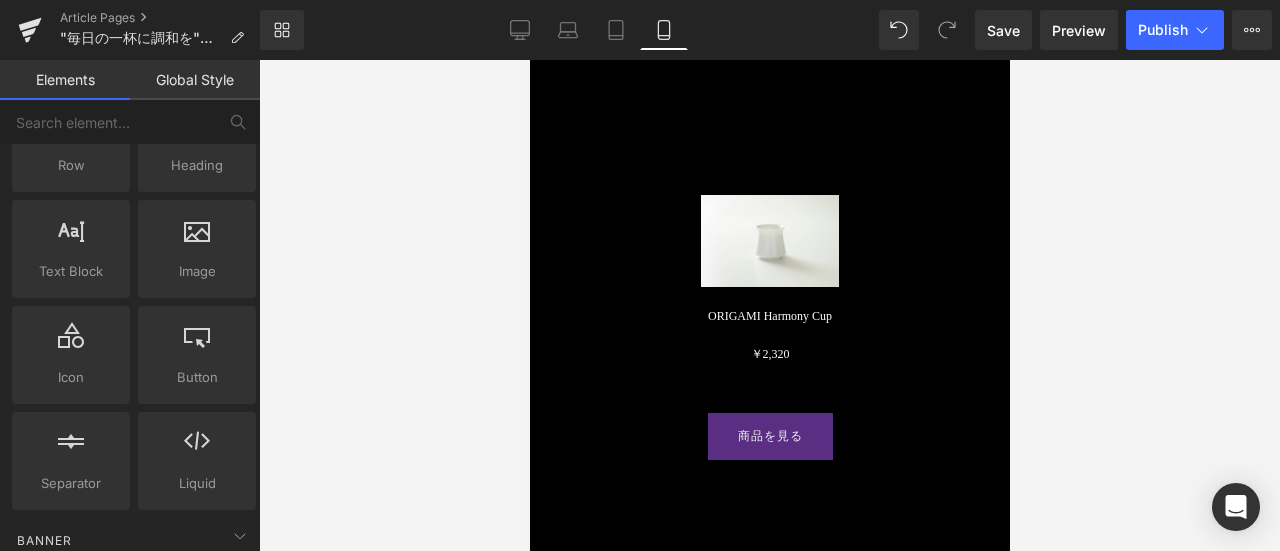 click at bounding box center (769, 305) 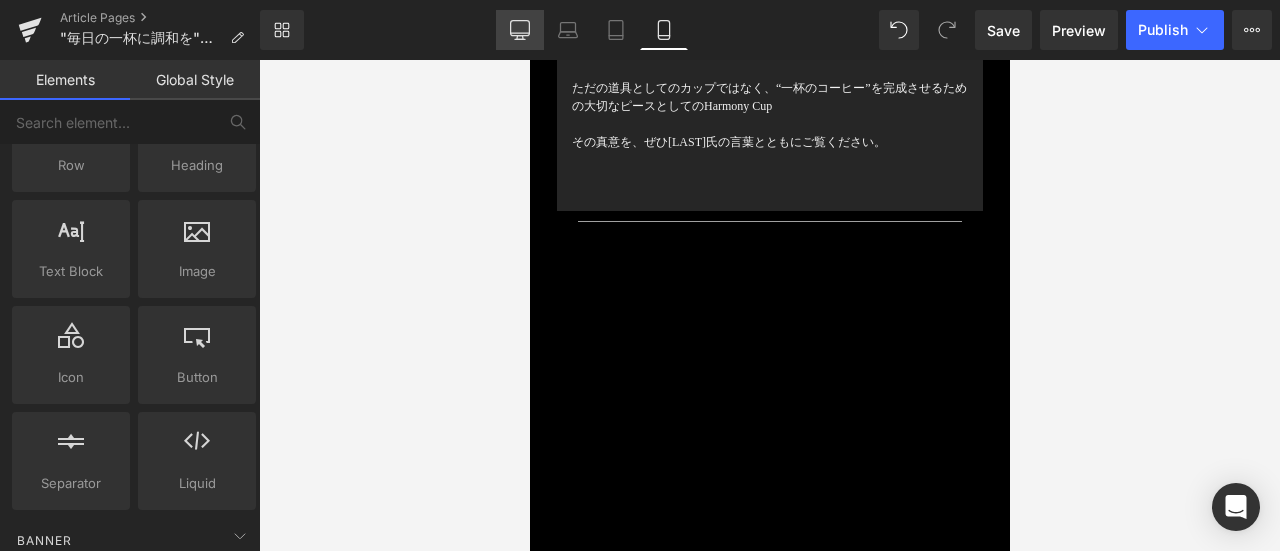click on "Desktop" at bounding box center (520, 30) 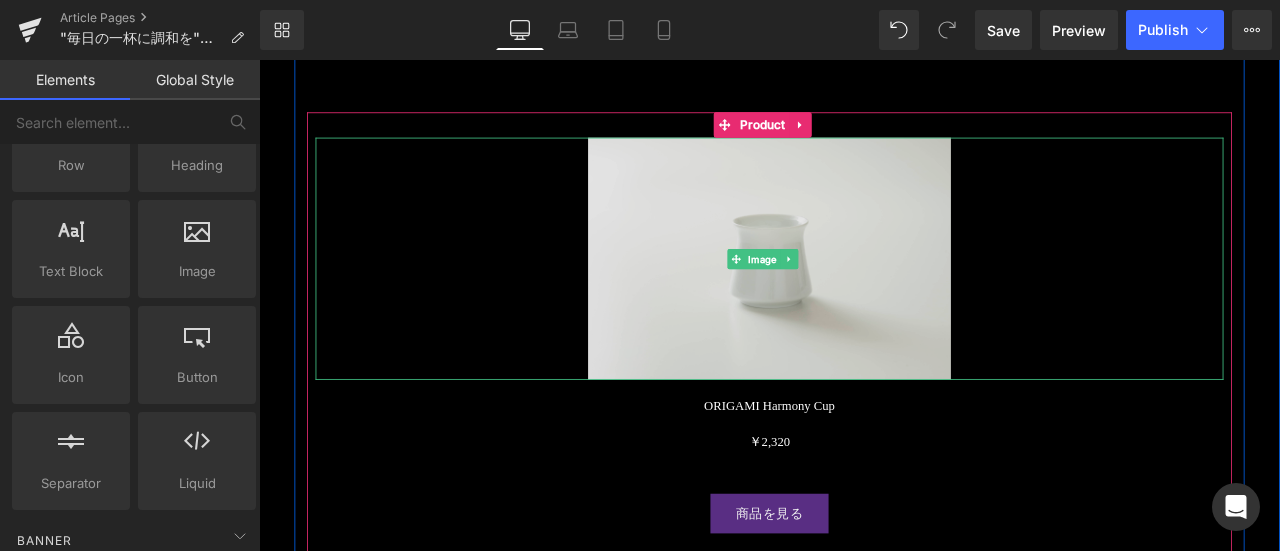 scroll, scrollTop: 7614, scrollLeft: 0, axis: vertical 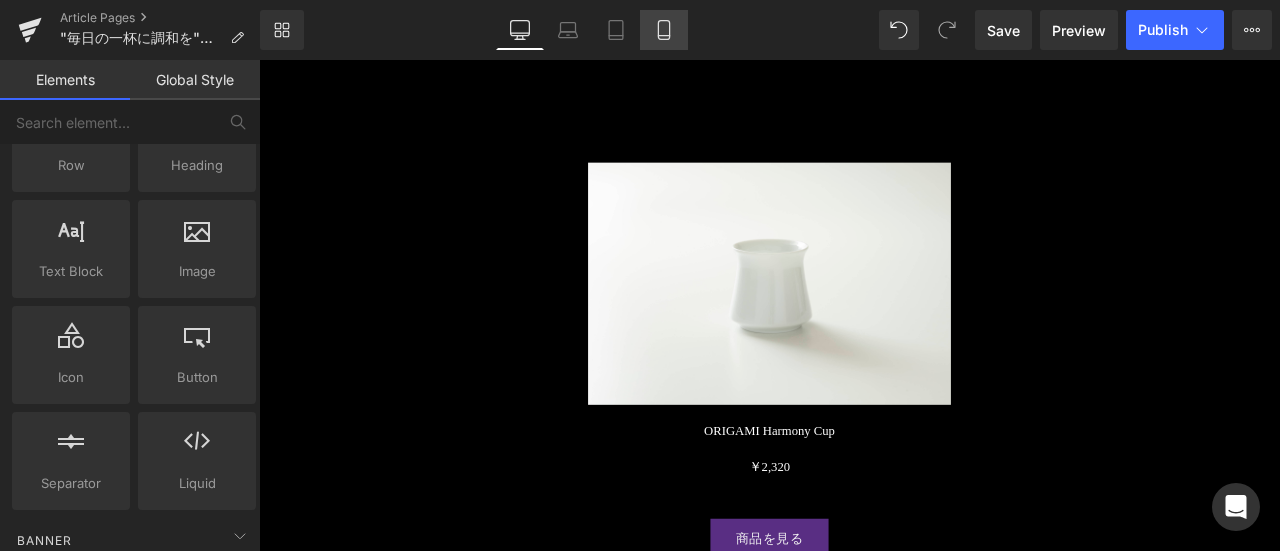 click 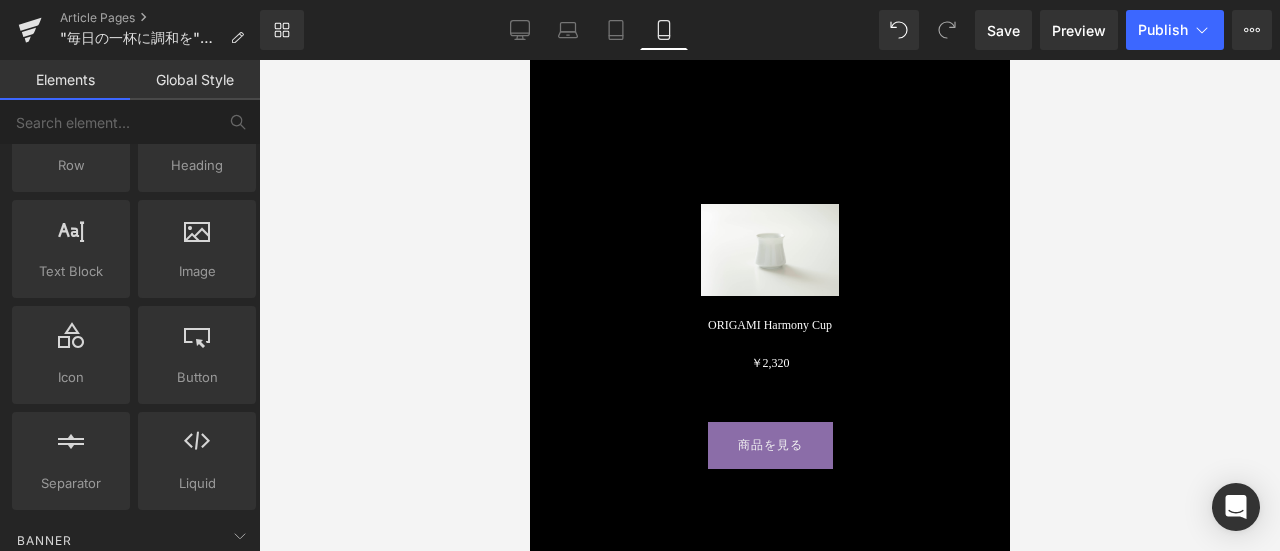 scroll, scrollTop: 6499, scrollLeft: 0, axis: vertical 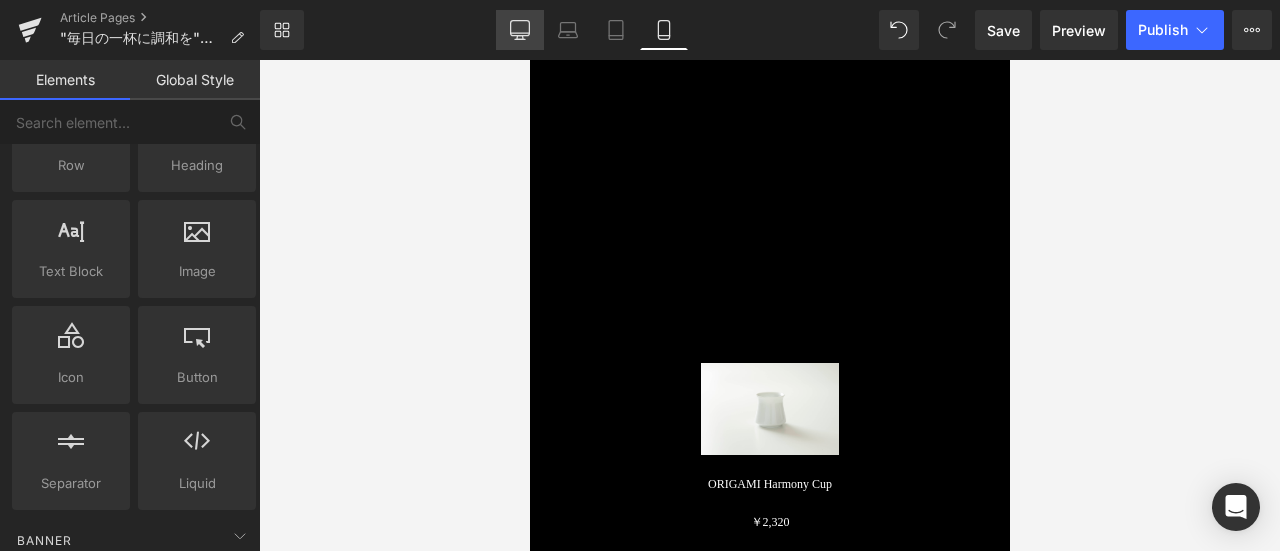 click 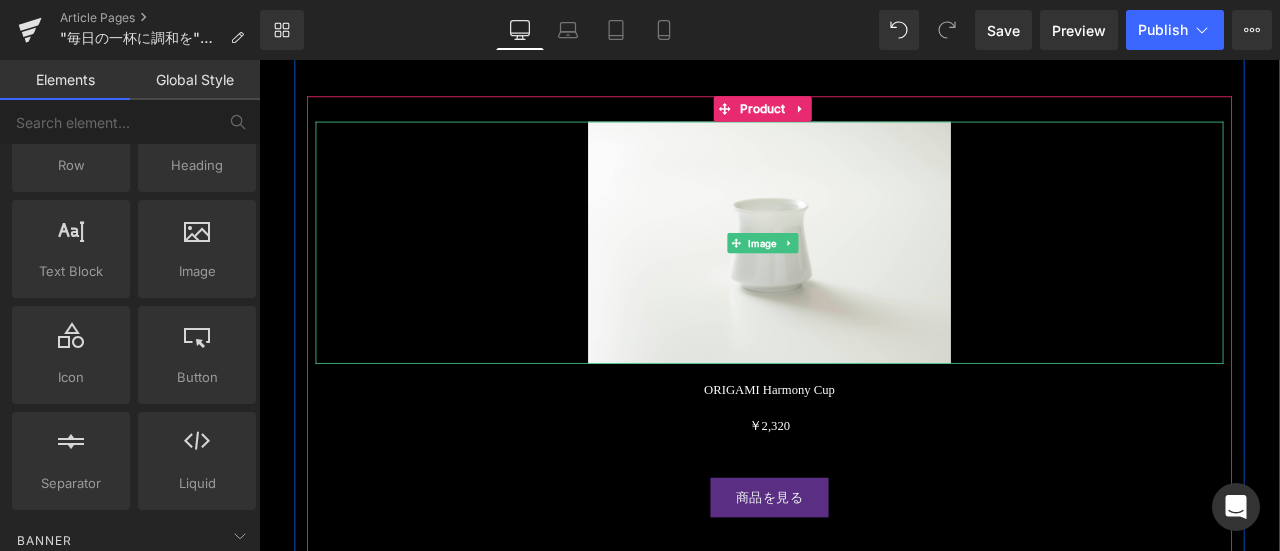 scroll, scrollTop: 7632, scrollLeft: 0, axis: vertical 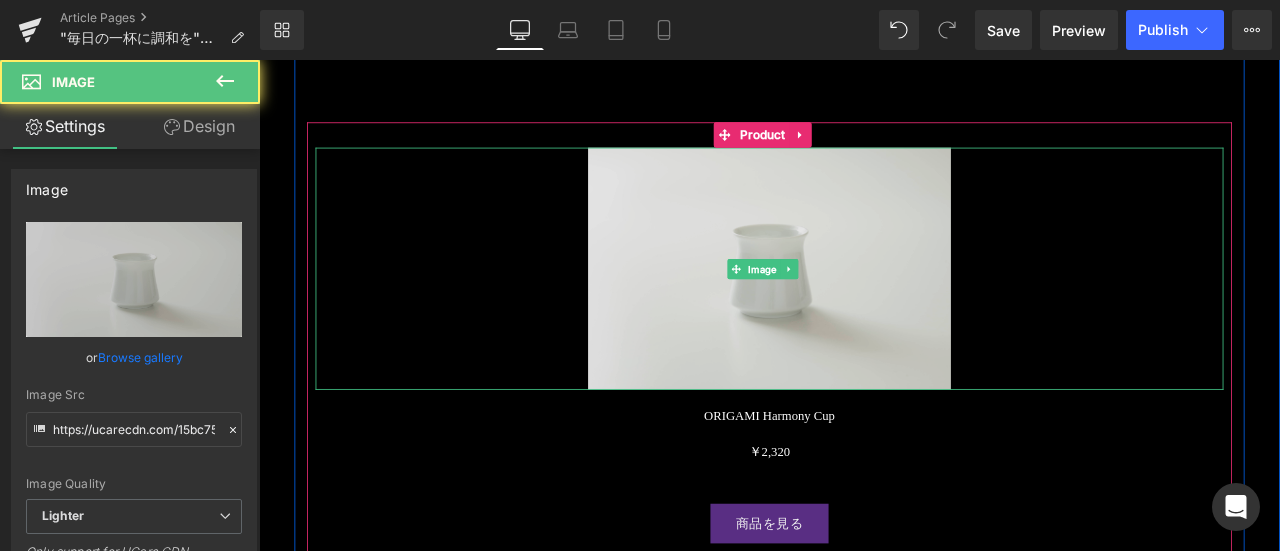 click at bounding box center [864, 307] 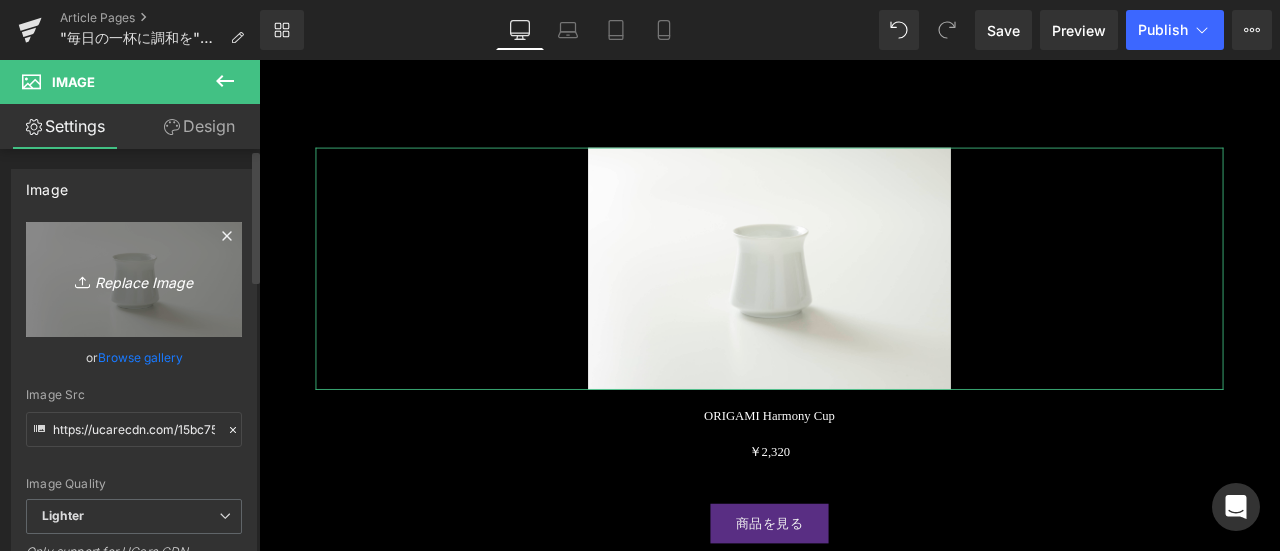 click on "Replace Image" at bounding box center (134, 279) 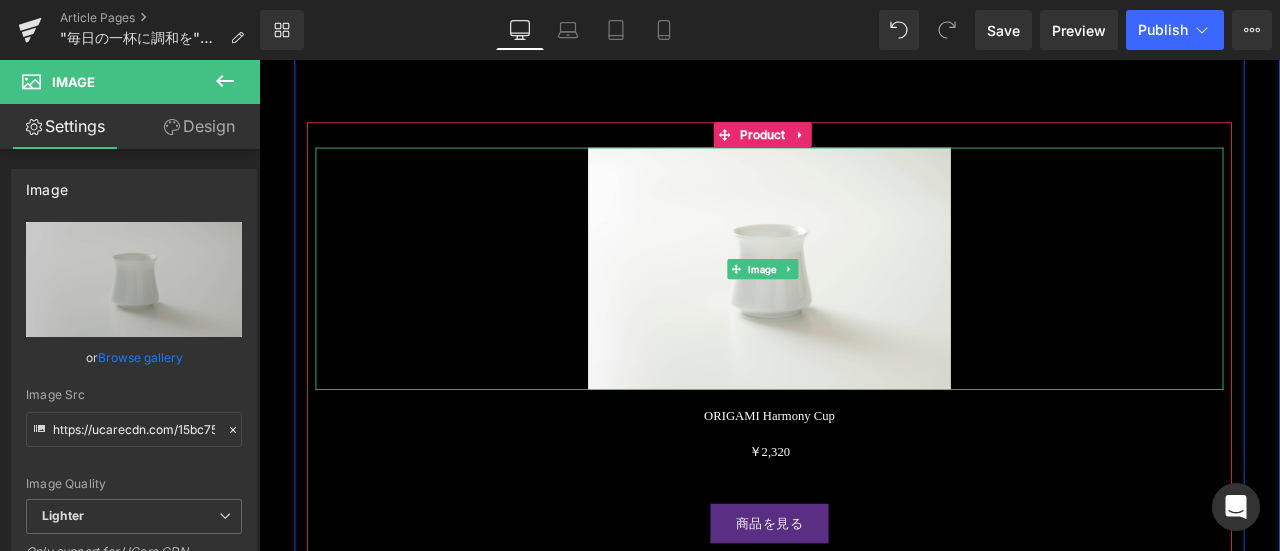 scroll, scrollTop: 7532, scrollLeft: 0, axis: vertical 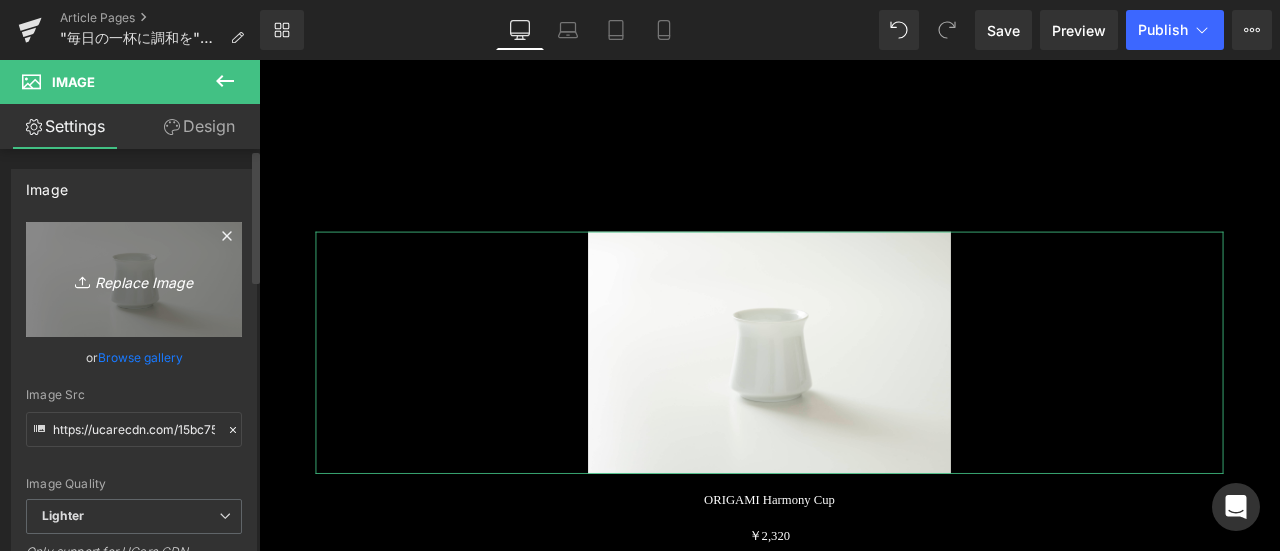 click on "Replace Image" at bounding box center [134, 279] 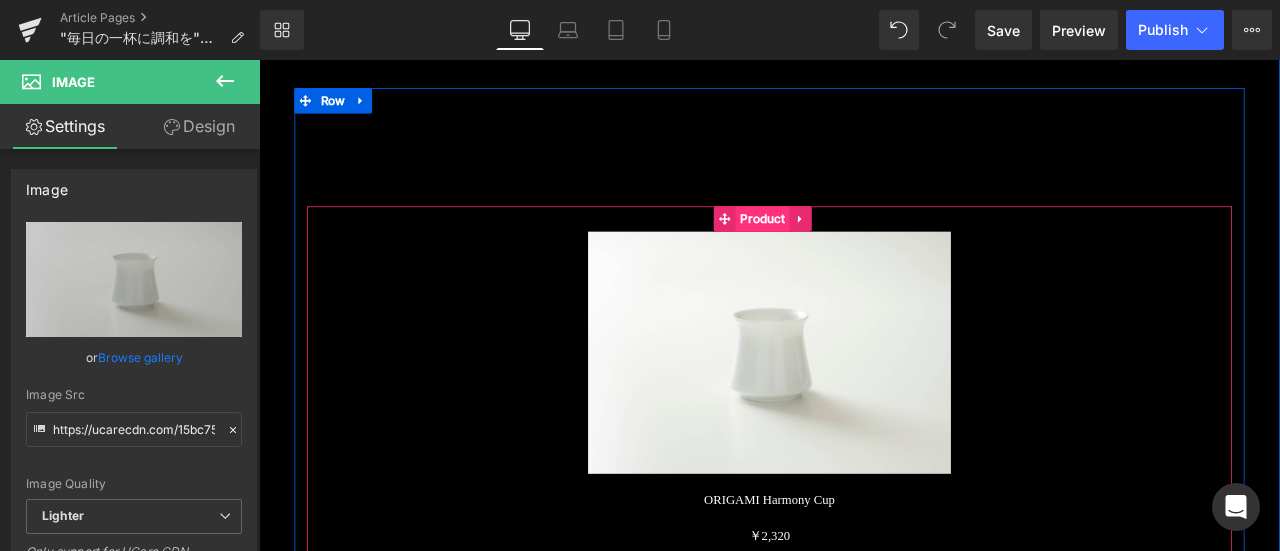 click on "Product" at bounding box center (856, 249) 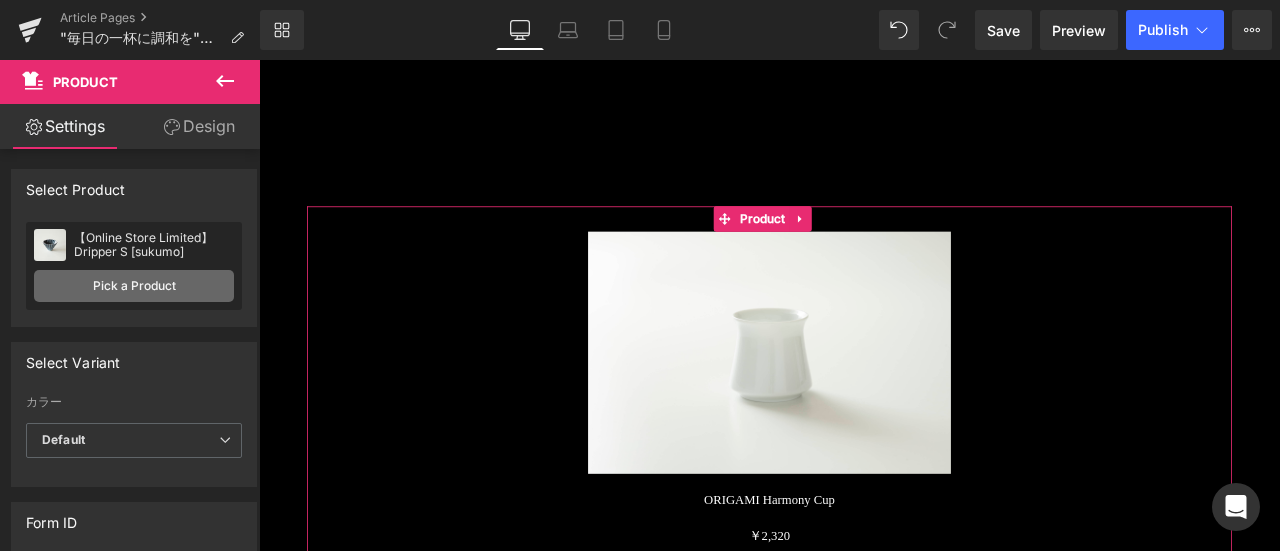 click on "Pick a Product" at bounding box center [134, 286] 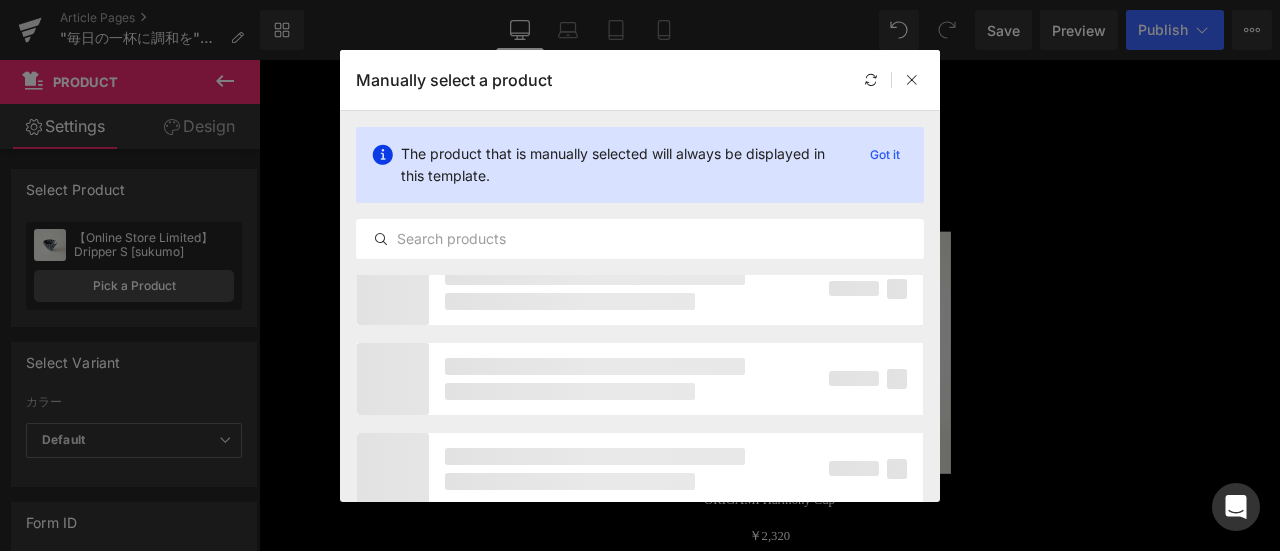 scroll, scrollTop: 0, scrollLeft: 0, axis: both 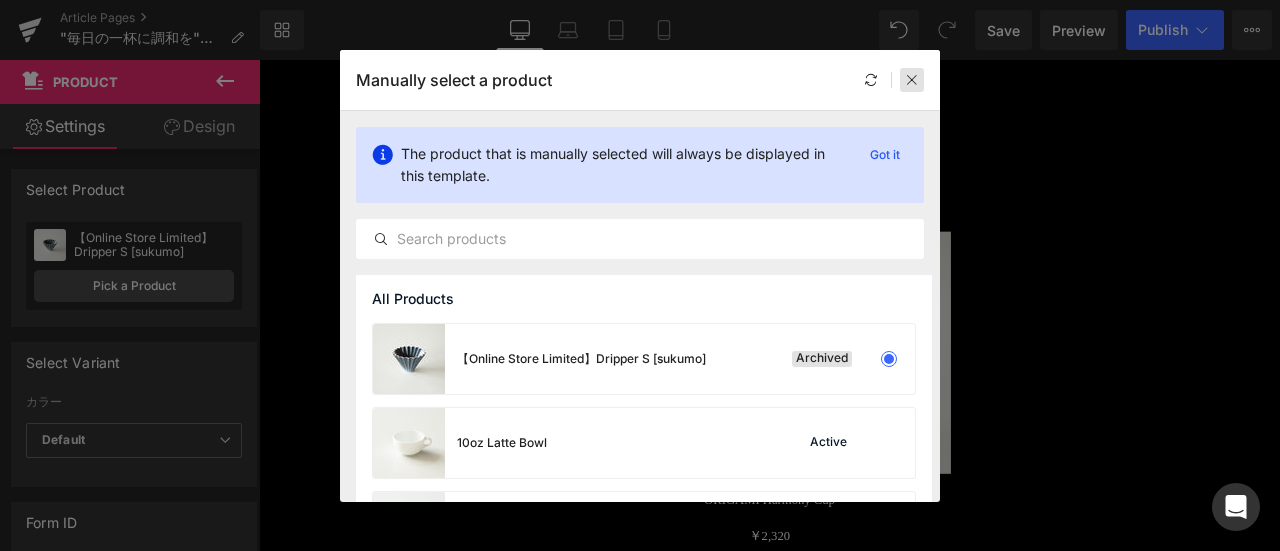 click at bounding box center (912, 80) 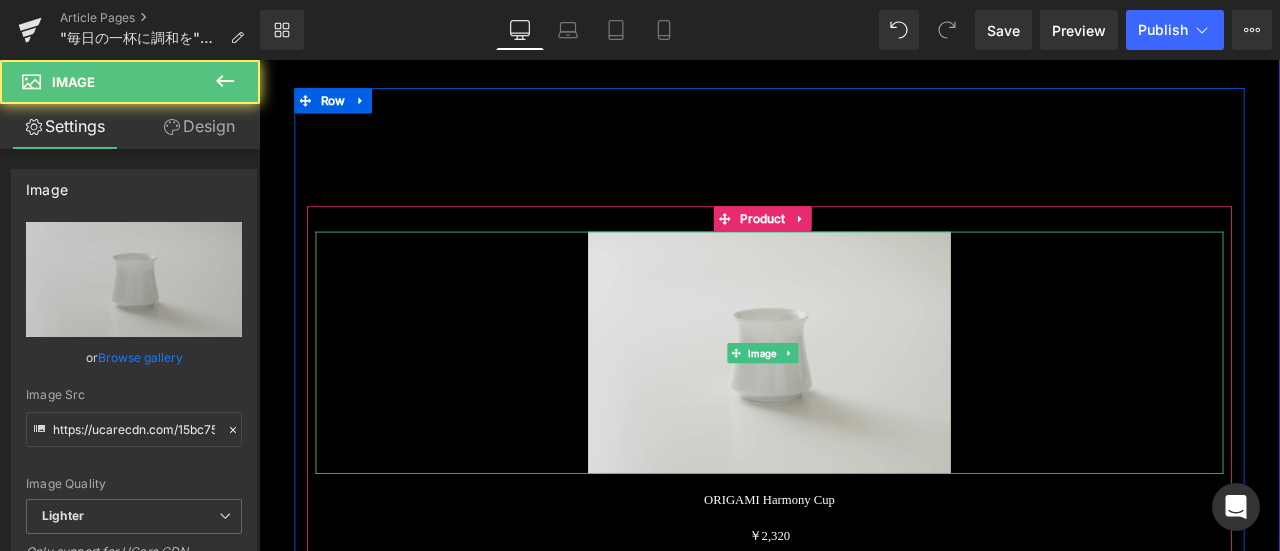 click at bounding box center (864, 407) 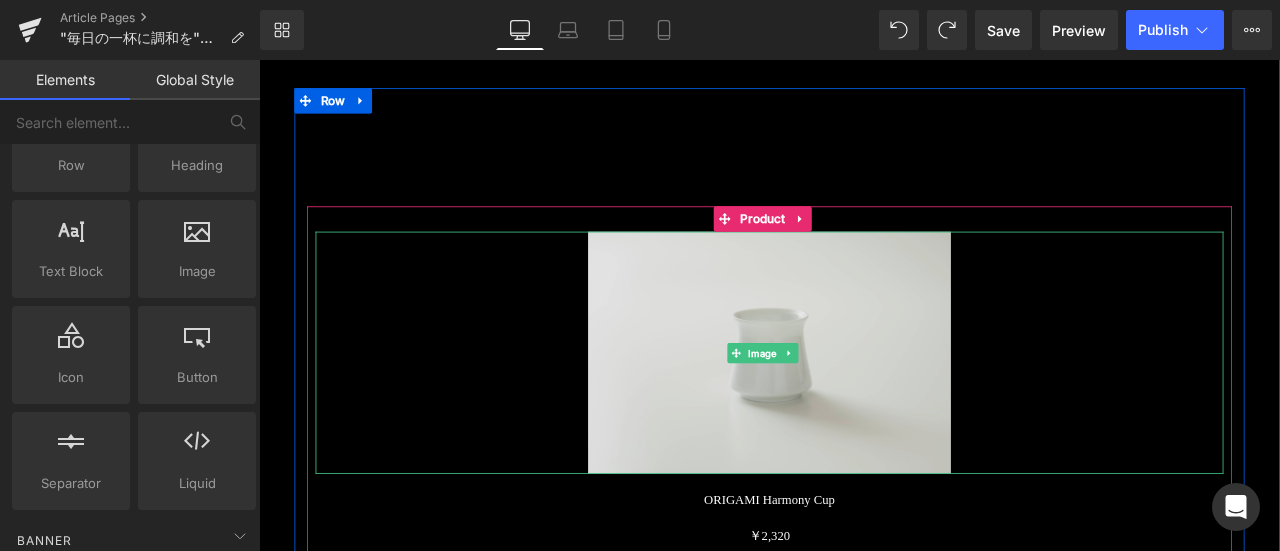 click at bounding box center [864, 407] 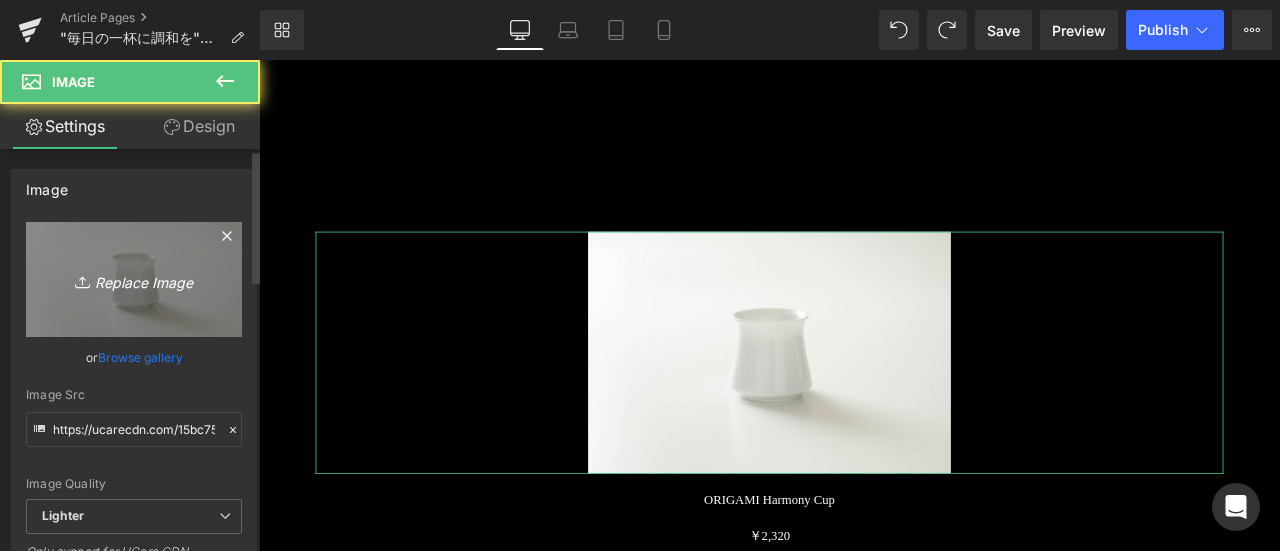 click on "Replace Image" at bounding box center (134, 279) 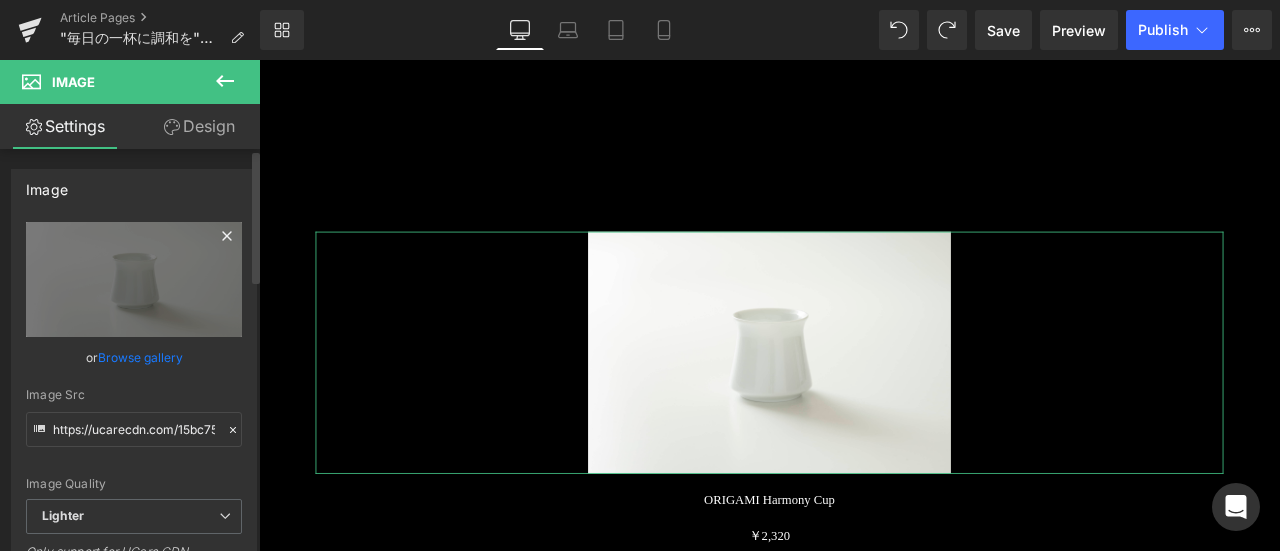 click 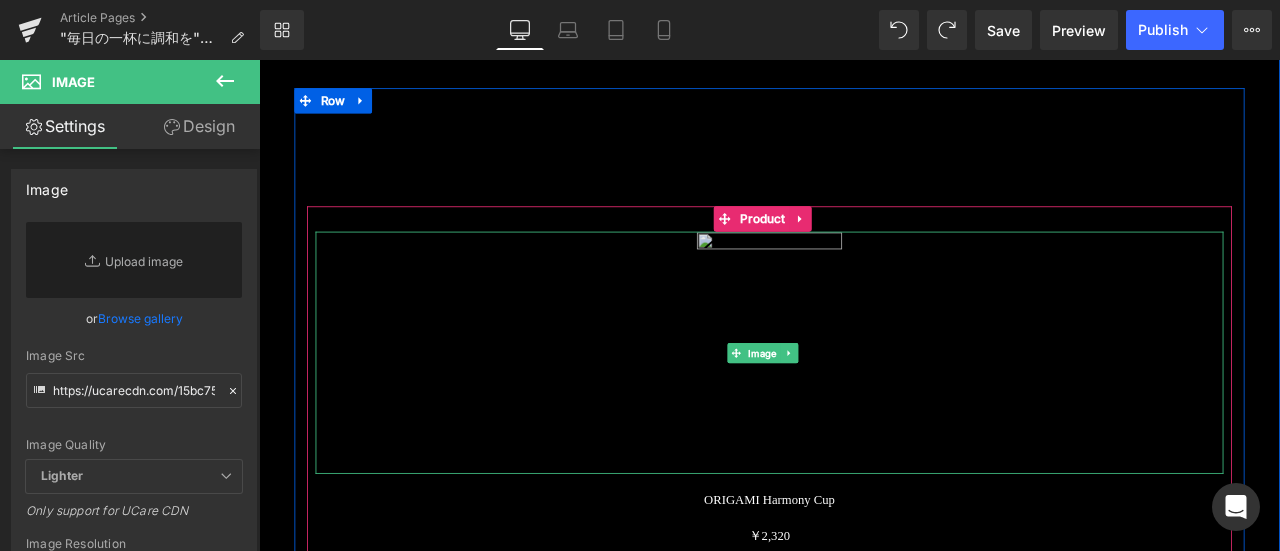 click at bounding box center [864, 407] 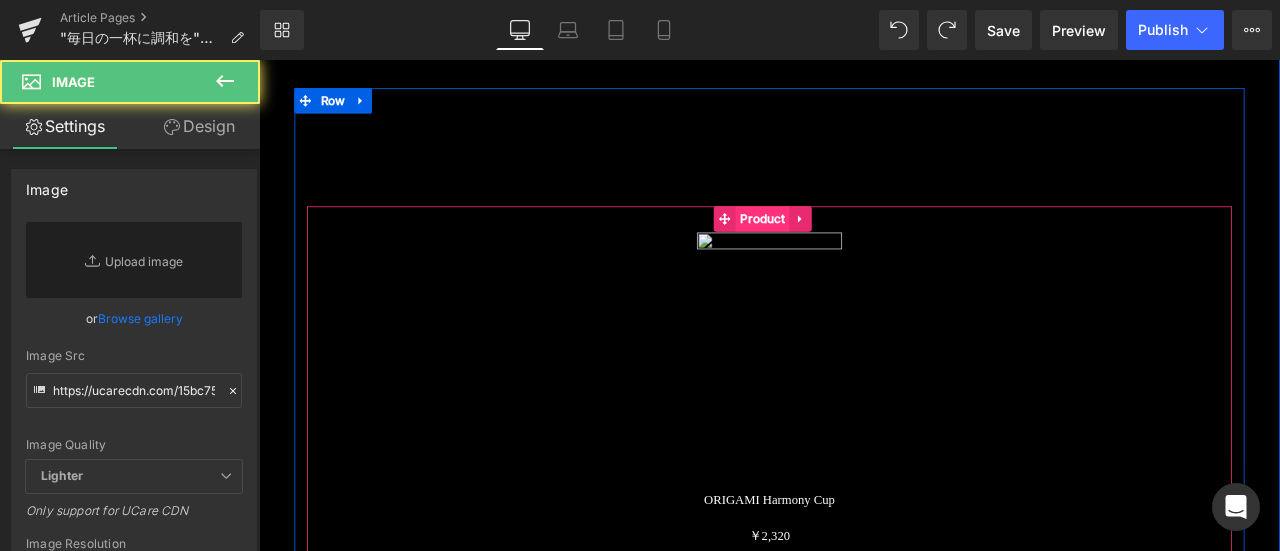 click on "Product" at bounding box center (856, 249) 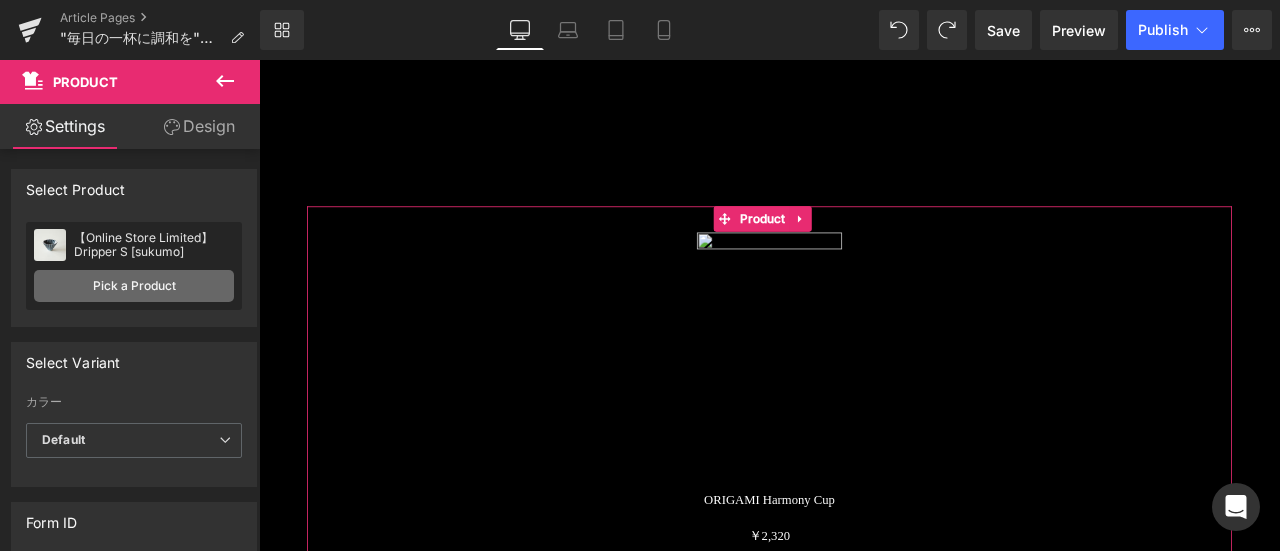 click on "Pick a Product" at bounding box center [134, 286] 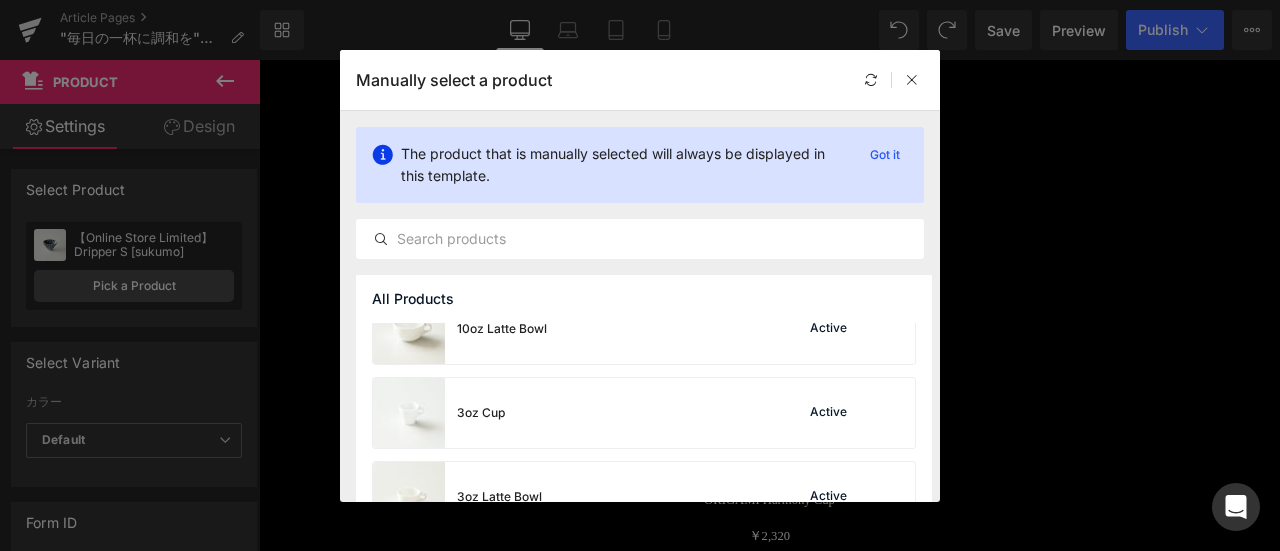 scroll, scrollTop: 300, scrollLeft: 0, axis: vertical 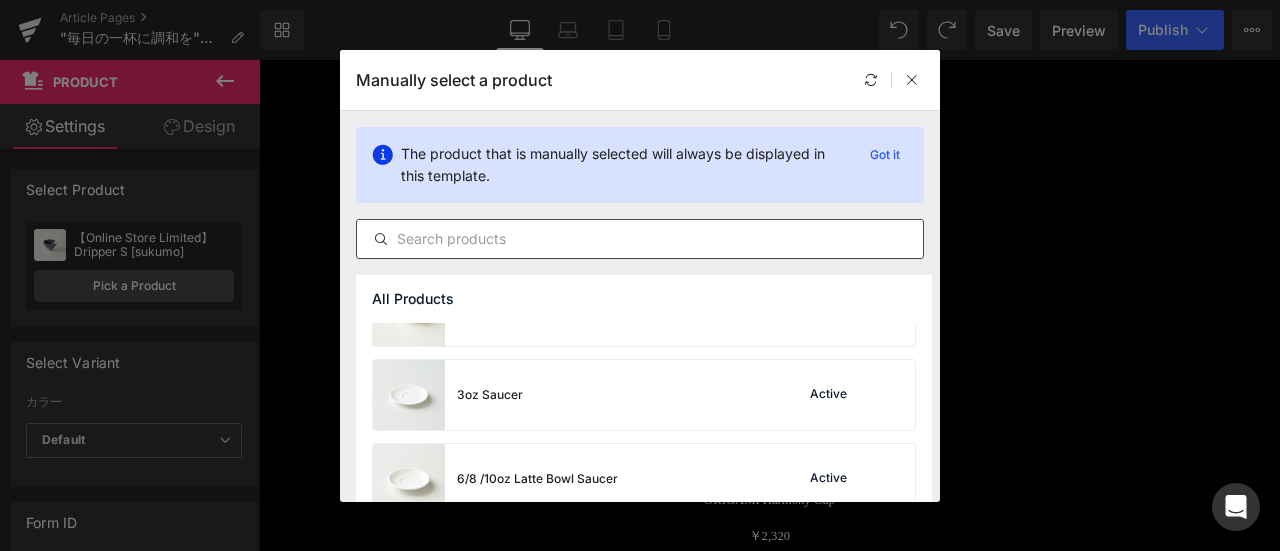 click at bounding box center (640, 239) 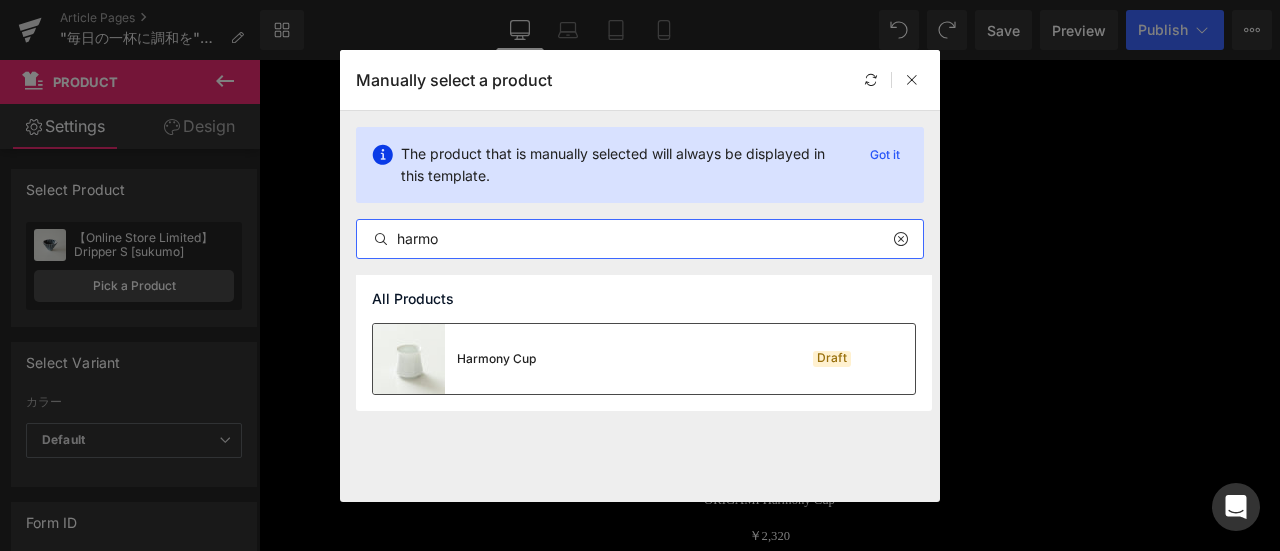 type on "harmo" 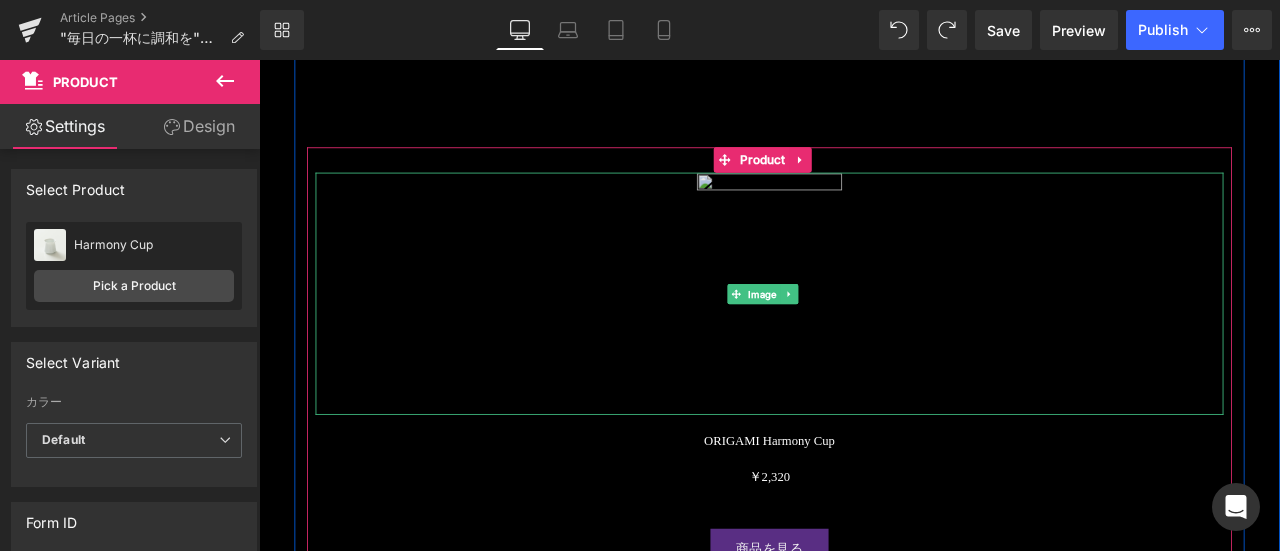 scroll, scrollTop: 7632, scrollLeft: 0, axis: vertical 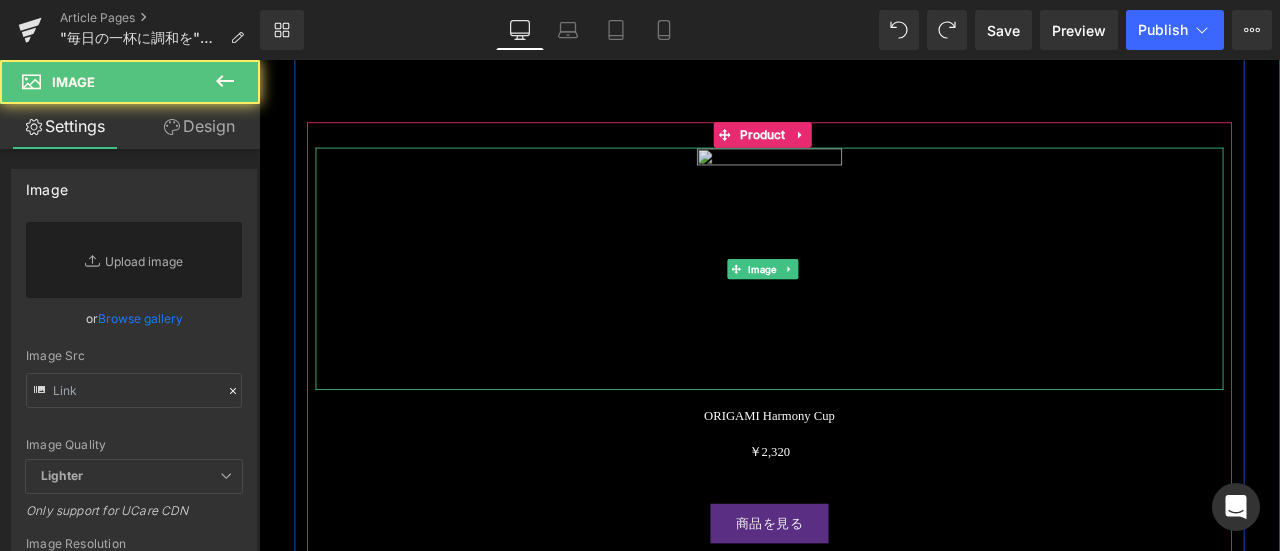 click at bounding box center (864, 307) 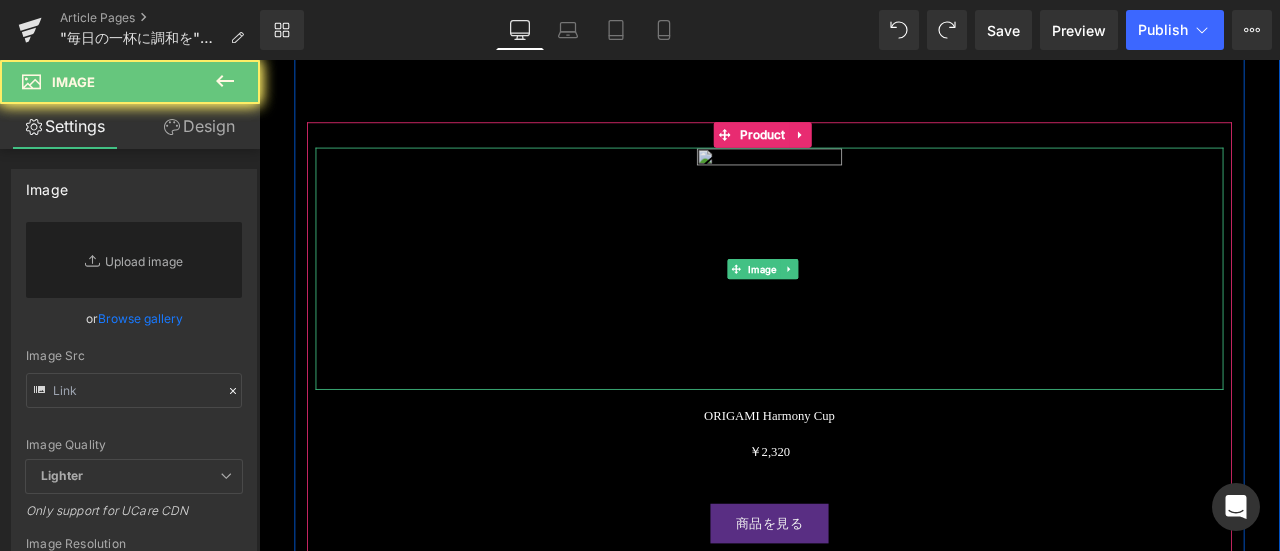 click at bounding box center (864, 307) 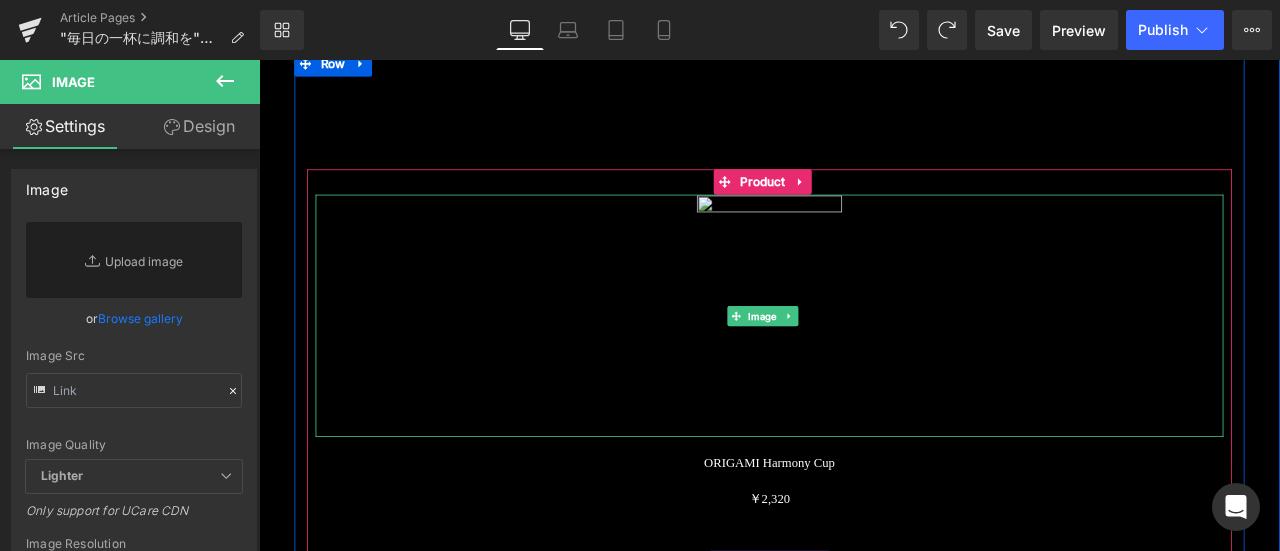 scroll, scrollTop: 7532, scrollLeft: 0, axis: vertical 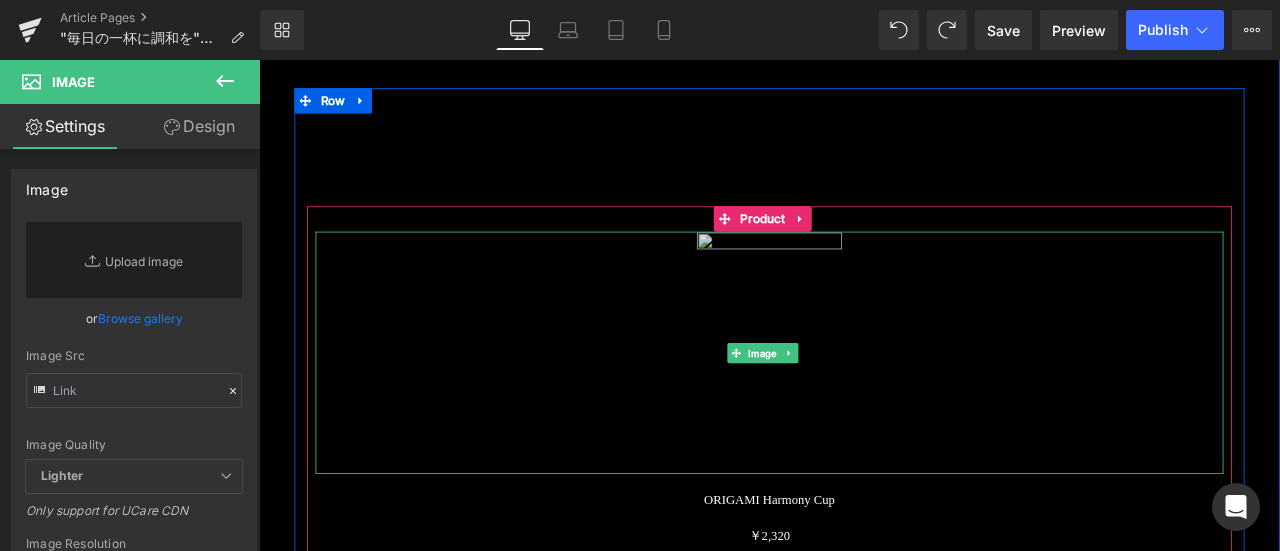 click at bounding box center [864, 407] 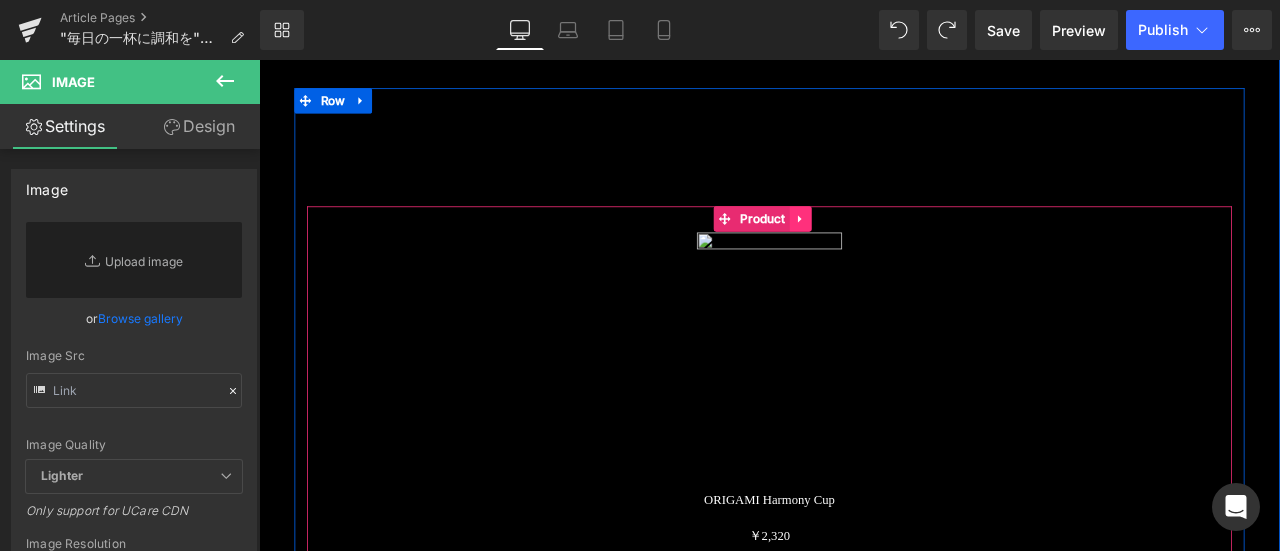 click 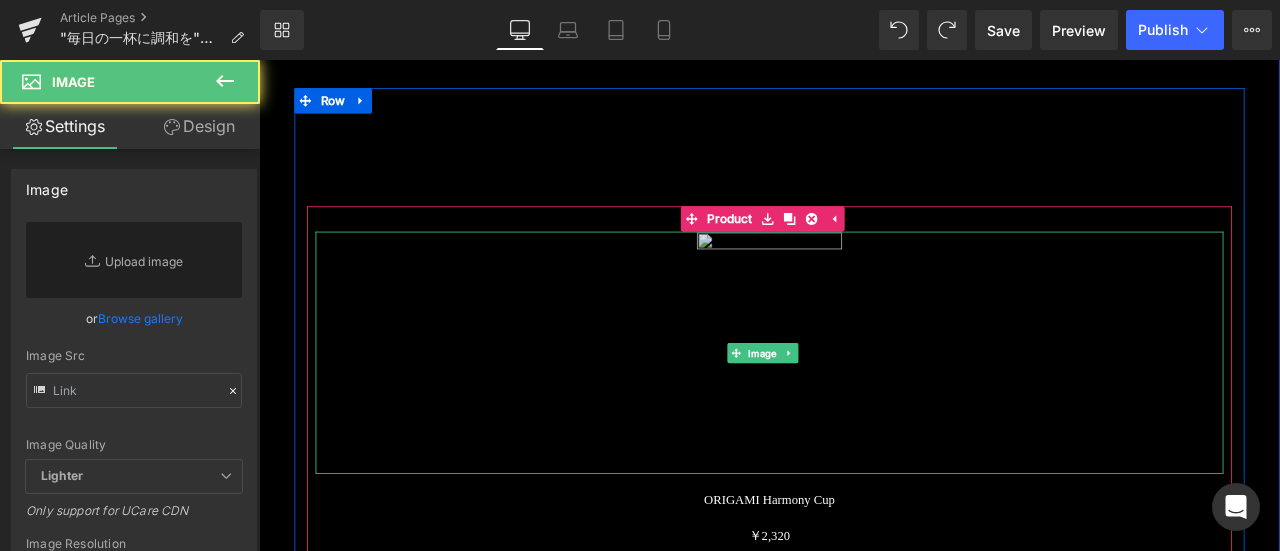 click at bounding box center [864, 407] 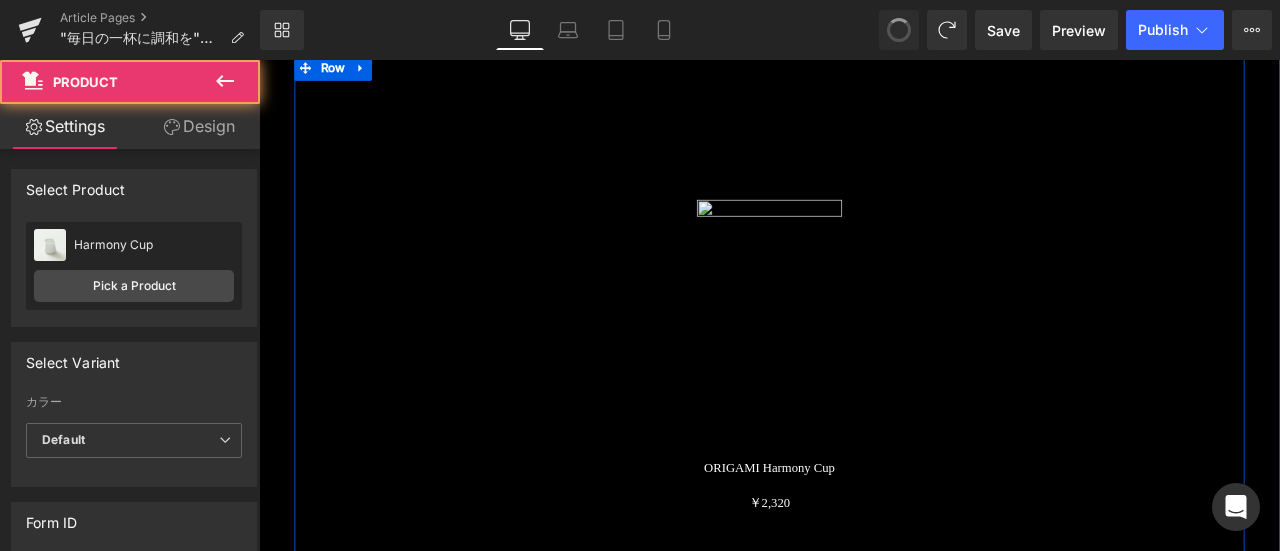 scroll, scrollTop: 7453, scrollLeft: 0, axis: vertical 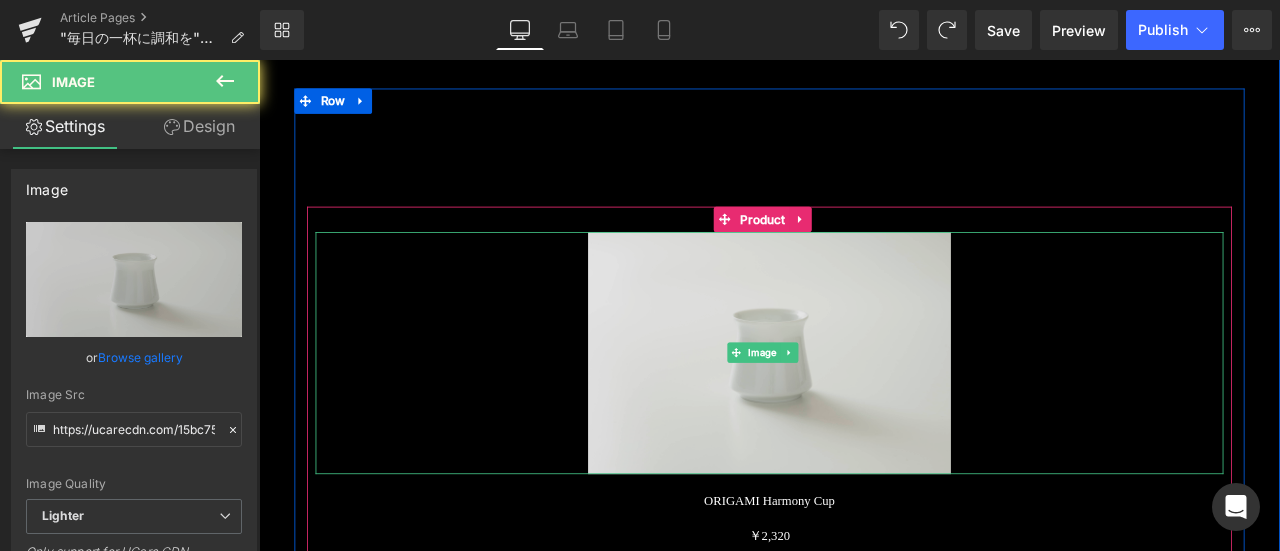 click at bounding box center (864, 407) 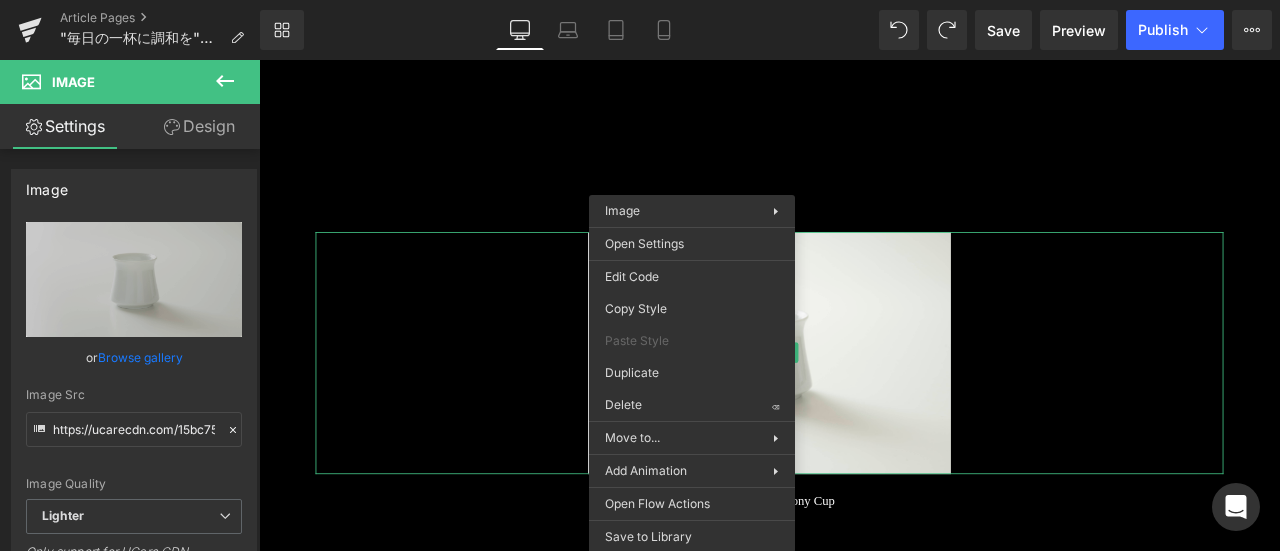 click on "¥0
¥19,910.00
(P) Price
Product" at bounding box center [864, 179] 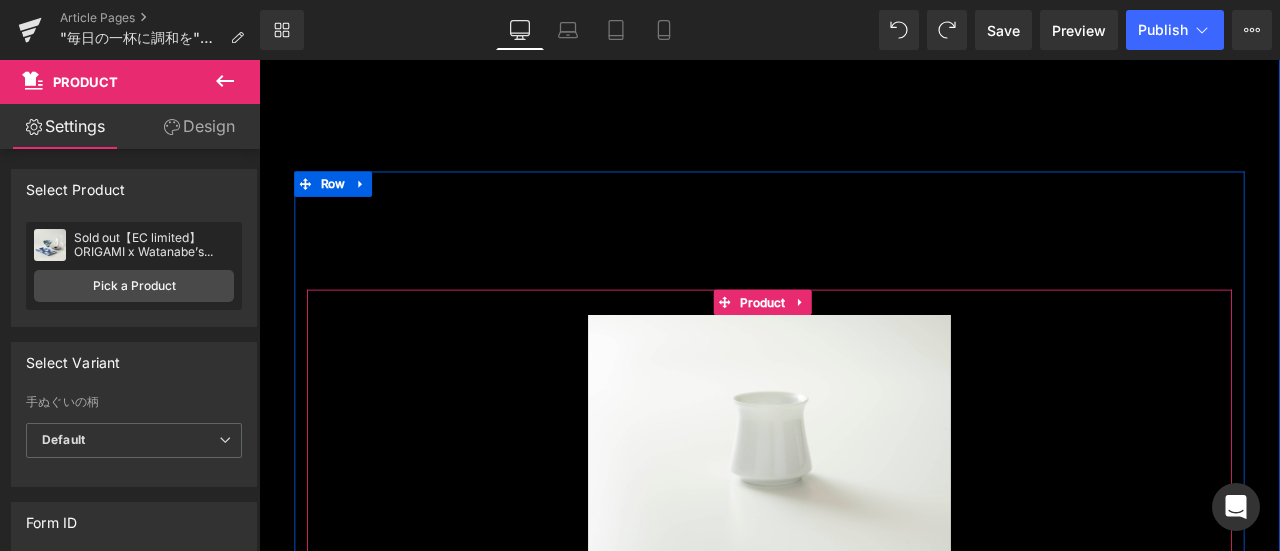 scroll, scrollTop: 7304, scrollLeft: 0, axis: vertical 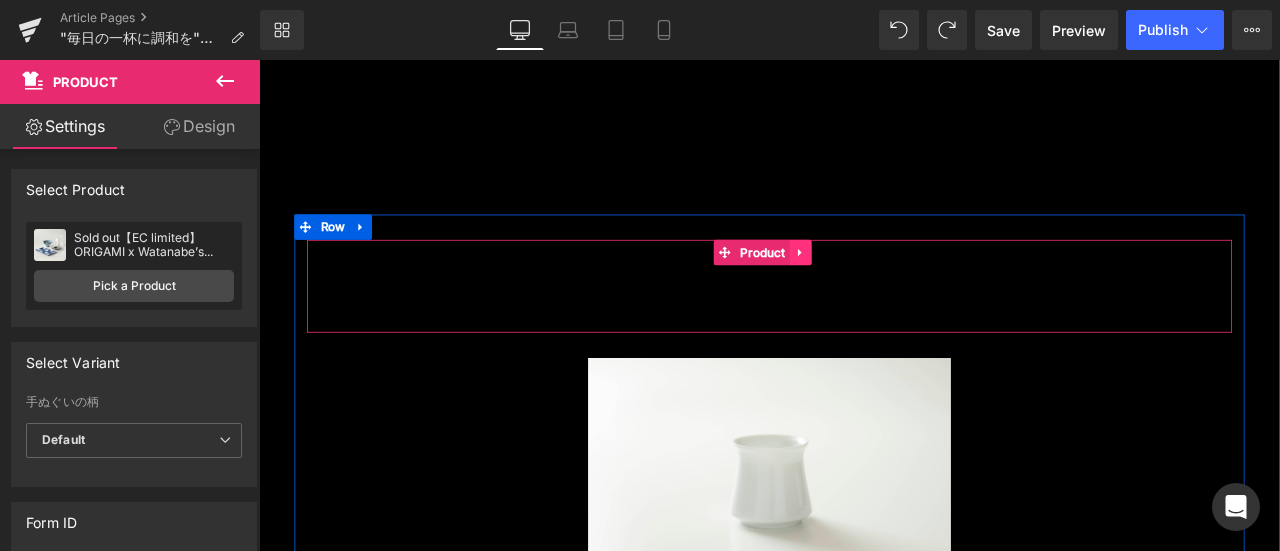 click at bounding box center (901, 288) 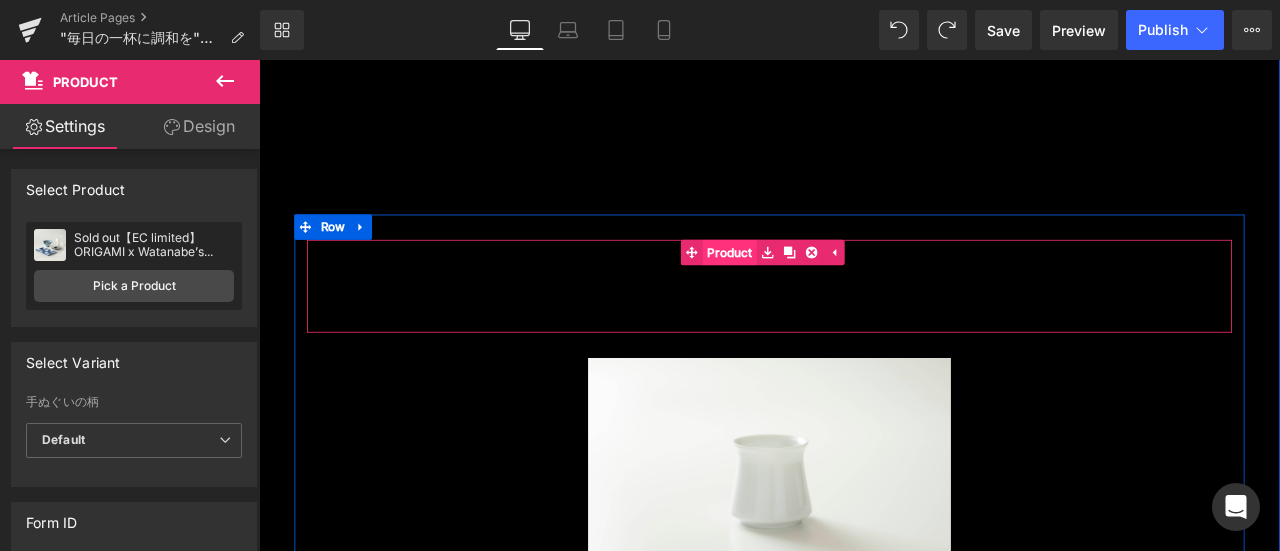 click on "Product" at bounding box center [804, 288] 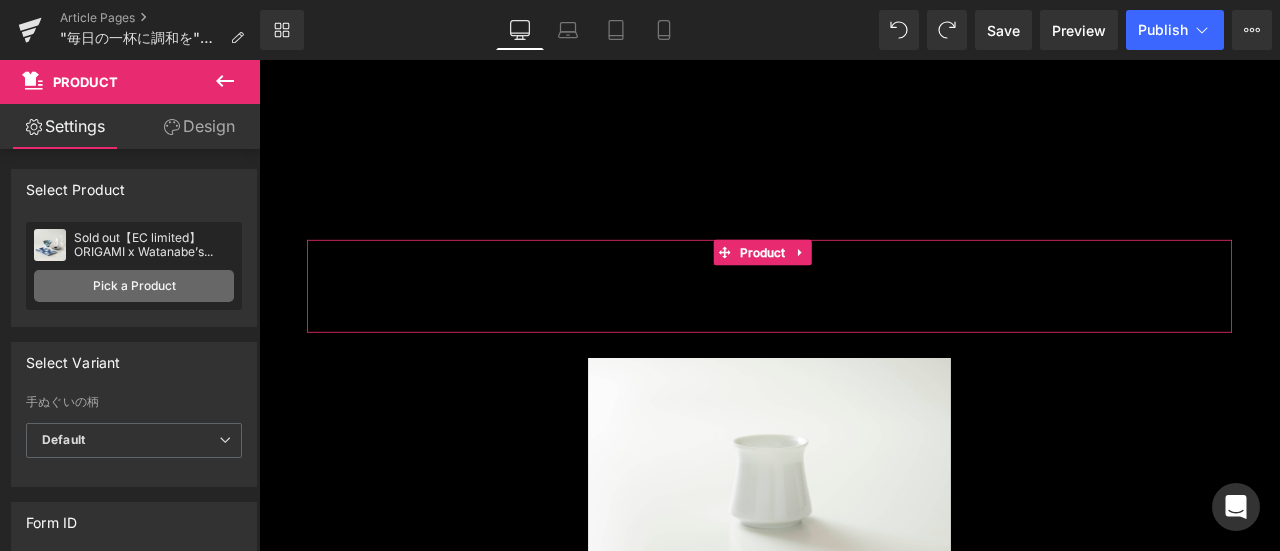 click on "Pick a Product" at bounding box center [134, 286] 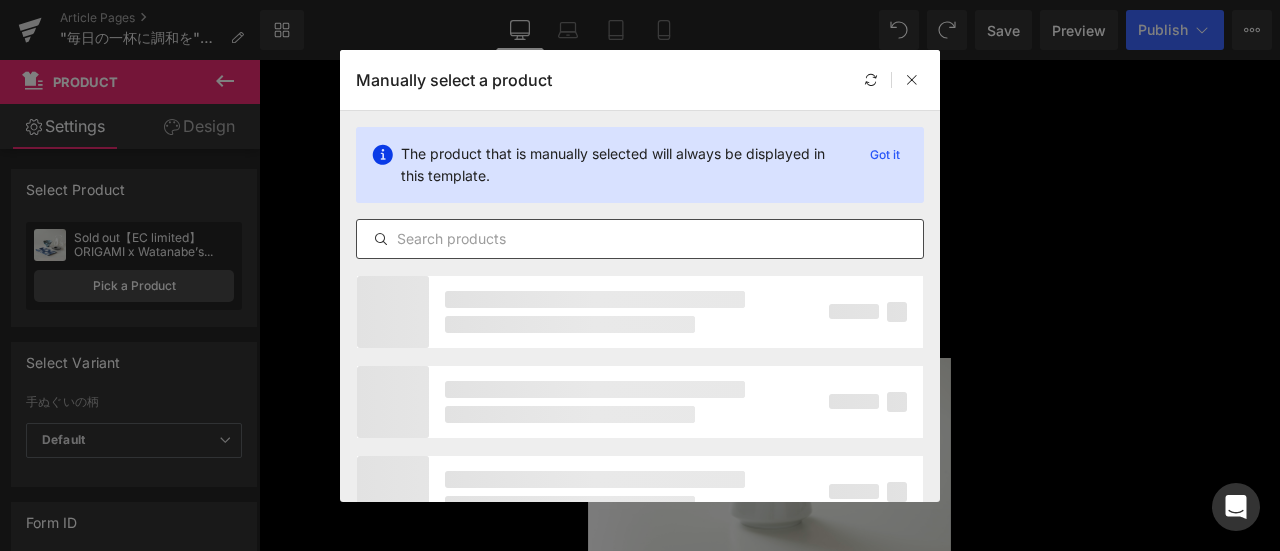 click at bounding box center (640, 239) 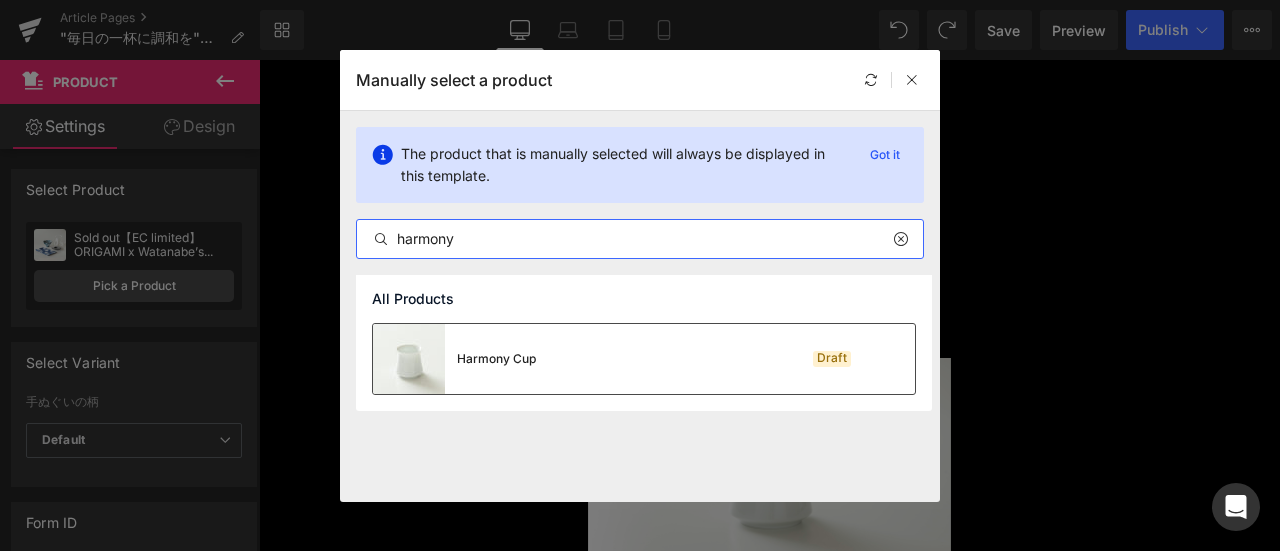 type on "harmony" 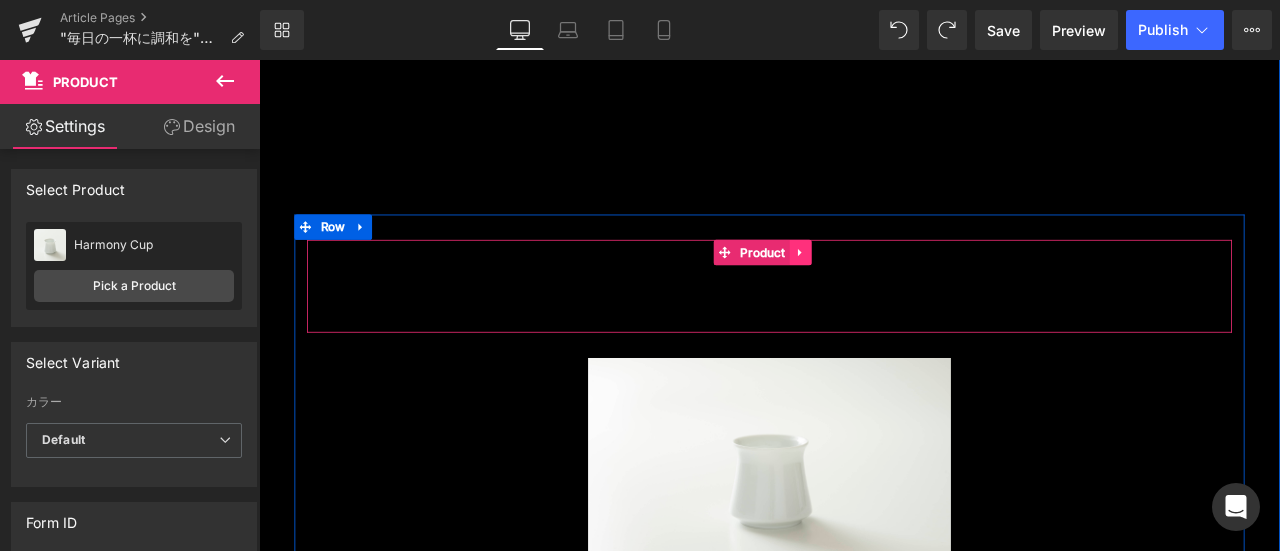 click 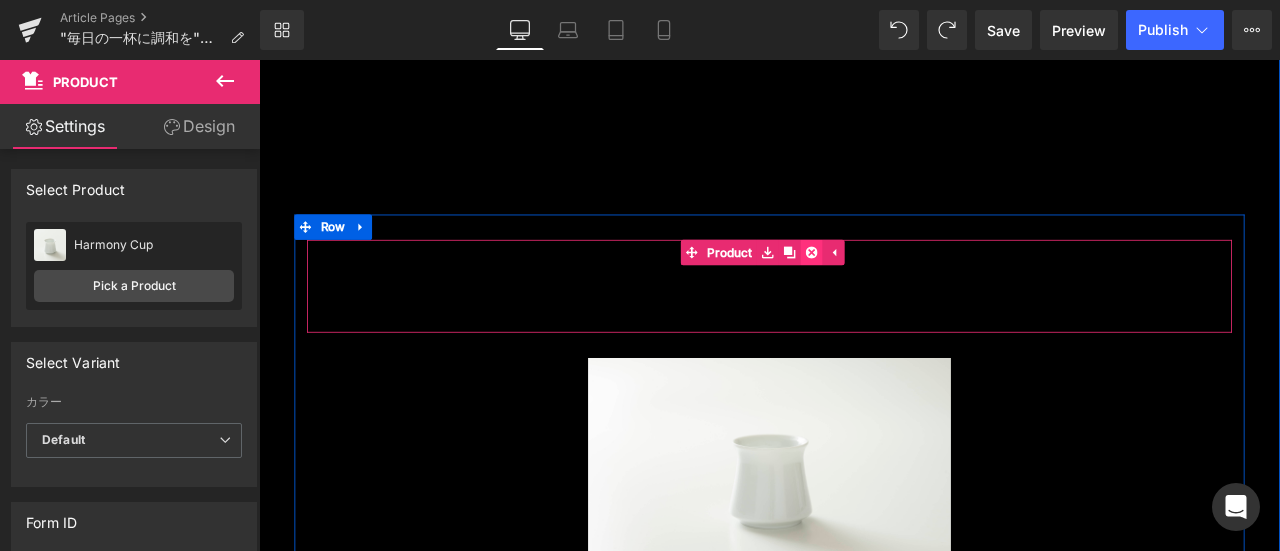 click 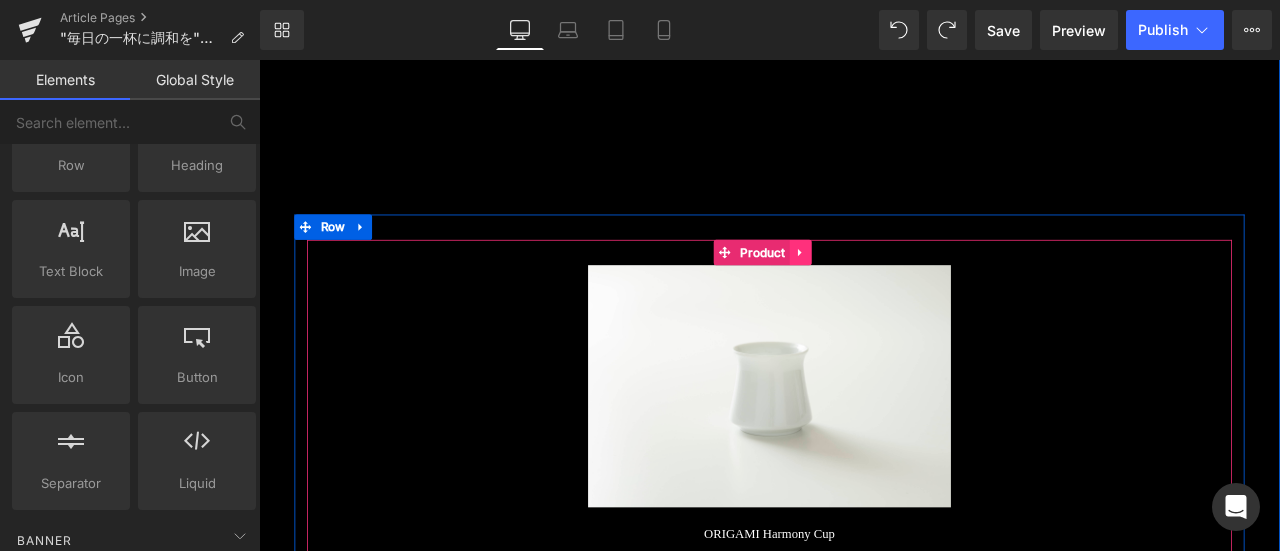click 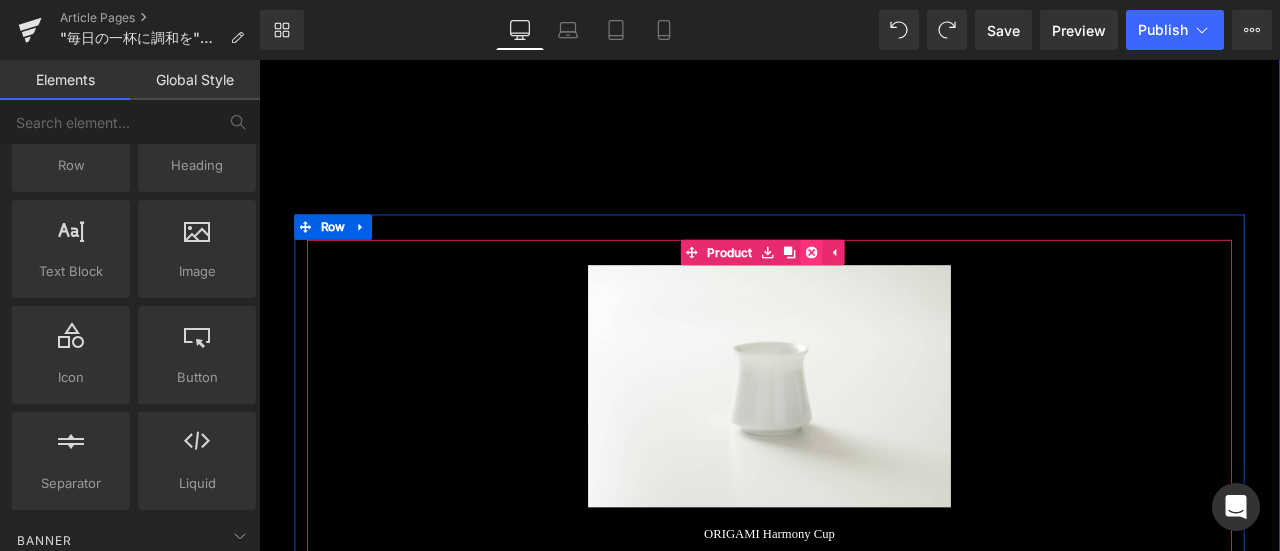 click 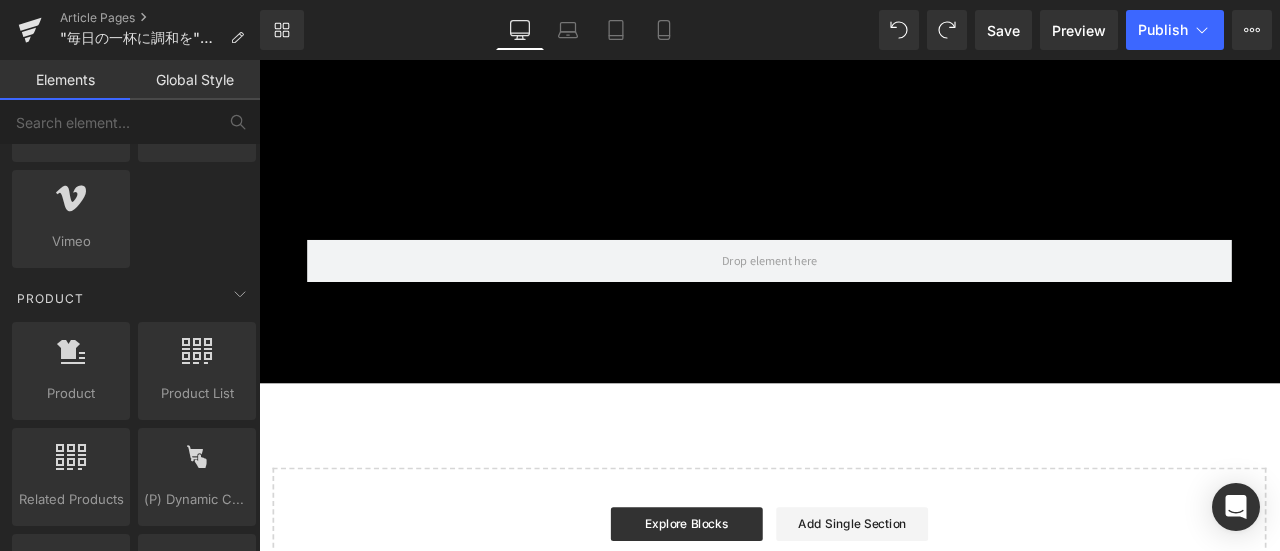 scroll, scrollTop: 1502, scrollLeft: 0, axis: vertical 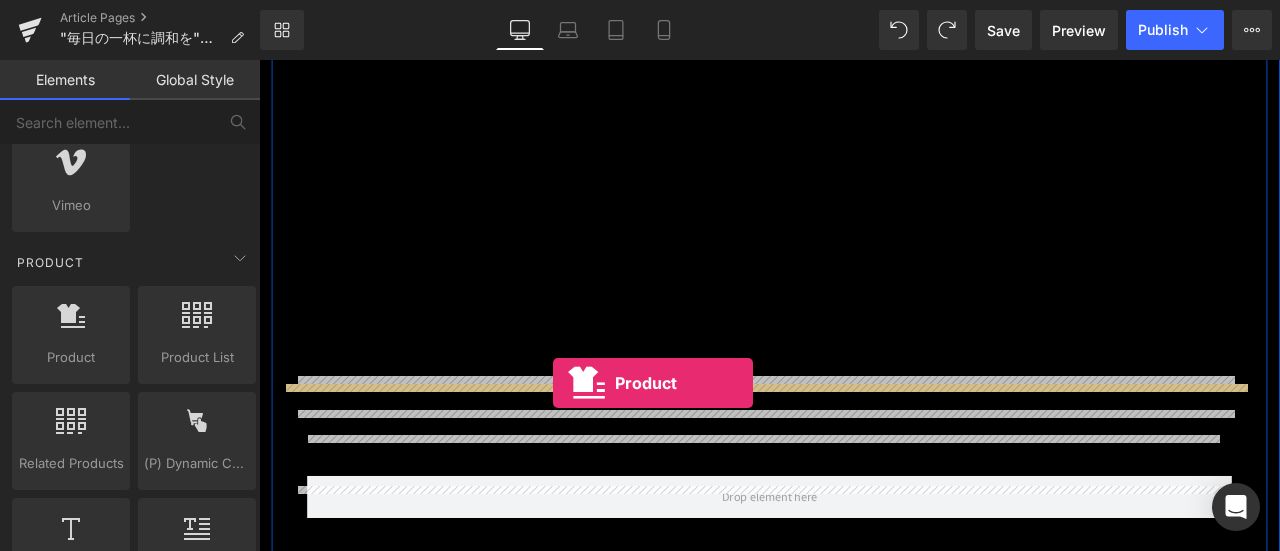 drag, startPoint x: 332, startPoint y: 385, endPoint x: 607, endPoint y: 442, distance: 280.84515 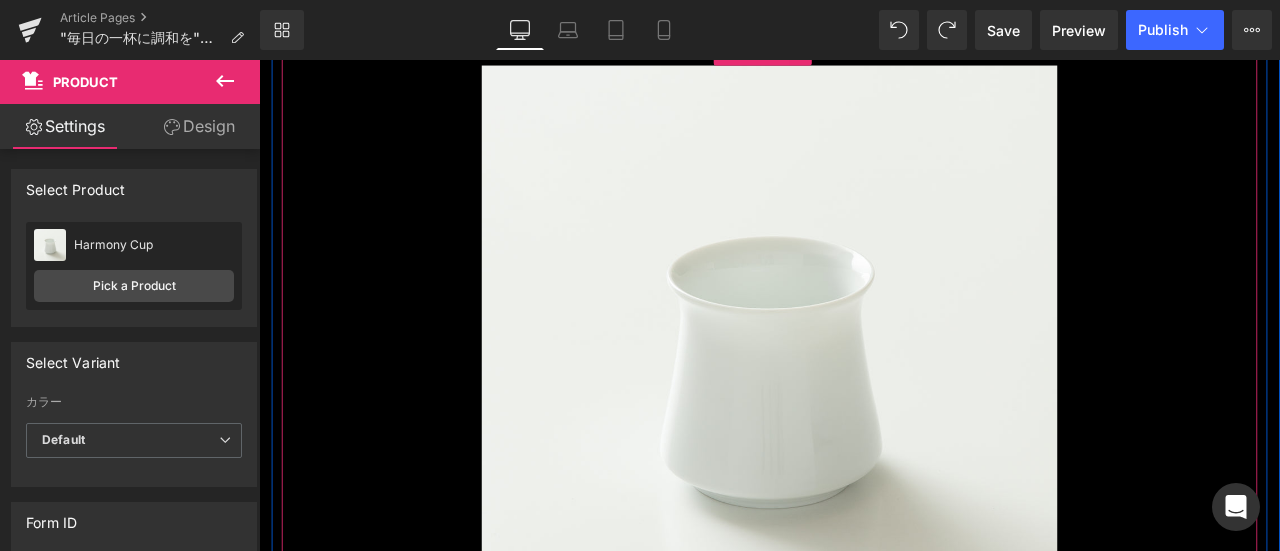 scroll, scrollTop: 7480, scrollLeft: 0, axis: vertical 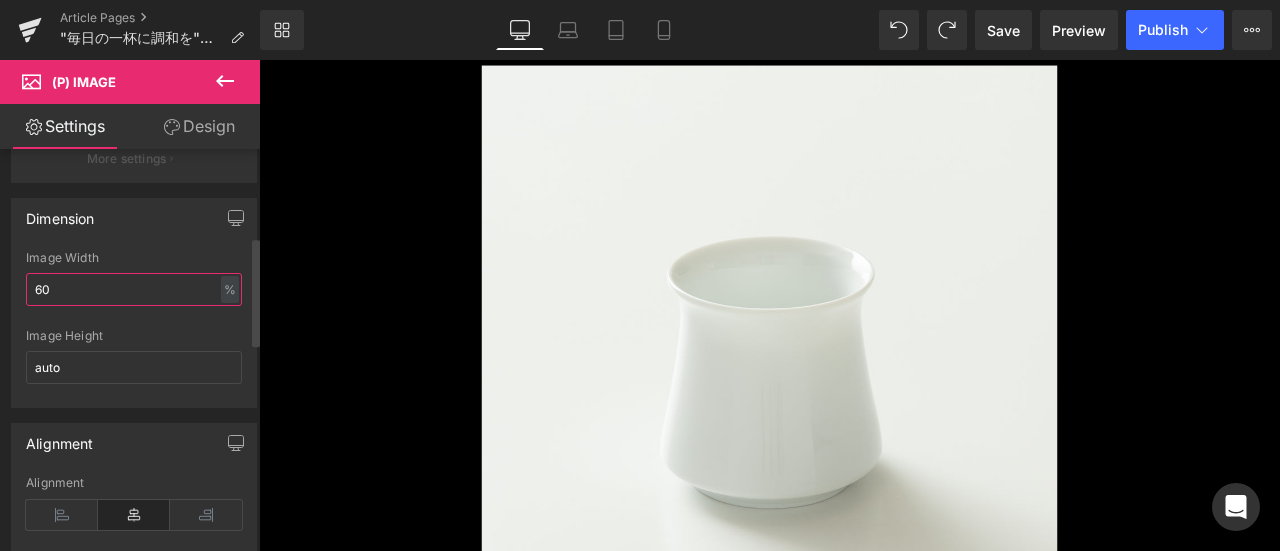 click on "60" at bounding box center (134, 289) 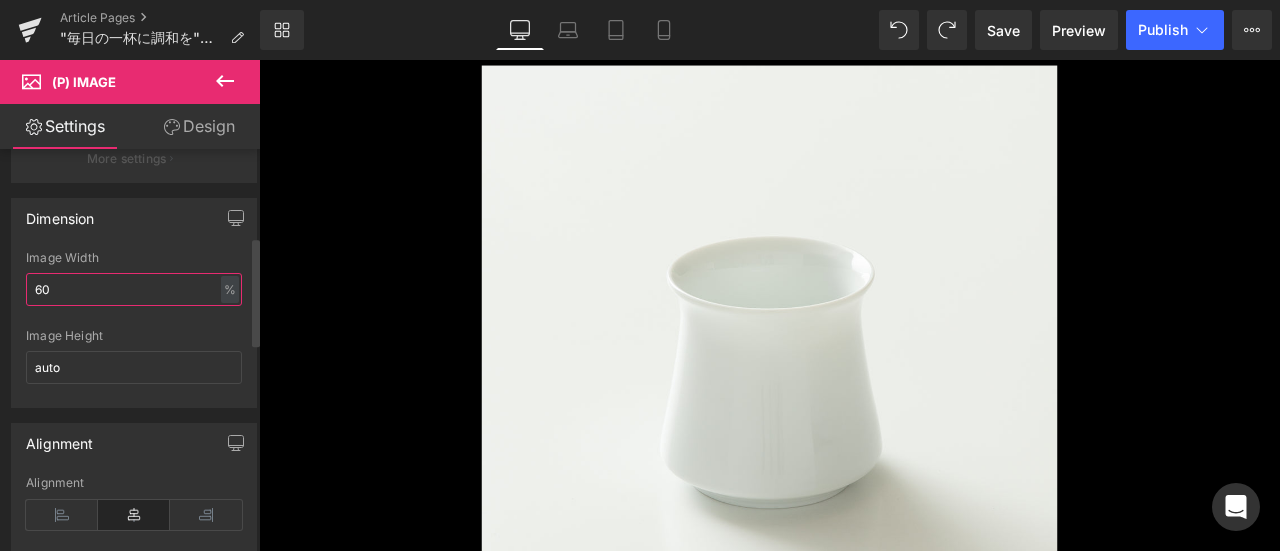 type on "6" 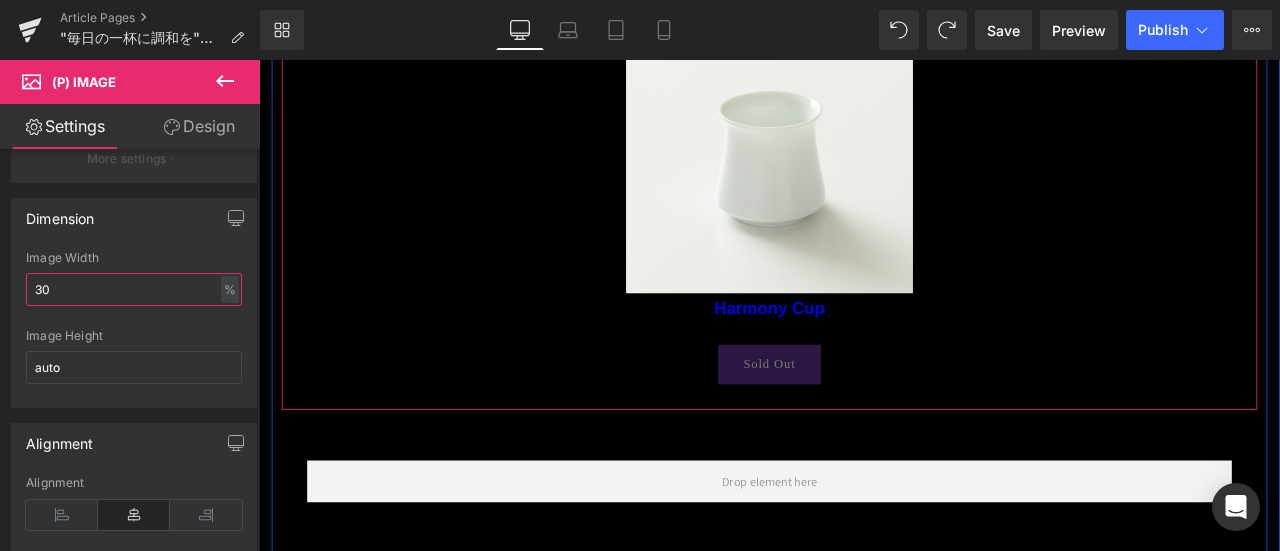 scroll, scrollTop: 7580, scrollLeft: 0, axis: vertical 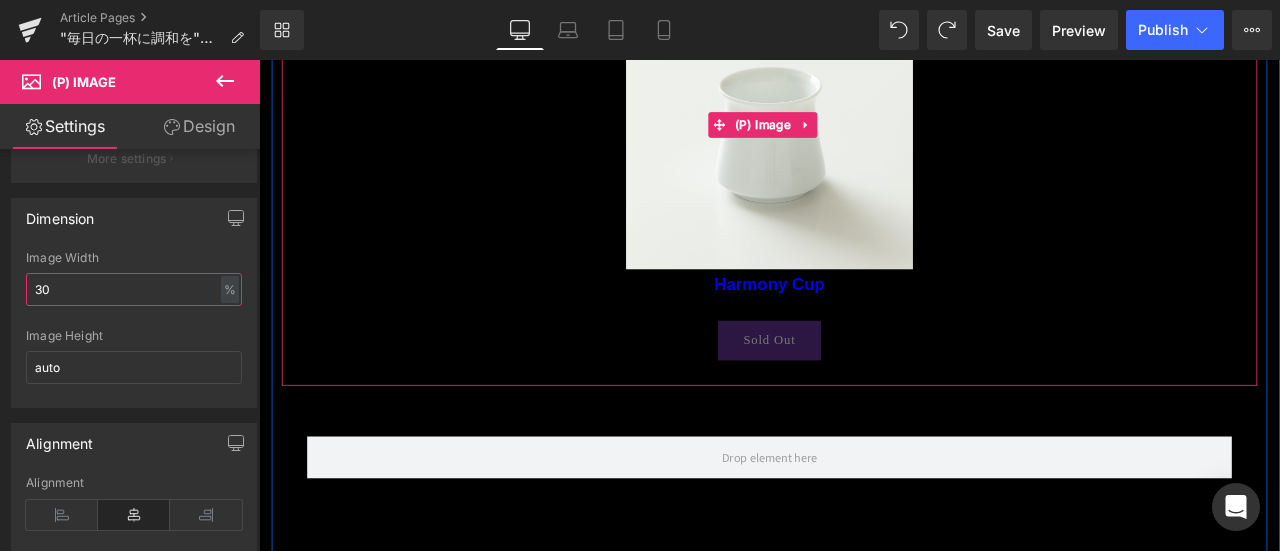 type on "30" 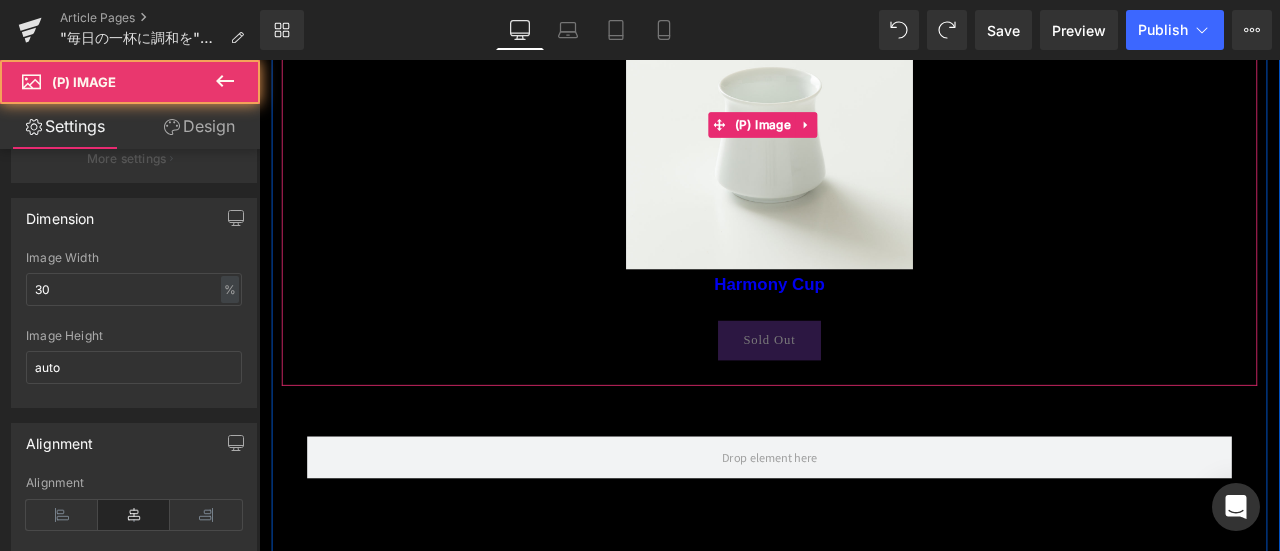 click on "Sale Off" at bounding box center (864, 137) 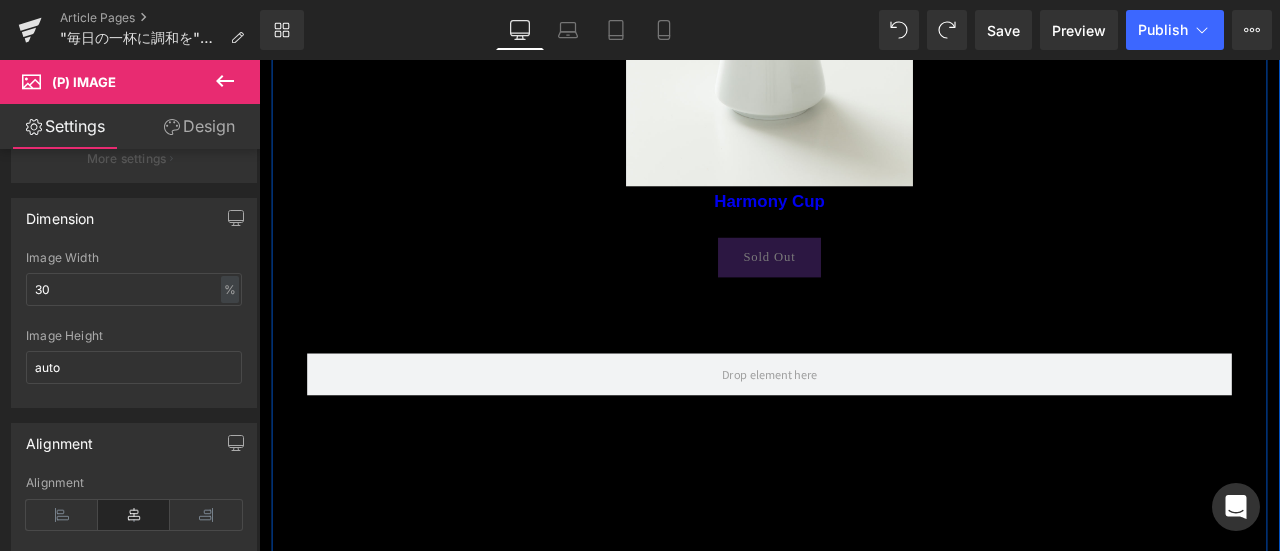 scroll, scrollTop: 7680, scrollLeft: 0, axis: vertical 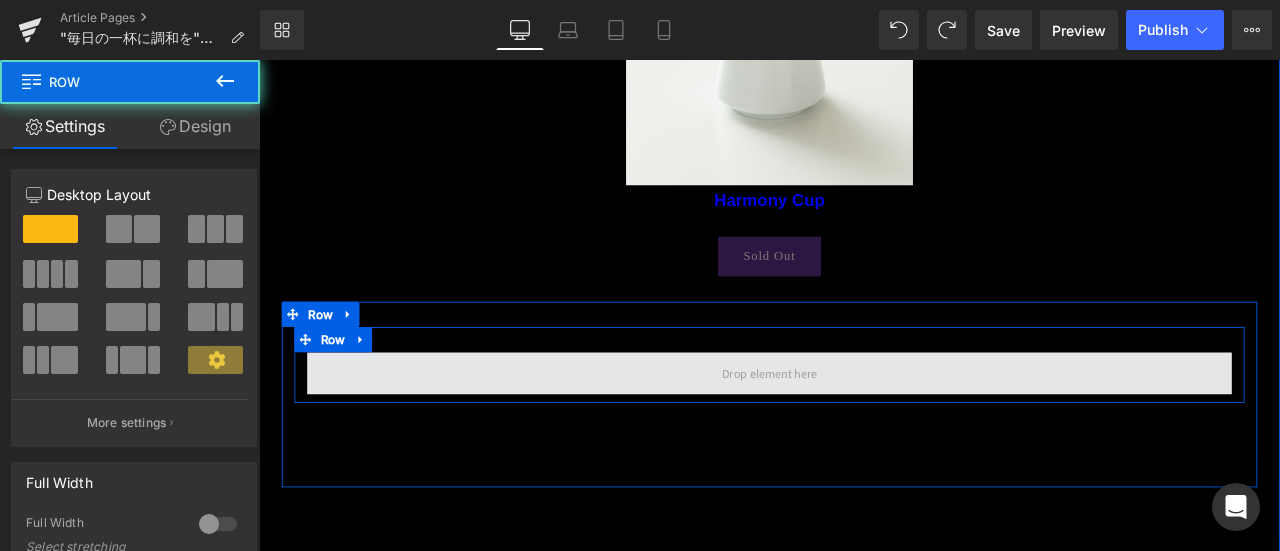 click at bounding box center [864, 431] 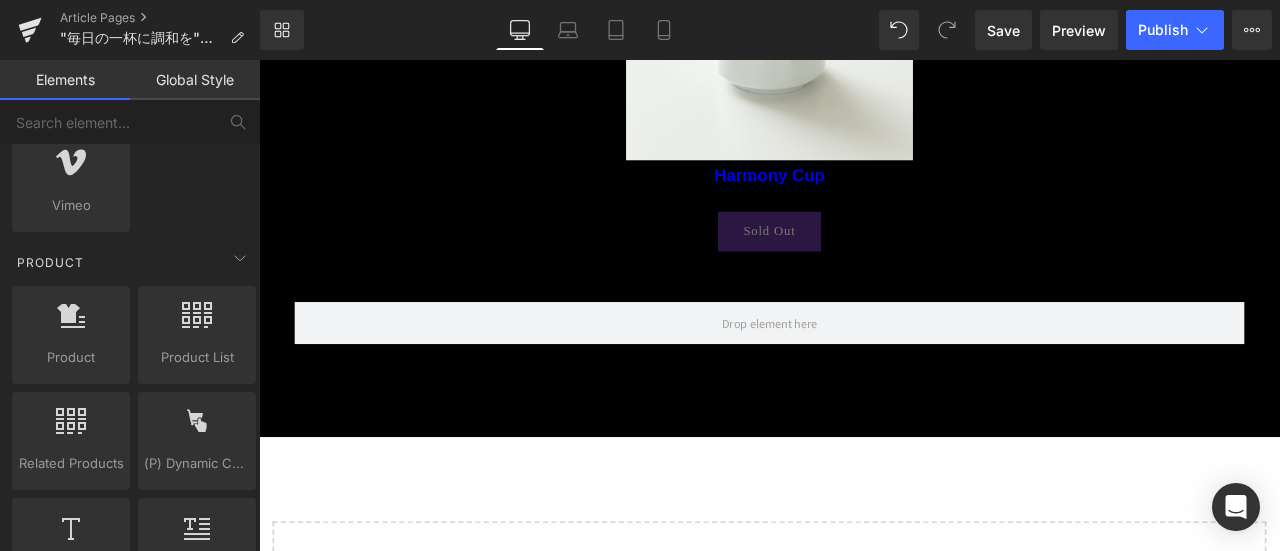 scroll, scrollTop: 7580, scrollLeft: 0, axis: vertical 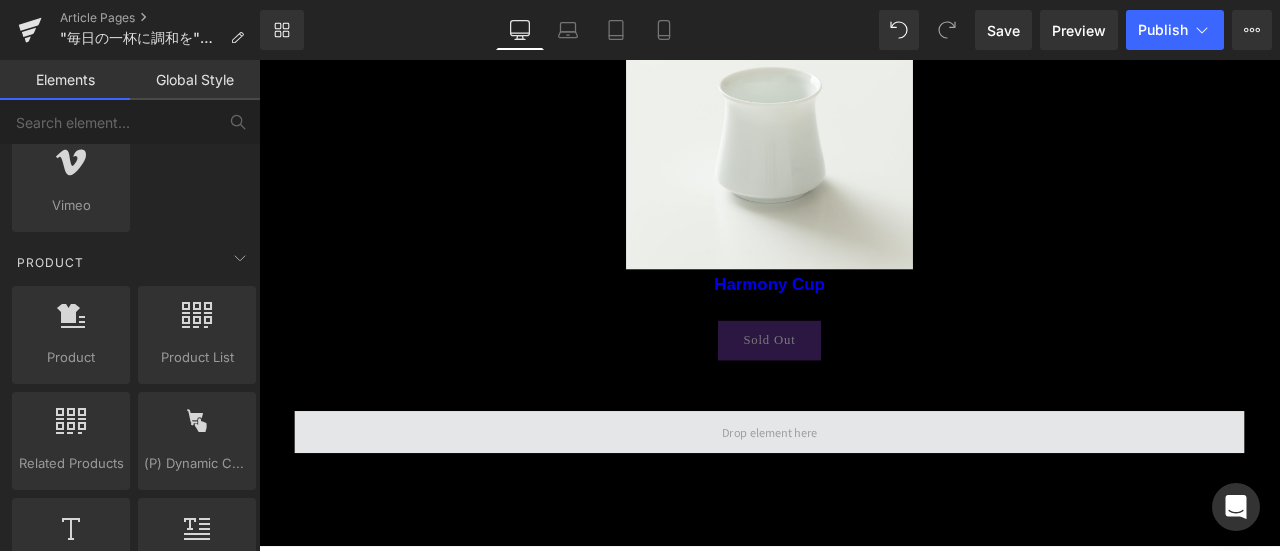 click at bounding box center (864, 500) 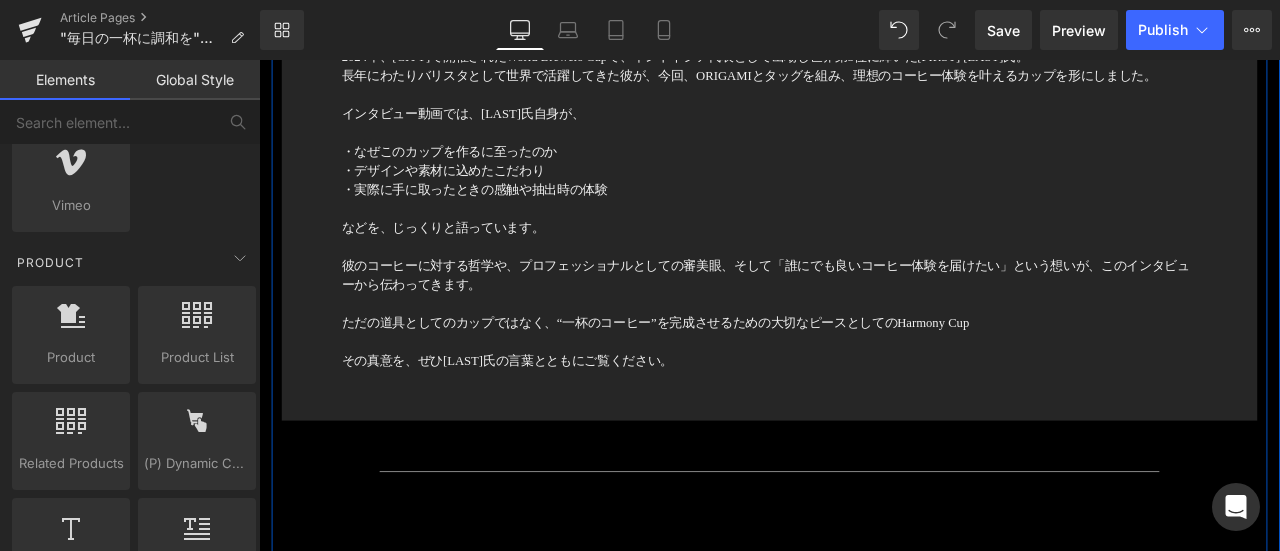 scroll, scrollTop: 6280, scrollLeft: 0, axis: vertical 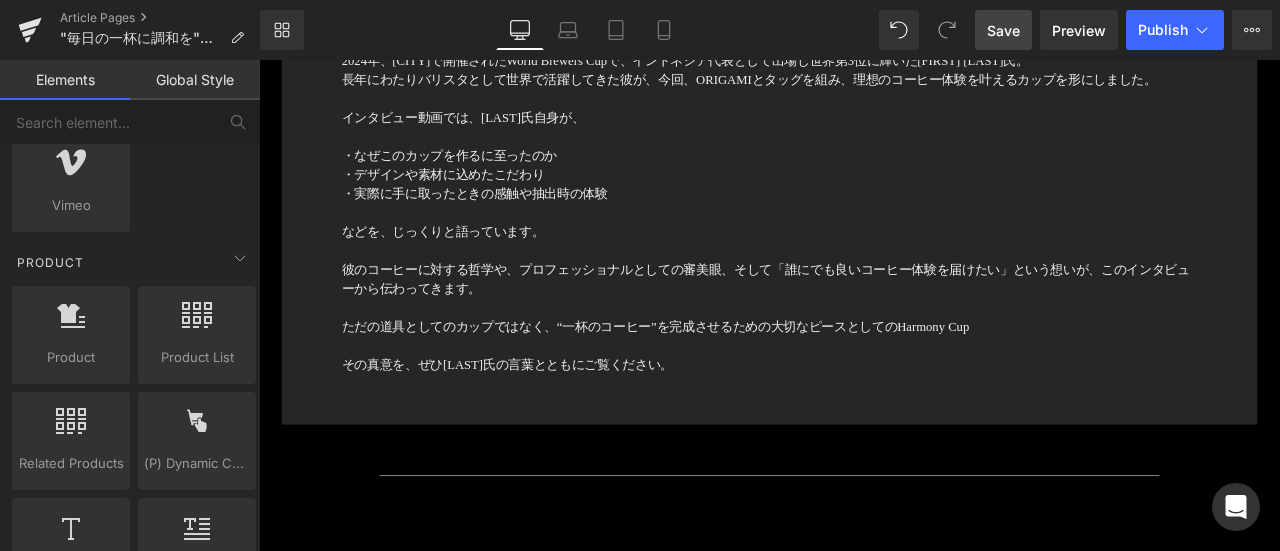 click on "Save" at bounding box center (1003, 30) 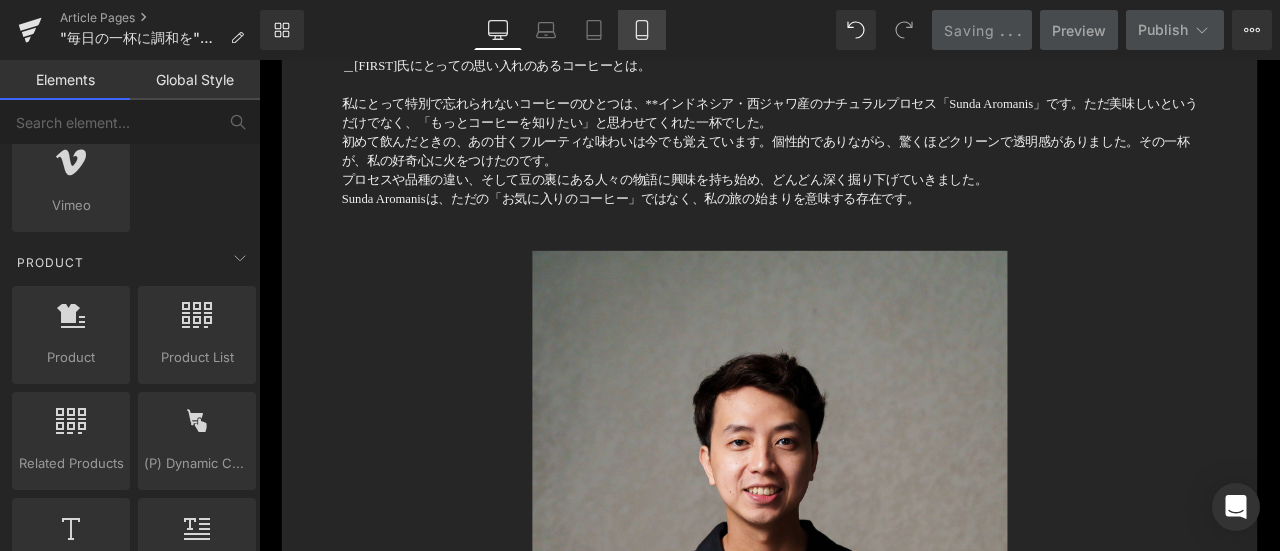 click 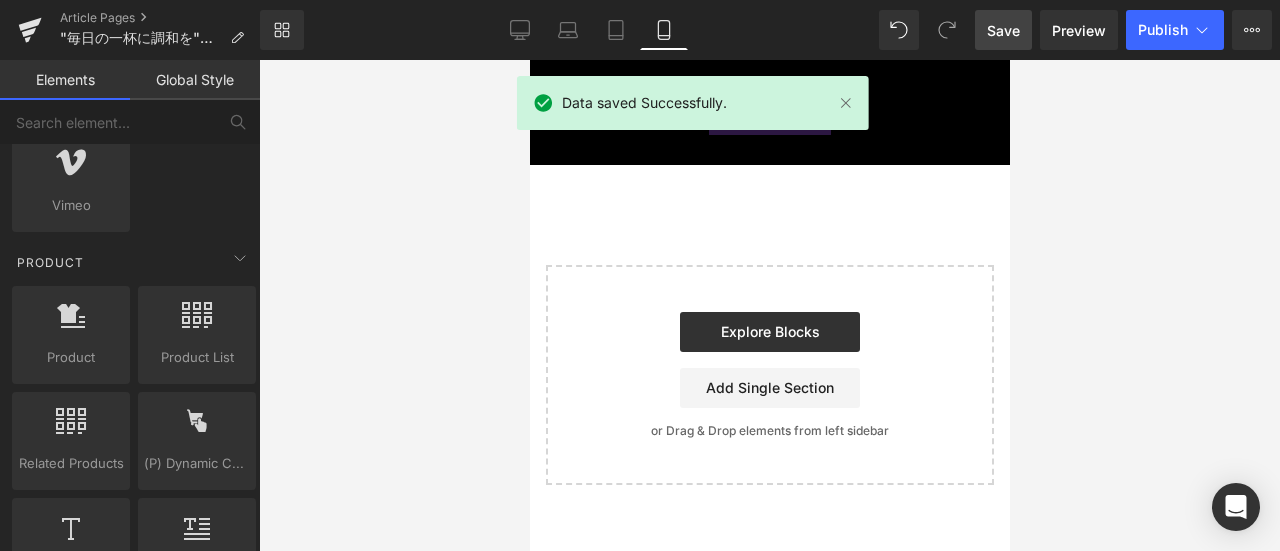 scroll, scrollTop: 6735, scrollLeft: 0, axis: vertical 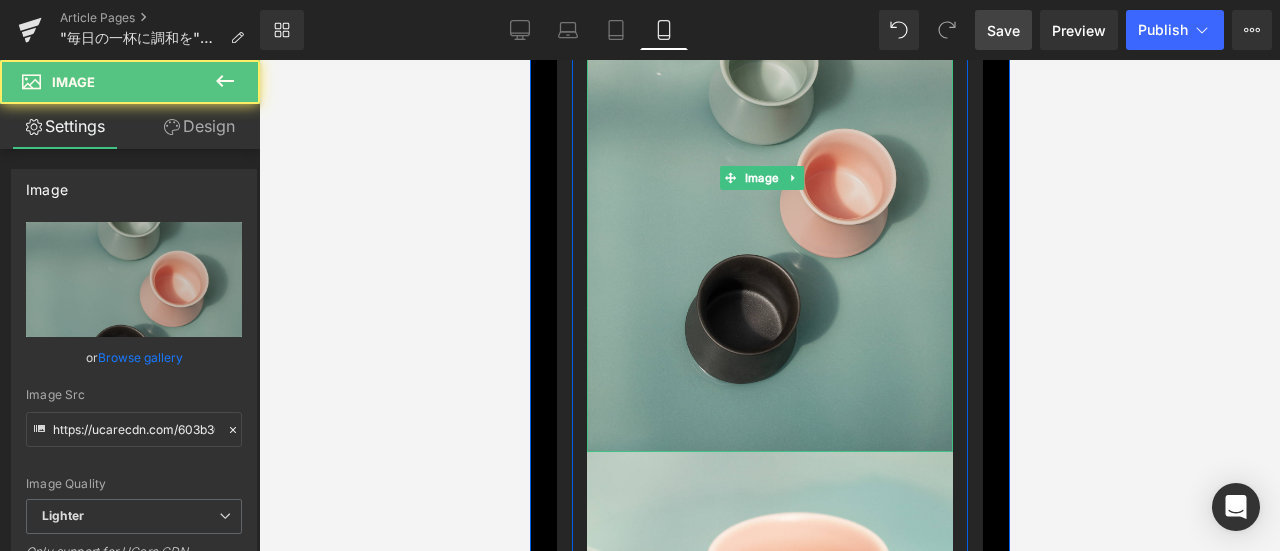 click at bounding box center (769, 177) 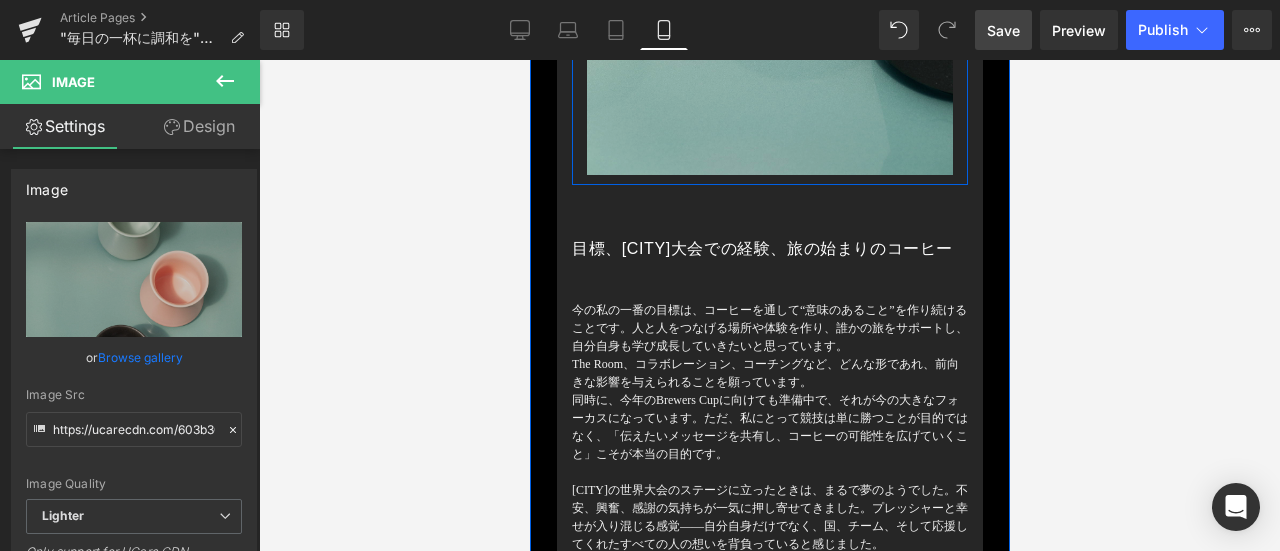 scroll, scrollTop: 4335, scrollLeft: 0, axis: vertical 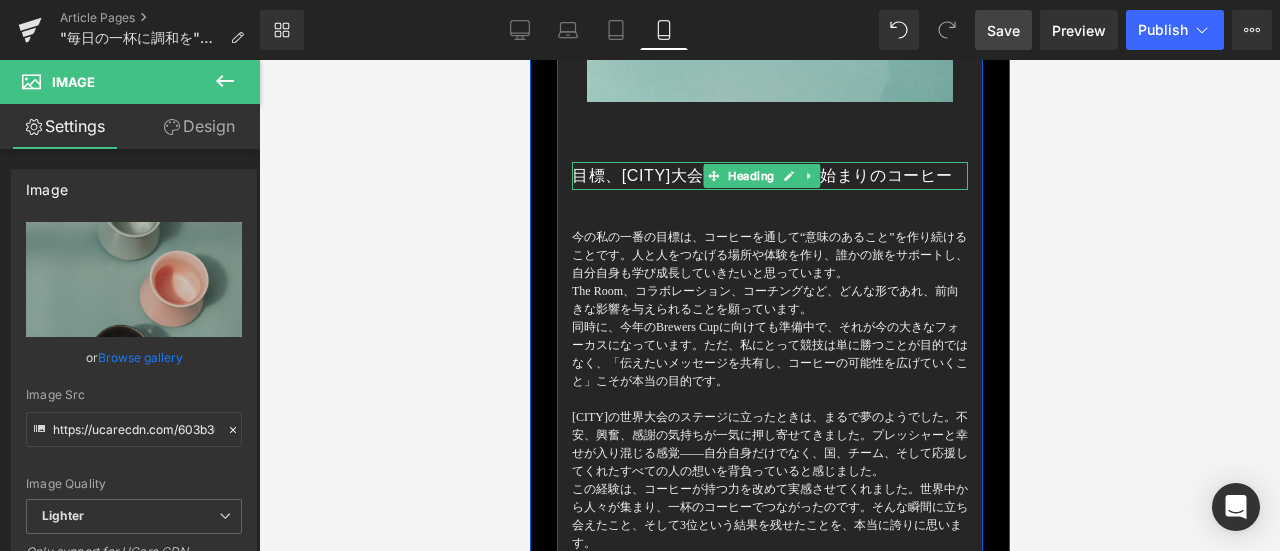 click on "目標、[CITY]大会での経験、旅の始まりのコーヒー" at bounding box center (769, 176) 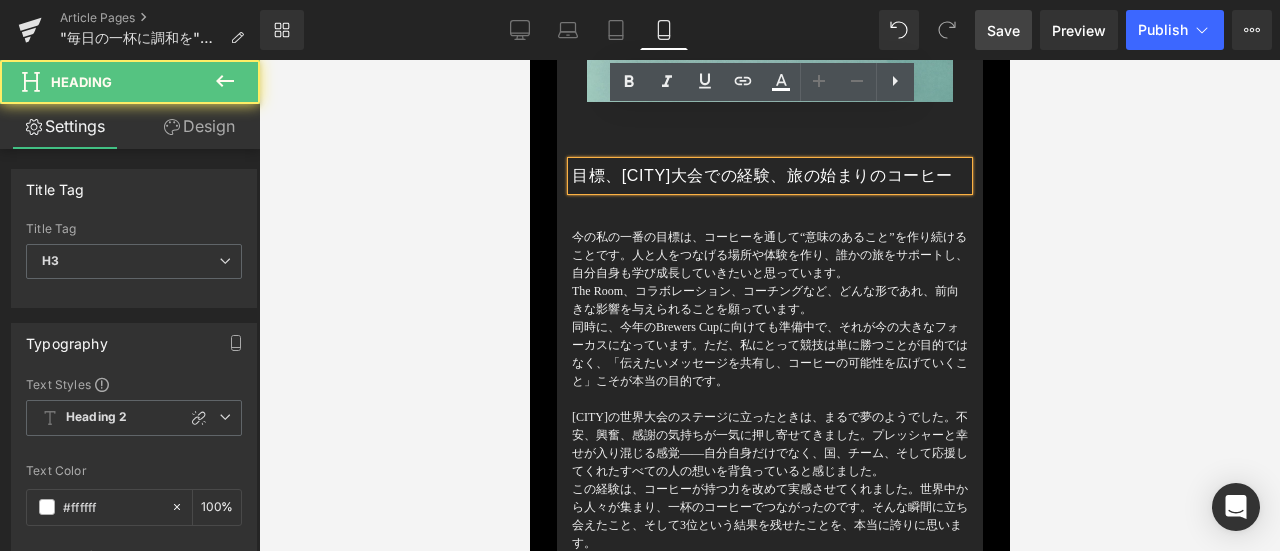 click on "目標、[CITY]大会での経験、旅の始まりのコーヒー" at bounding box center (769, 176) 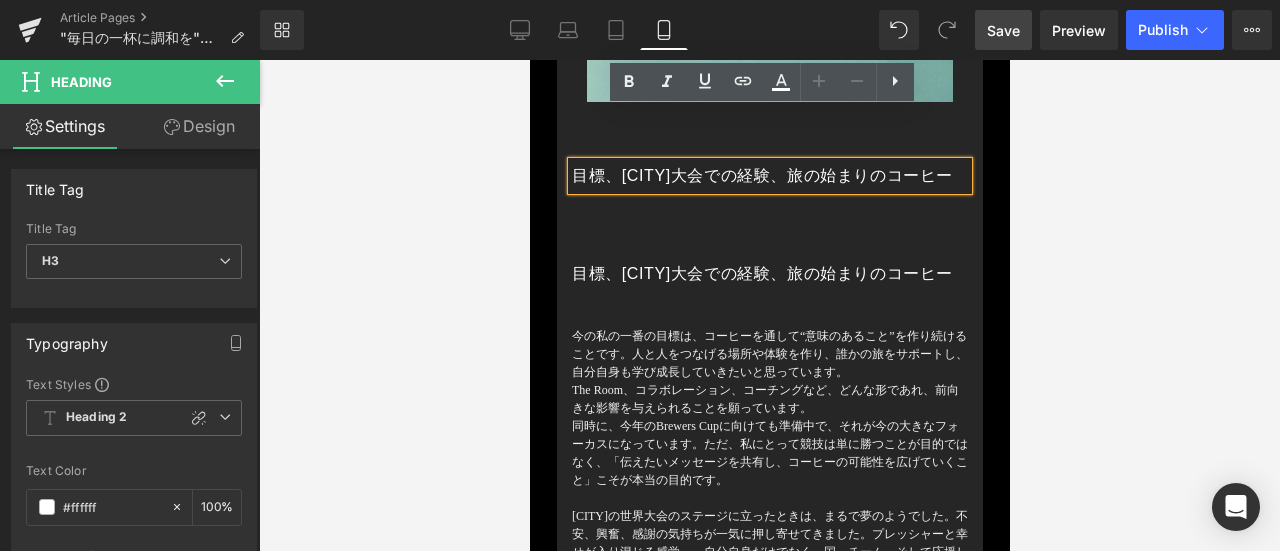 drag, startPoint x: 1191, startPoint y: 416, endPoint x: 661, endPoint y: 357, distance: 533.27386 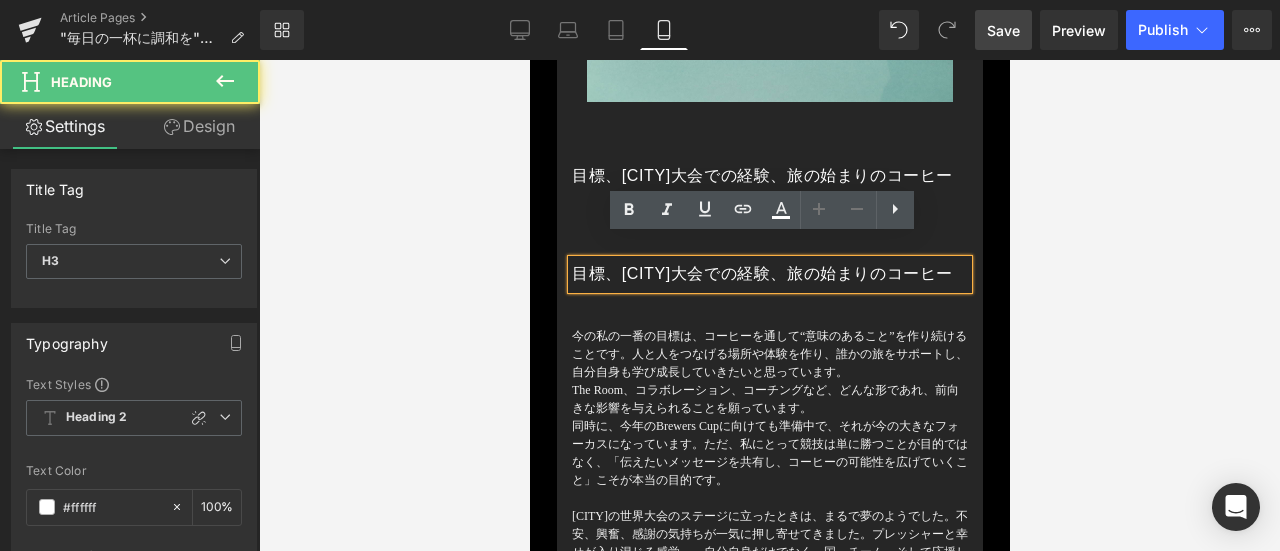 click on "目標、[CITY]大会での経験、旅の始まりのコーヒー" at bounding box center [769, 274] 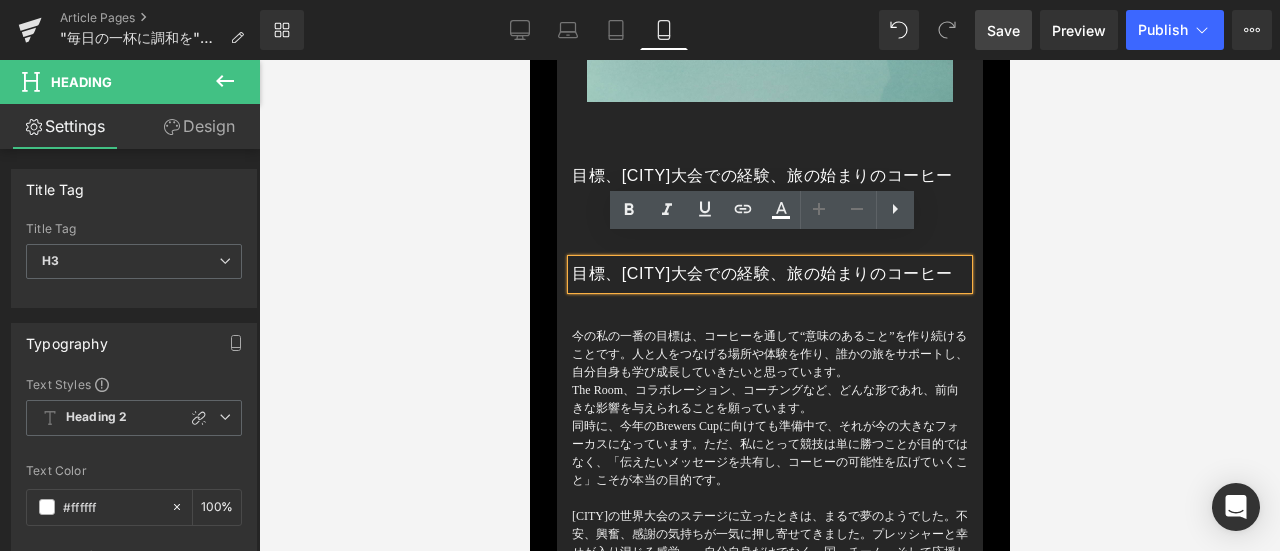 click on "目標、[CITY]大会での経験、旅の始まりのコーヒー" at bounding box center (769, 274) 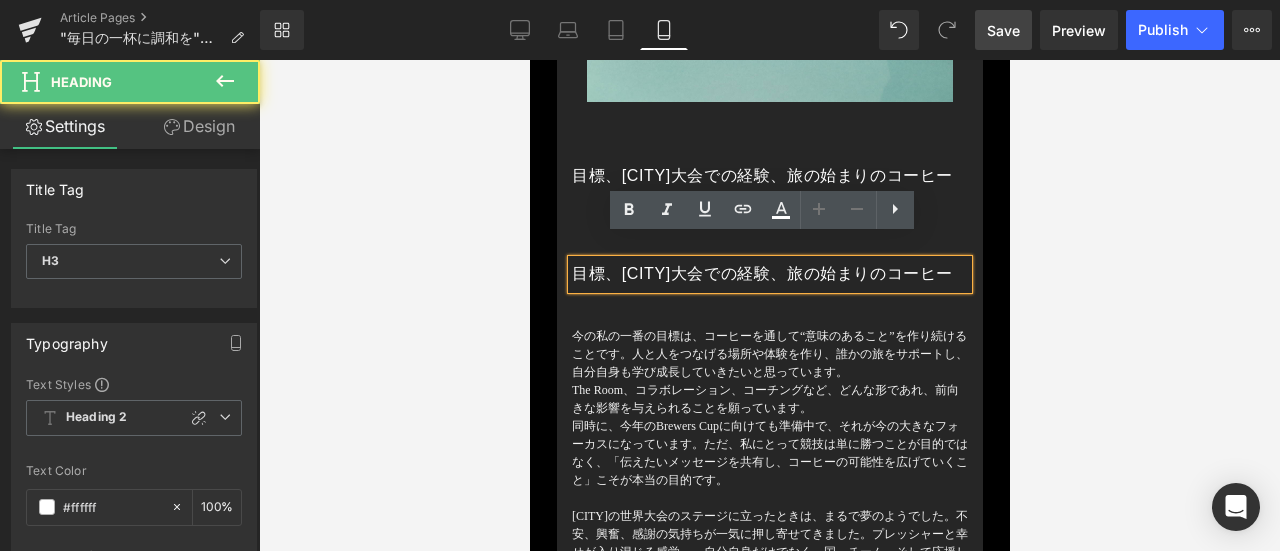 type 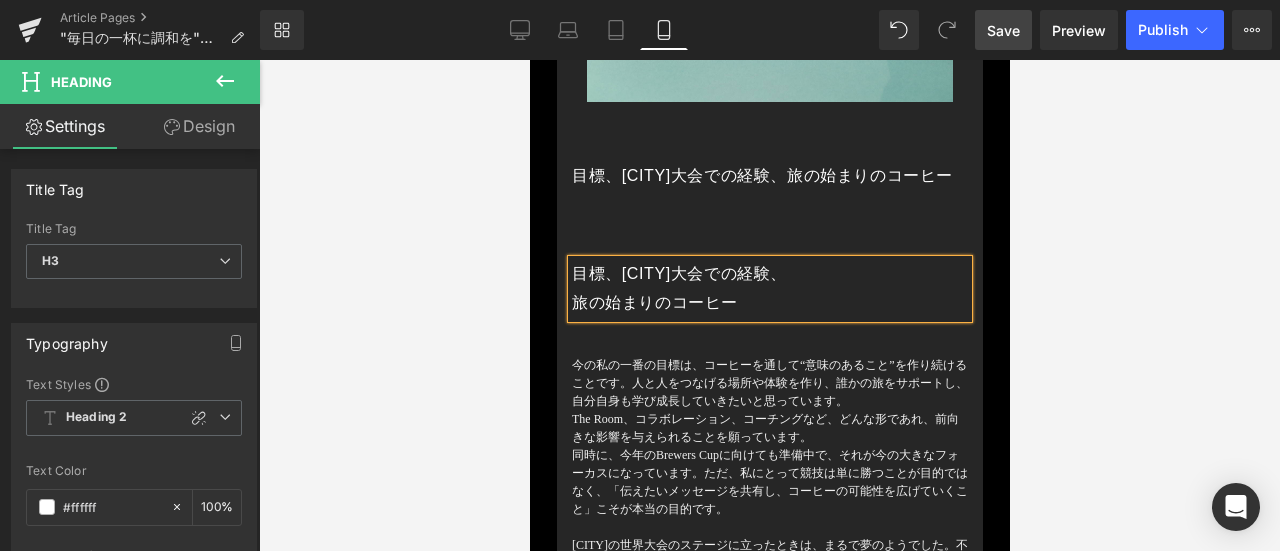 click on "旅の始まりのコーヒー" at bounding box center (769, 303) 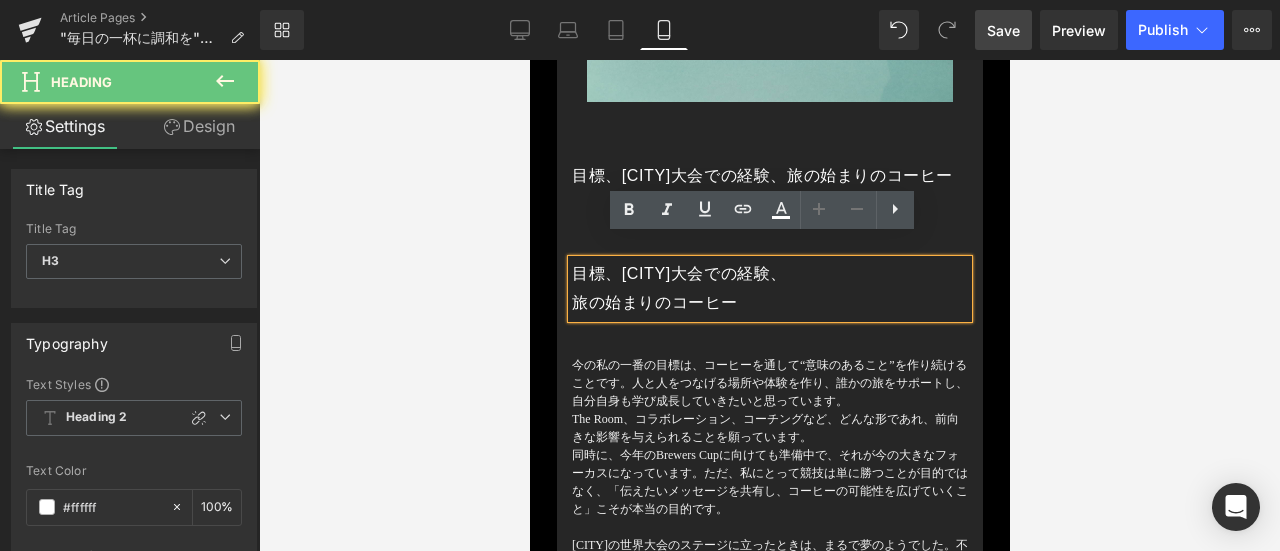 click on "目標、[CITY]大会での経験、 旅の始まりのコーヒー" at bounding box center (769, 289) 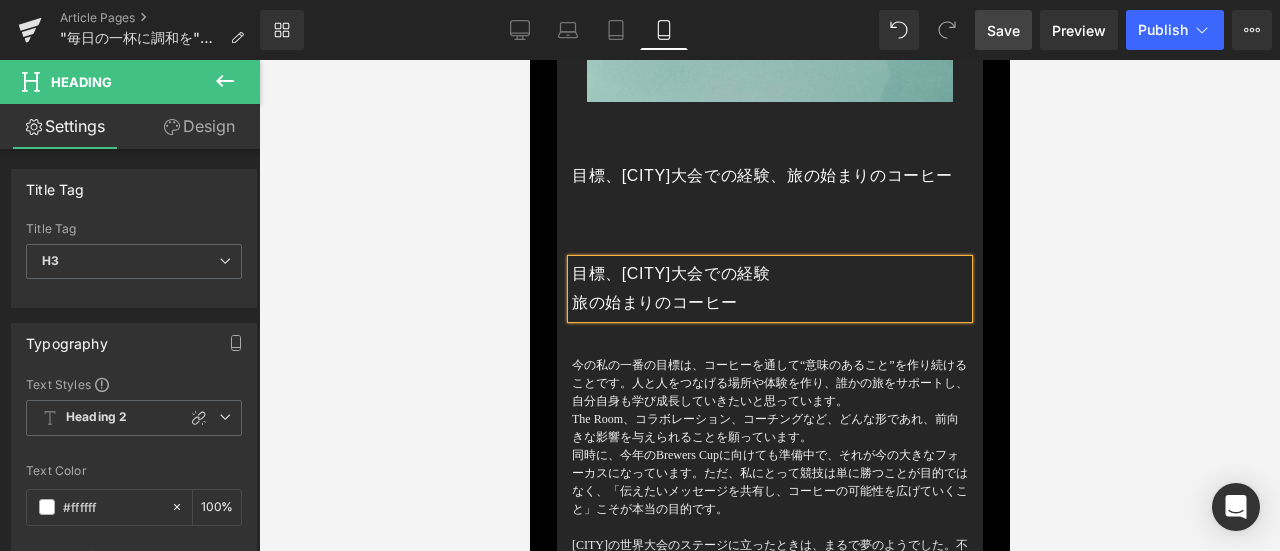 click at bounding box center (769, 305) 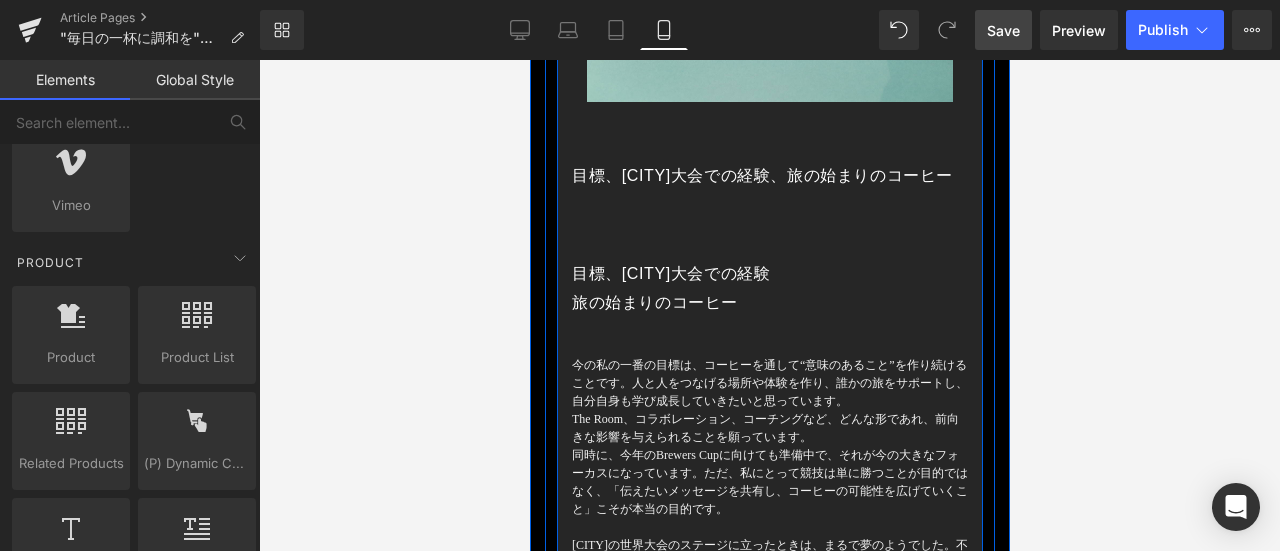 click on "目標、[CITY]大会での経験、 旅の始まりのコーヒー" at bounding box center [769, 289] 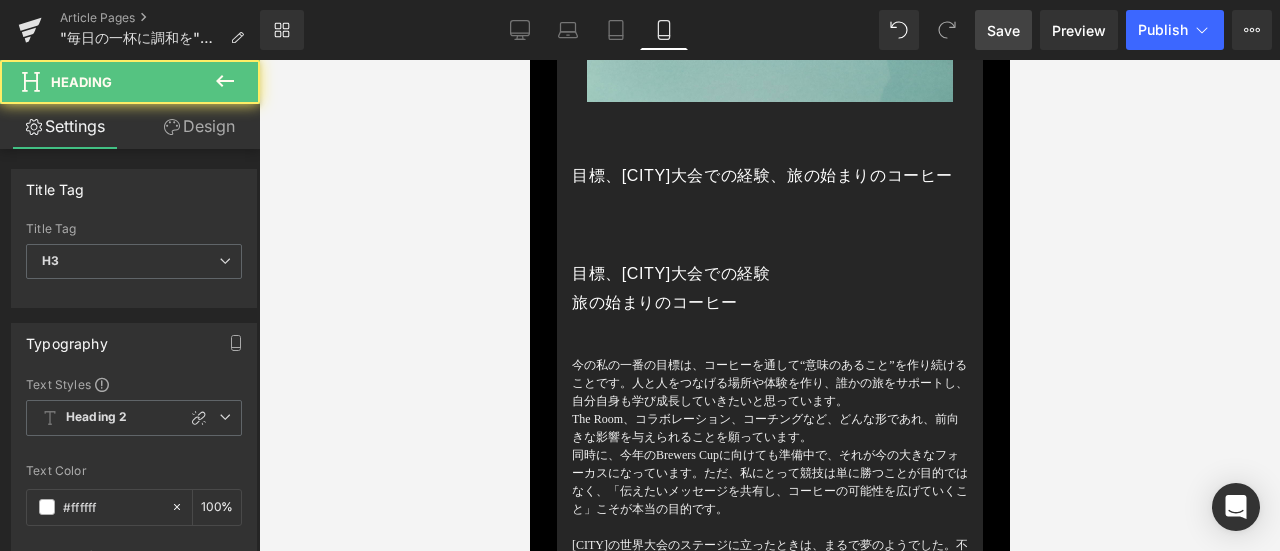 click 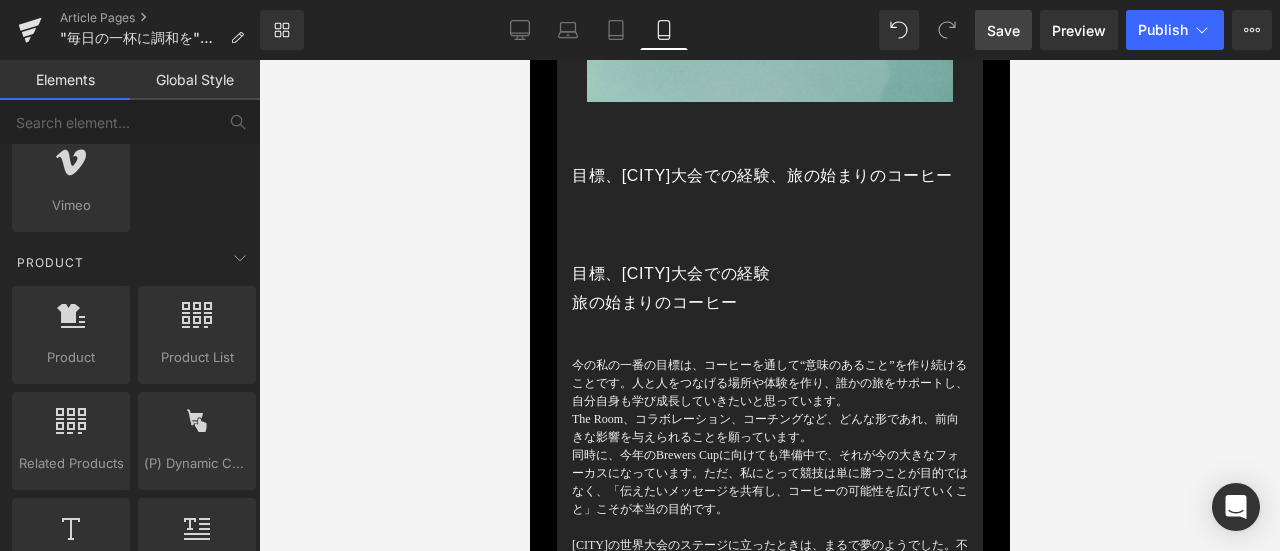 click on "Global Style" at bounding box center [195, 80] 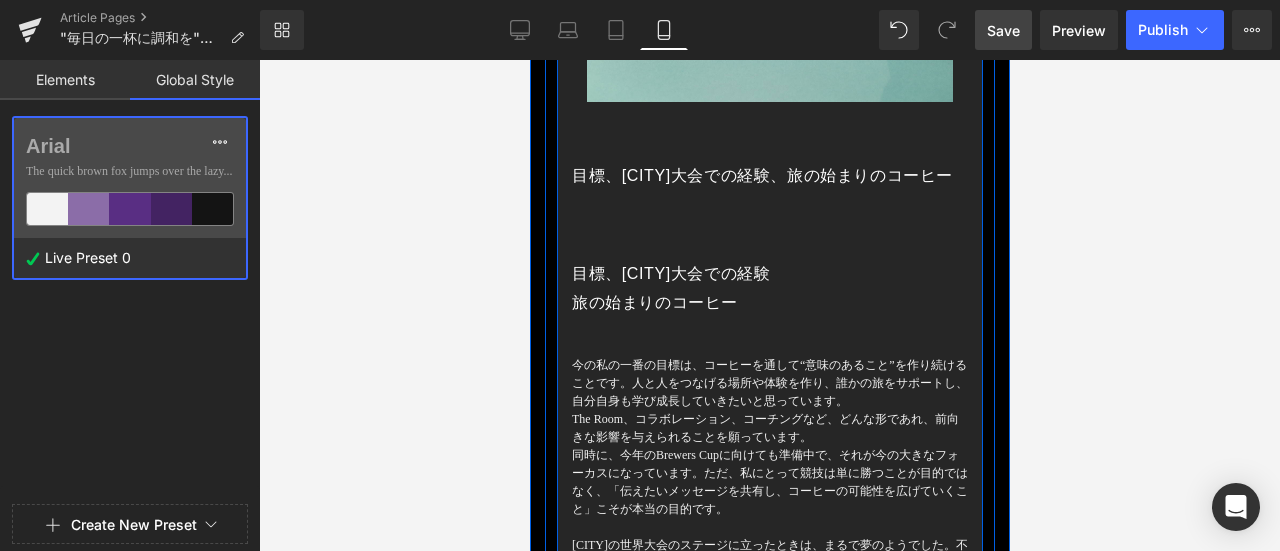 click on "The Room、コラボレーション、コーチングなど、どんな形であれ、前向きな影響を与えられることを願っています。" at bounding box center (769, 428) 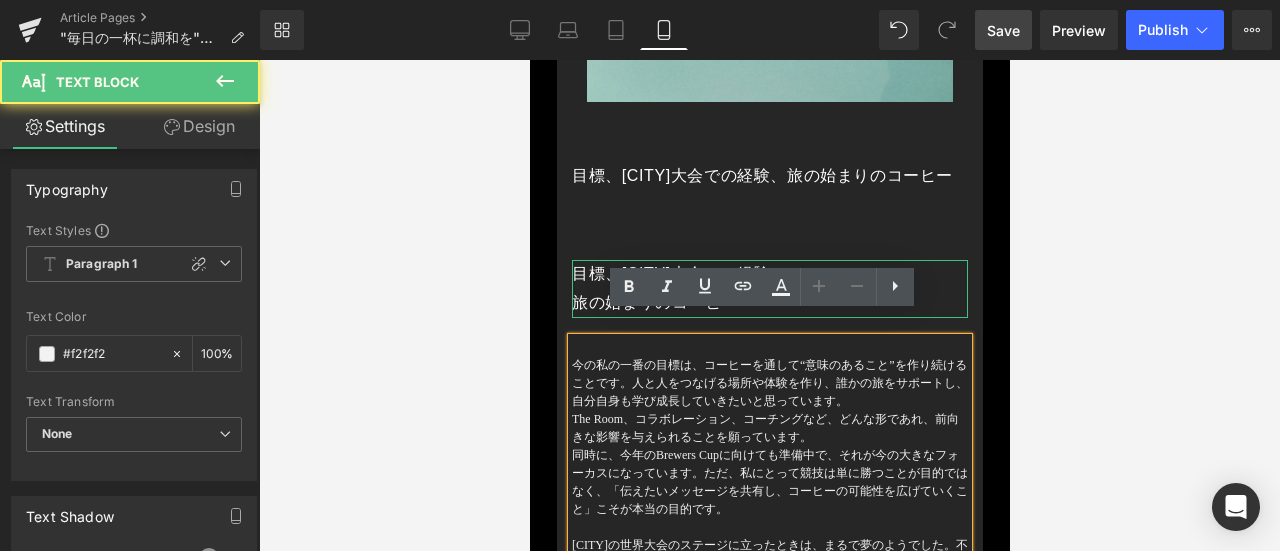 click on "旅の始まりのコーヒー" at bounding box center (769, 303) 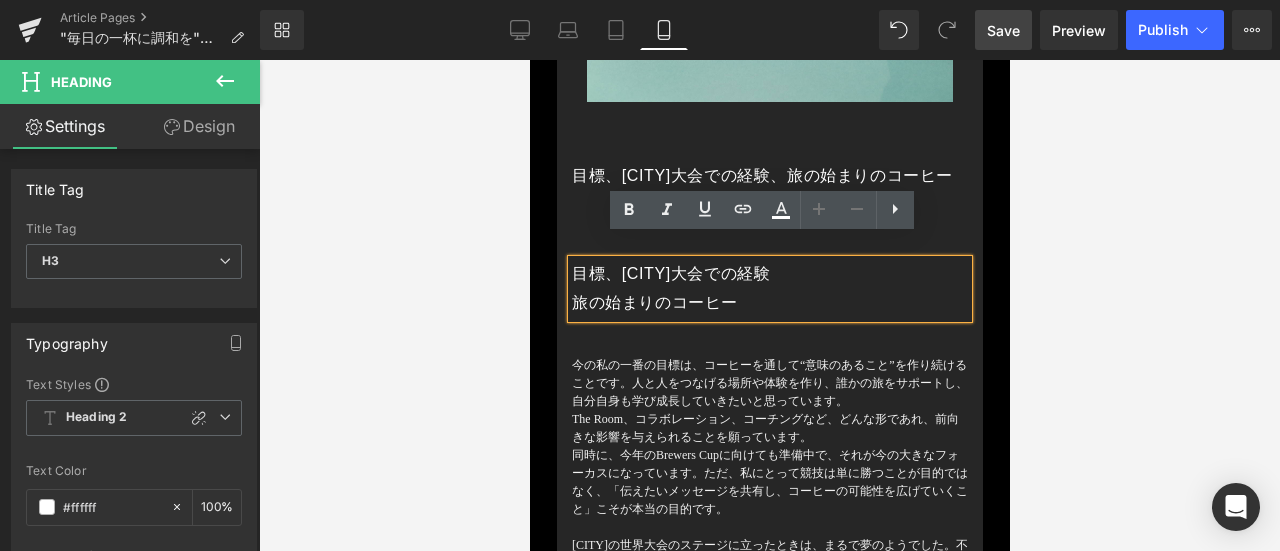 click on "Design" at bounding box center [199, 126] 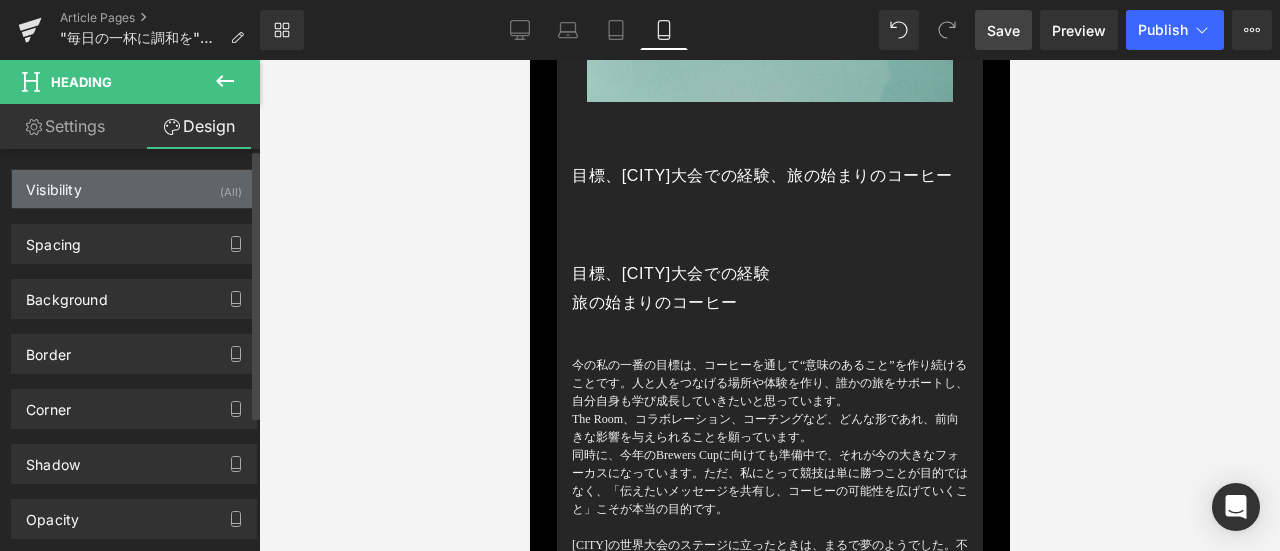 click on "Visibility
(All)" at bounding box center (134, 189) 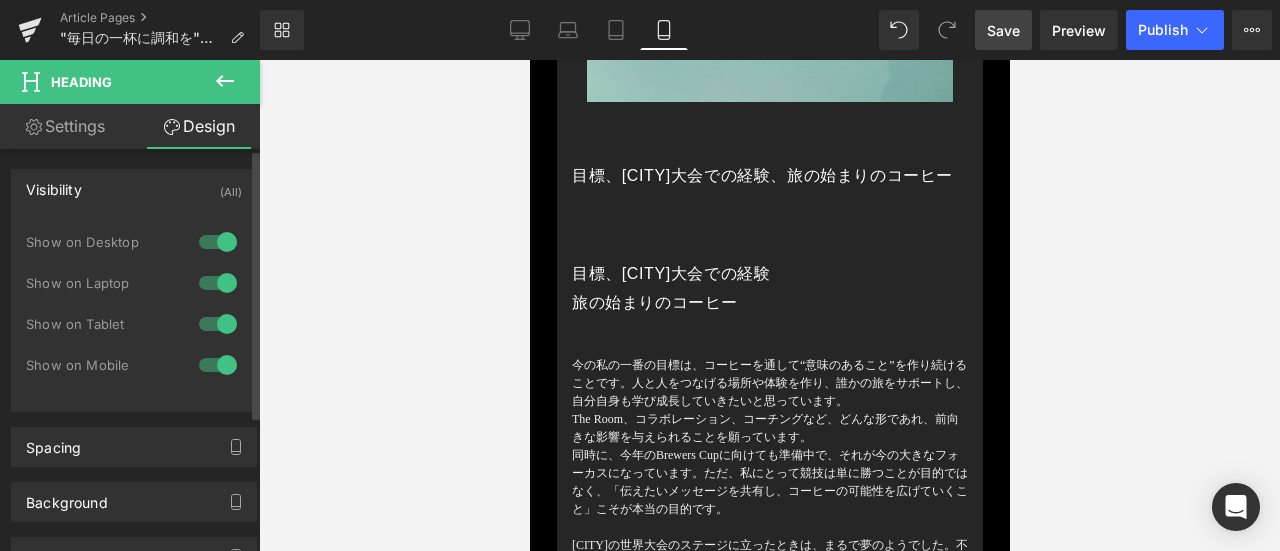 click at bounding box center [218, 283] 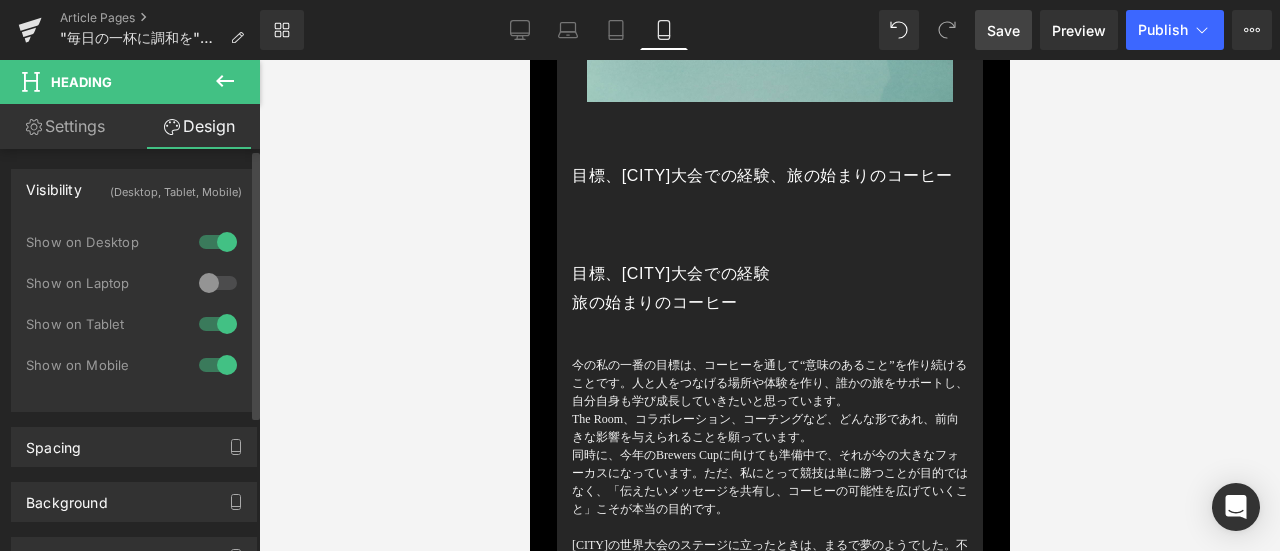 click at bounding box center (218, 242) 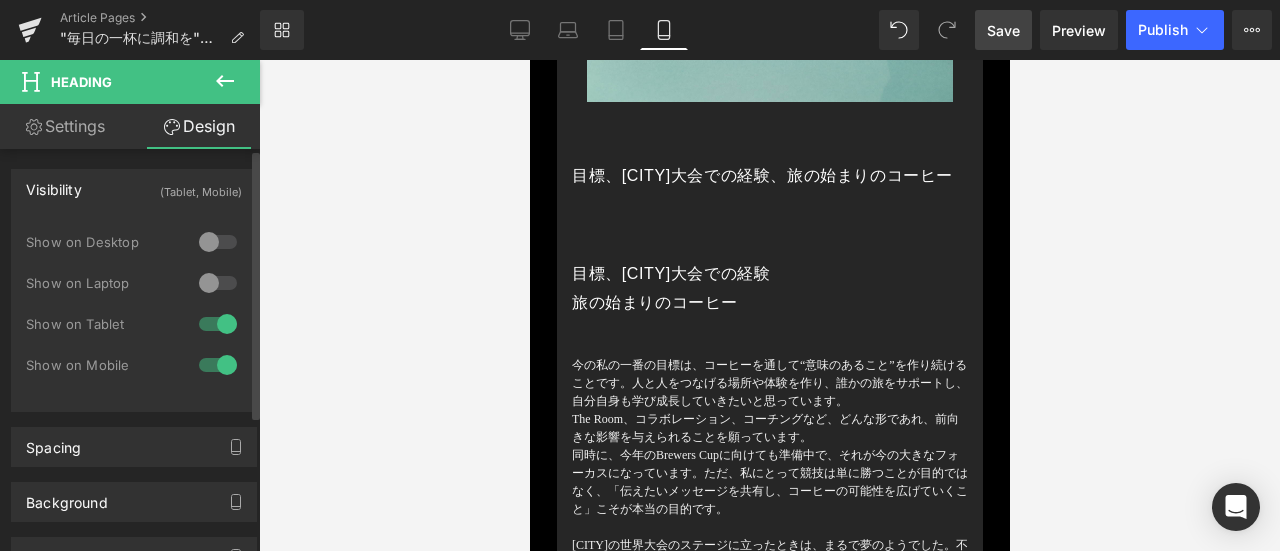 click at bounding box center [218, 365] 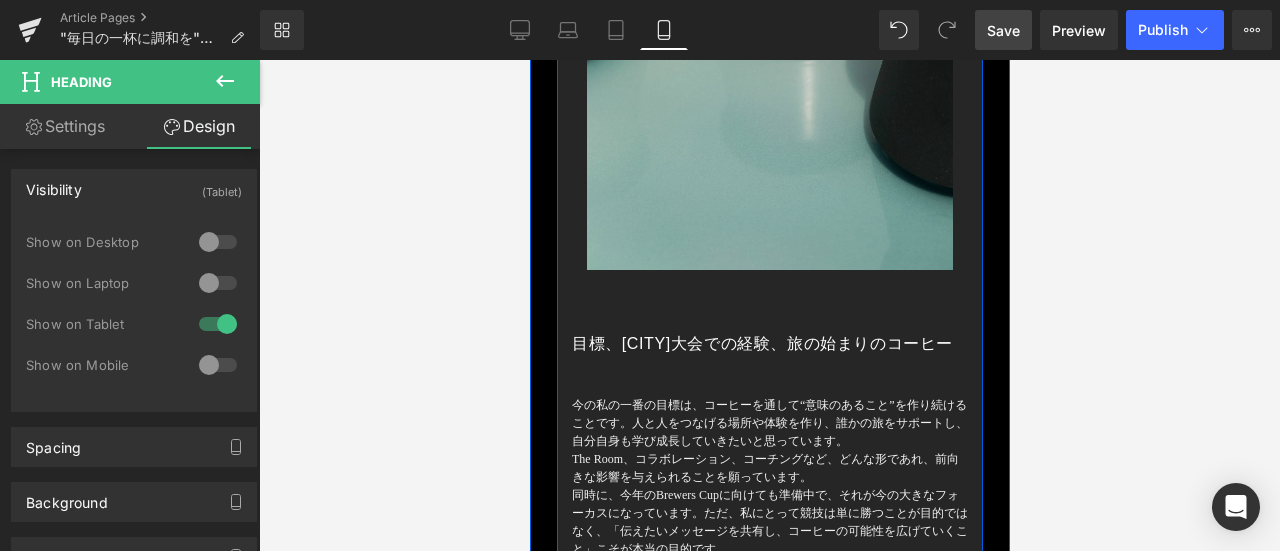 scroll, scrollTop: 4235, scrollLeft: 0, axis: vertical 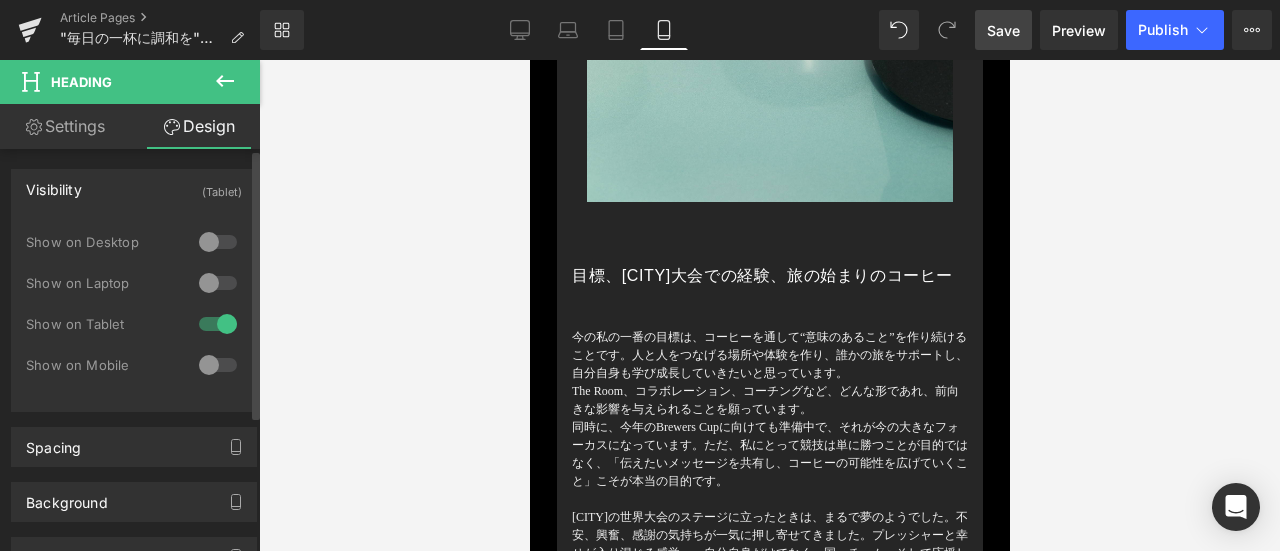 drag, startPoint x: 201, startPoint y: 357, endPoint x: 201, endPoint y: 328, distance: 29 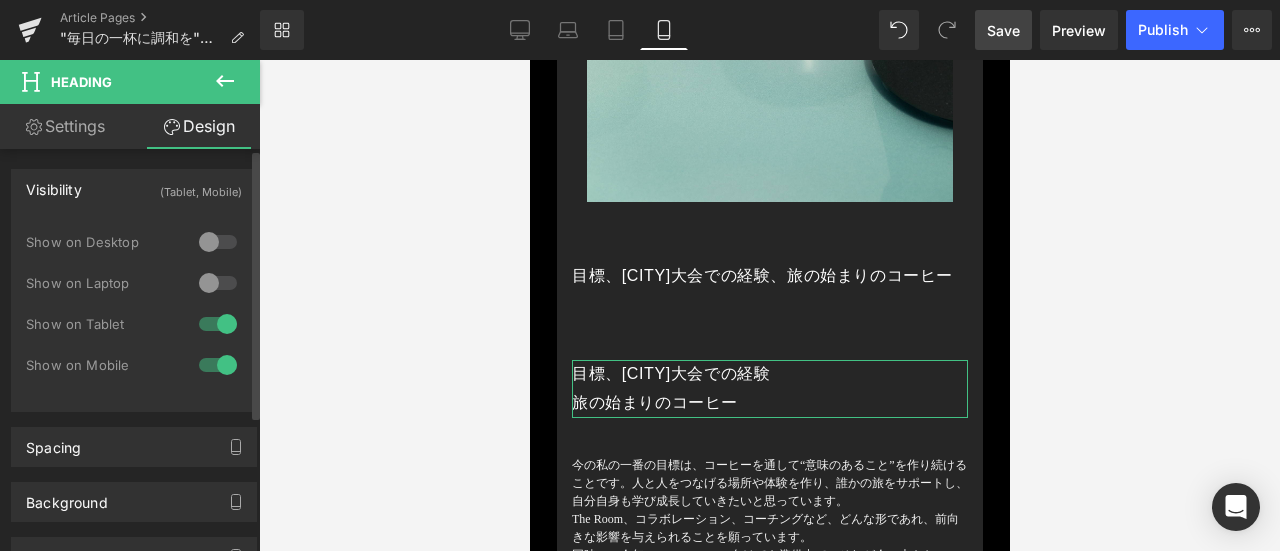 click at bounding box center (218, 283) 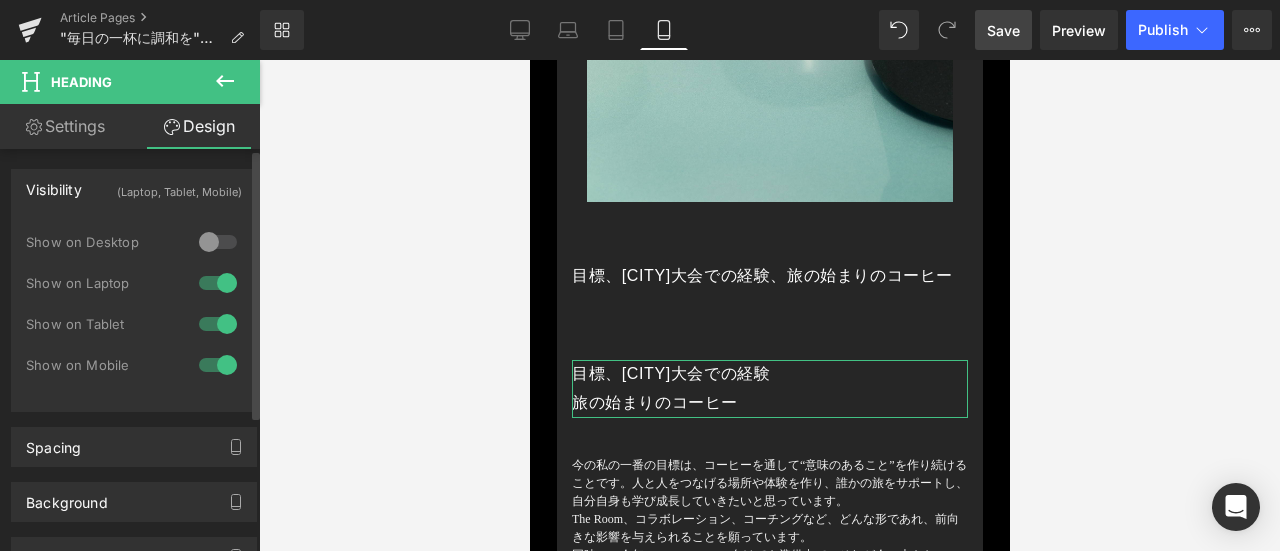 click at bounding box center [218, 242] 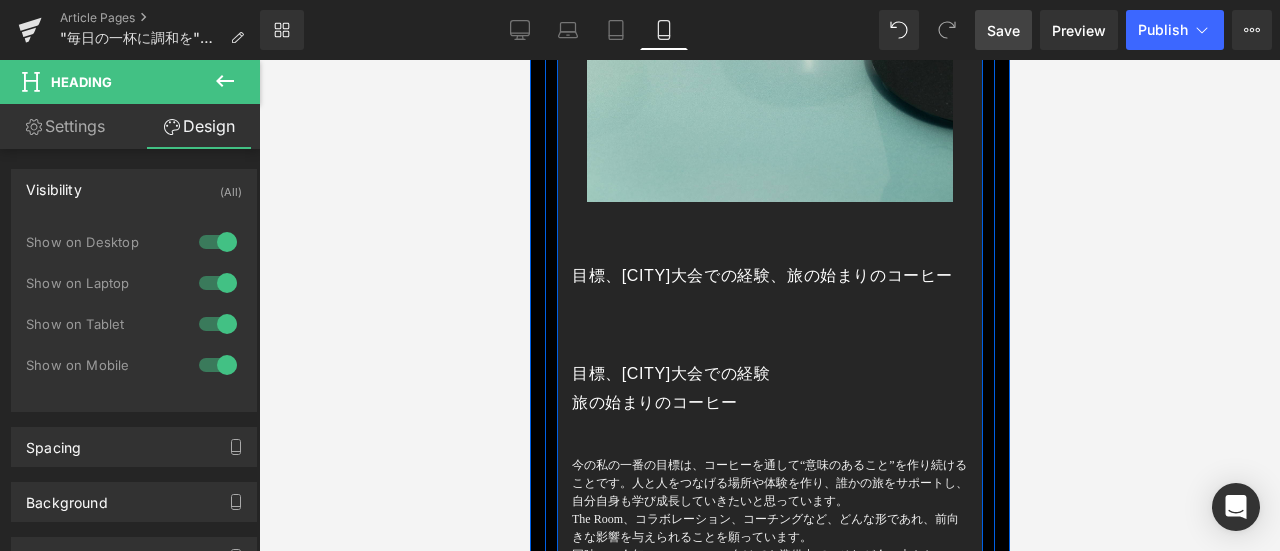 click on "Heading" at bounding box center (751, 276) 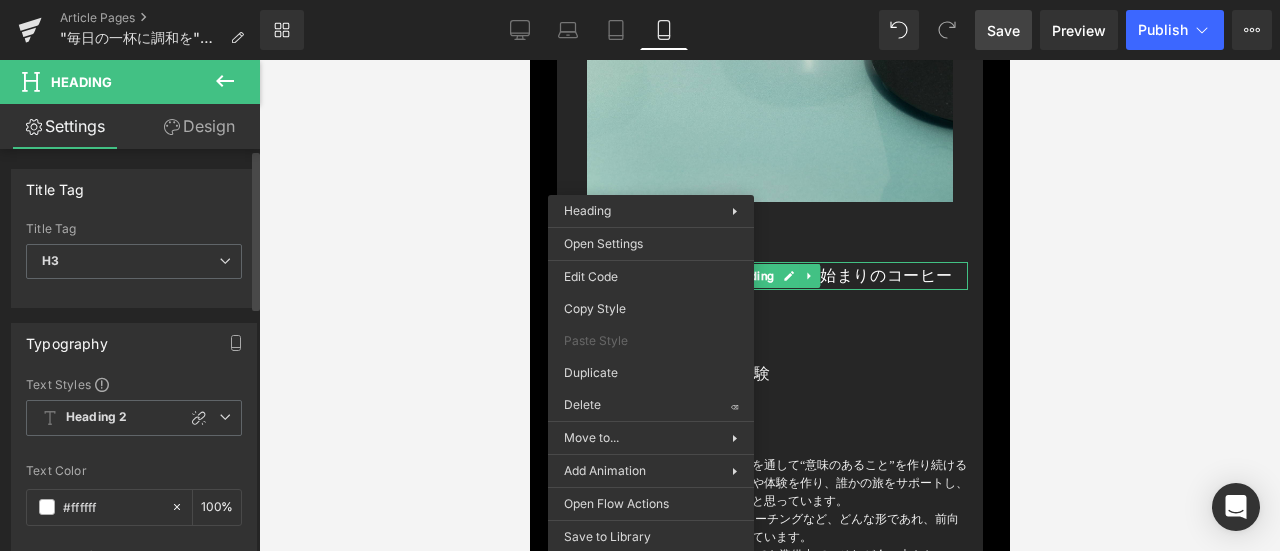 click on "Title Tag" at bounding box center (134, 189) 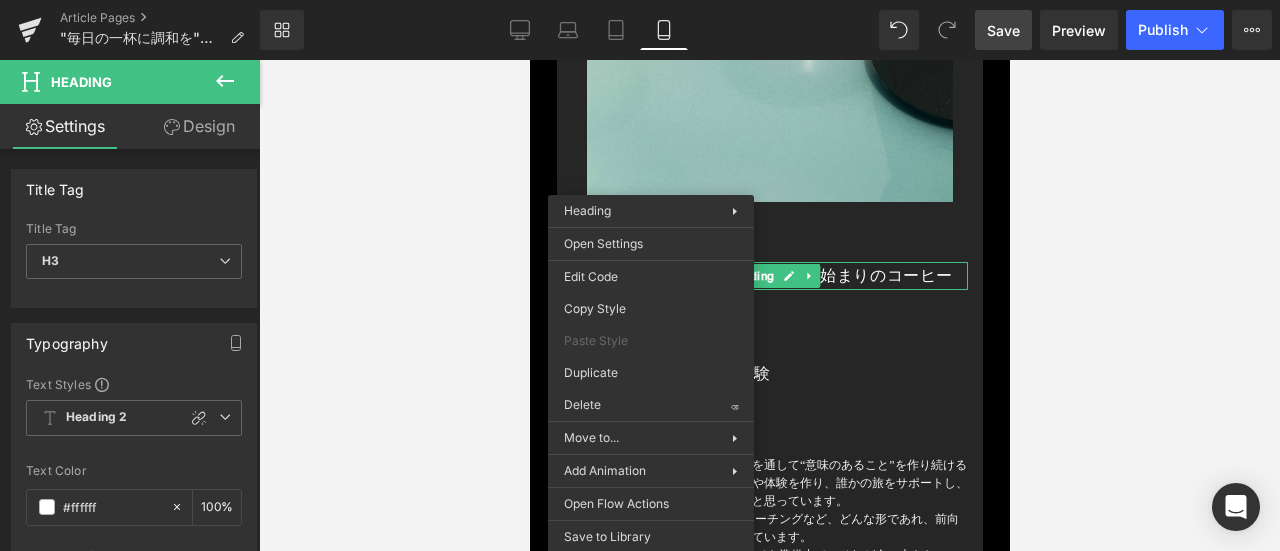 click on "Design" at bounding box center [199, 126] 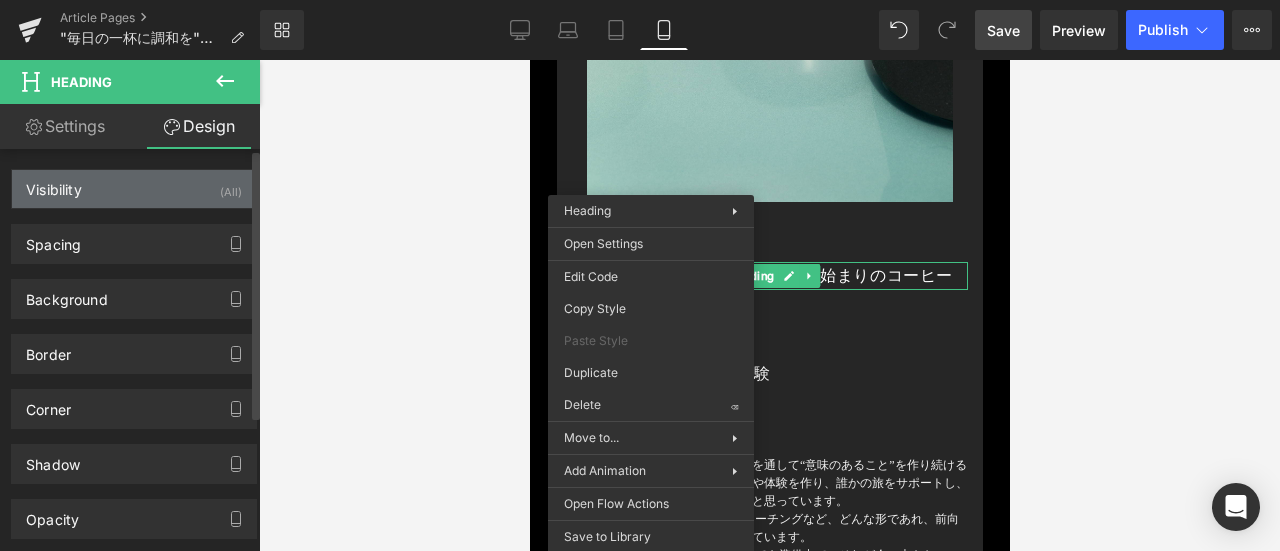 click on "Visibility
(All)" at bounding box center [134, 189] 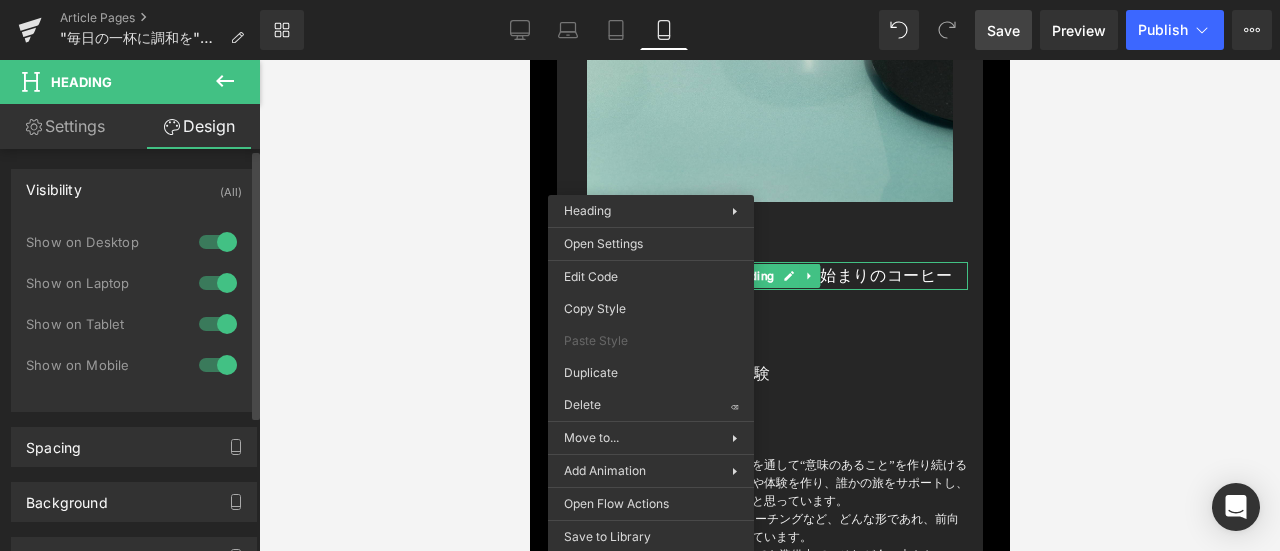 click at bounding box center [218, 242] 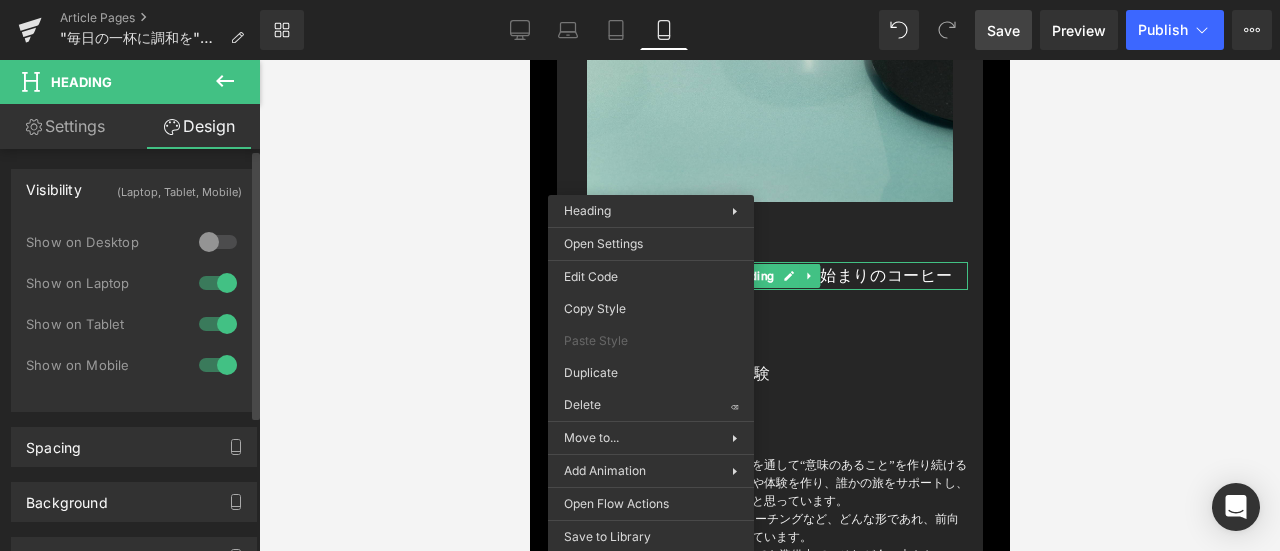 click at bounding box center [218, 283] 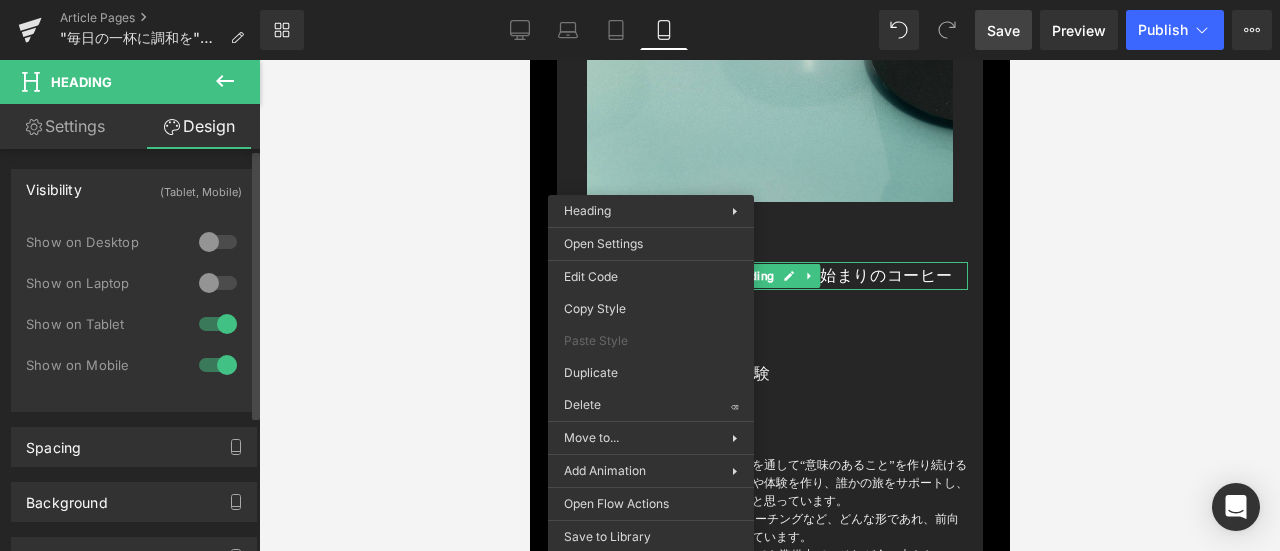 click at bounding box center [218, 365] 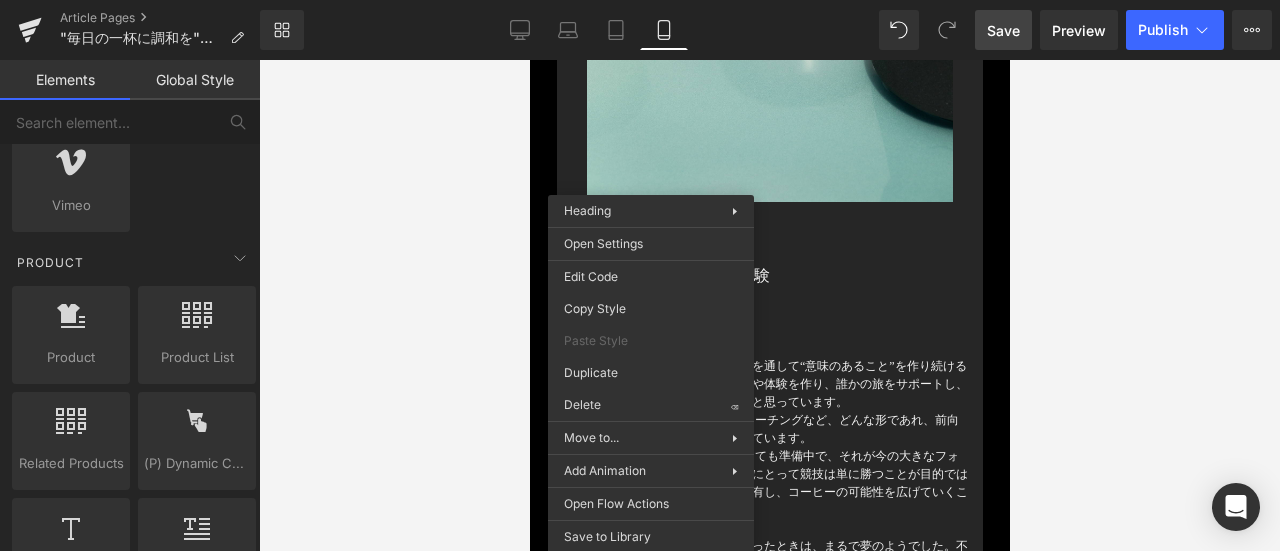 click at bounding box center (769, 305) 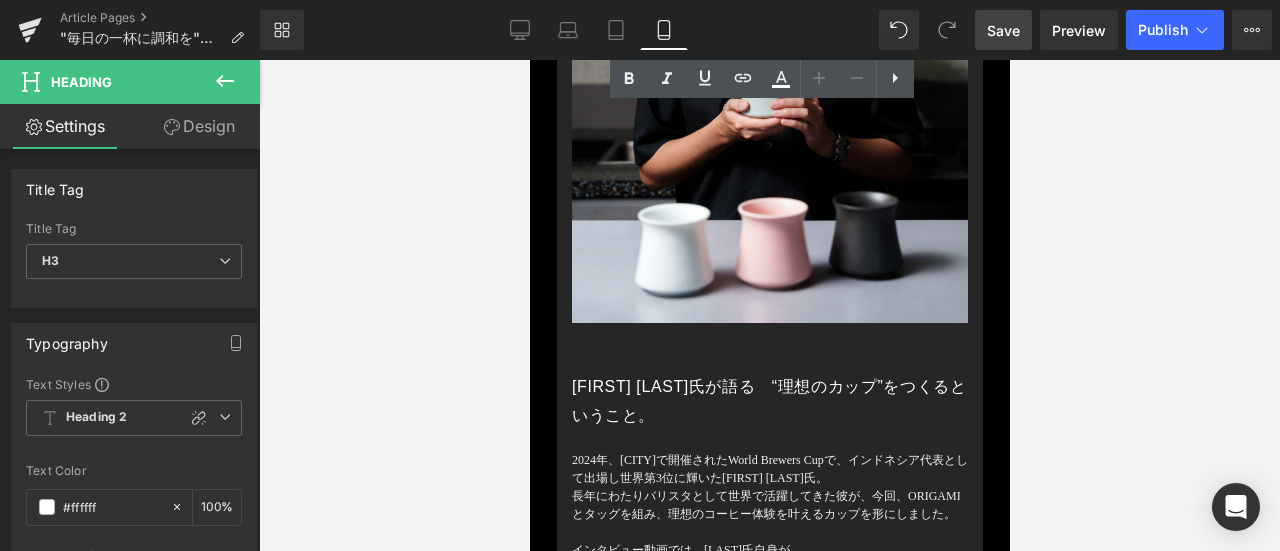 scroll, scrollTop: 5535, scrollLeft: 0, axis: vertical 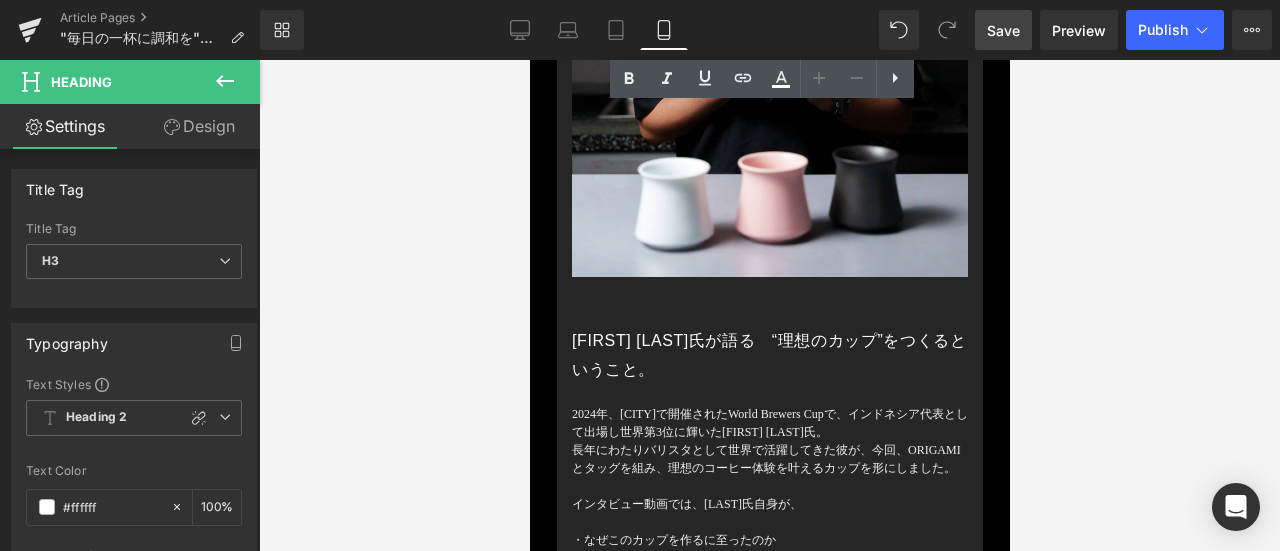 click on "[FIRST] [LAST]氏が語る　“理想のカップ”をつくるということ。" at bounding box center (769, 356) 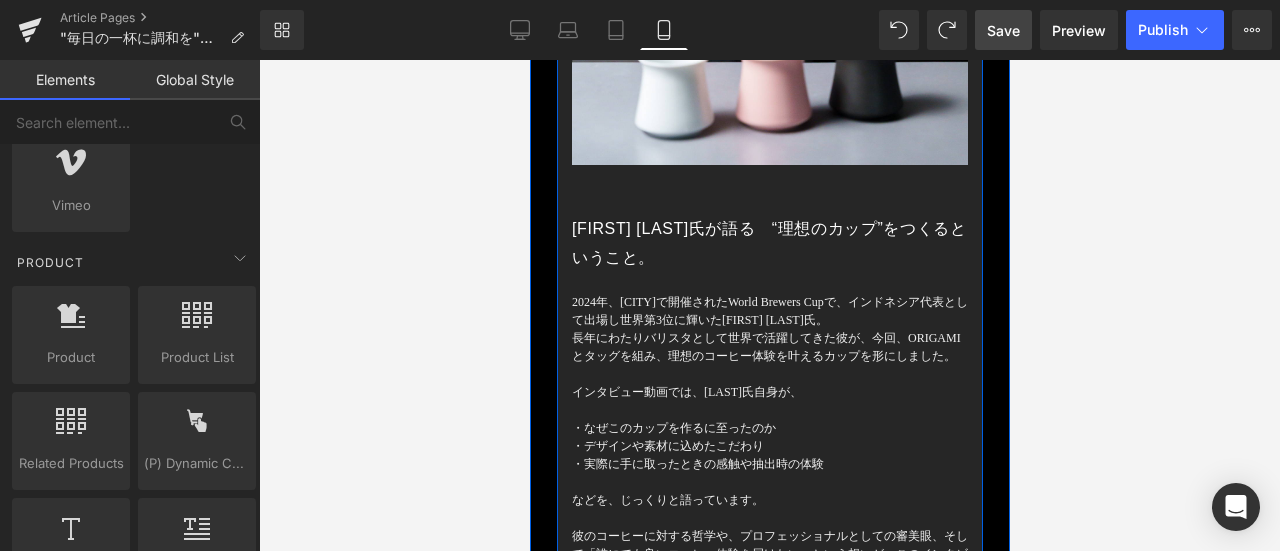 scroll, scrollTop: 5678, scrollLeft: 0, axis: vertical 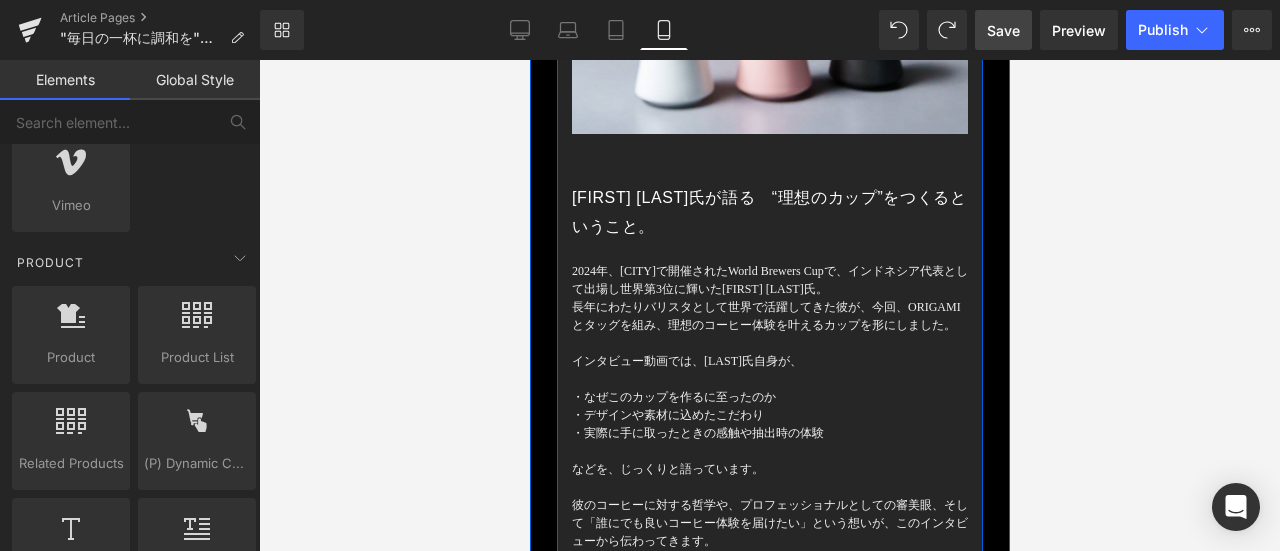 click on "[FIRST] [LAST]氏が語る　“理想のカップ”をつくるということ。" at bounding box center (769, 213) 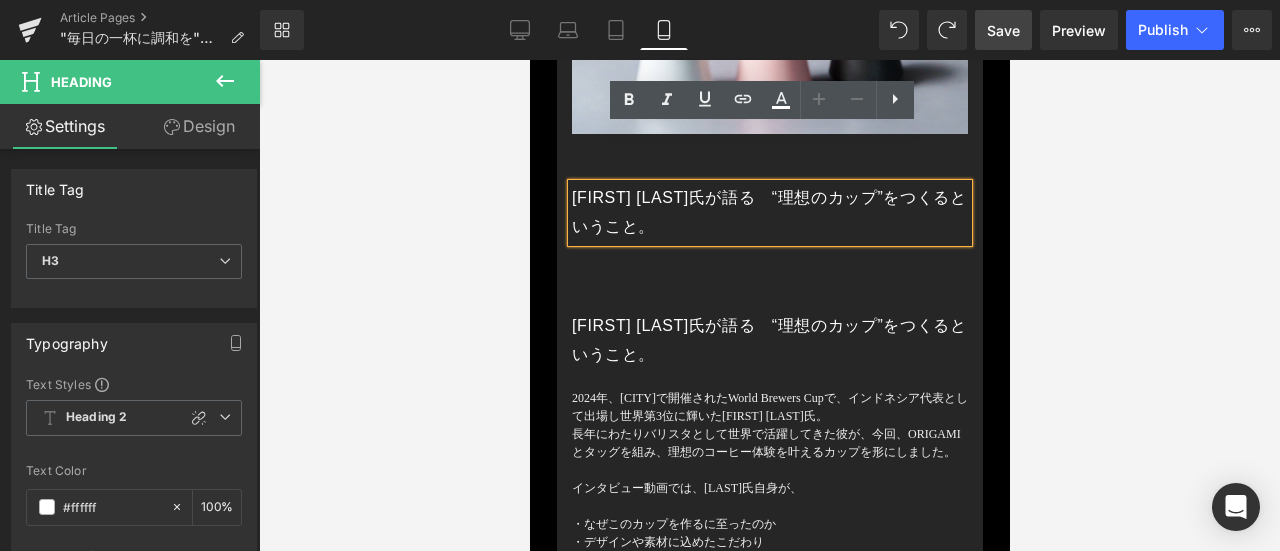 click on "Image         ORIGAMIとの出会い Heading         私は、ただ機能的なだけでなく、コーヒー体験そのものを特別なものにしてくれるツールが昔から好きでした。そして、ORIGAMIはまさにそんな存在でした。 私が初めてORIGAMIに出会ったのはドリッパーではなく、Sensory Flavor Cupでした。友人がカッピングの場に持ってきていて、すぐに興味を惹かれました。見た目も美しかったのですが、それ以上に驚いたのは、手に取ったときの感覚と、香りの立ち方でした。コーヒーがより深く、意味のあるものに感じられたのです。その瞬間に、「他のORIGAMIのツールも試してみたい」と思いました。特にドリッパーには強く惹かれましたね。 Text Block         これまでのコーヒーキャリアをたどる Heading         Text Block         Image         Image         Row         Heading         Heading         Heading" at bounding box center (769, -1580) 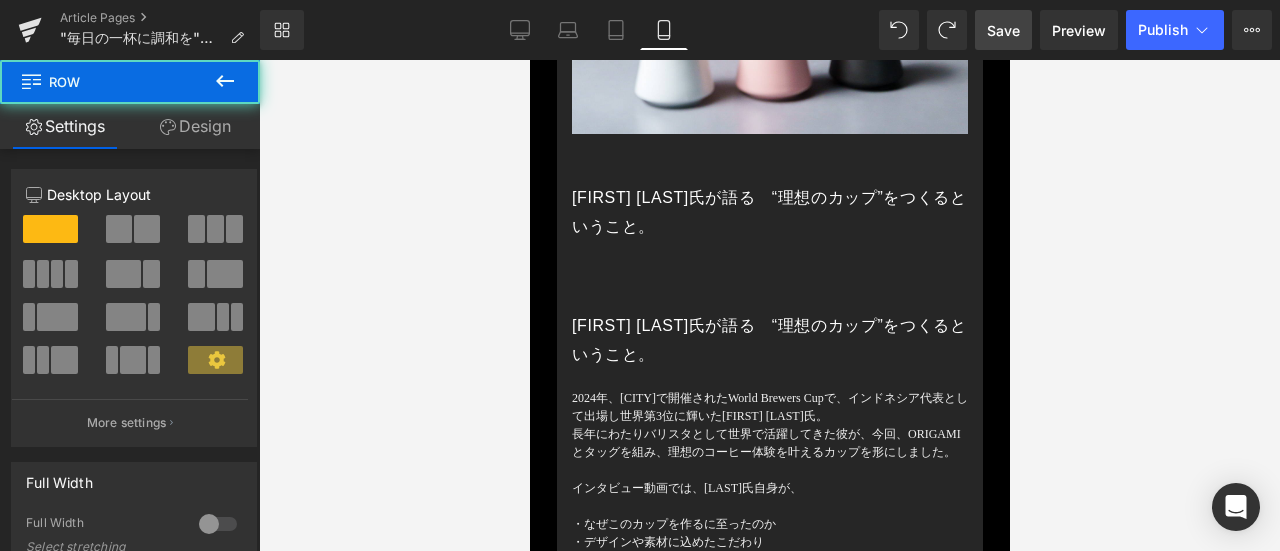 click on "[FIRST] [LAST]氏が語る　“理想のカップ”をつくるということ。" at bounding box center (769, 341) 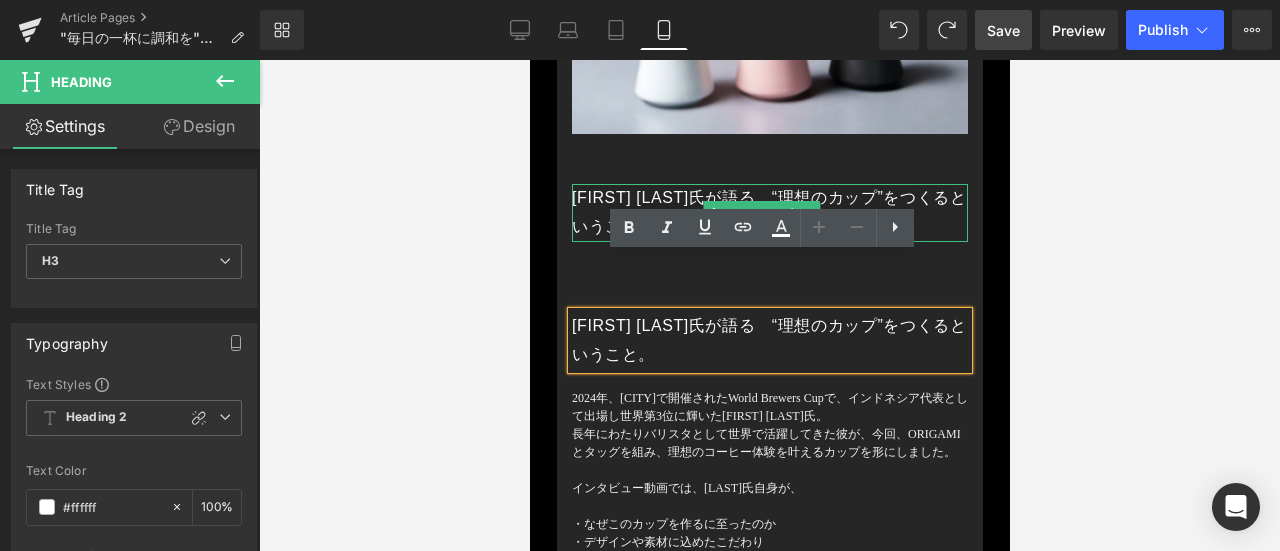 click on "Heading" at bounding box center [751, 214] 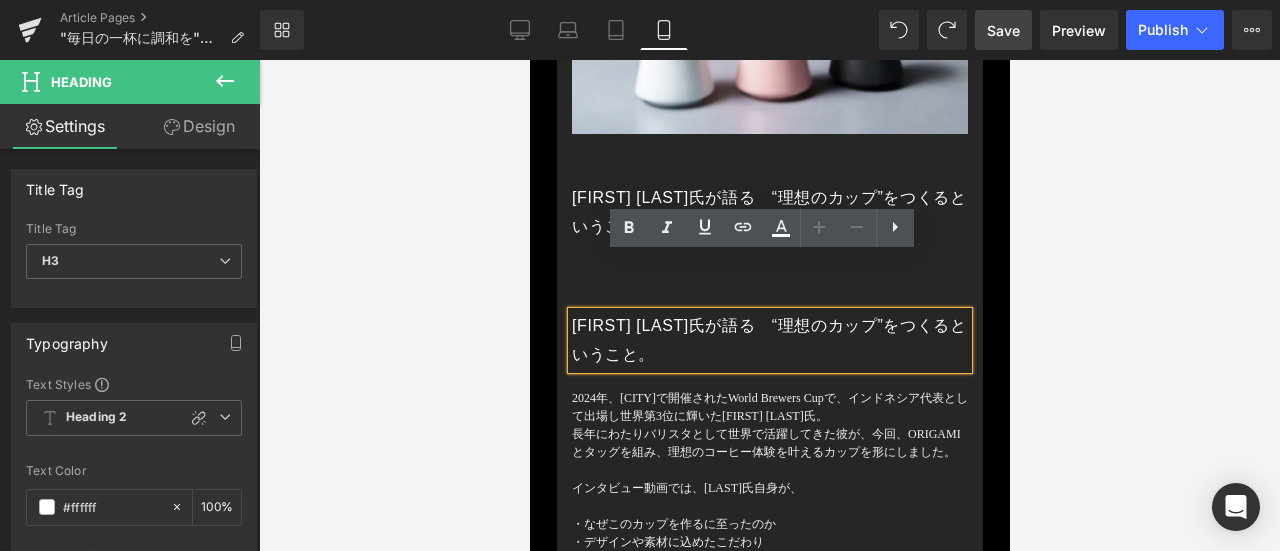 click on "[FIRST] [LAST]氏が語る　“理想のカップ”をつくるということ。" at bounding box center (769, 341) 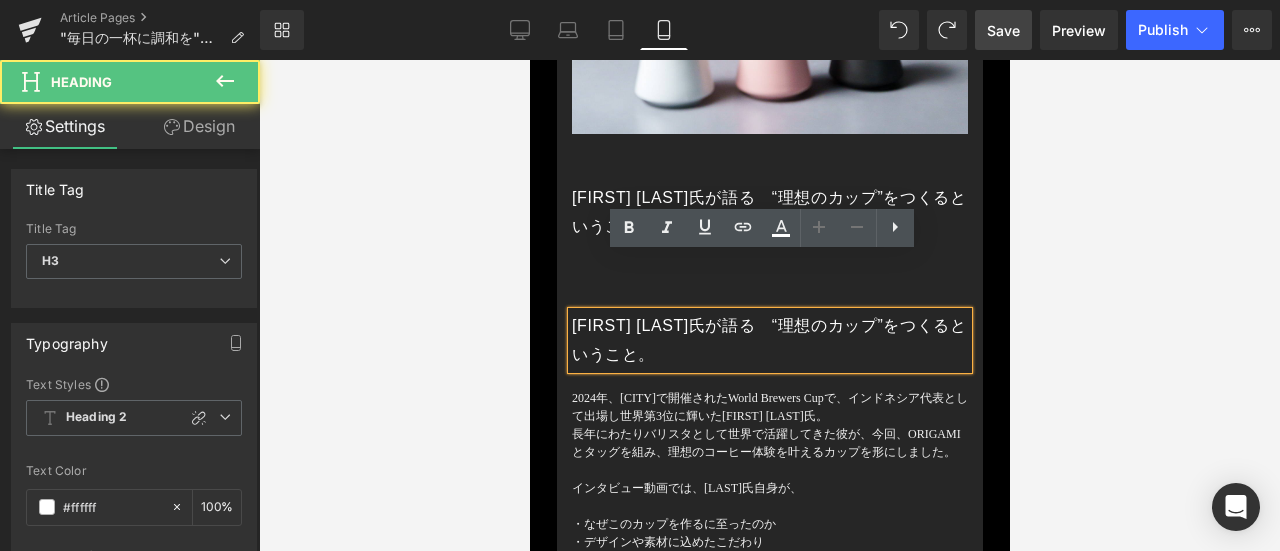 click on "[FIRST] [LAST]氏が語る　“理想のカップ”をつくるということ。" at bounding box center [769, 341] 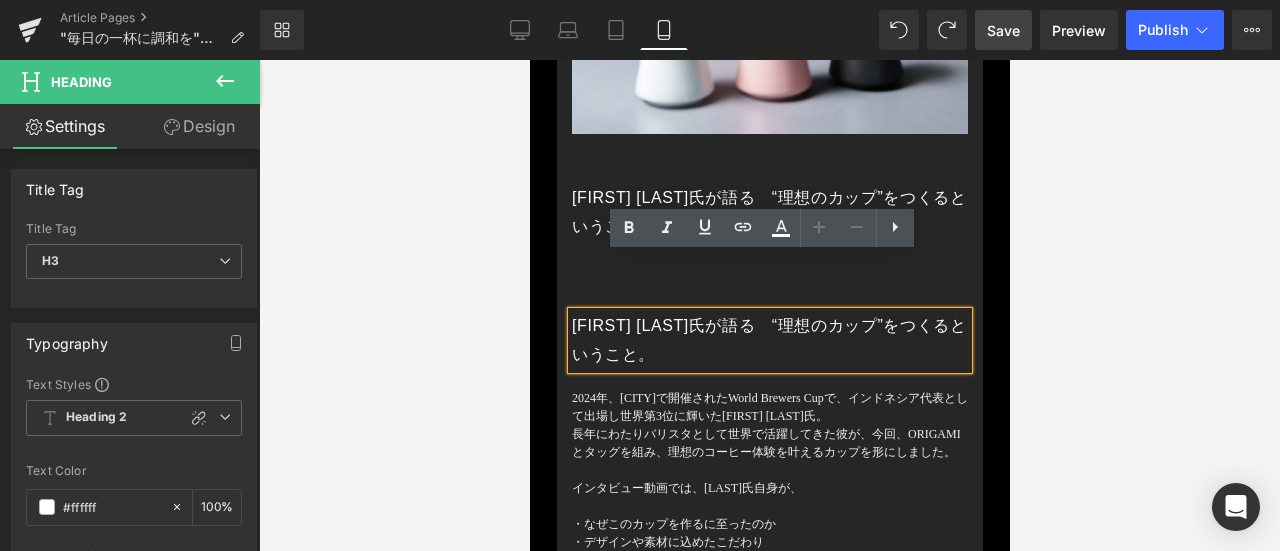 type 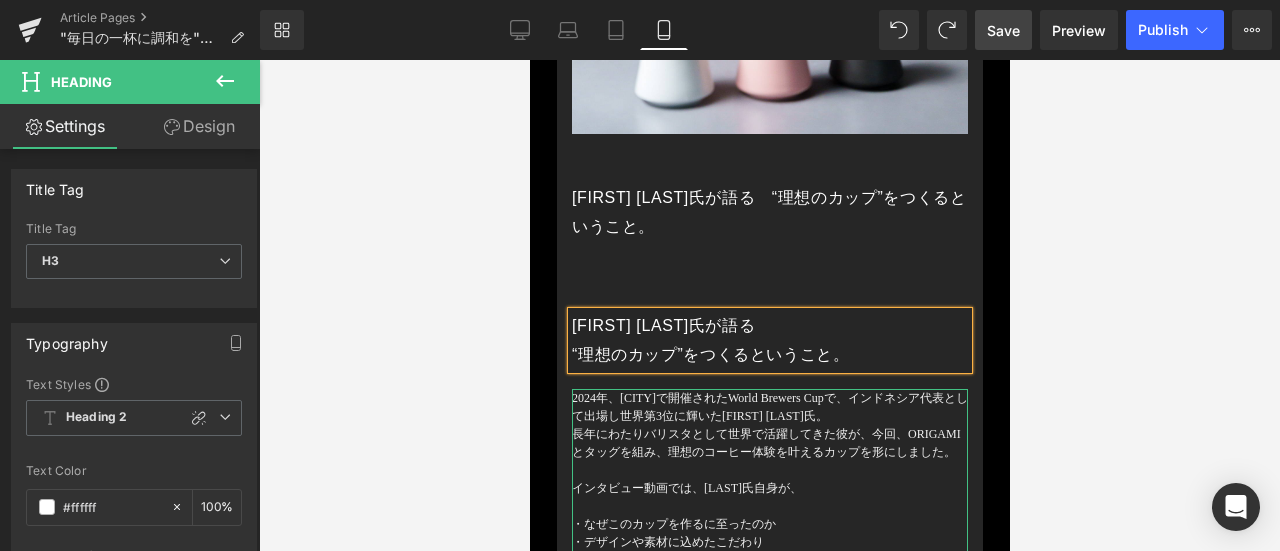 click on "2024年、[CITY]で開催されたWorld Brewers Cupで、インドネシア代表として出場し世界第3位に輝いた[FIRST] [LAST]氏。 長年にわたりバリスタとして世界で活躍してきた彼が、今回、ORIGAMIとタッグを組み、理想のコーヒー体験を叶えるカップを形にしました。 インタビュー動画では、[LAST]氏自身が、 ・なぜこのカップを作るに至ったのか ・デザインや素材に込めたこだわり ・実際に手に取ったときの感触や抽出時の体験 などを、じっくりと語っています。 彼のコーヒーに対する哲学や、プロフェッショナルとしての審美眼、そして「誰にでも良いコーヒー体験を届けたい」という想いが、このインタビューから伝わってきます。 ただの道具としてのカップではなく、“一杯のコーヒー”を完成させるための大切なピースとしてのHarmony Cup" at bounding box center [769, 578] 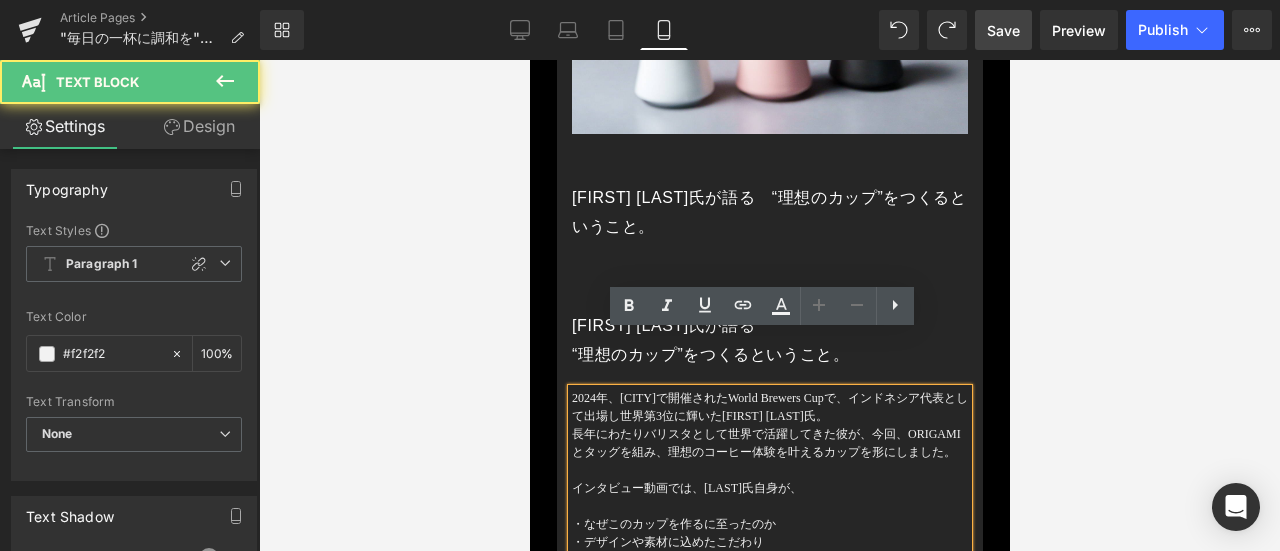 click on "[FIRST] [LAST]氏が語る　“理想のカップ”をつくるということ。" at bounding box center [769, 213] 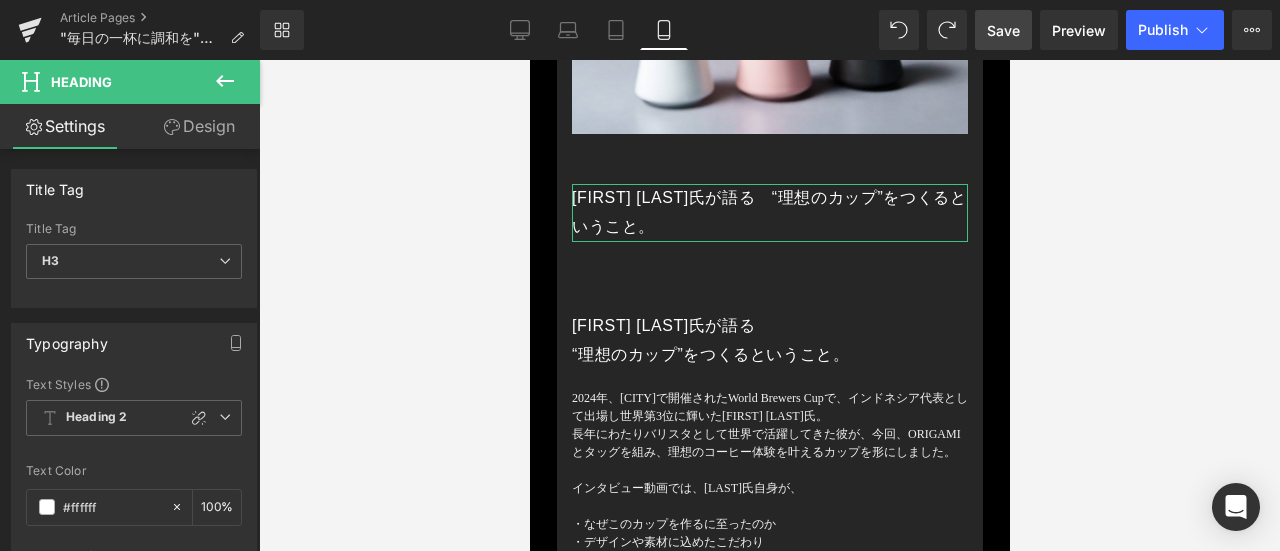 click on "Design" at bounding box center [199, 126] 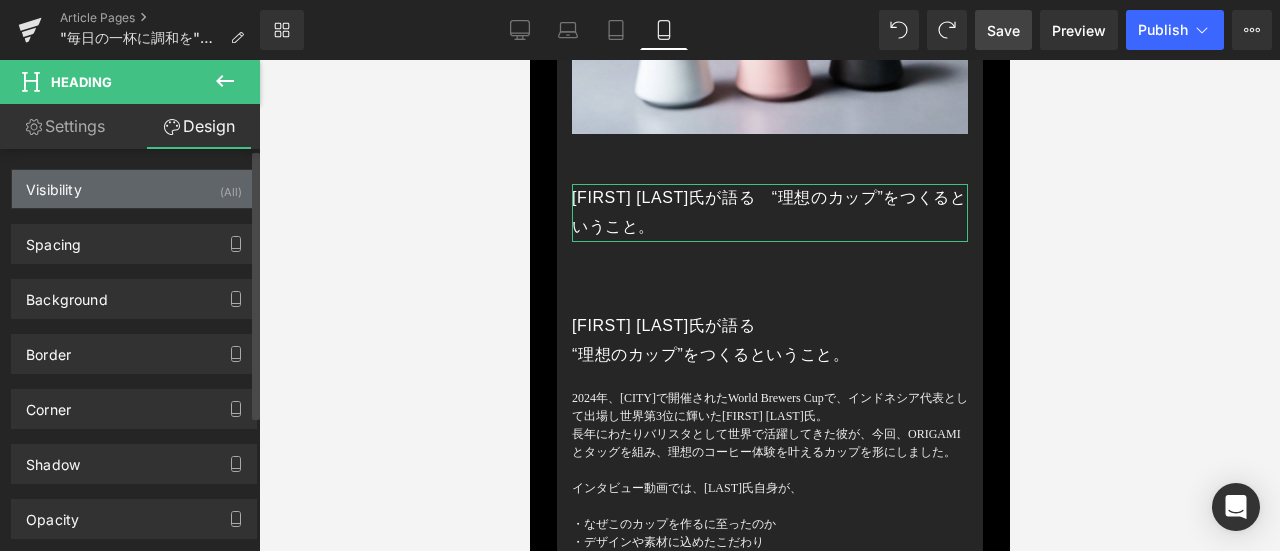 click on "Visibility
(All)" at bounding box center (134, 189) 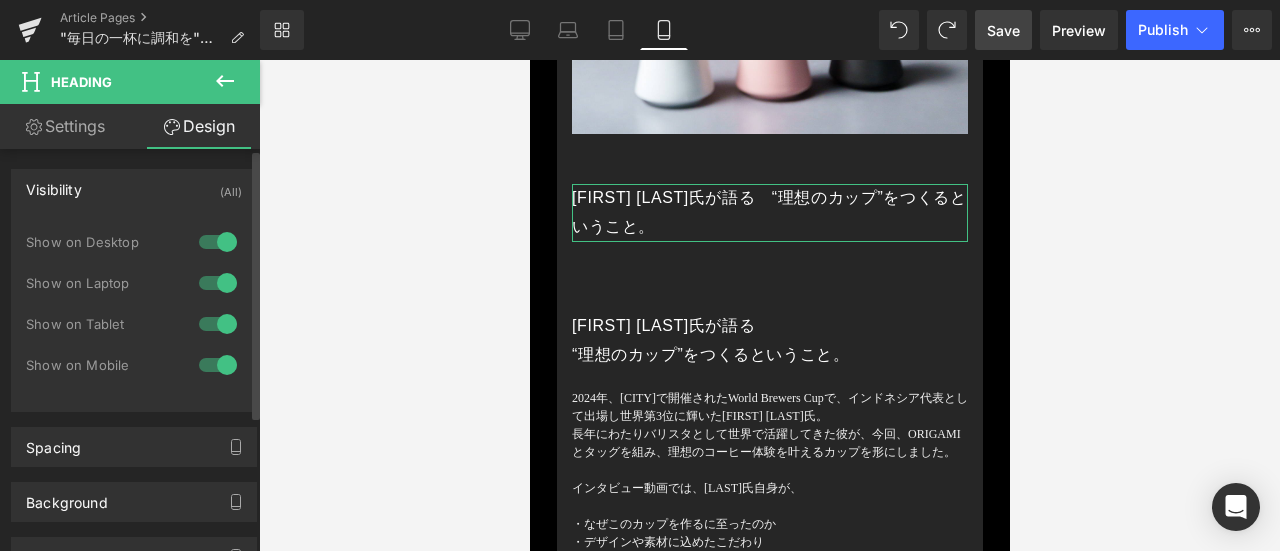click at bounding box center [218, 324] 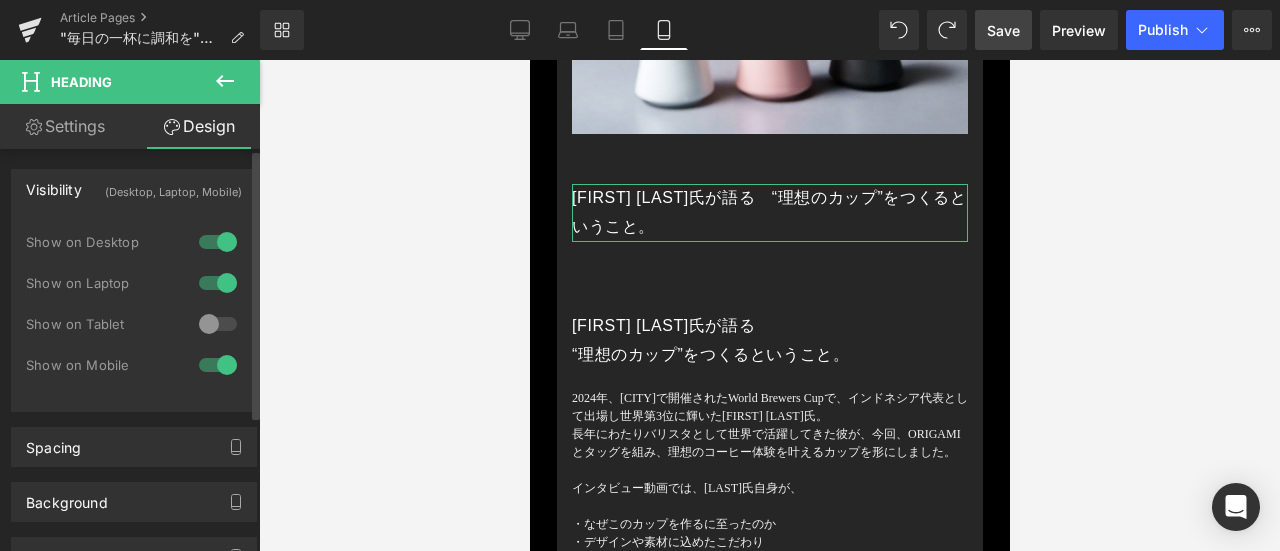 click at bounding box center [218, 283] 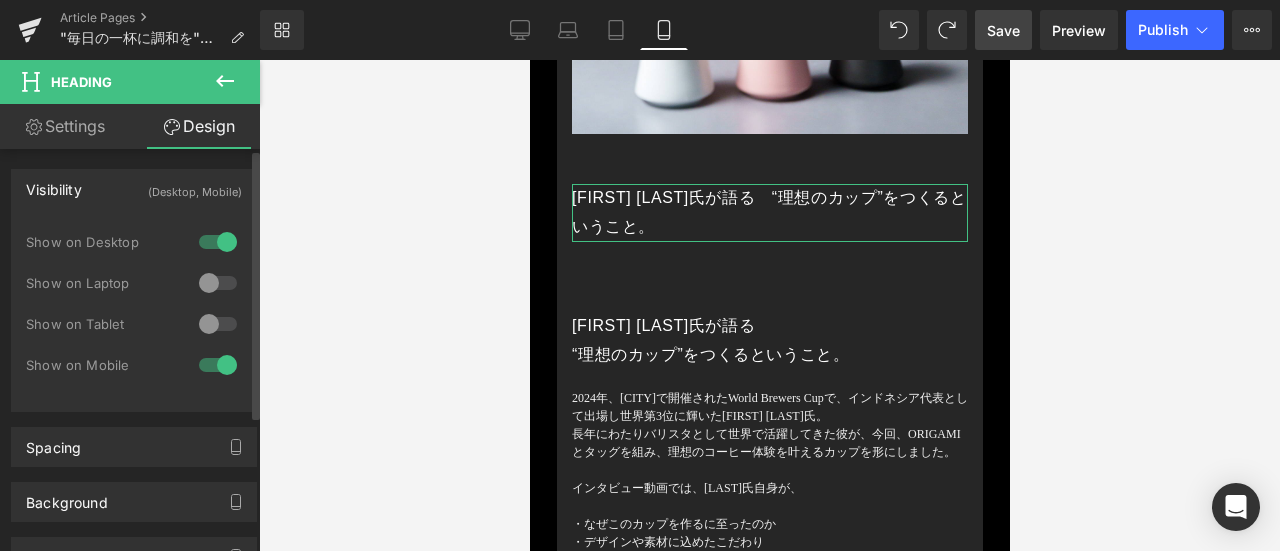 click at bounding box center (218, 242) 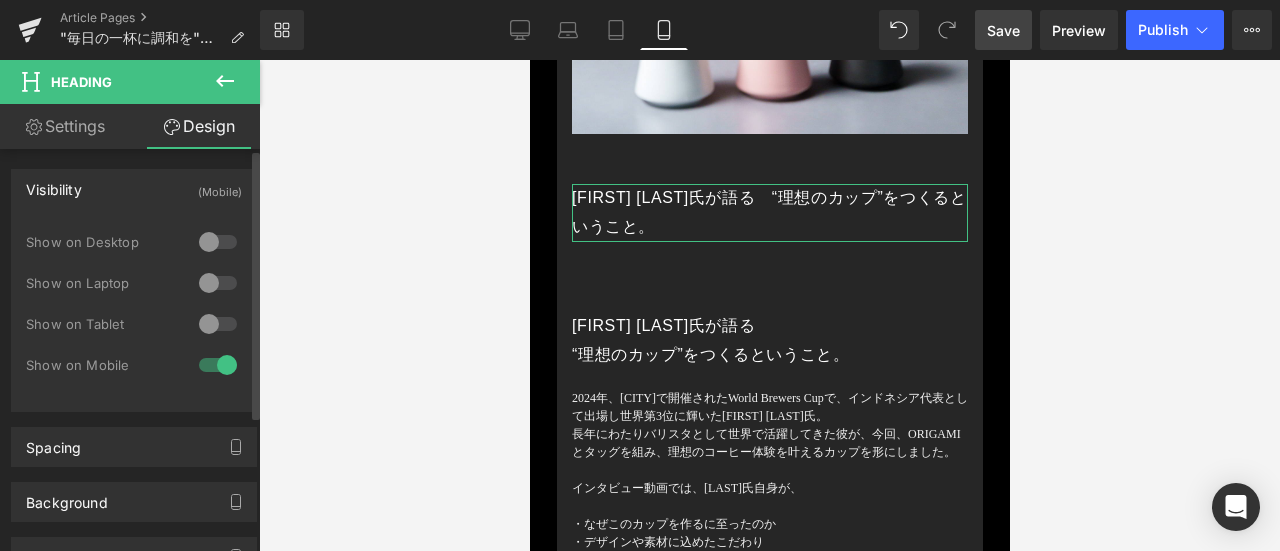 click at bounding box center (218, 283) 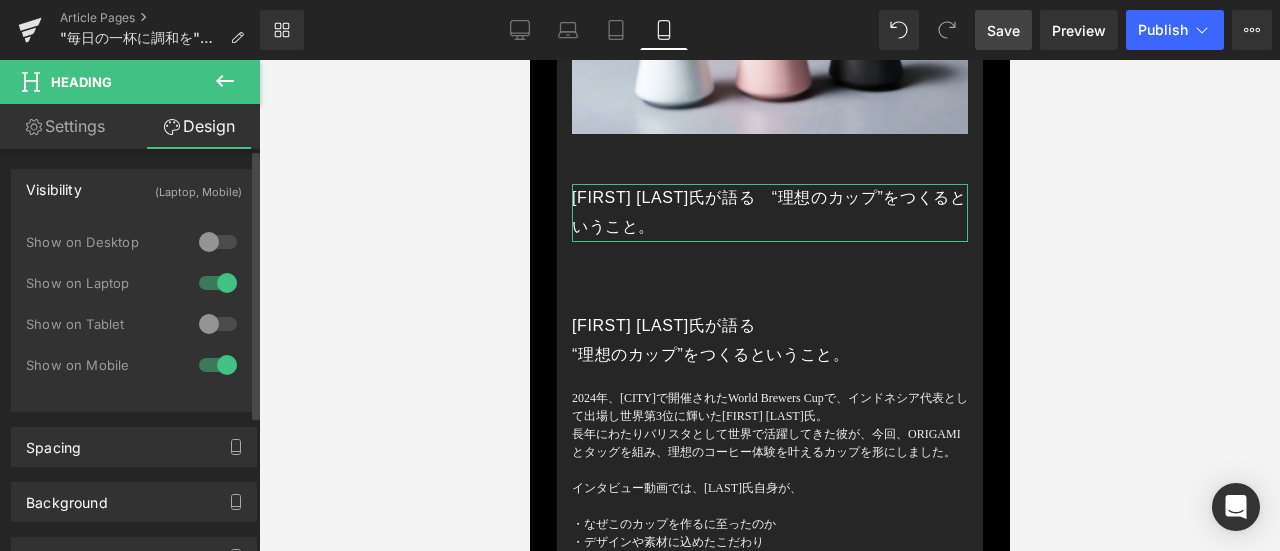 click at bounding box center (218, 242) 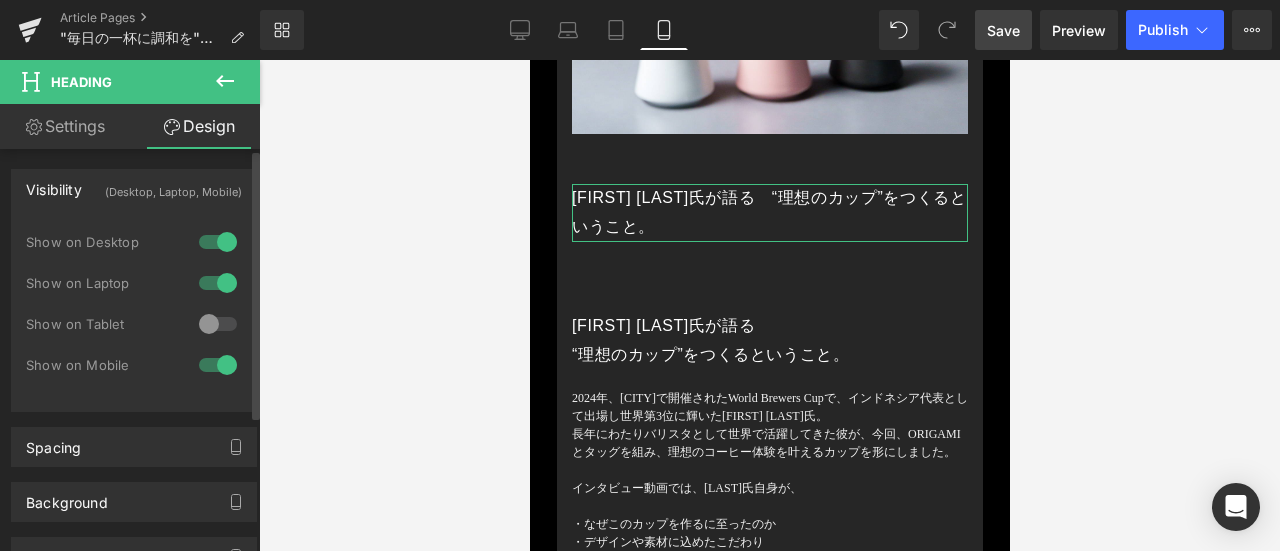 click at bounding box center (218, 324) 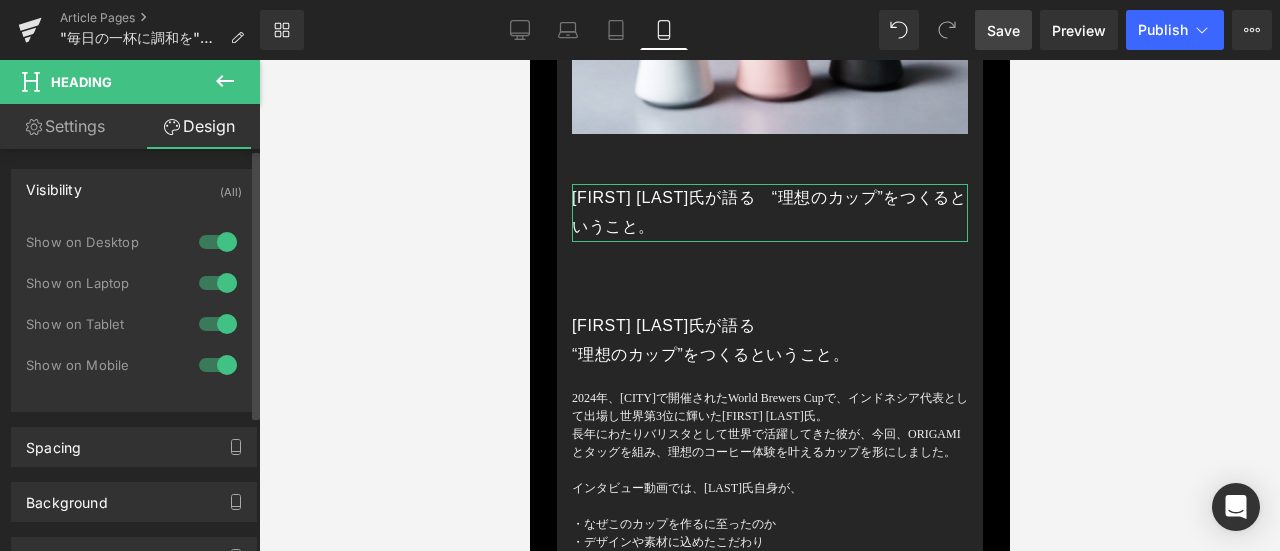 click at bounding box center (218, 365) 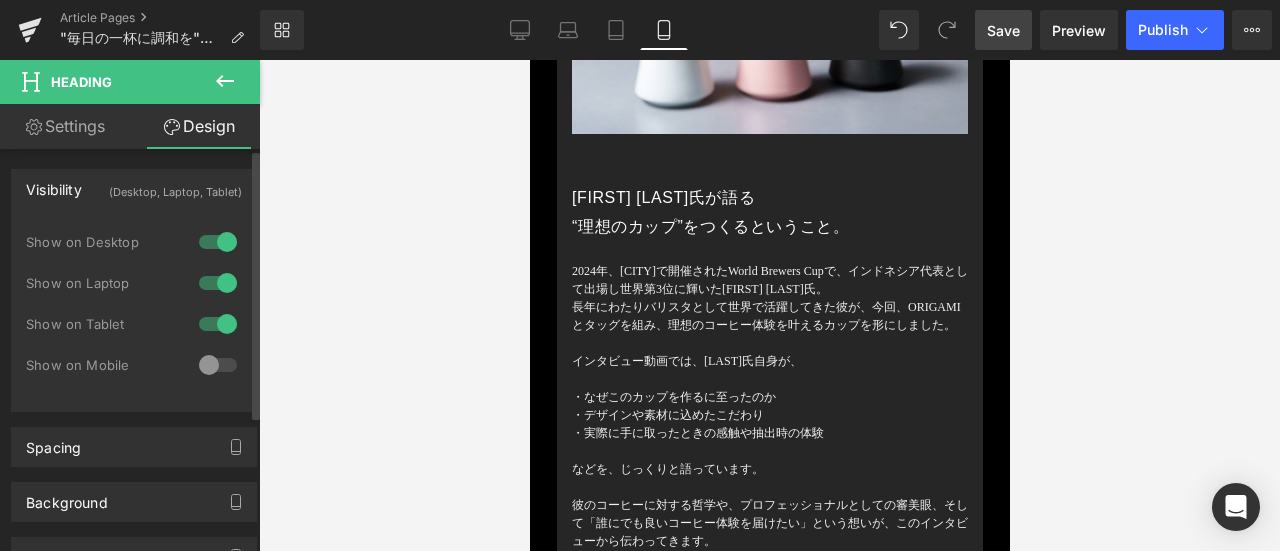 click at bounding box center (218, 365) 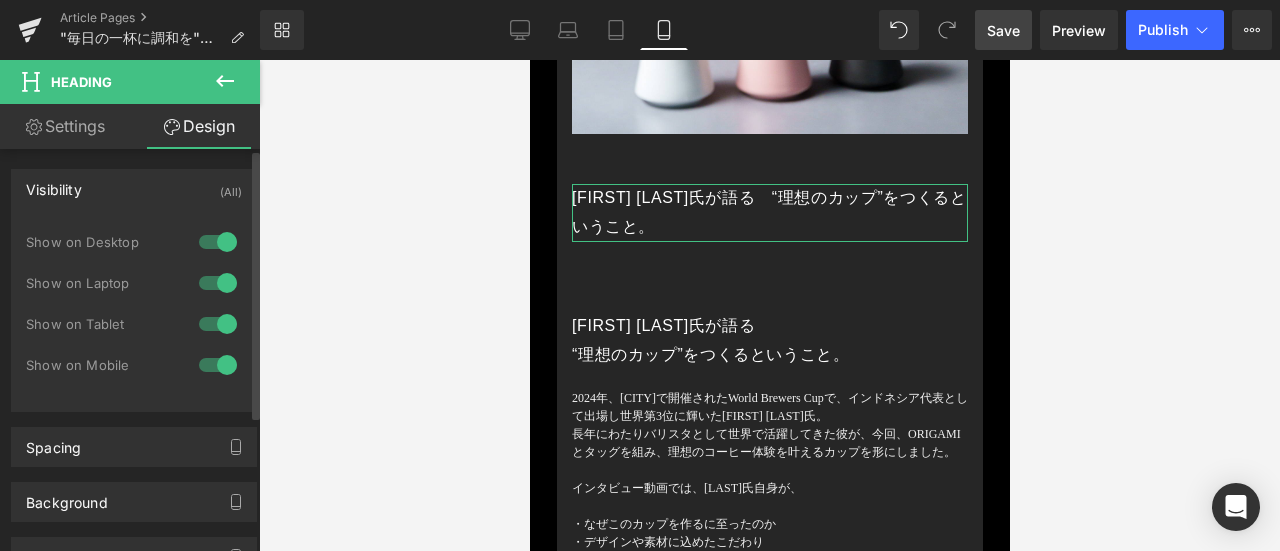 click at bounding box center [218, 365] 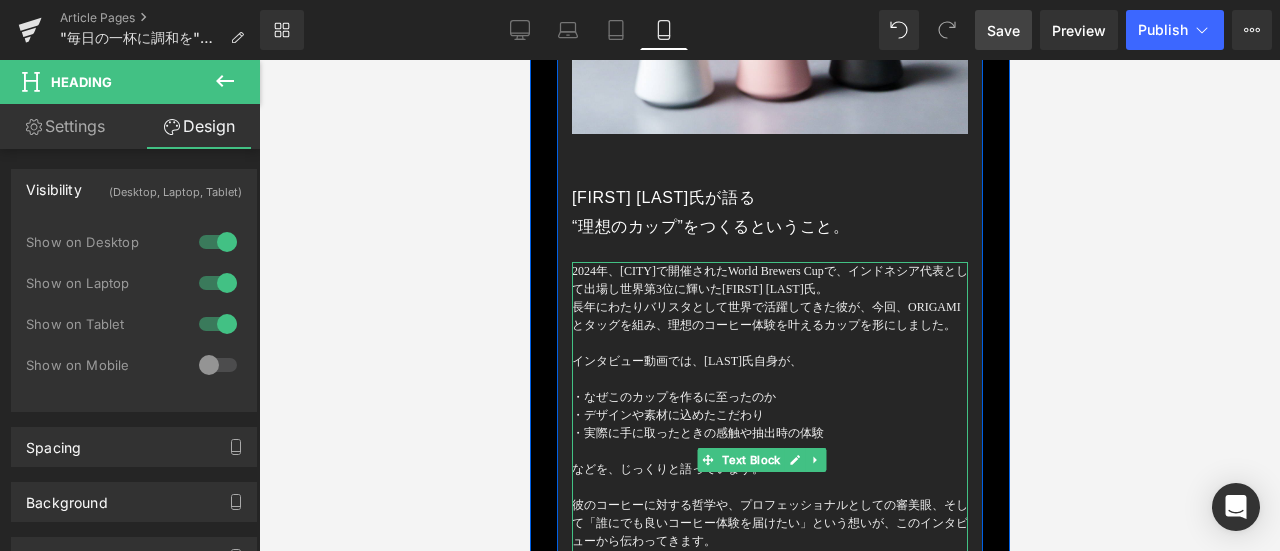 click on "長年にわたりバリスタとして世界で活躍してきた彼が、今回、ORIGAMIとタッグを組み、理想のコーヒー体験を叶えるカップを形にしました。" at bounding box center (769, 316) 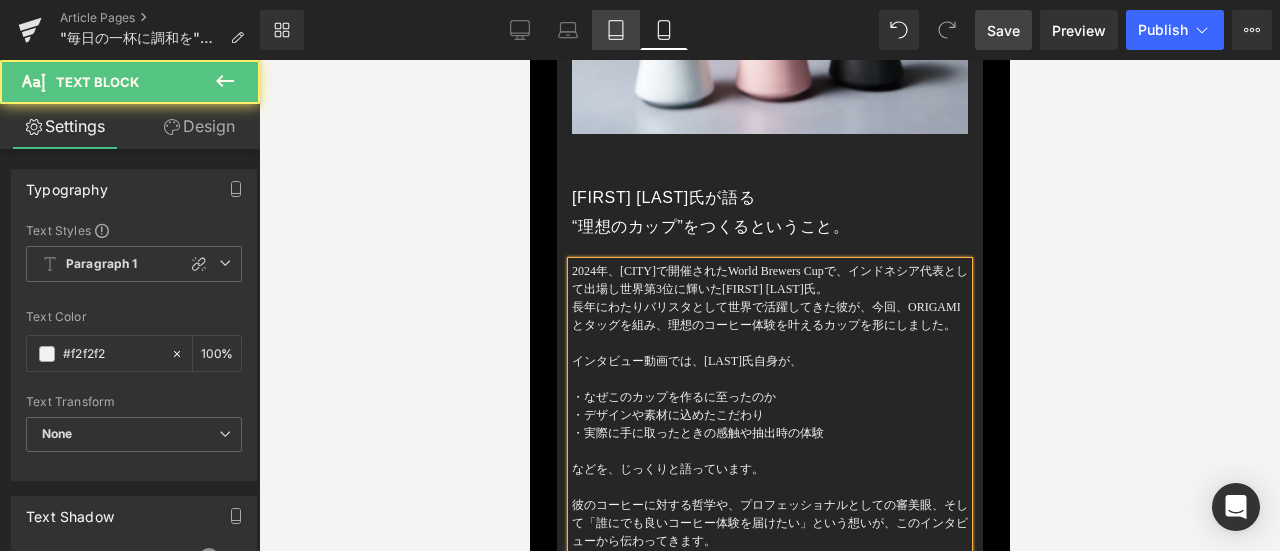 click 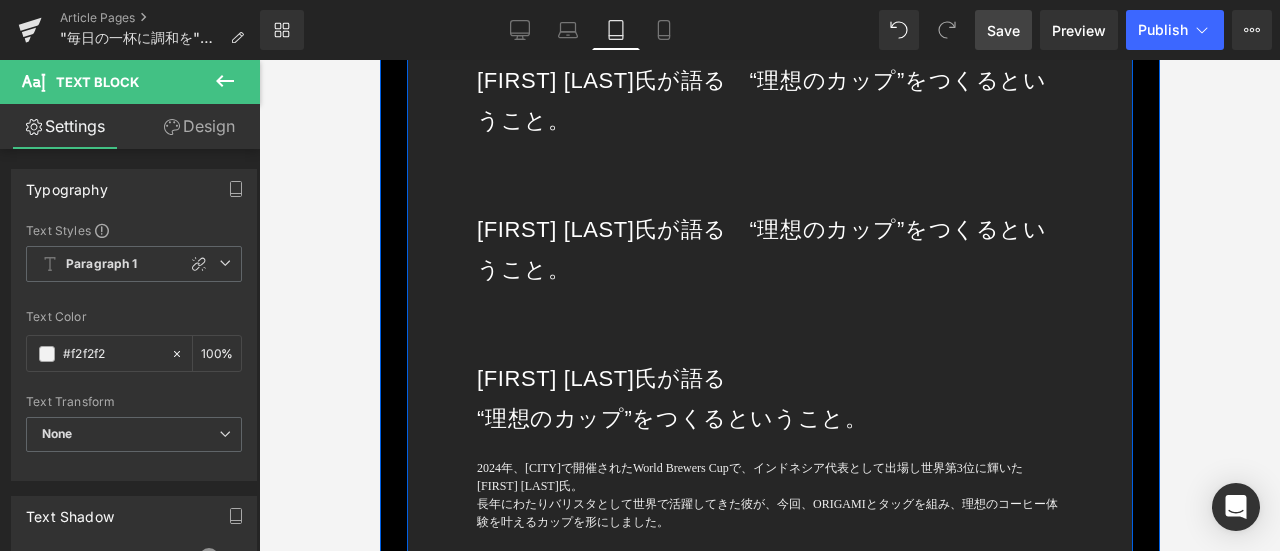 click on "[FIRST] [LAST]氏が語る　“理想のカップ”をつくるということ。" at bounding box center [769, 249] 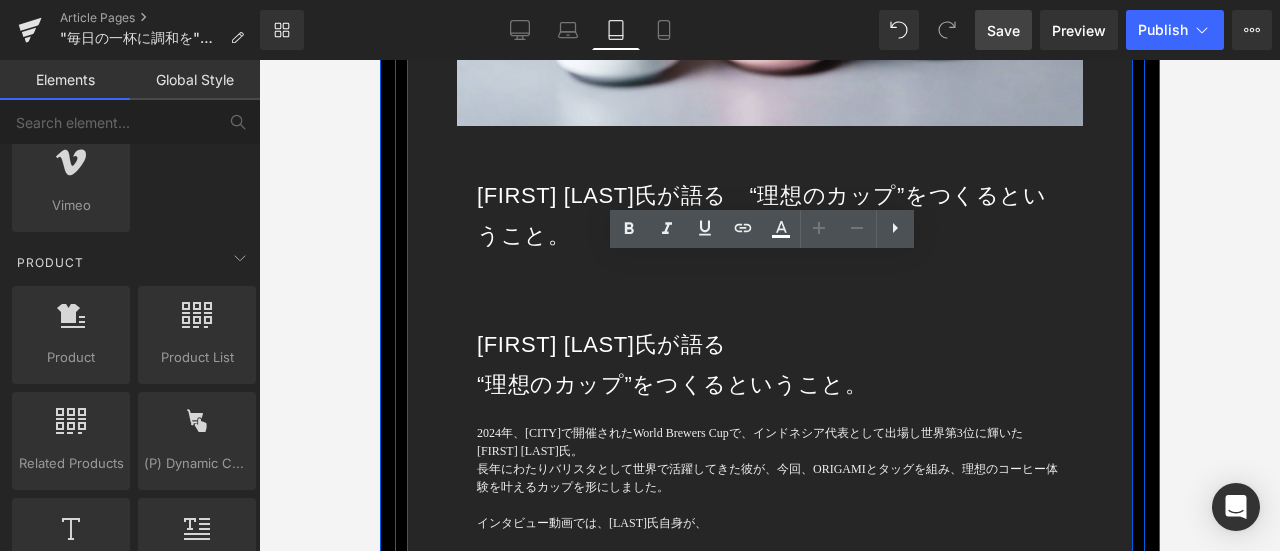 scroll, scrollTop: 5726, scrollLeft: 0, axis: vertical 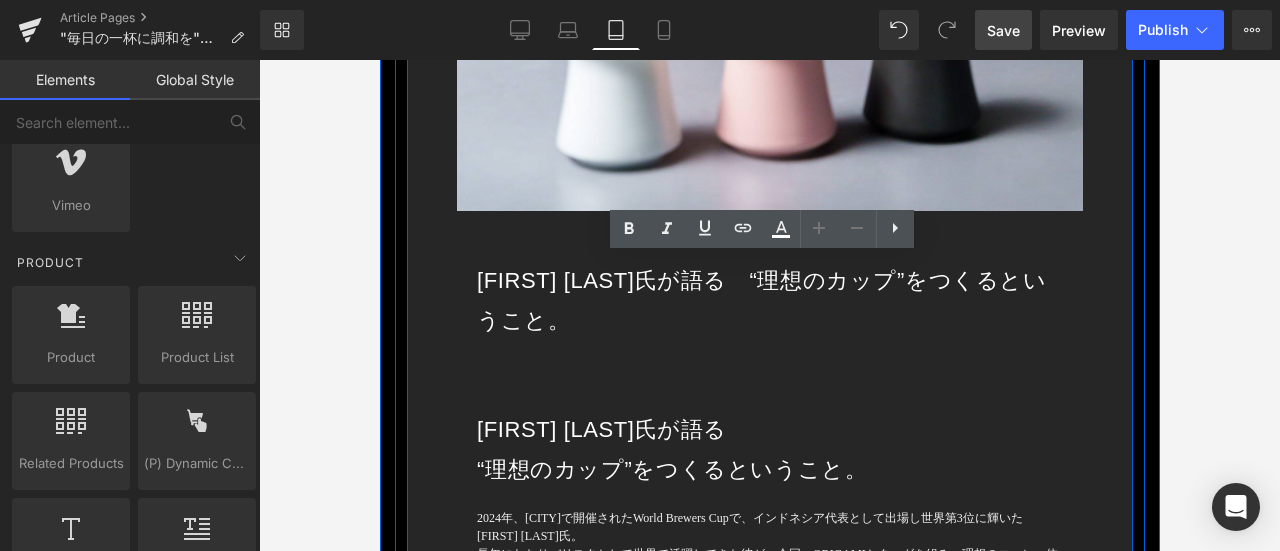 click on "Image         ORIGAMIとの出会い Heading         私は、ただ機能的なだけでなく、コーヒー体験そのものを特別なものにしてくれるツールが昔から好きでした。そして、ORIGAMIはまさにそんな存在でした。 私が初めてORIGAMIに出会ったのはドリッパーではなく、Sensory Flavor Cupでした。友人がカッピングの場に持ってきていて、すぐに興味を惹かれました。見た目も美しかったのですが、それ以上に驚いたのは、手に取ったときの感覚と、香りの立ち方でした。コーヒーがより深く、意味のあるものに感じられたのです。その瞬間に、「他のORIGAMIのツールも試してみたい」と思いました。特にドリッパーには強く惹かれましたね。 Text Block         これまでのコーヒーキャリアをたどる Heading         Text Block         Image         Image         Row         Heading         Heading         Heading" at bounding box center (769, -1504) 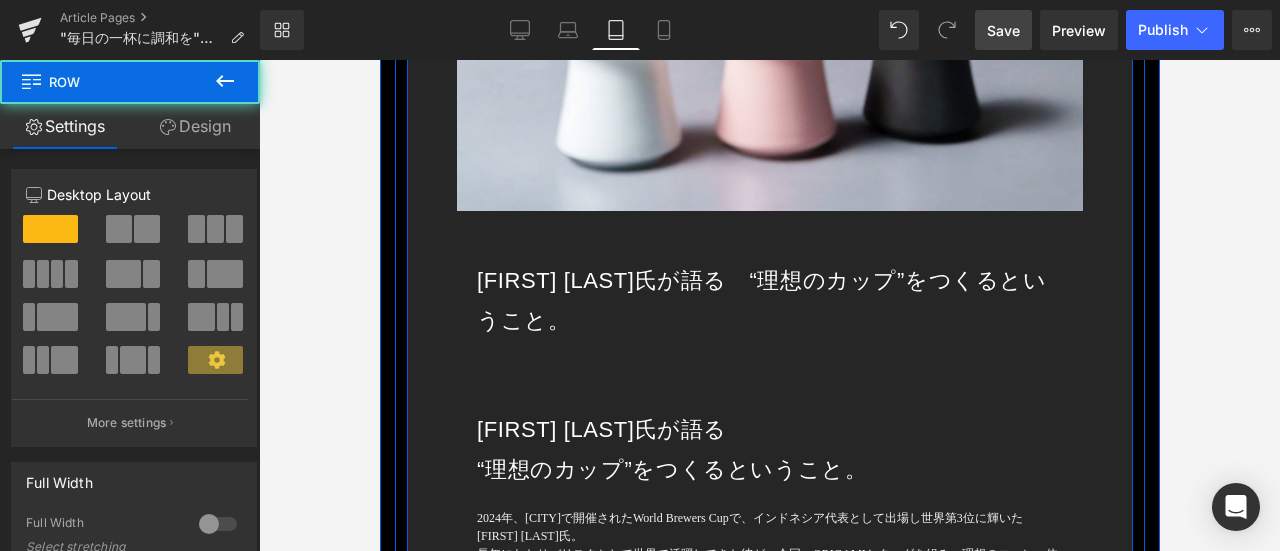 click on "[FIRST] [LAST]氏が語る　“理想のカップ”をつくるということ。" at bounding box center (769, 300) 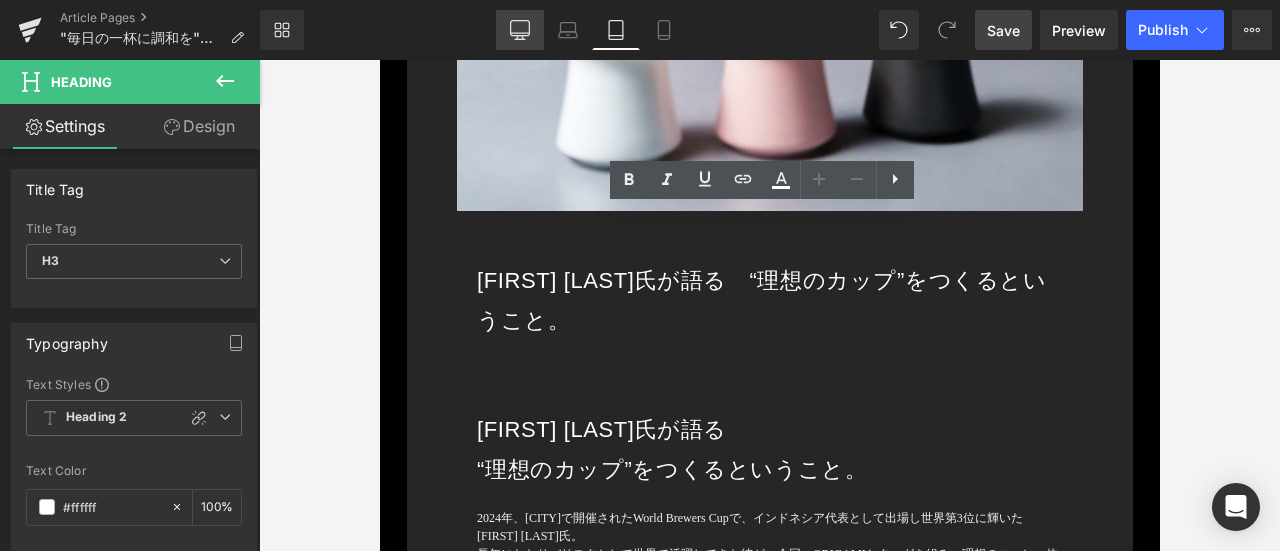 click 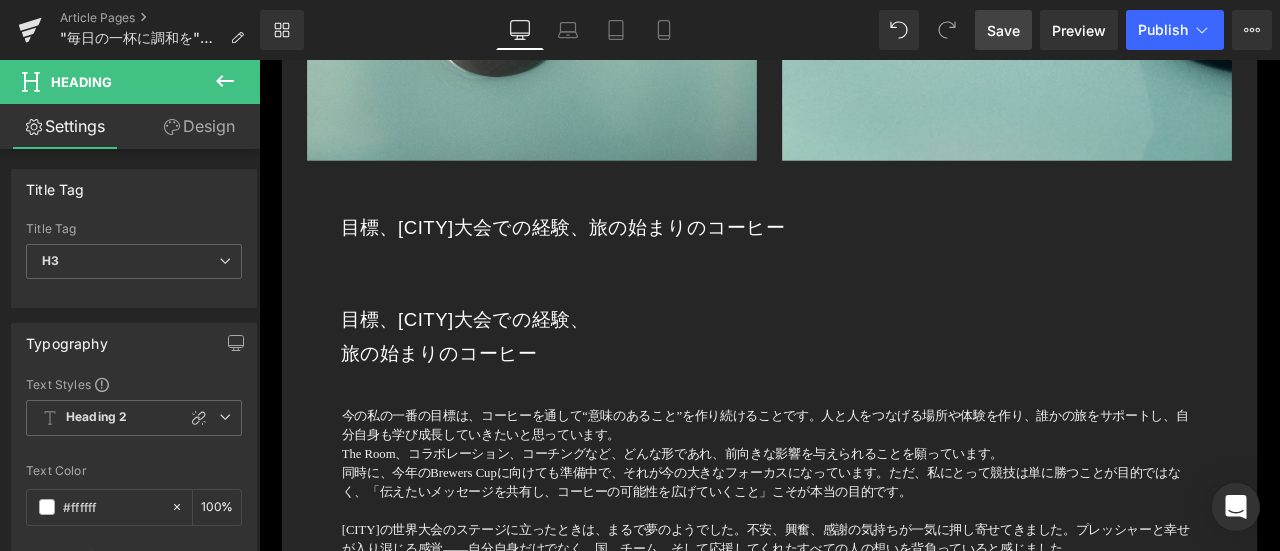 scroll, scrollTop: 4292, scrollLeft: 0, axis: vertical 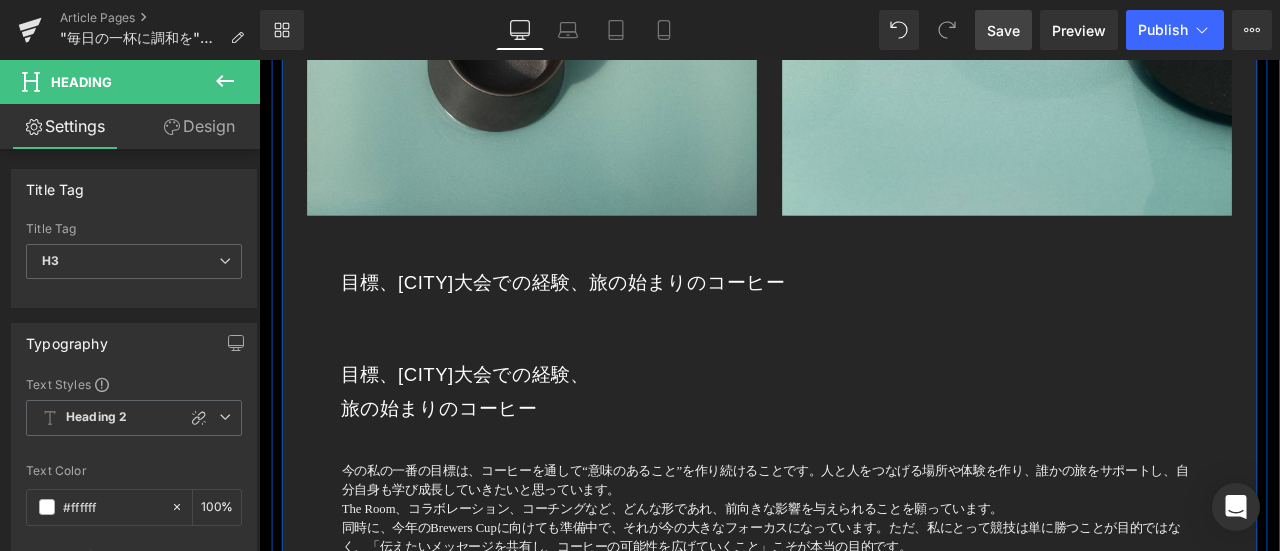 click on "目標、[CITY]大会での経験、 旅の始まりのコーヒー" at bounding box center (864, 453) 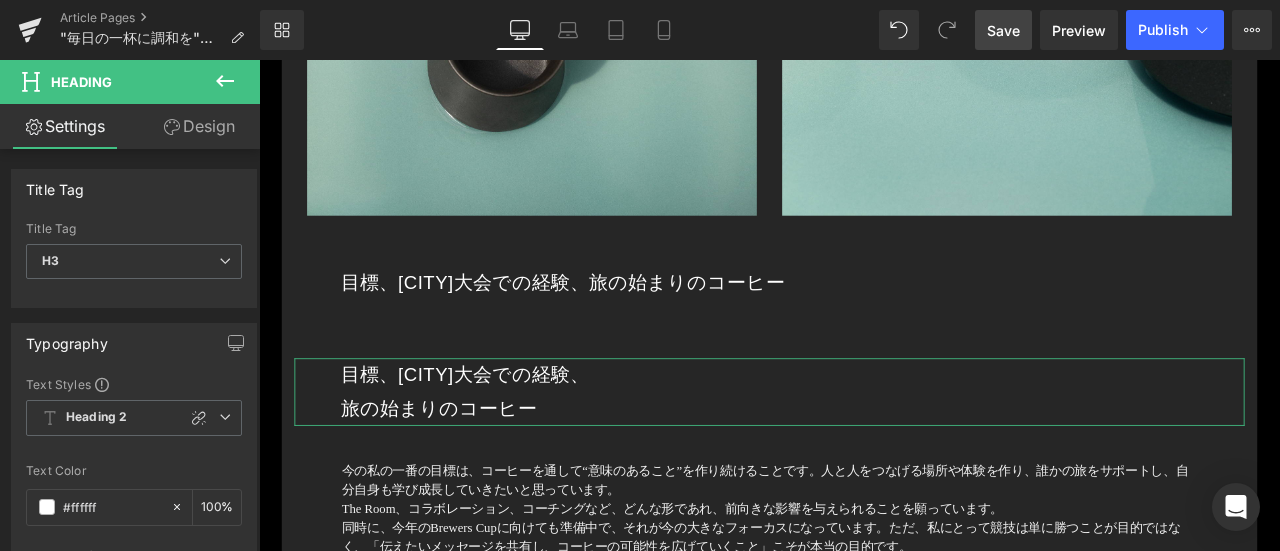 click on "Design" at bounding box center (199, 126) 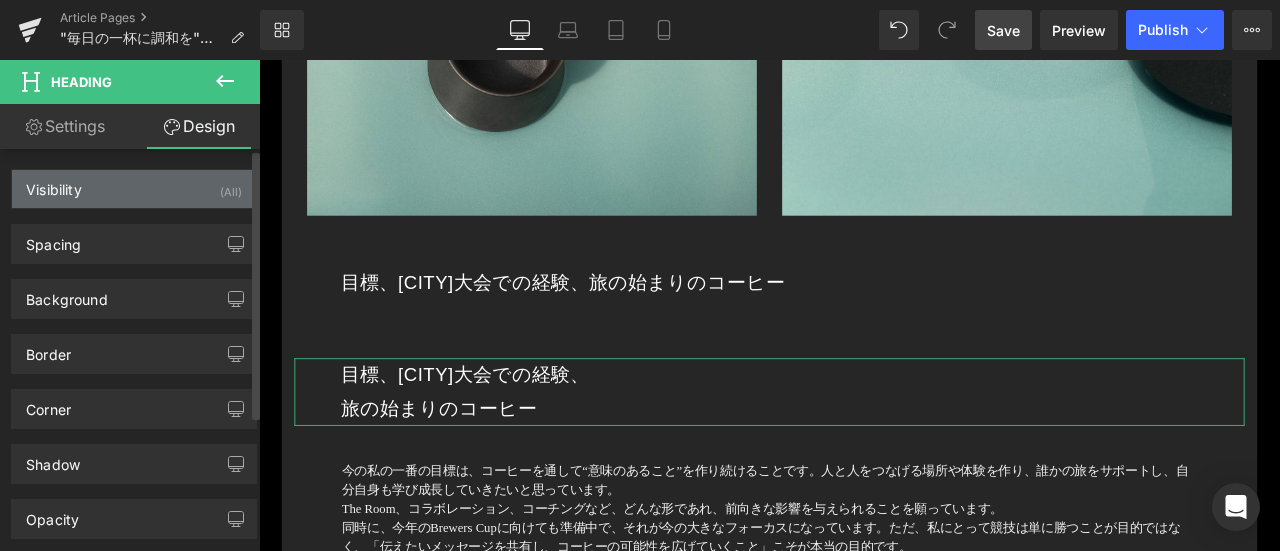 click on "Visibility
(All)" at bounding box center (134, 189) 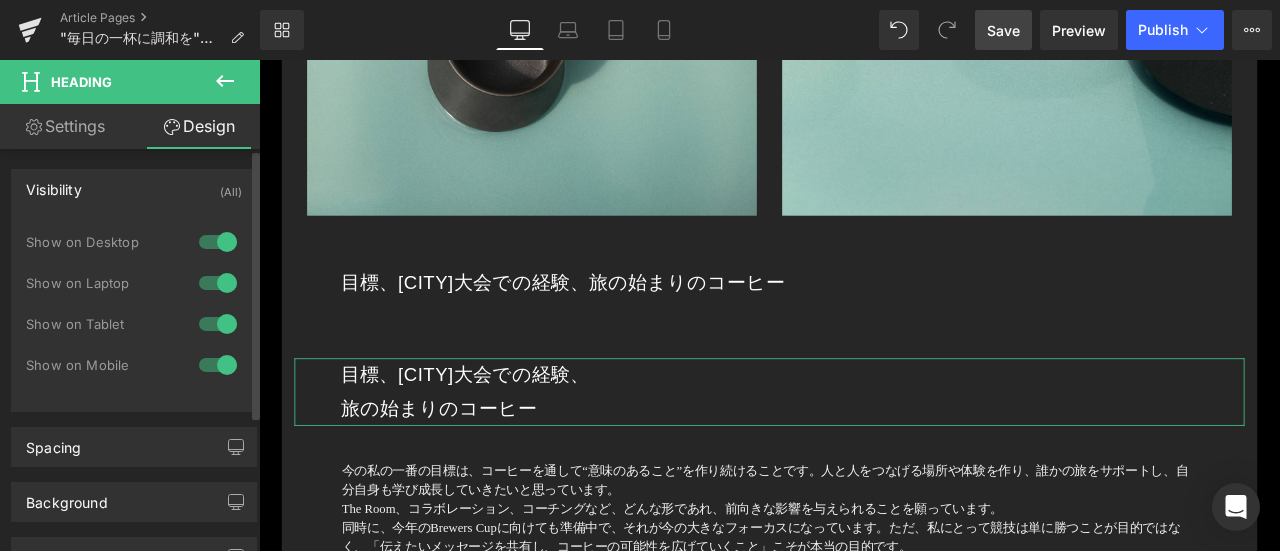 click at bounding box center (218, 242) 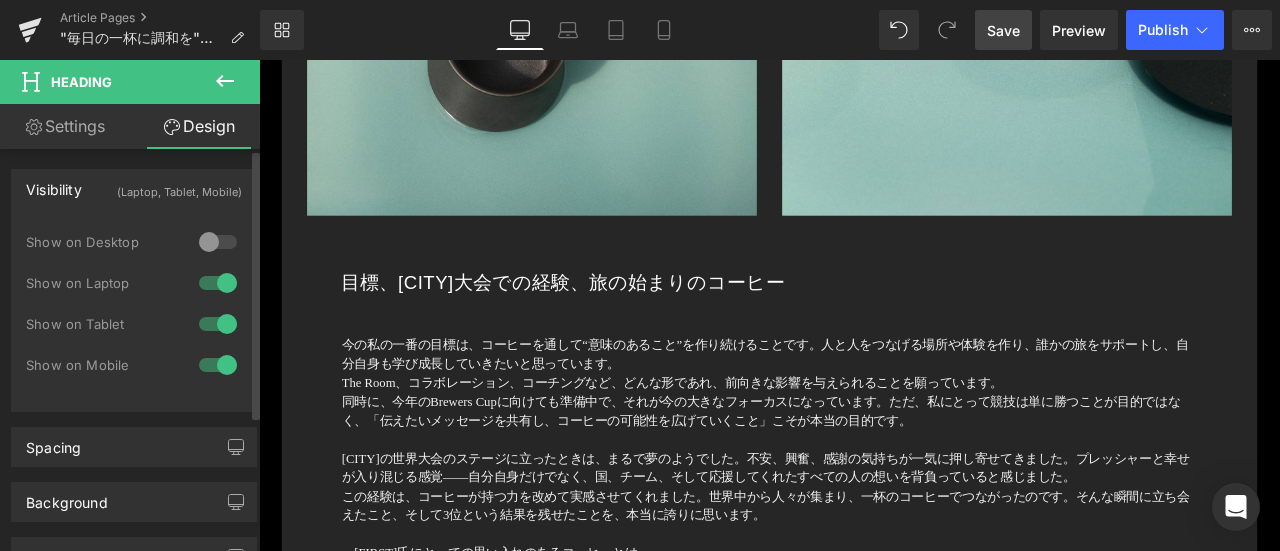 click at bounding box center (218, 283) 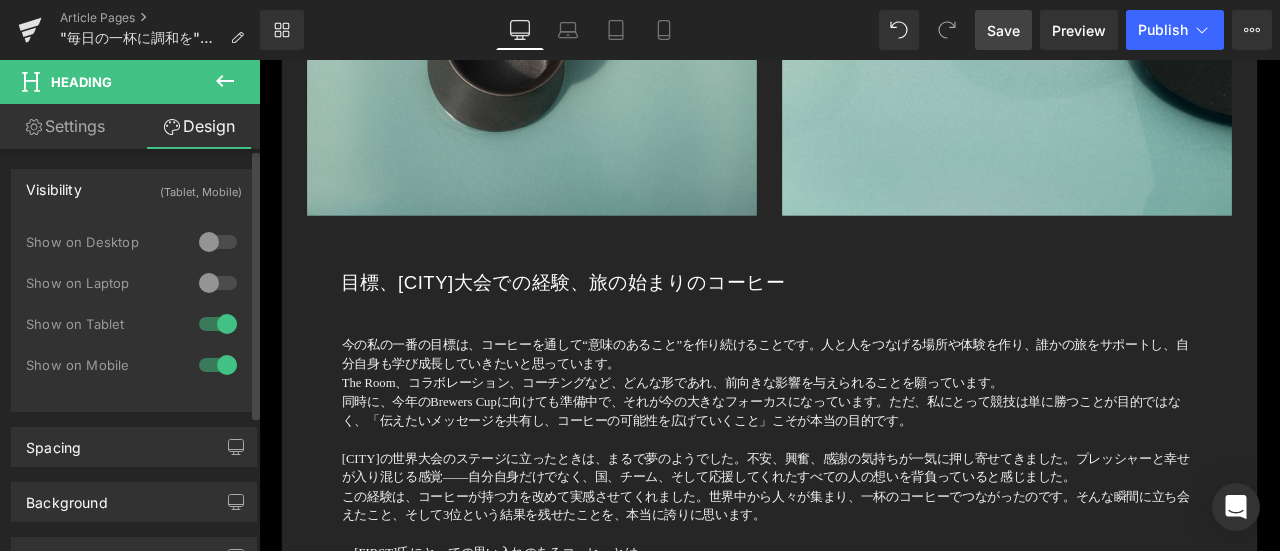 click at bounding box center (218, 324) 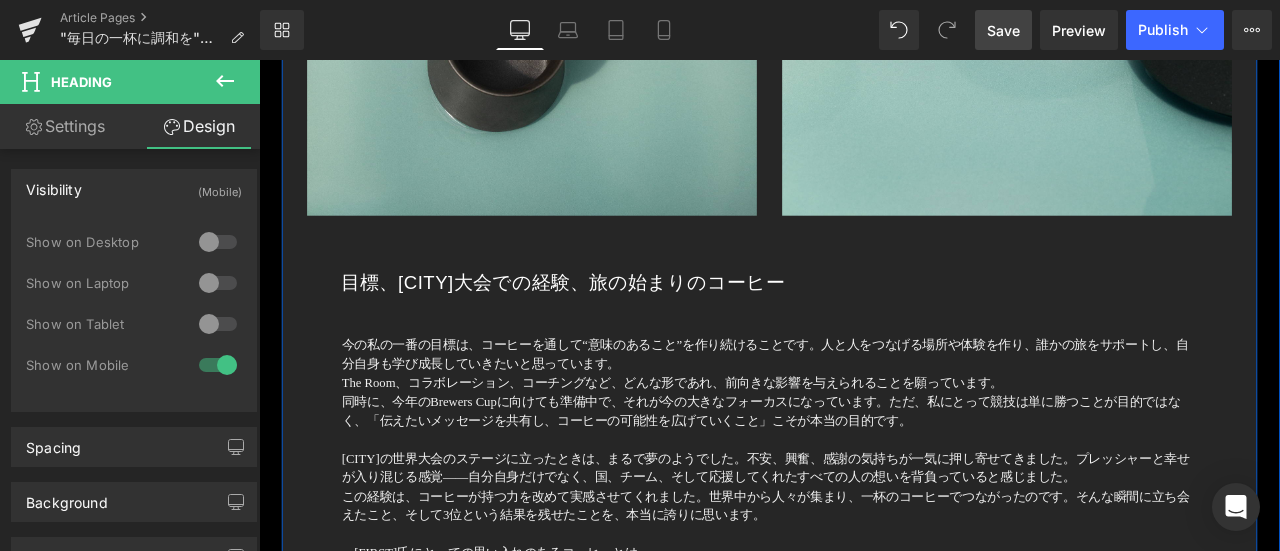 scroll, scrollTop: 4192, scrollLeft: 0, axis: vertical 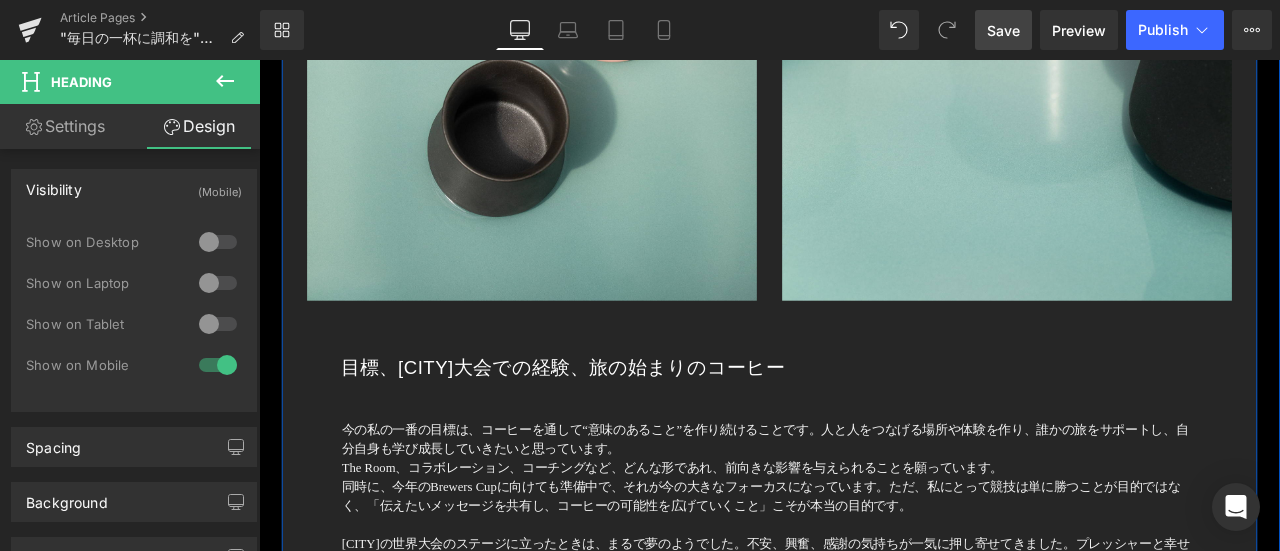 click on "今の私の一番の目標は、コーヒーを通して“意味のあること”を作り続けることです。人と人をつなげる場所や体験を作り、誰かの旅をサポートし、自分自身も学び成長していきたいと思っています。" at bounding box center (864, 509) 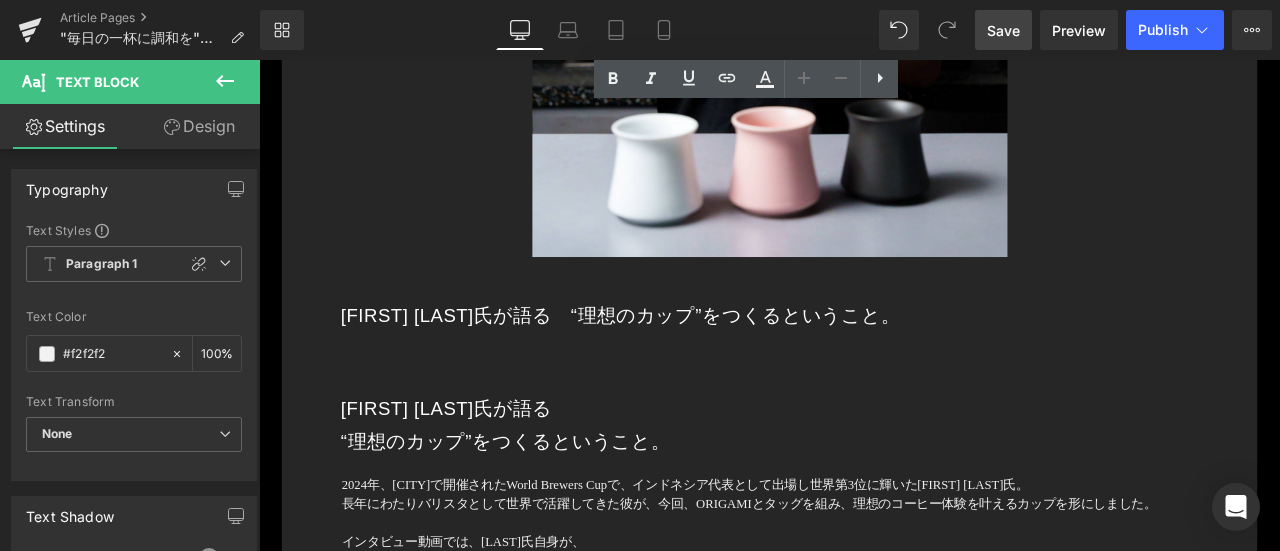 scroll, scrollTop: 5892, scrollLeft: 0, axis: vertical 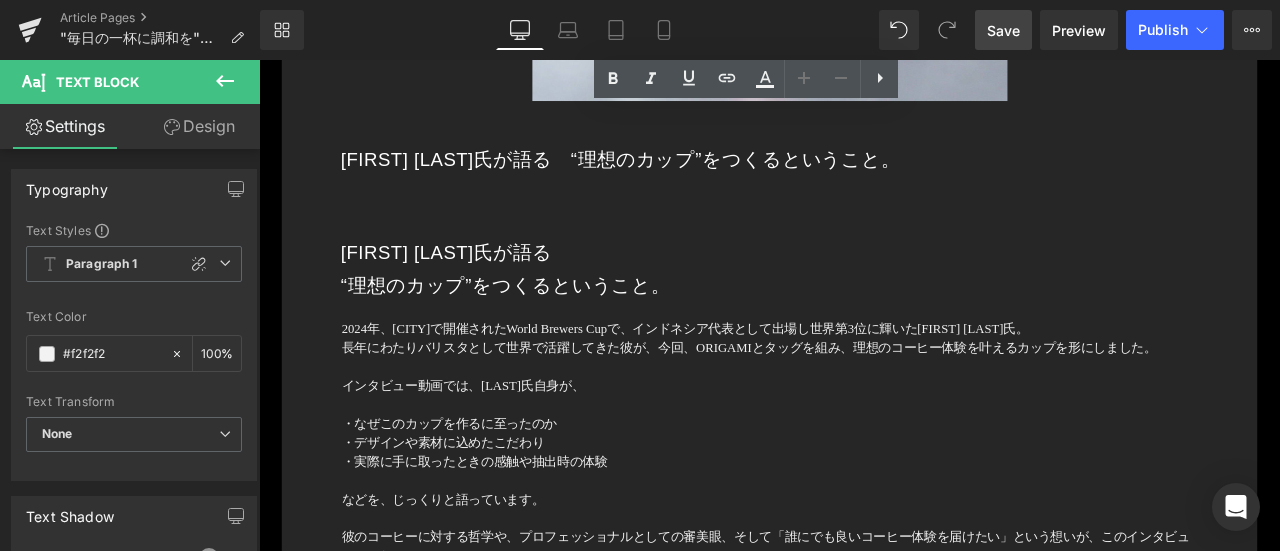 click on "“理想のカップ”をつくるということ。" at bounding box center [864, 328] 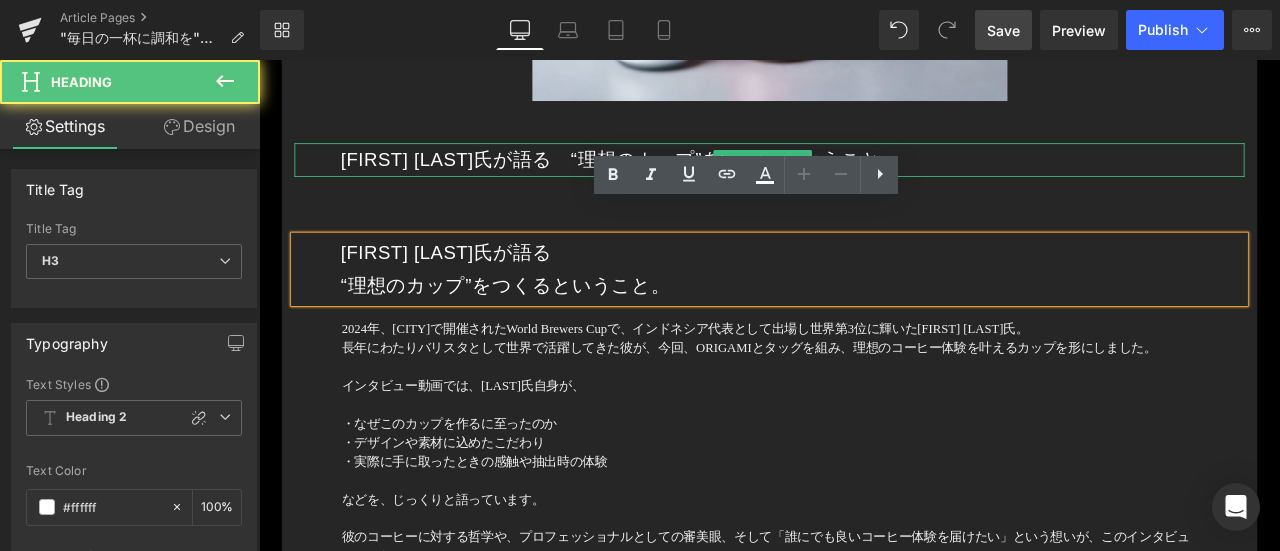 click on "[FIRST] [LAST]氏が語る　“理想のカップ”をつくるということ。" at bounding box center [864, 179] 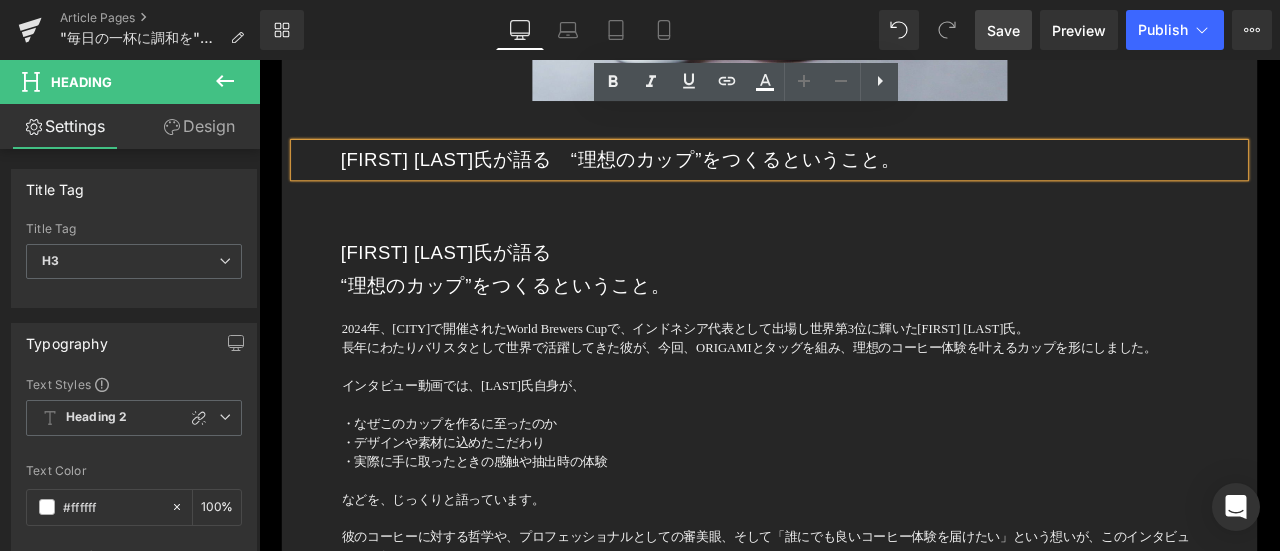 click on "[FIRST] [LAST]氏が語る “理想のカップ”をつくるということ。" at bounding box center [864, 308] 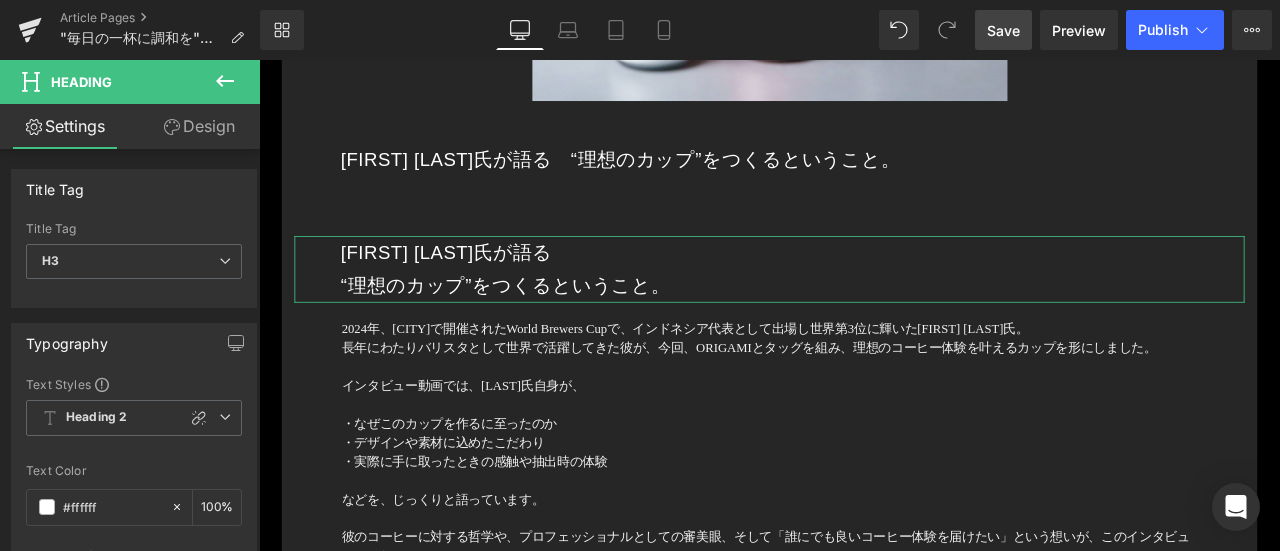 click on "Design" at bounding box center (199, 126) 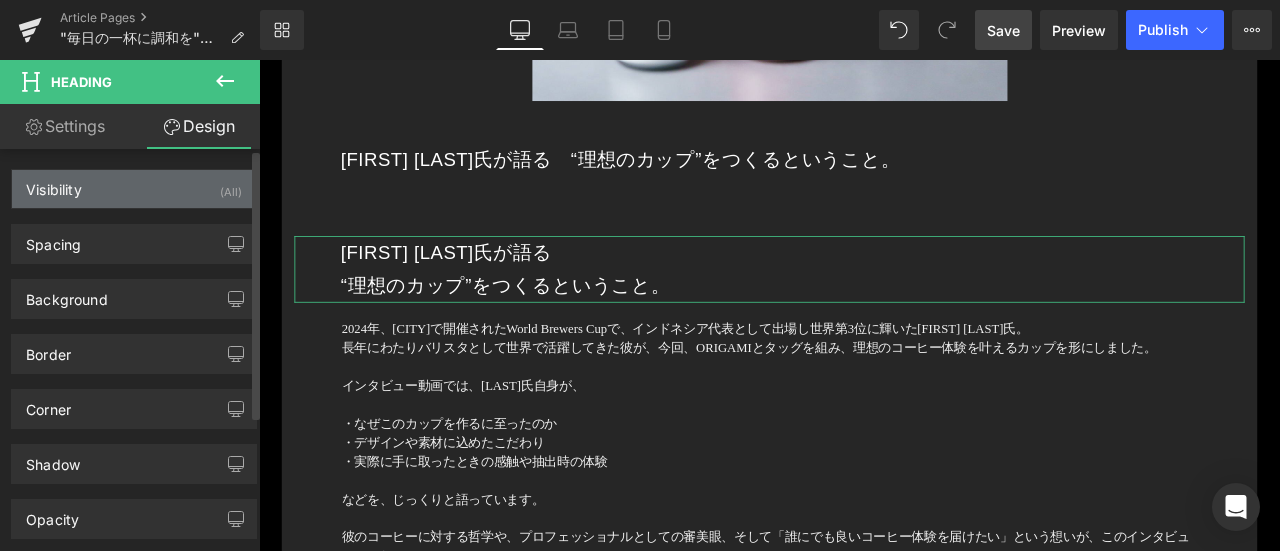 click on "Visibility
(All)" at bounding box center [134, 189] 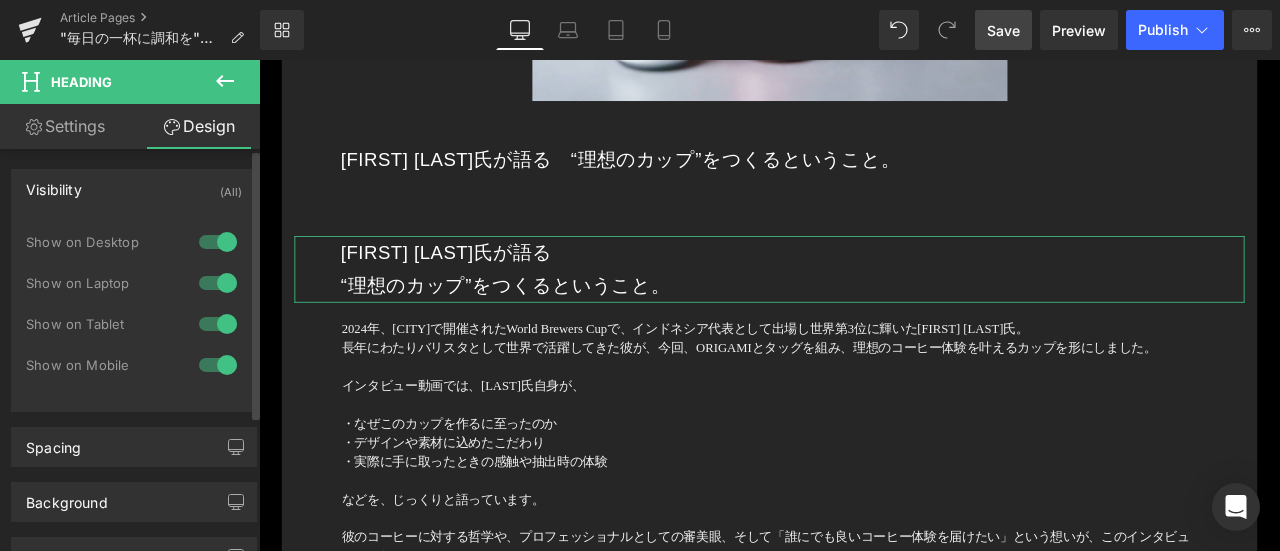 click at bounding box center (218, 242) 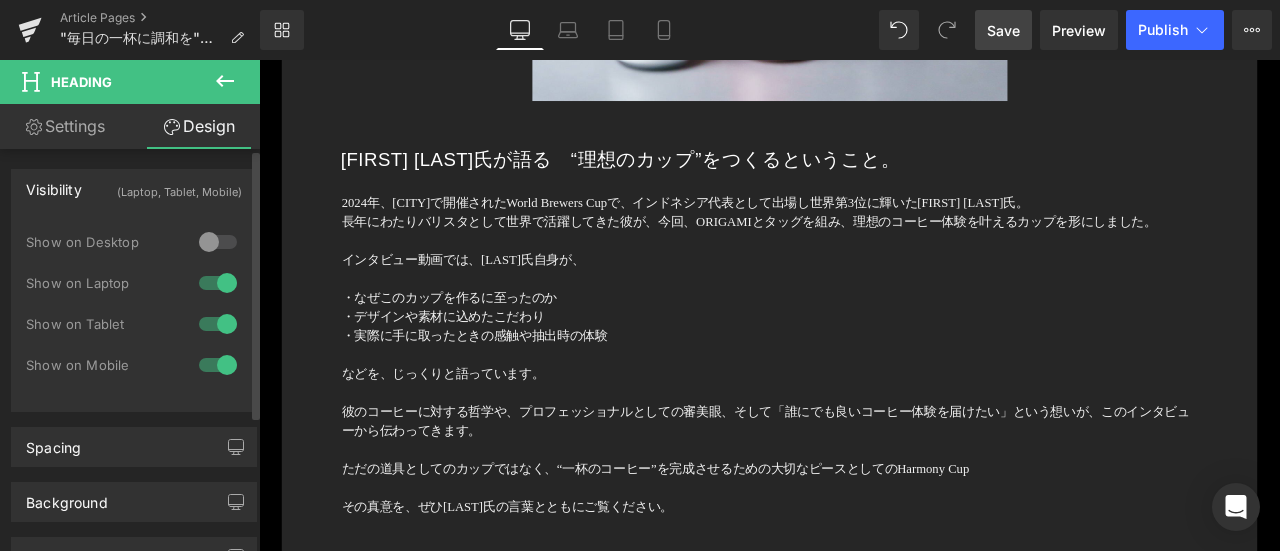 click at bounding box center [218, 283] 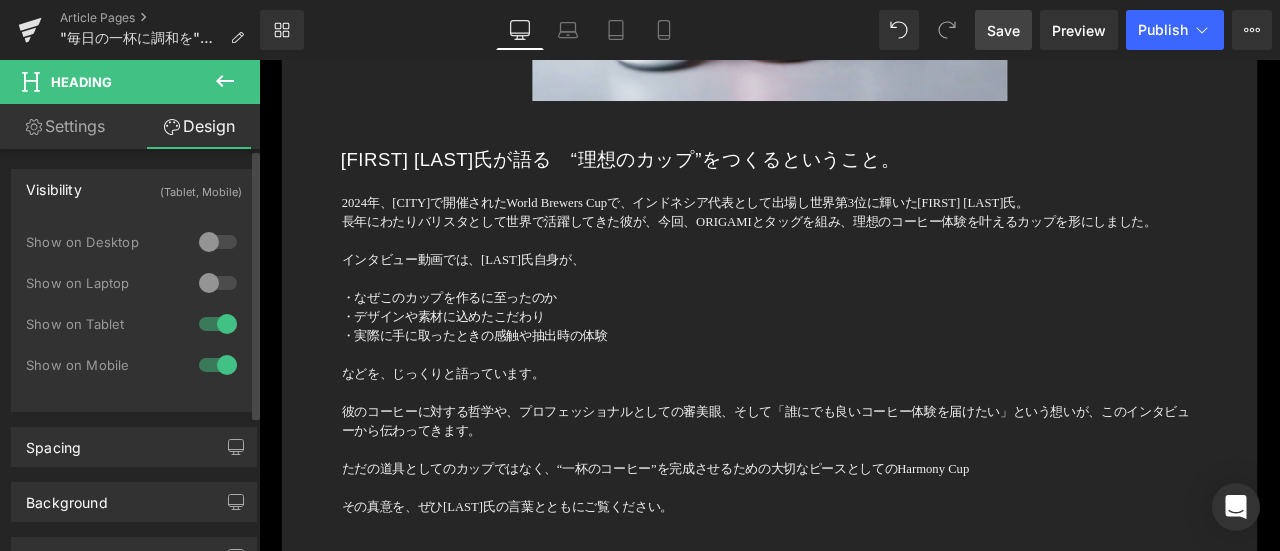 click at bounding box center [218, 324] 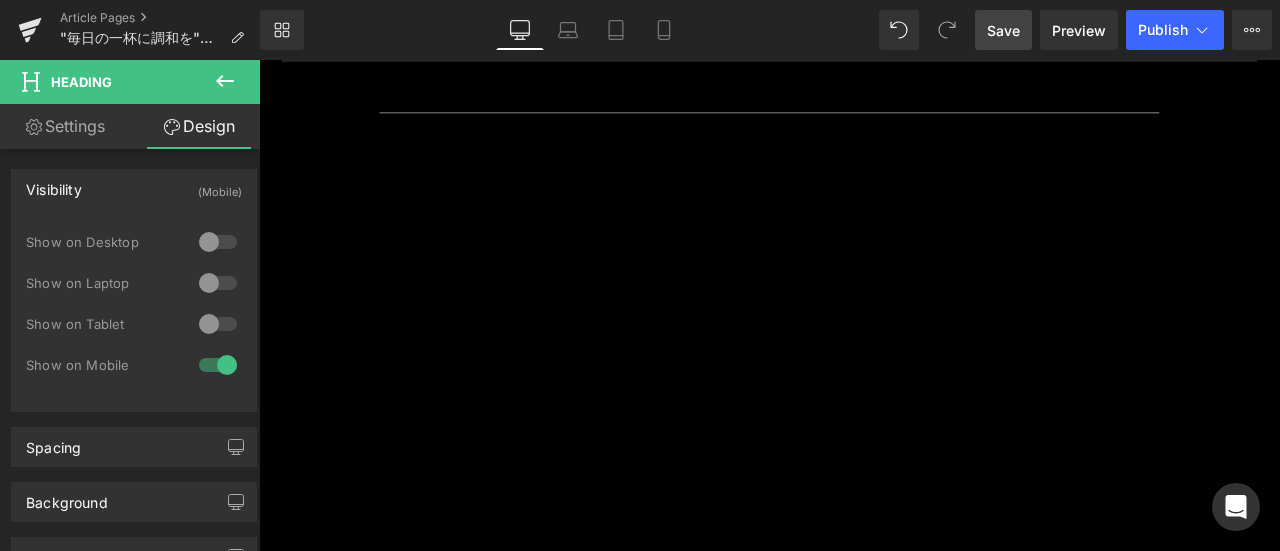 scroll, scrollTop: 6492, scrollLeft: 0, axis: vertical 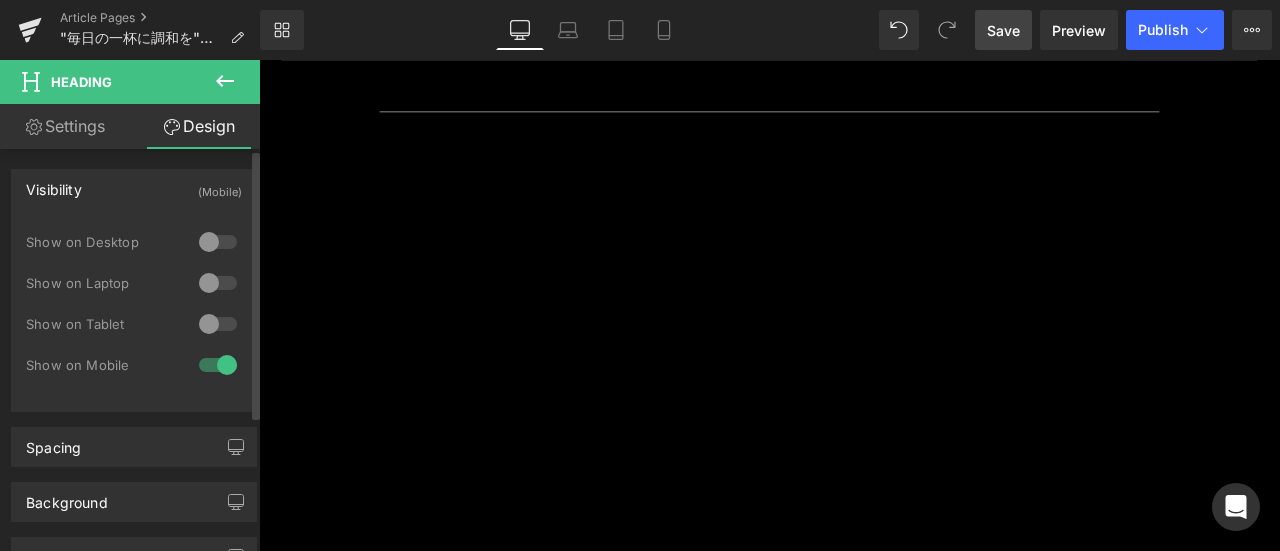 click at bounding box center [218, 324] 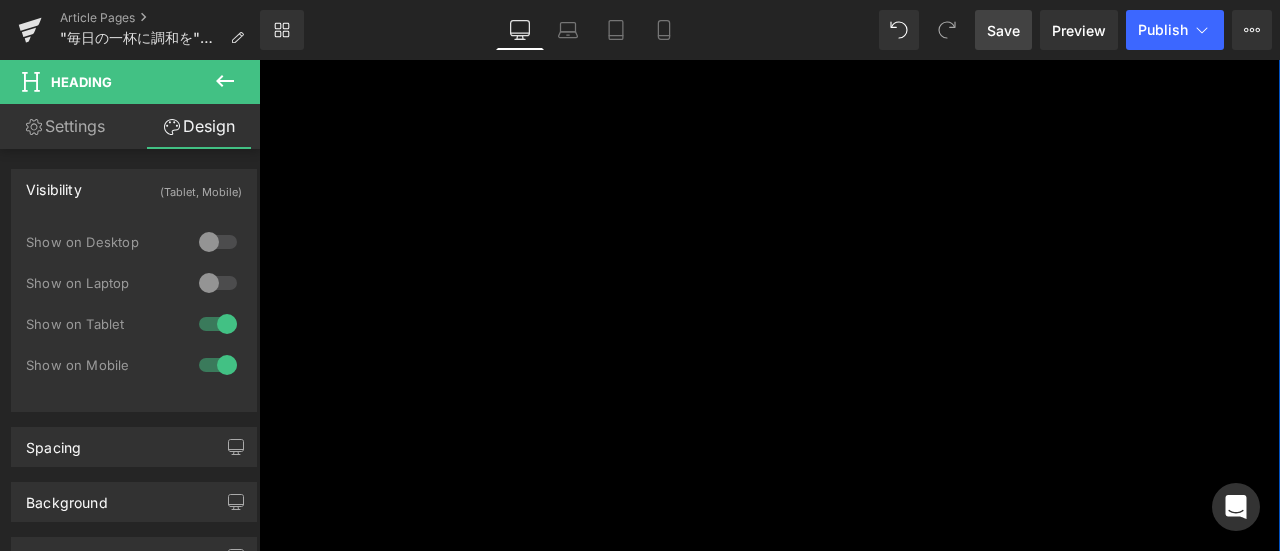 scroll, scrollTop: 6592, scrollLeft: 0, axis: vertical 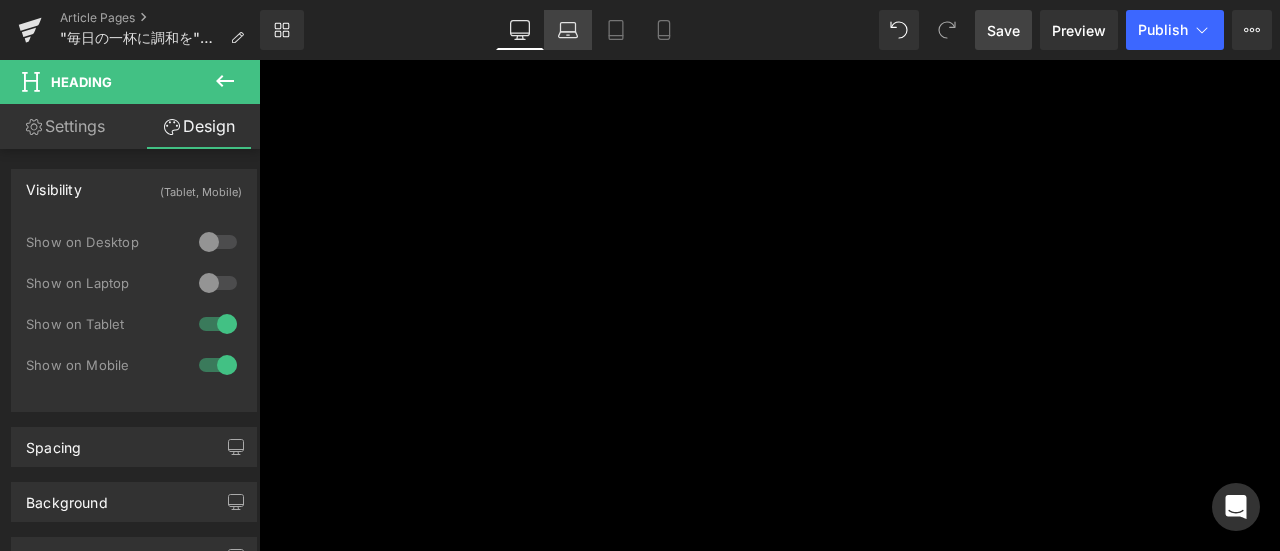 click 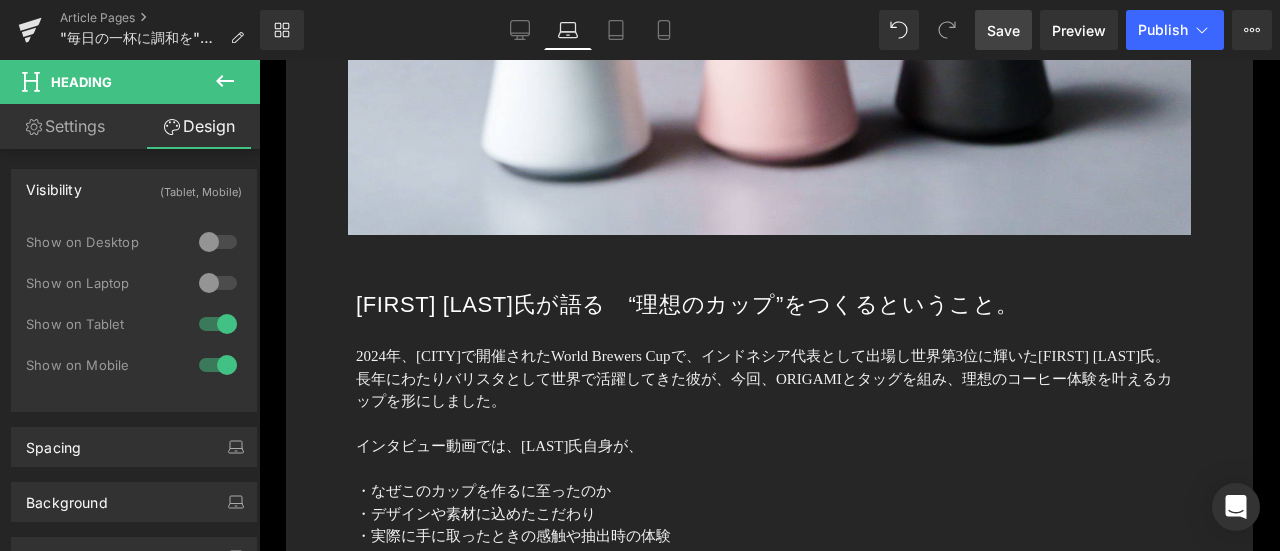 scroll, scrollTop: 0, scrollLeft: 0, axis: both 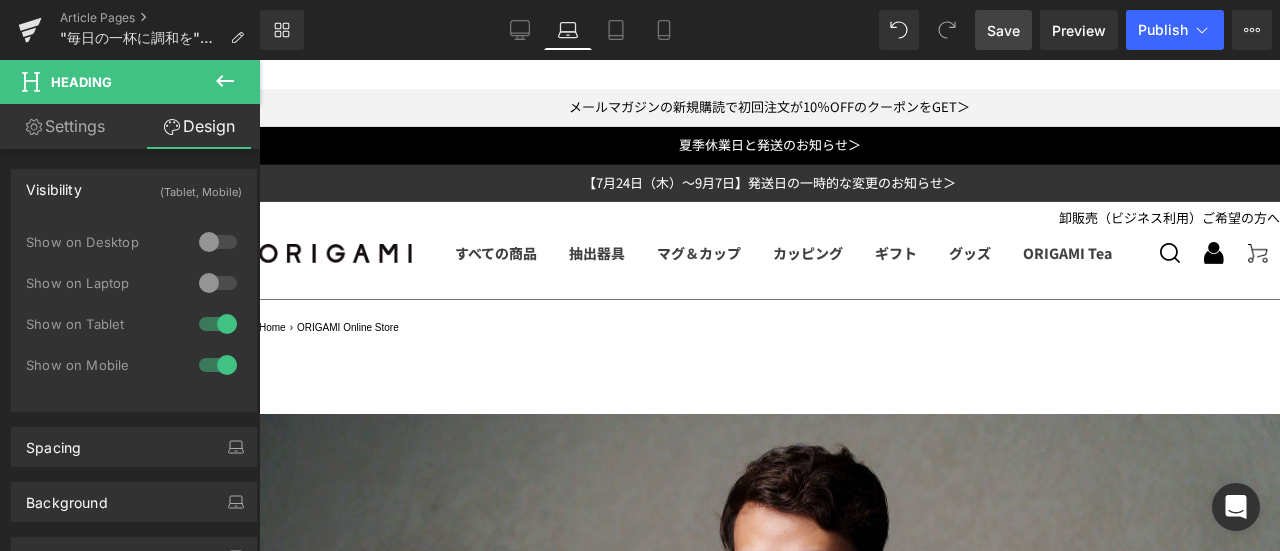 click on "Save" at bounding box center [1003, 30] 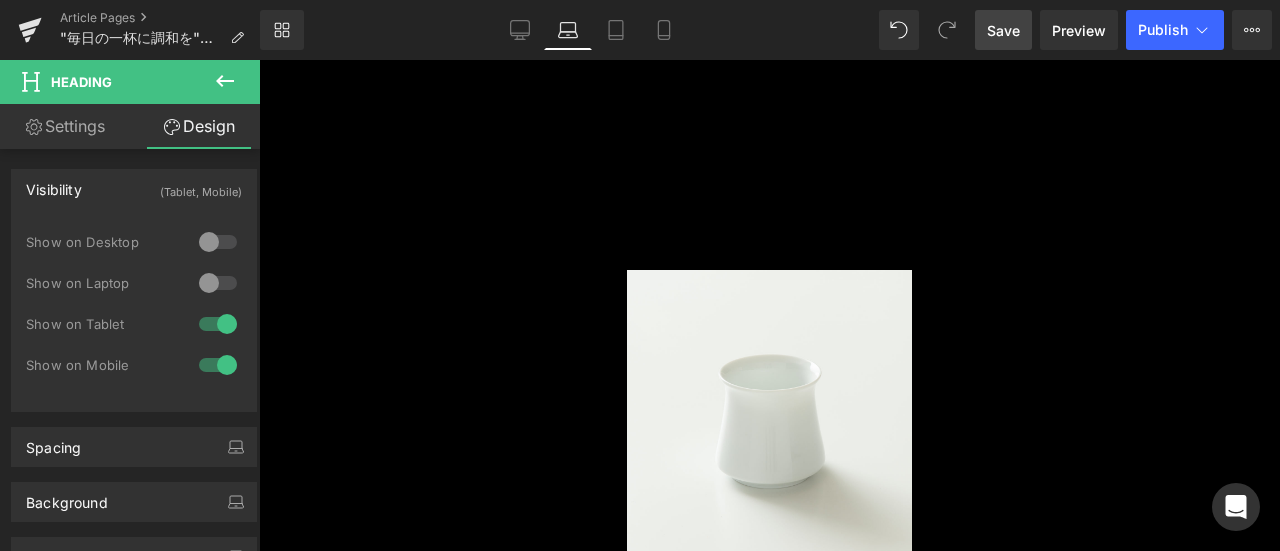 scroll, scrollTop: 7500, scrollLeft: 0, axis: vertical 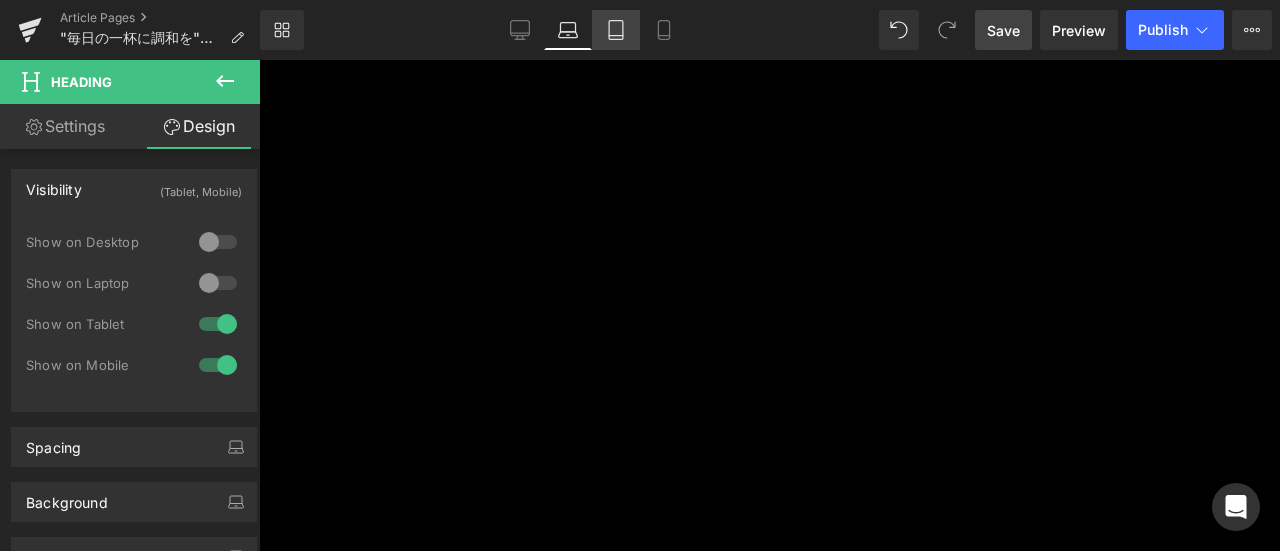 click on "Tablet" at bounding box center (616, 30) 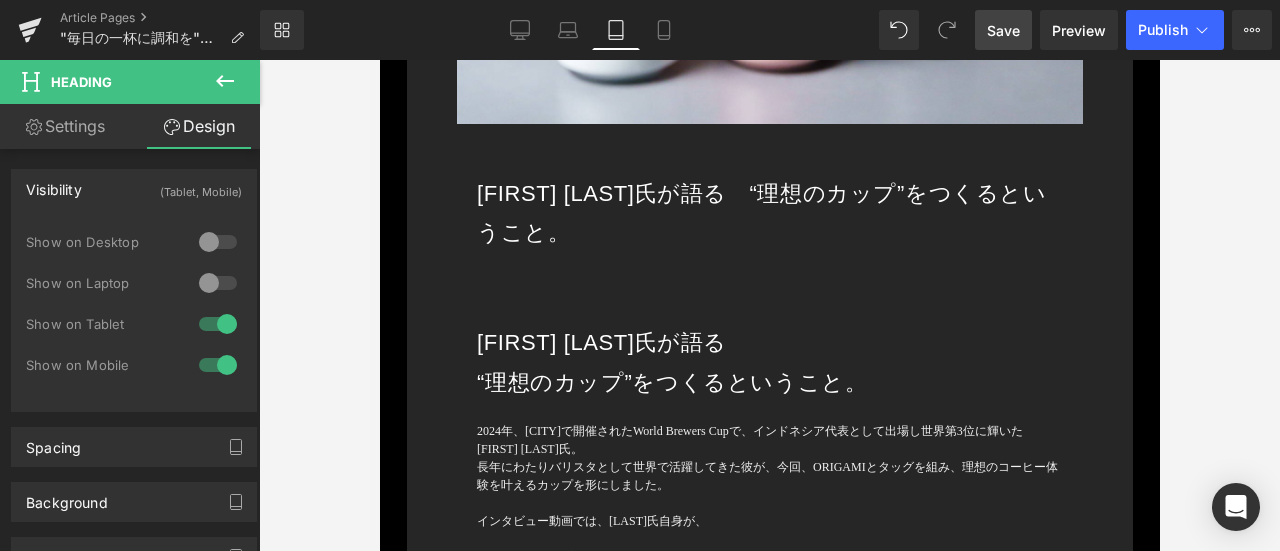 scroll, scrollTop: 5651, scrollLeft: 0, axis: vertical 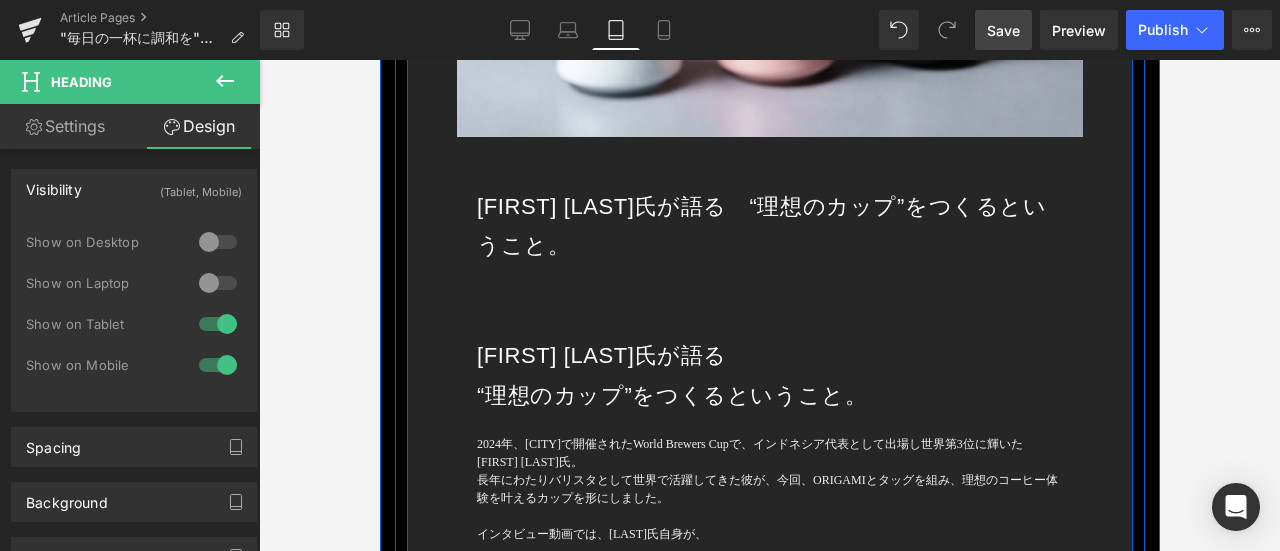 click on "[FIRST] [LAST]氏が語る　“理想のカップ”をつくるということ。" at bounding box center [769, 226] 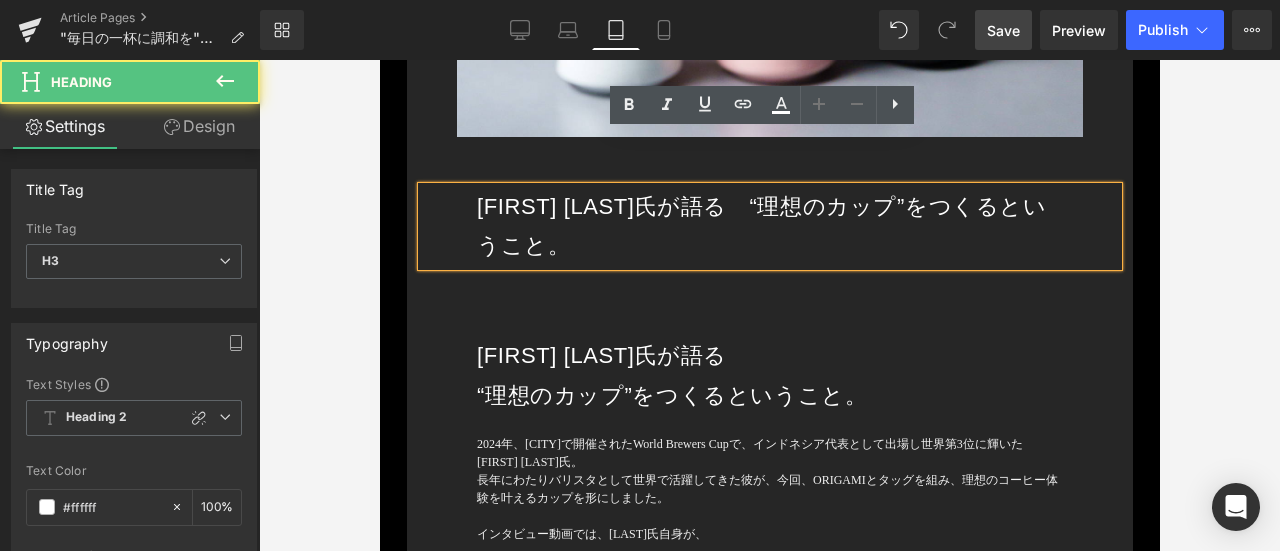 click on "[FIRST] [LAST]氏が語る　“理想のカップ”をつくるということ。" at bounding box center (769, 226) 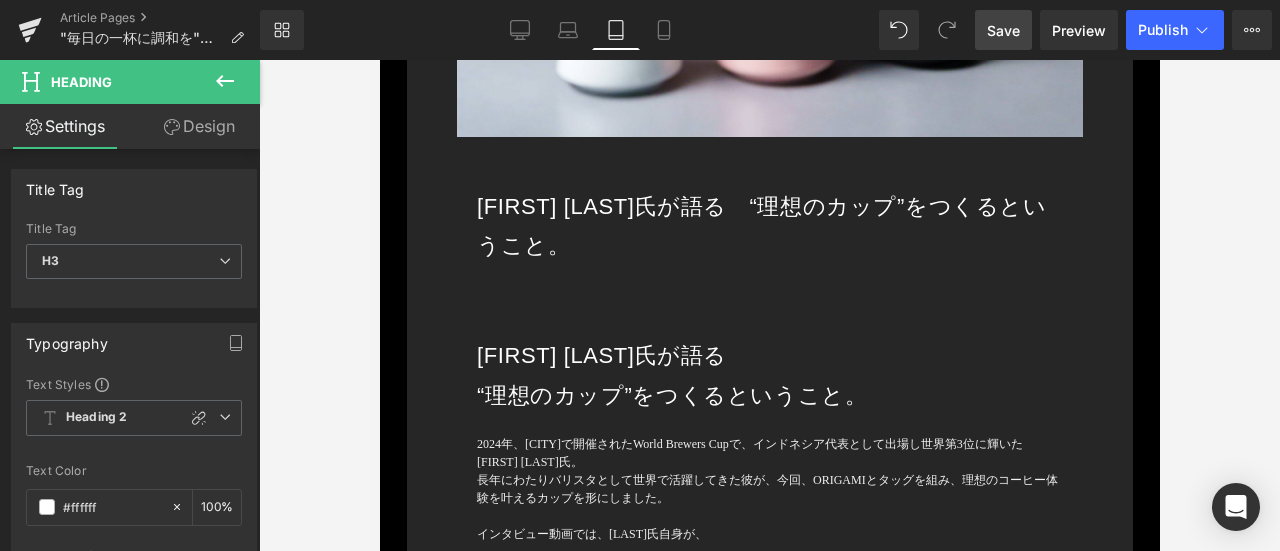 click on "Design" at bounding box center [199, 126] 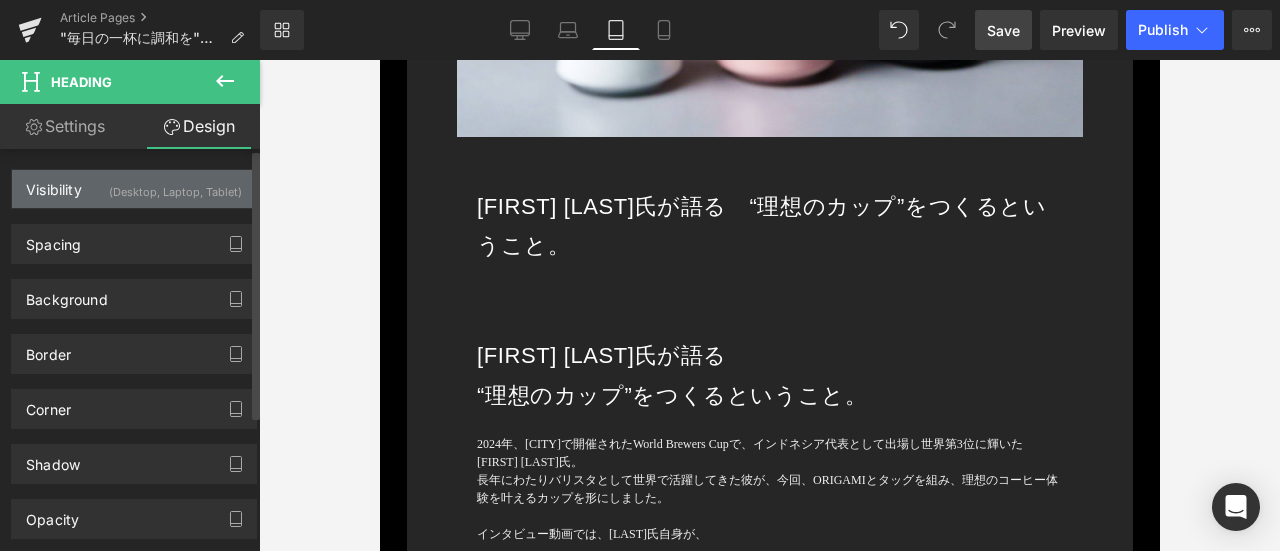 click on "(Desktop, Laptop, Tablet)" at bounding box center (175, 186) 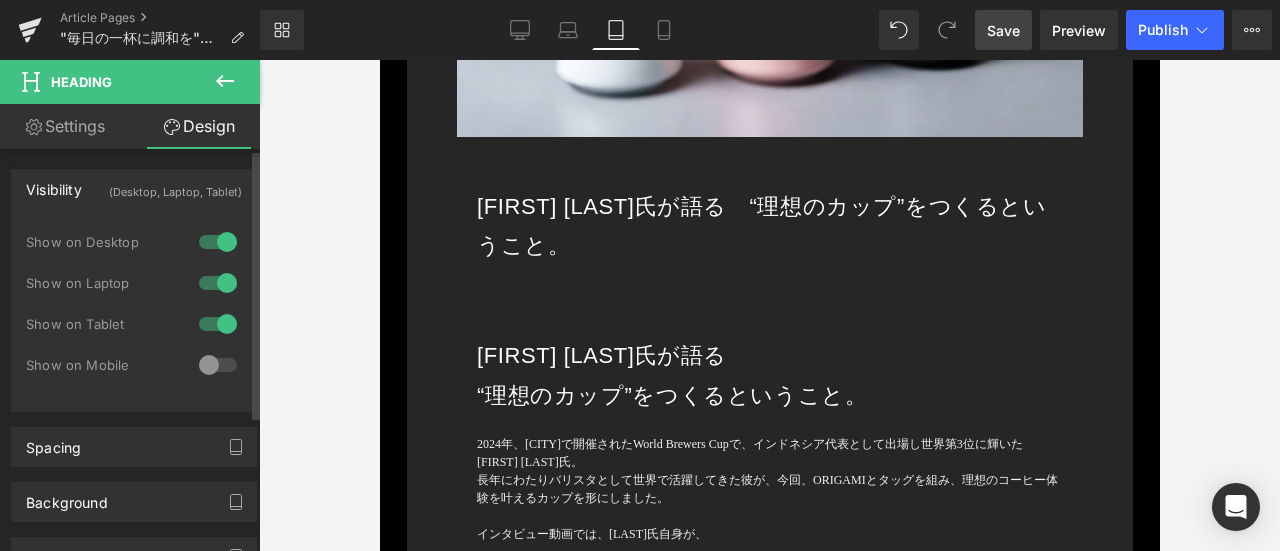 click at bounding box center (218, 324) 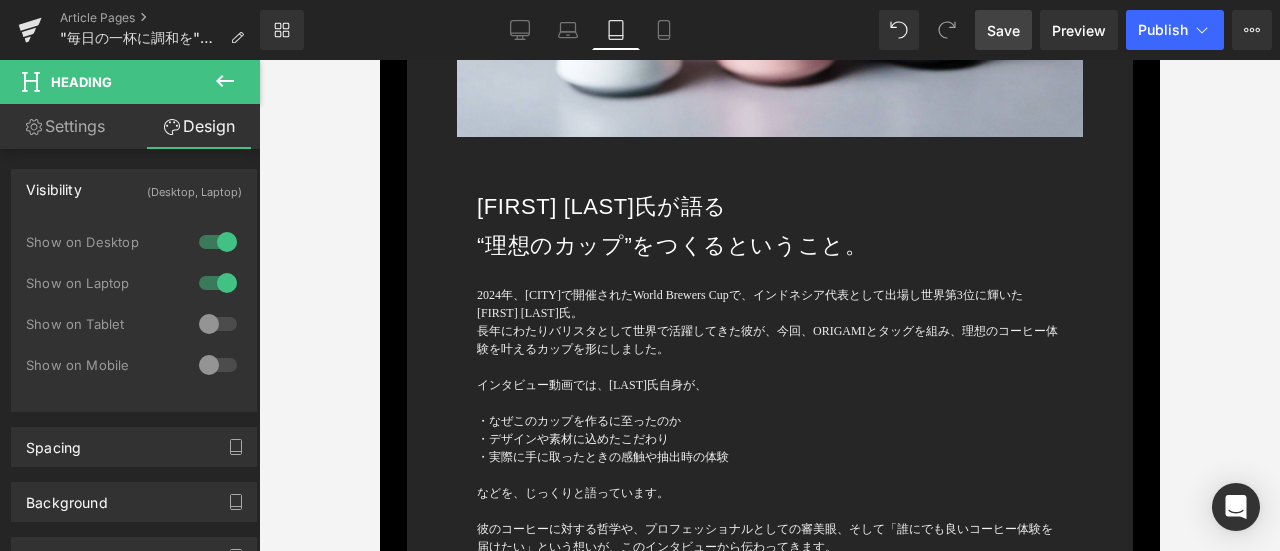click 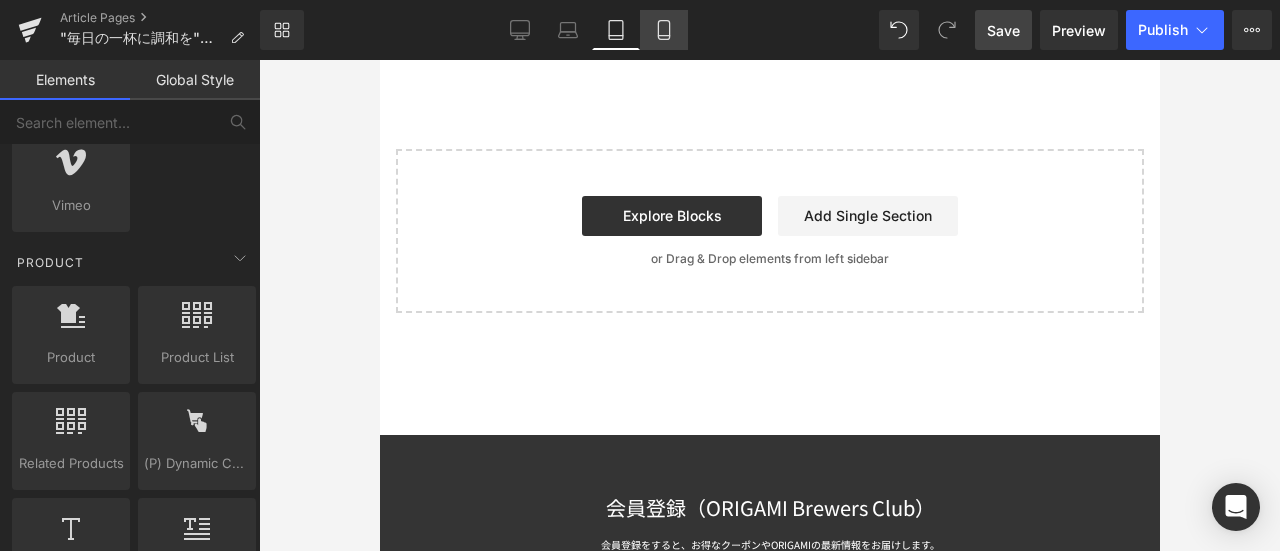 click 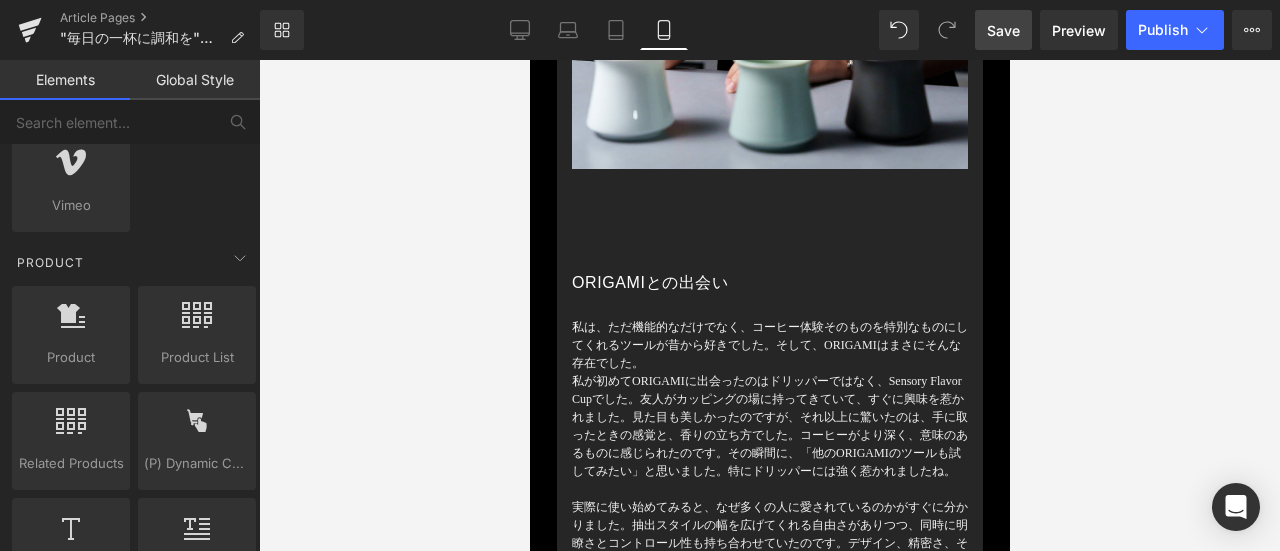 scroll, scrollTop: 0, scrollLeft: 0, axis: both 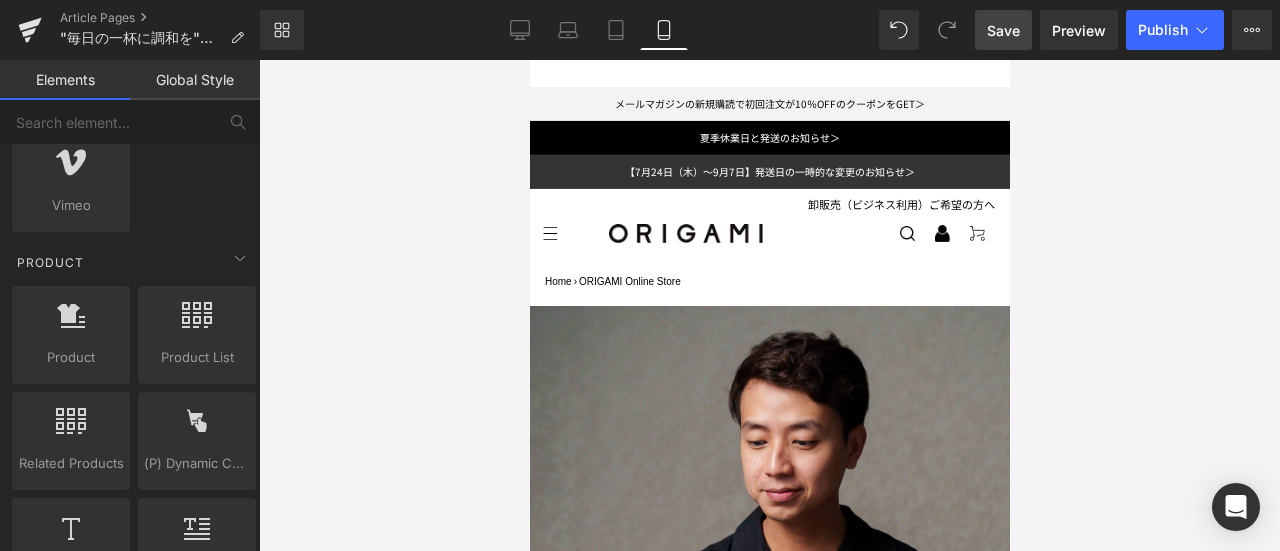 drag, startPoint x: 997, startPoint y: 464, endPoint x: 1467, endPoint y: 69, distance: 613.9422 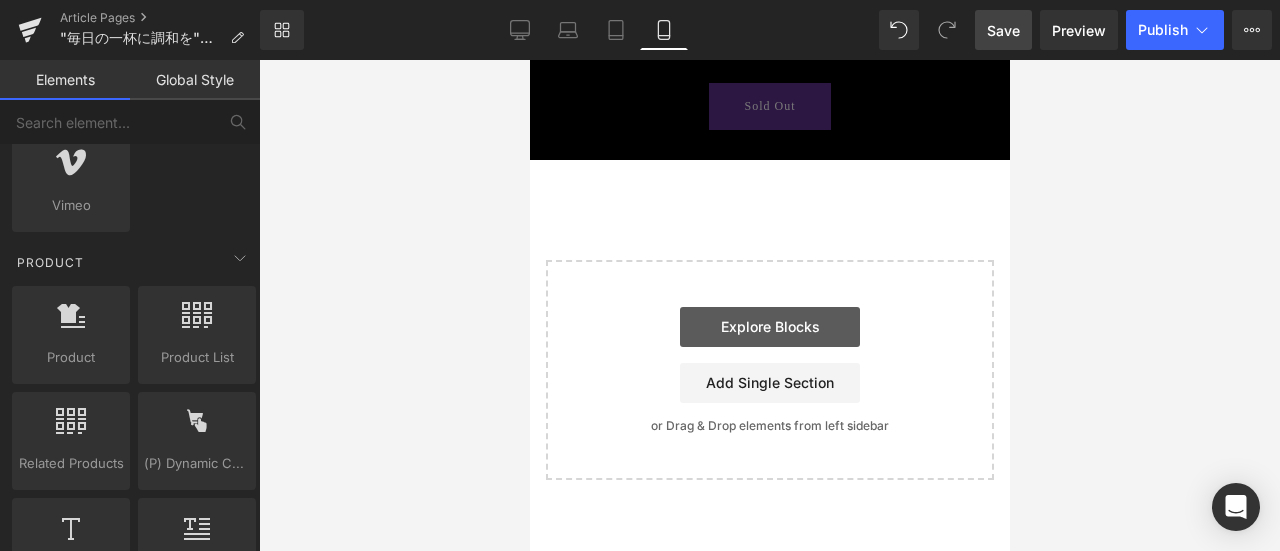 scroll, scrollTop: 6700, scrollLeft: 0, axis: vertical 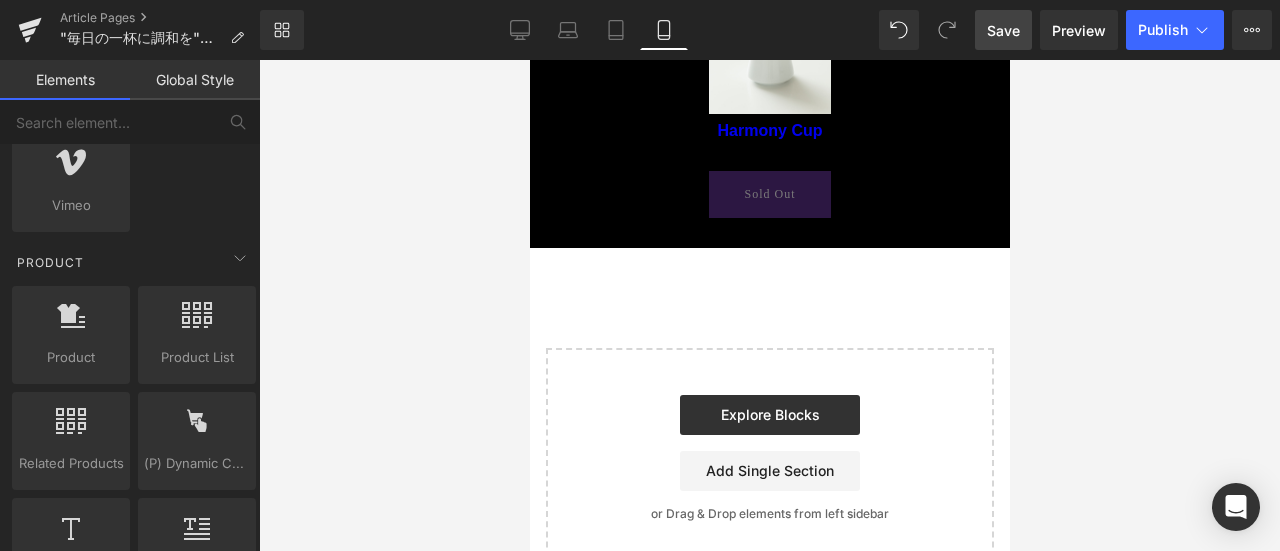 click on "Interview Text Block
ORIGAMI Harmony Cup Text Block         ORIGAMI×[FIRST] [LAST] Text Block
Hero Banner     200px     2024年、[CITY]で開催された世界大会で第3位に輝いたバリスタ、[FIRST] [LAST]氏 その世界的実力を持つ彼と、今回ORIGAMIは“コーヒーのフレーバーを最大限に引き出す器”をテーマに、共同開発に挑みました。 そうして誕生したのが、「ハーモニーカップ」です。 アロマとフレーバーの“調和”に焦点を当てたこのプロダクトには、[LAST]さんの繊細な感性とORIGAMIのクラフトマンシップが詰まっています。 商品の詳細は、以下のページをご覧ください。 Text Block" at bounding box center [769, -2913] 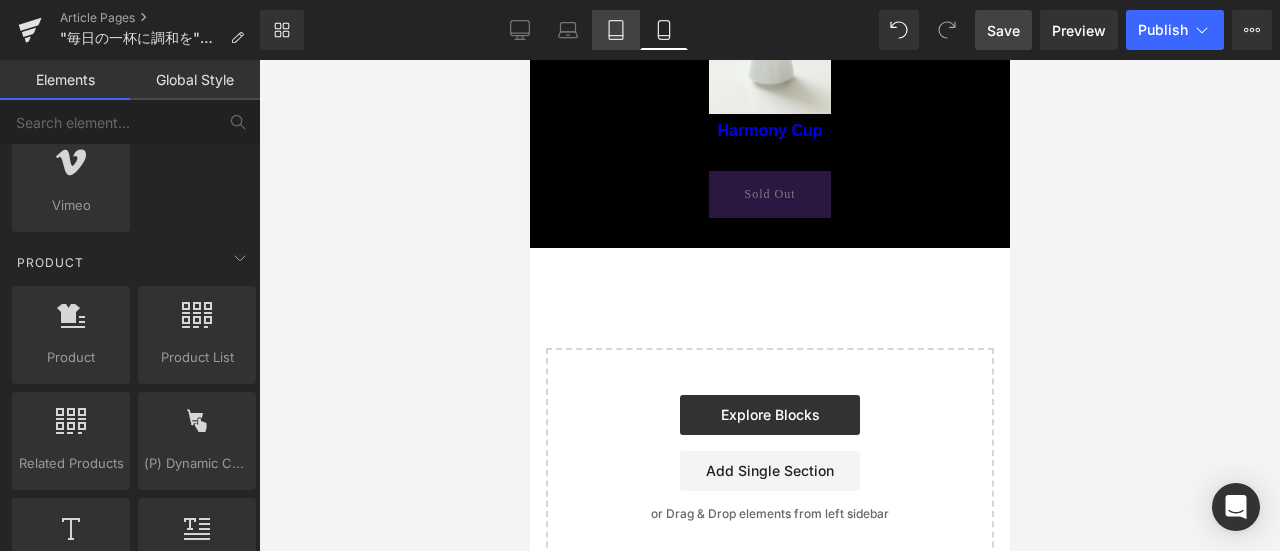 click 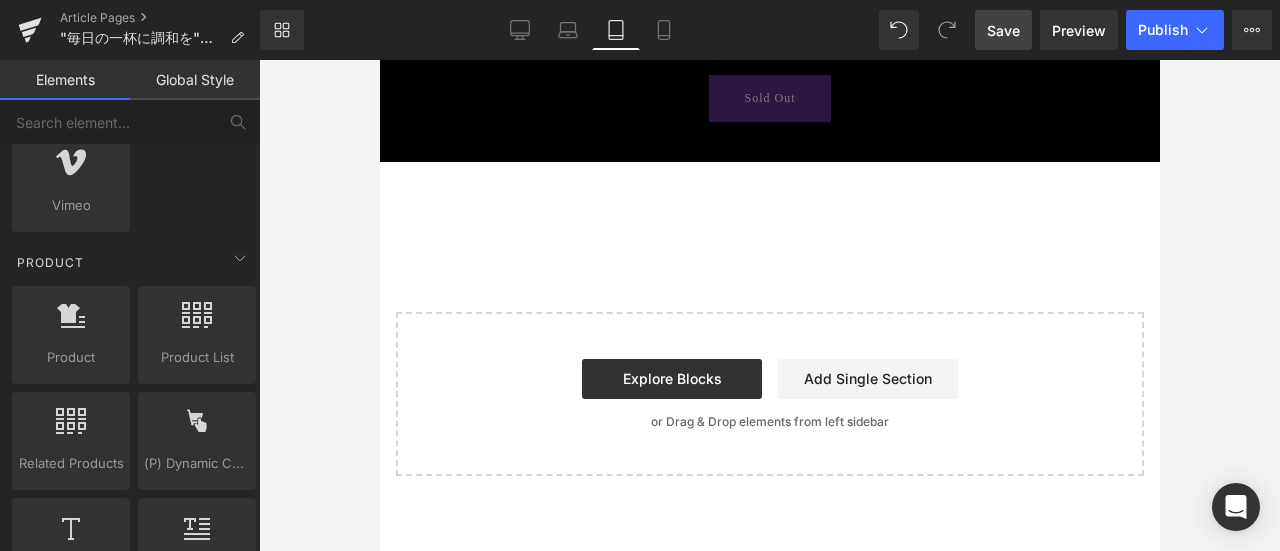 scroll, scrollTop: 7083, scrollLeft: 0, axis: vertical 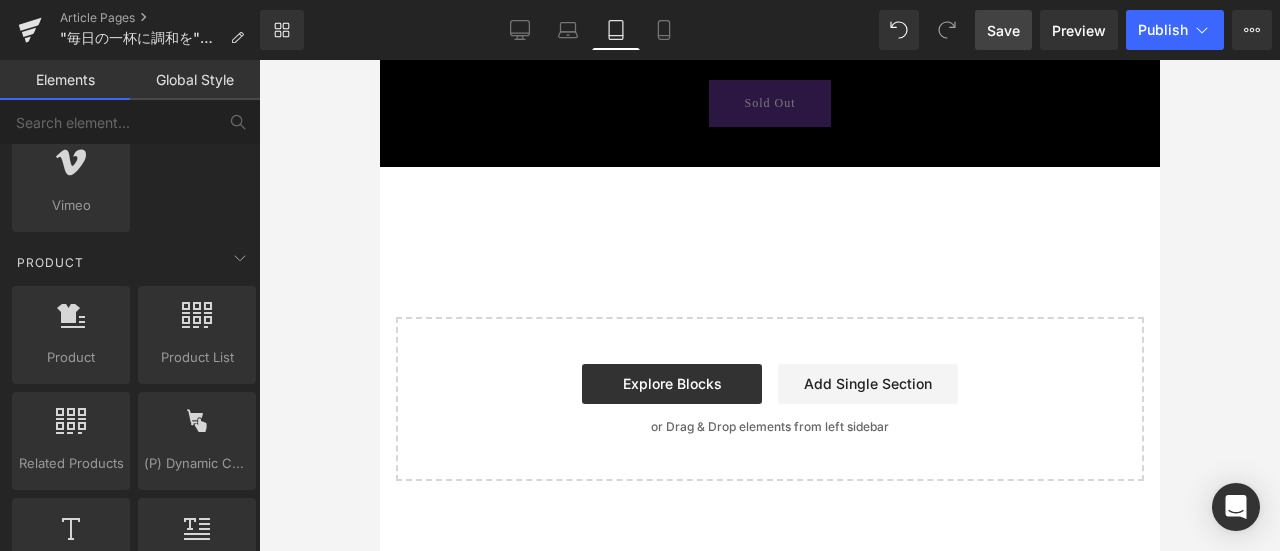 click on "Save" at bounding box center [1003, 30] 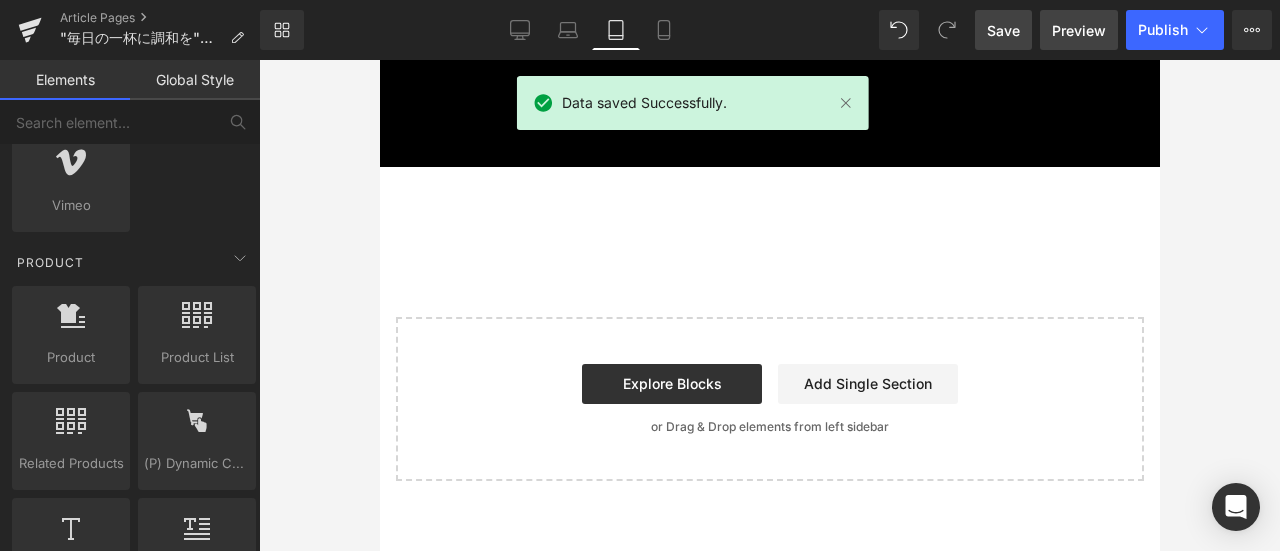 click on "Preview" at bounding box center (1079, 30) 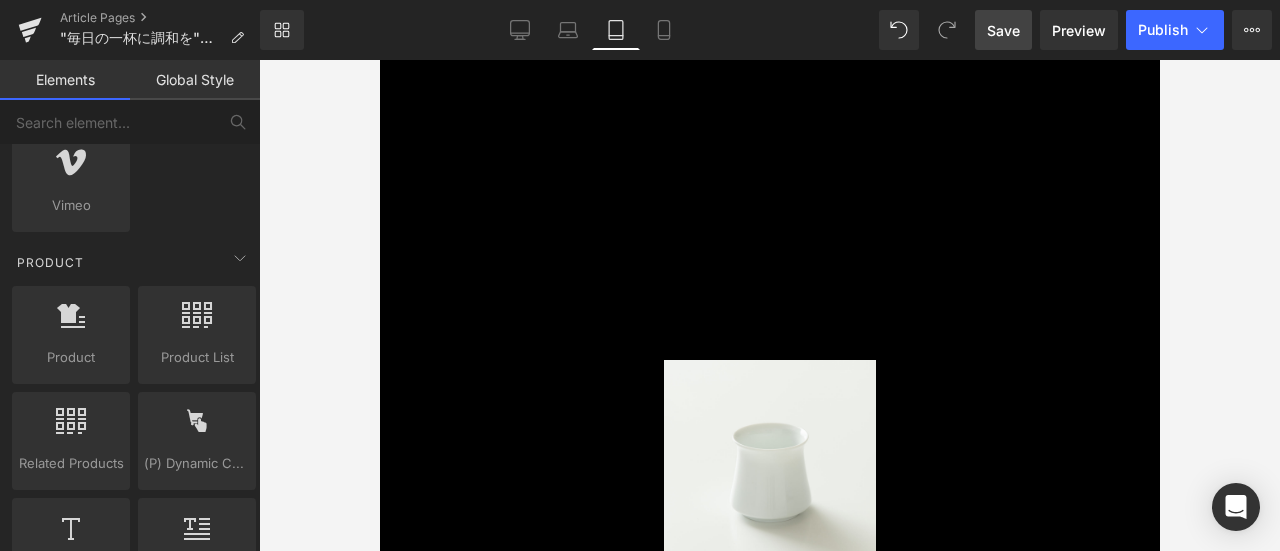 scroll, scrollTop: 6683, scrollLeft: 0, axis: vertical 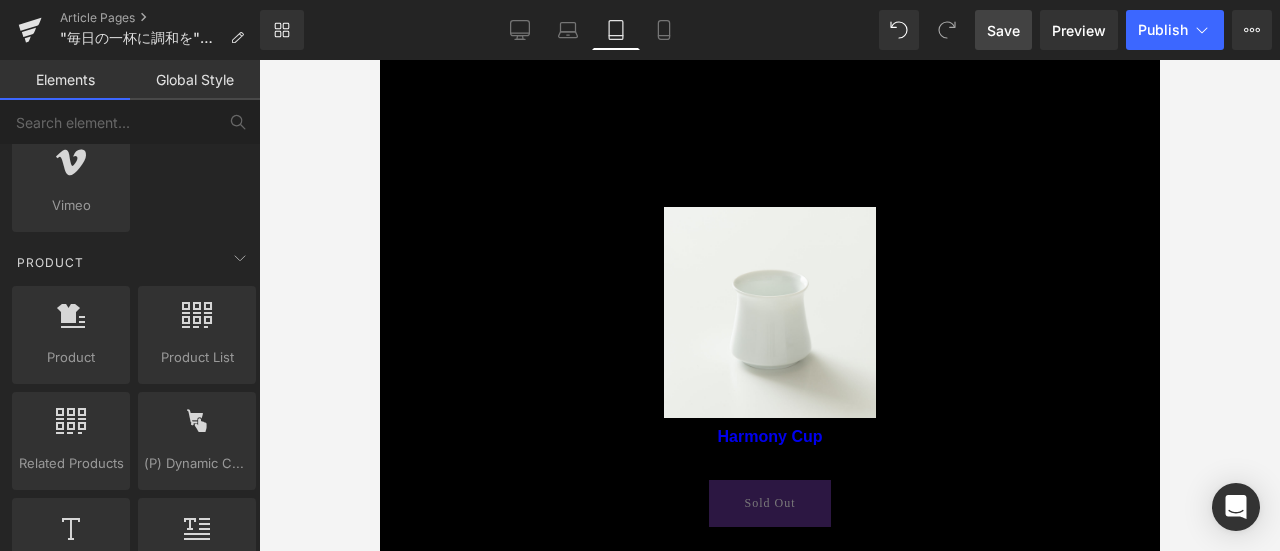 click on "Sale Off
(P) Image" at bounding box center (769, 313) 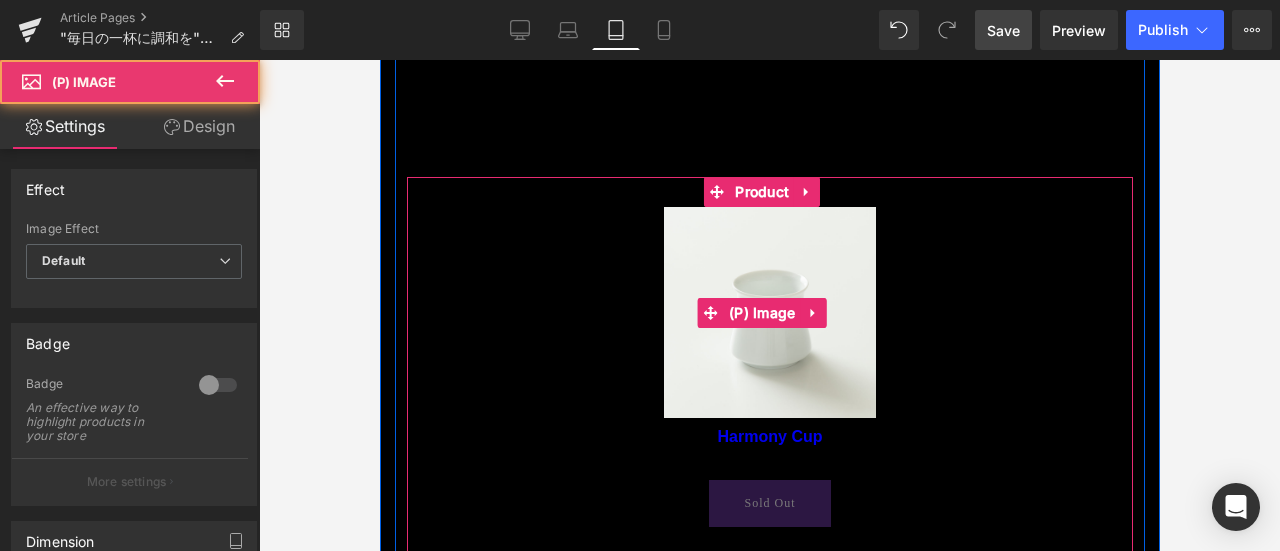 click on "Sale Off" at bounding box center (769, 313) 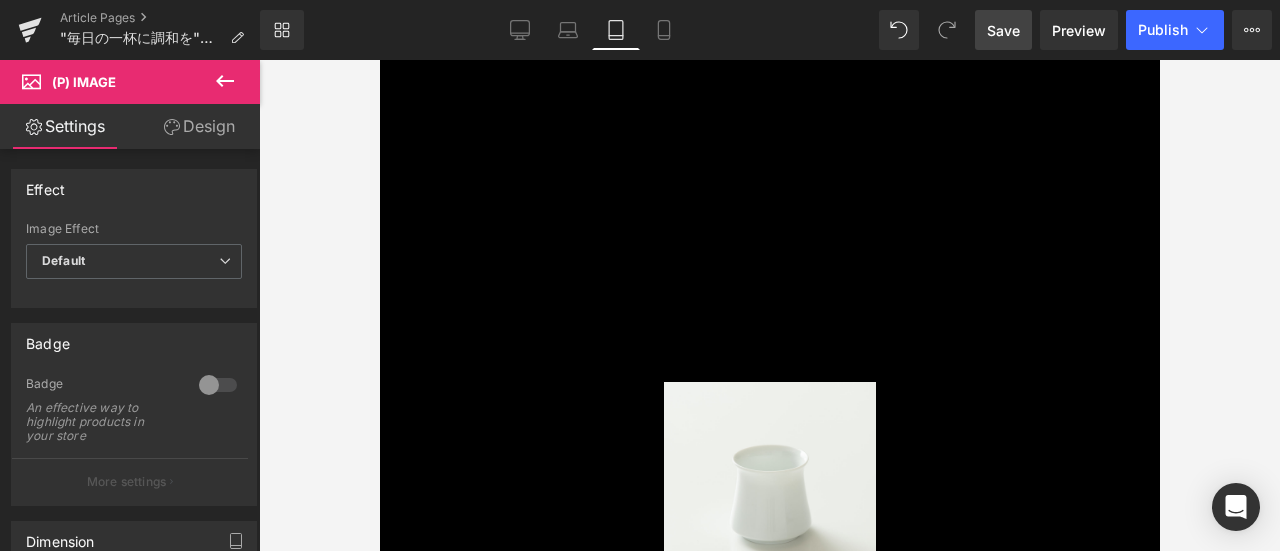 scroll, scrollTop: 6761, scrollLeft: 0, axis: vertical 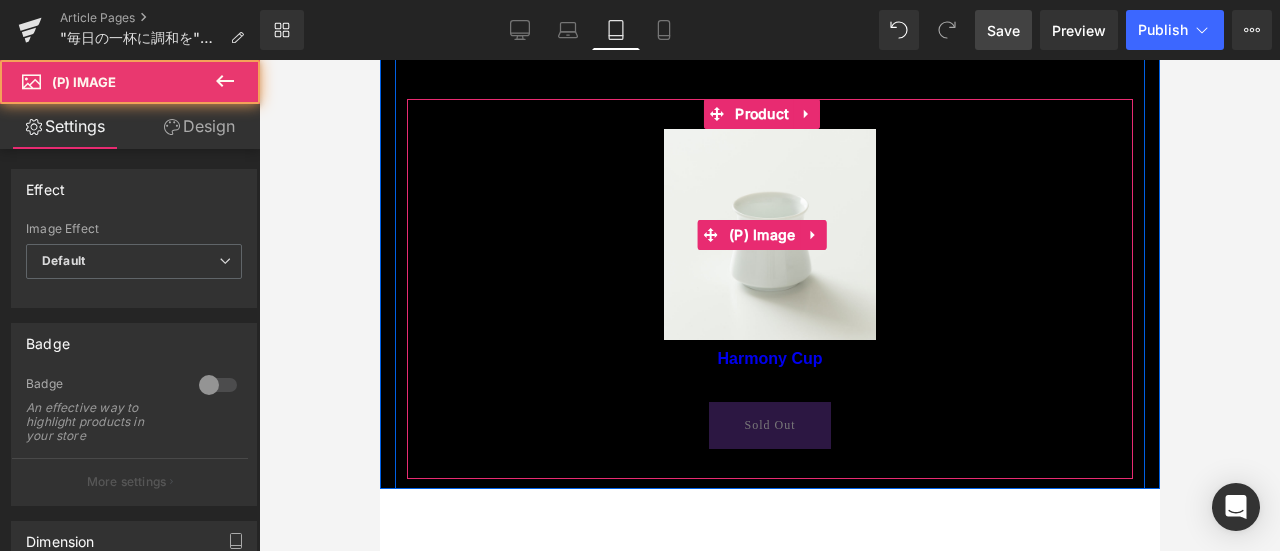 click at bounding box center [769, 235] 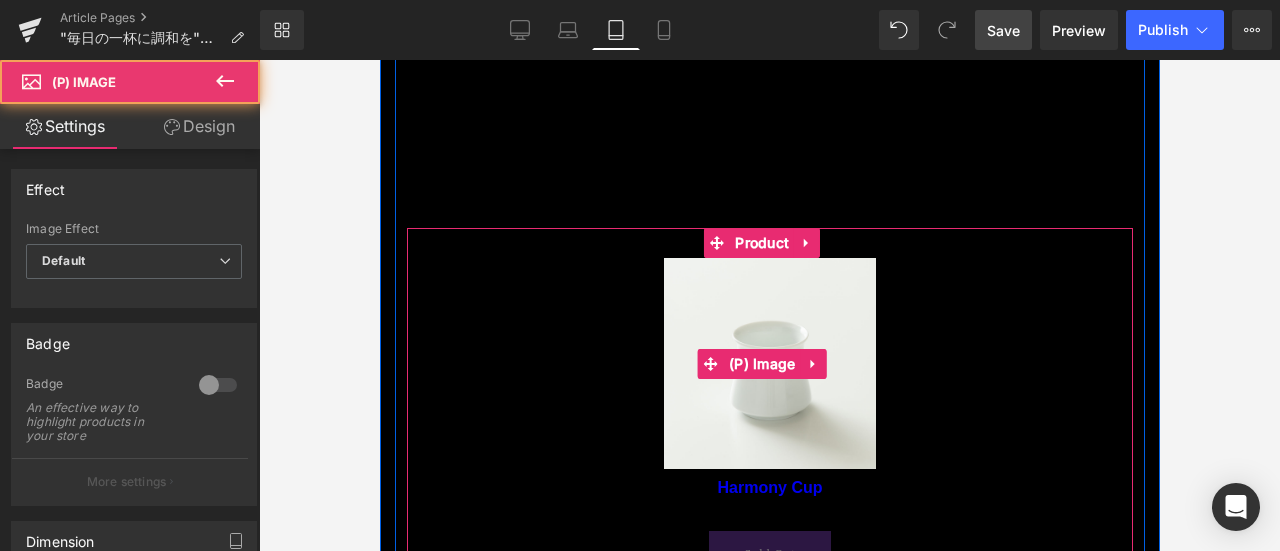 scroll, scrollTop: 6561, scrollLeft: 0, axis: vertical 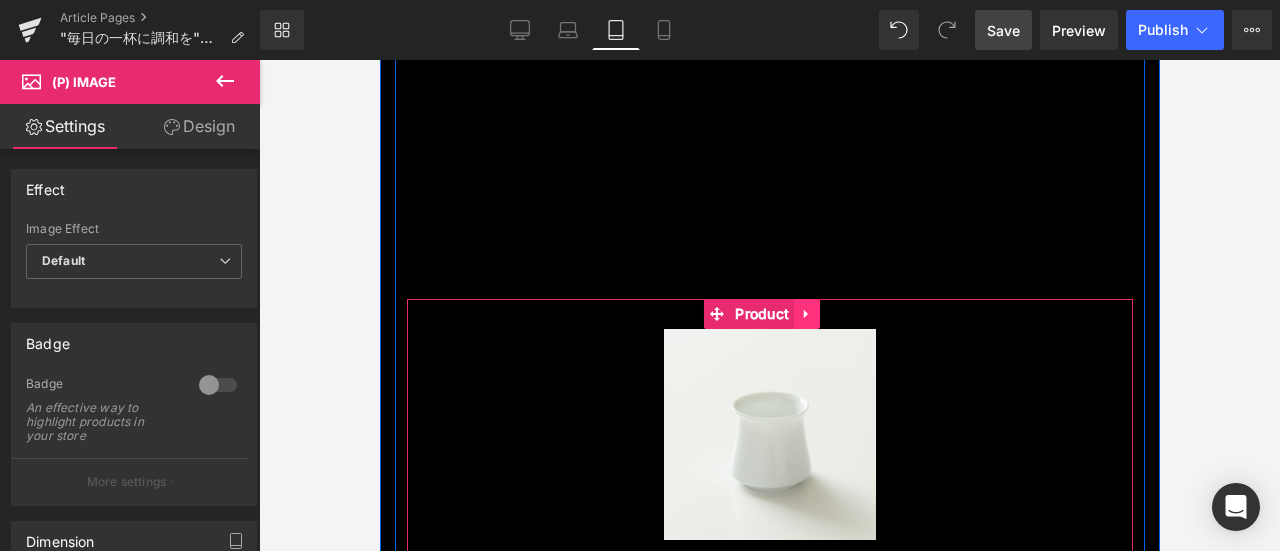 click at bounding box center (806, 314) 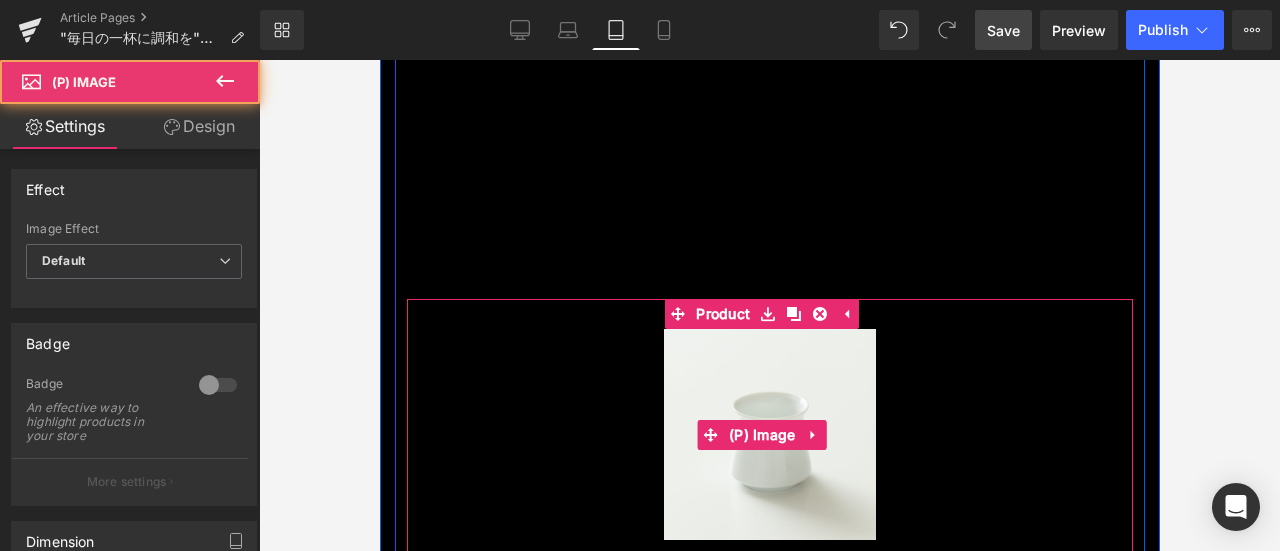 click on "Sale Off" at bounding box center (769, 435) 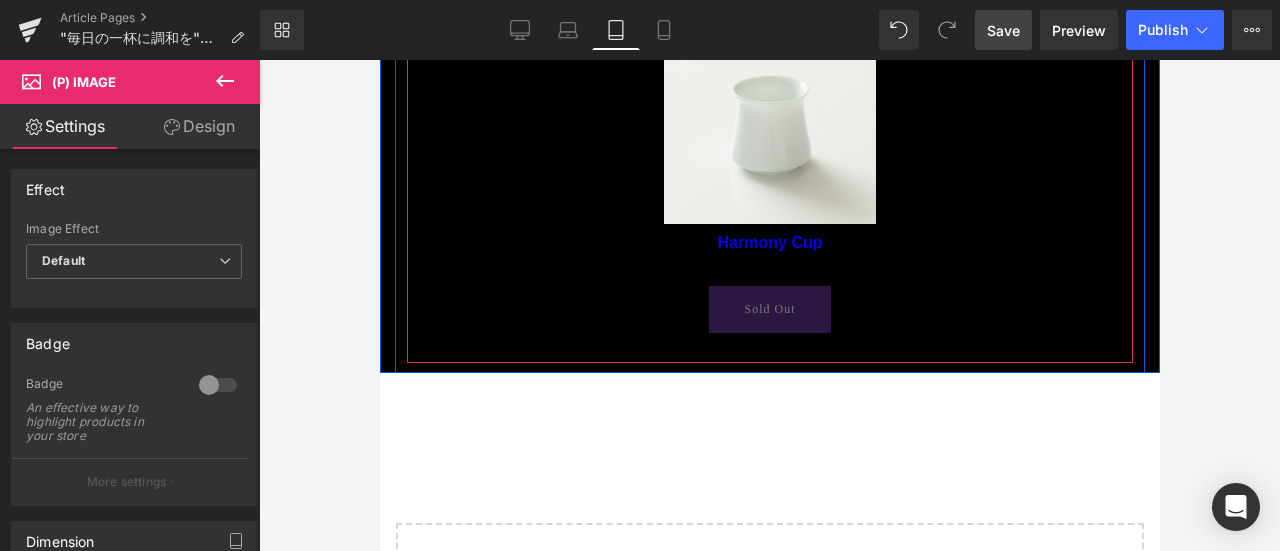 scroll, scrollTop: 6761, scrollLeft: 0, axis: vertical 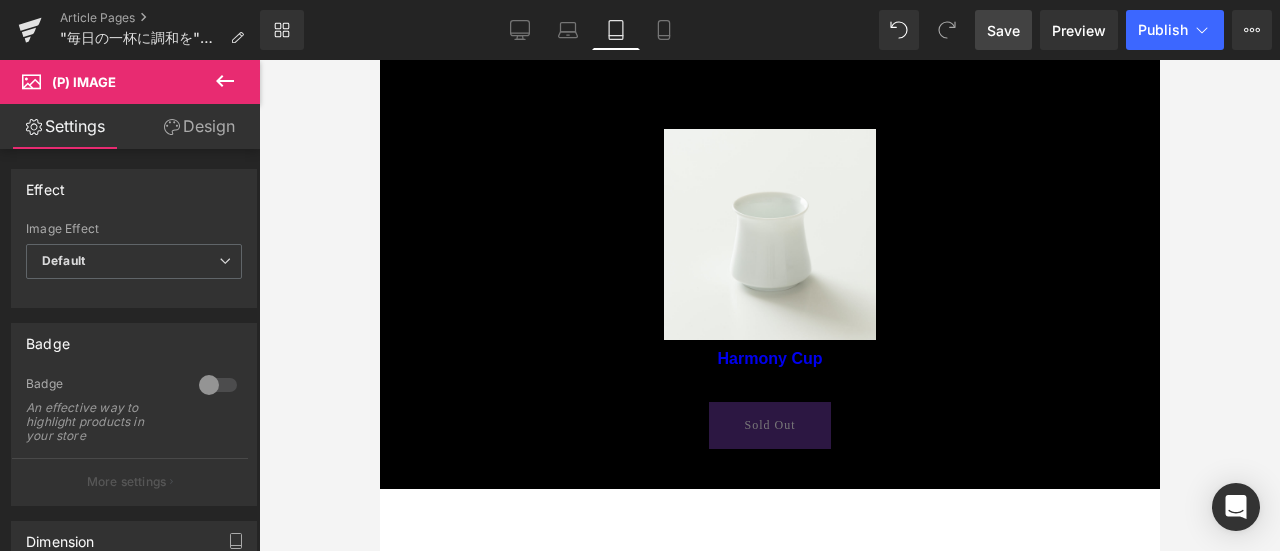 click at bounding box center (769, 305) 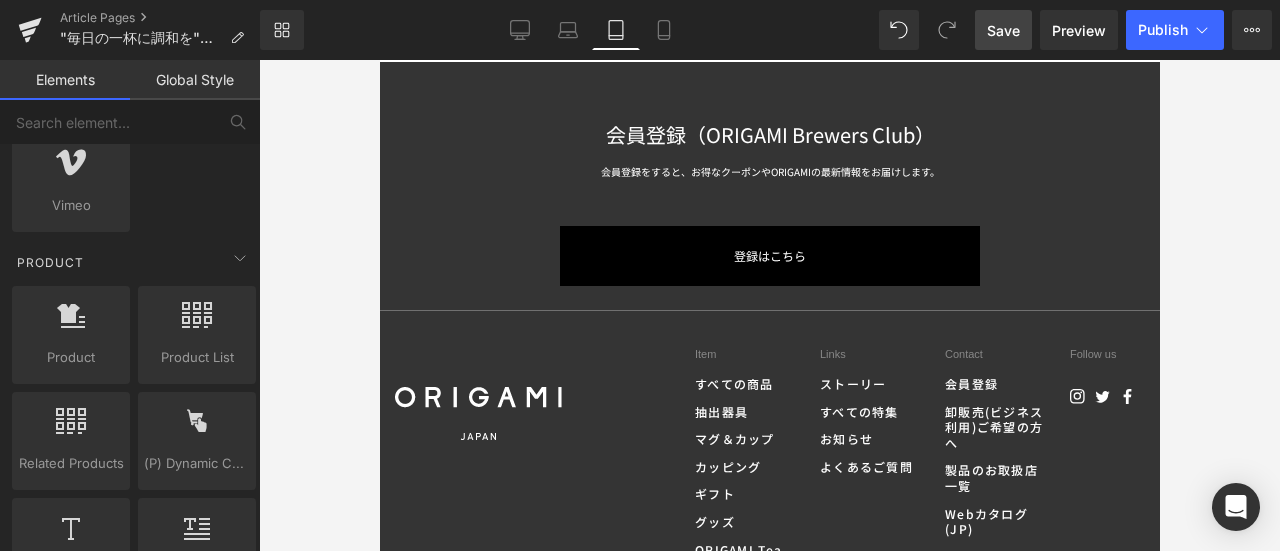 scroll, scrollTop: 7761, scrollLeft: 0, axis: vertical 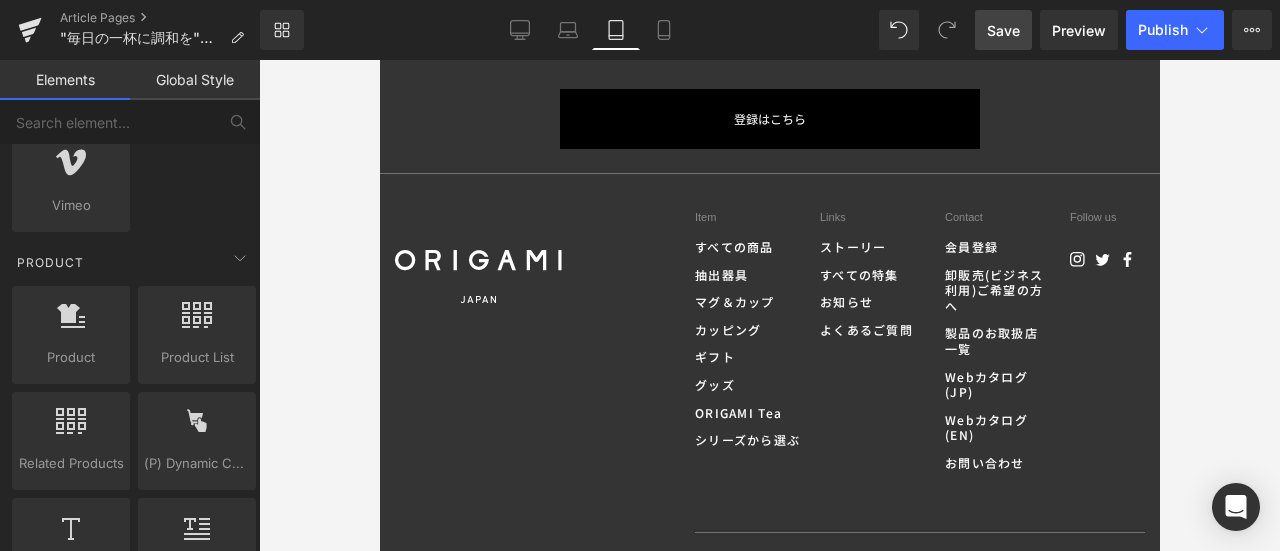click on "Save" at bounding box center [1003, 30] 